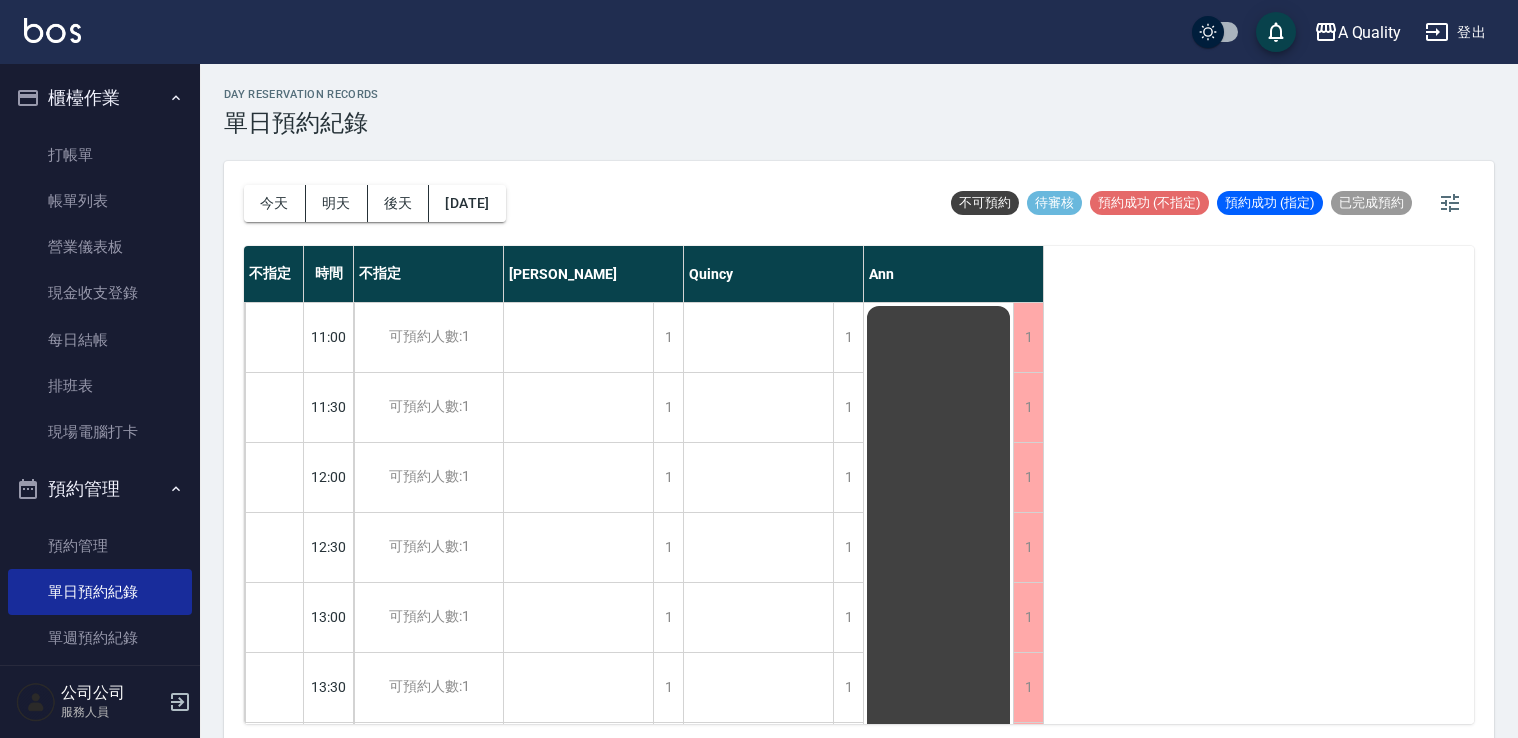 scroll, scrollTop: 0, scrollLeft: 0, axis: both 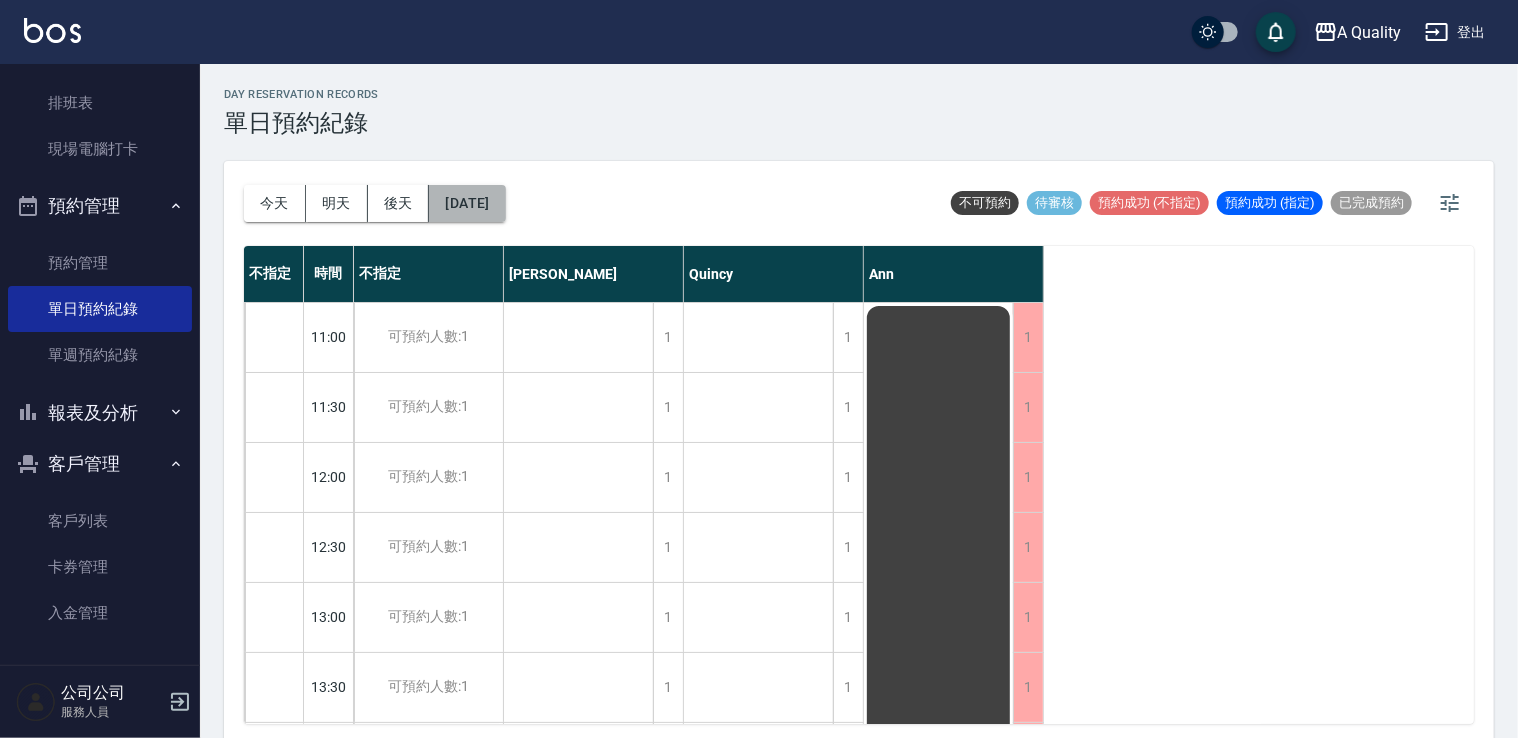 click on "2025/07/17" at bounding box center (467, 203) 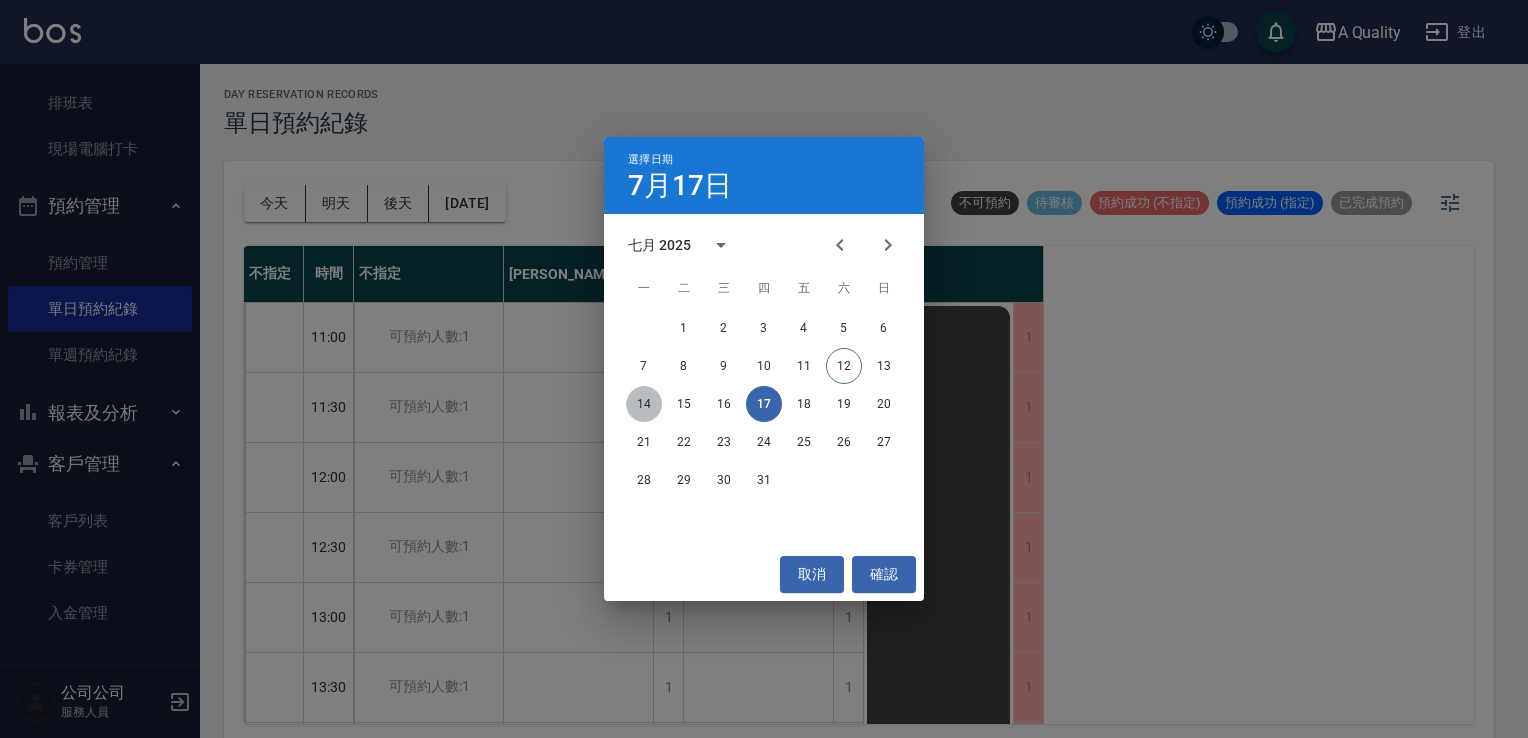 click on "14" at bounding box center [644, 404] 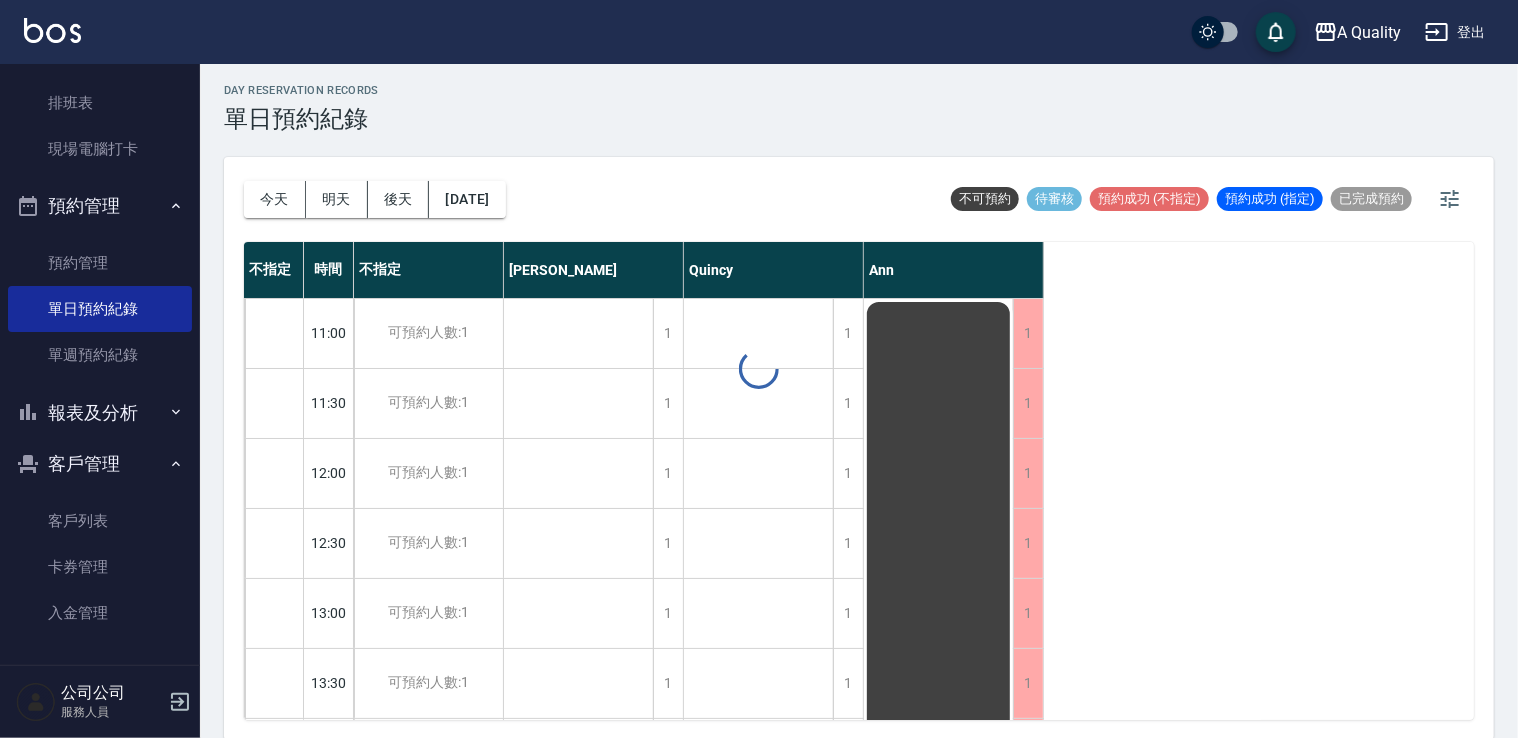 scroll, scrollTop: 5, scrollLeft: 0, axis: vertical 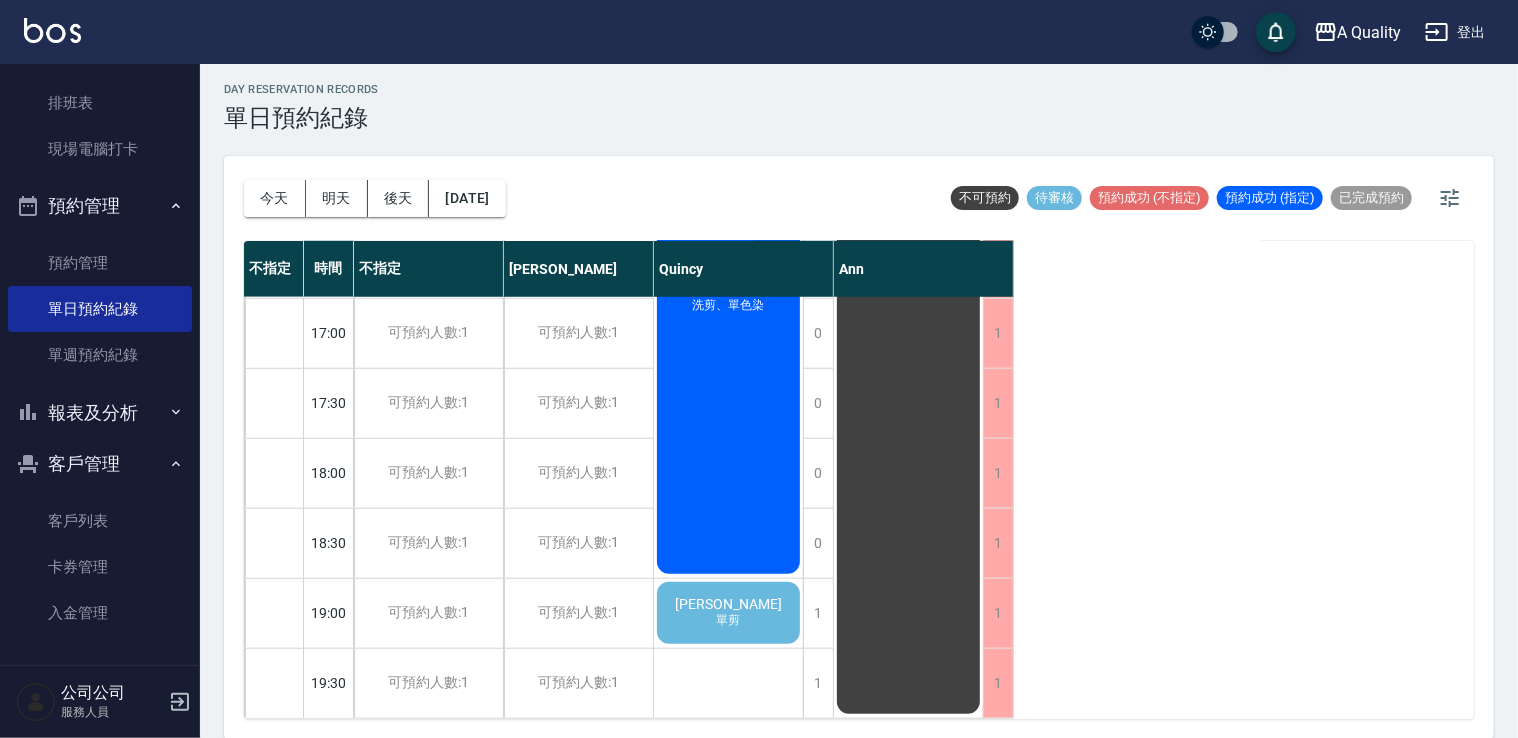 click on "單剪" at bounding box center (729, -263) 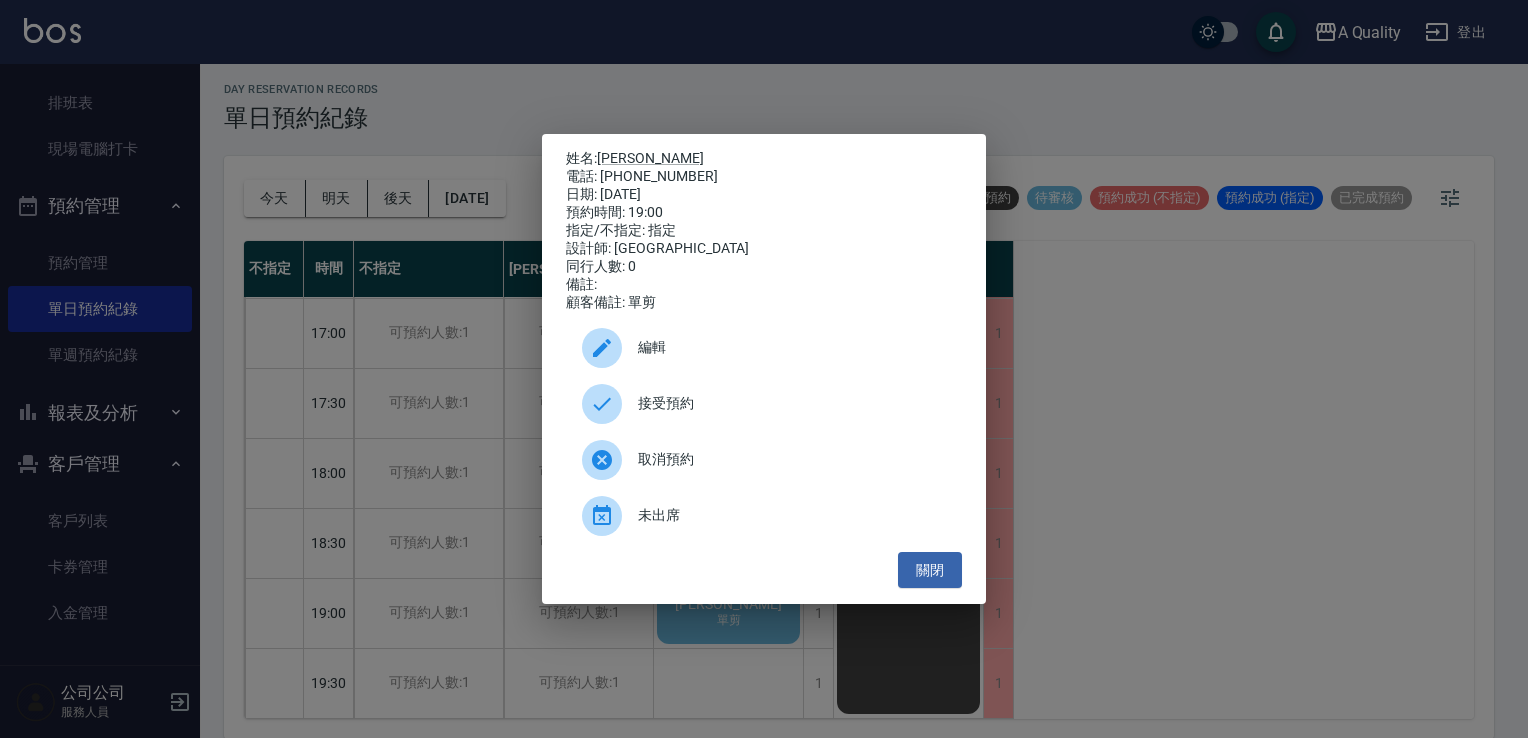 click on "接受預約" at bounding box center (792, 403) 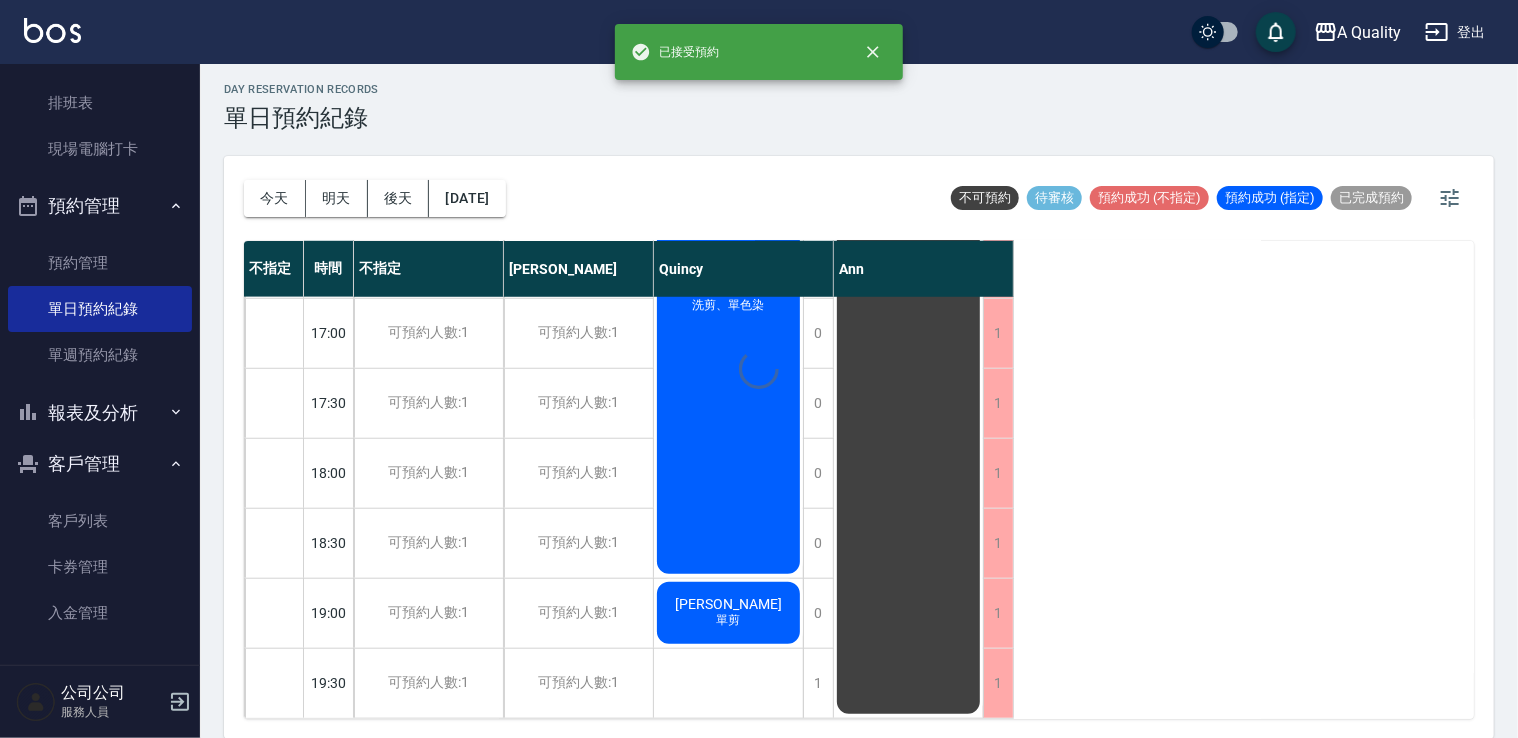 click on "黃朝駿" at bounding box center (728, -271) 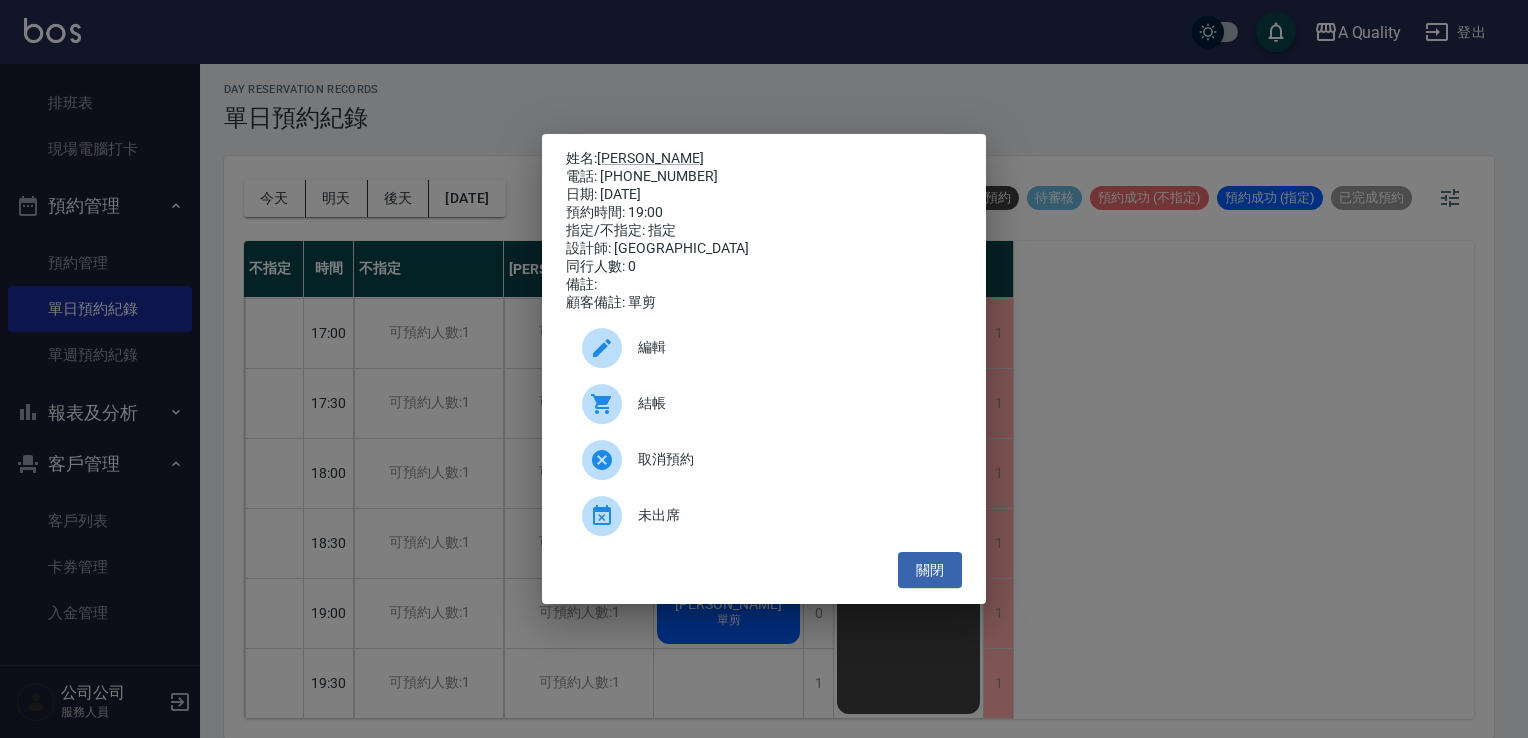 click on "編輯" at bounding box center [764, 348] 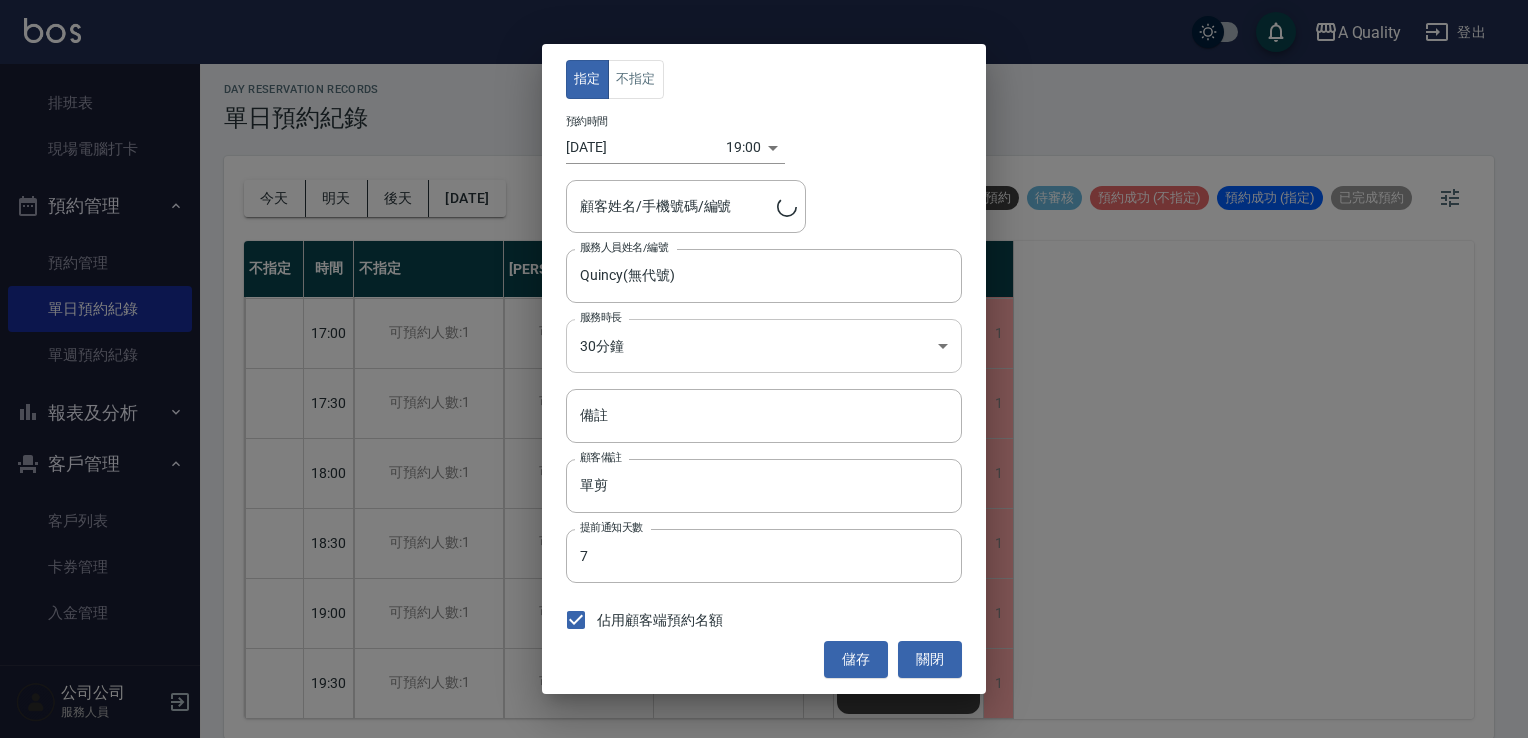 type on "黃朝駿/0932995850/" 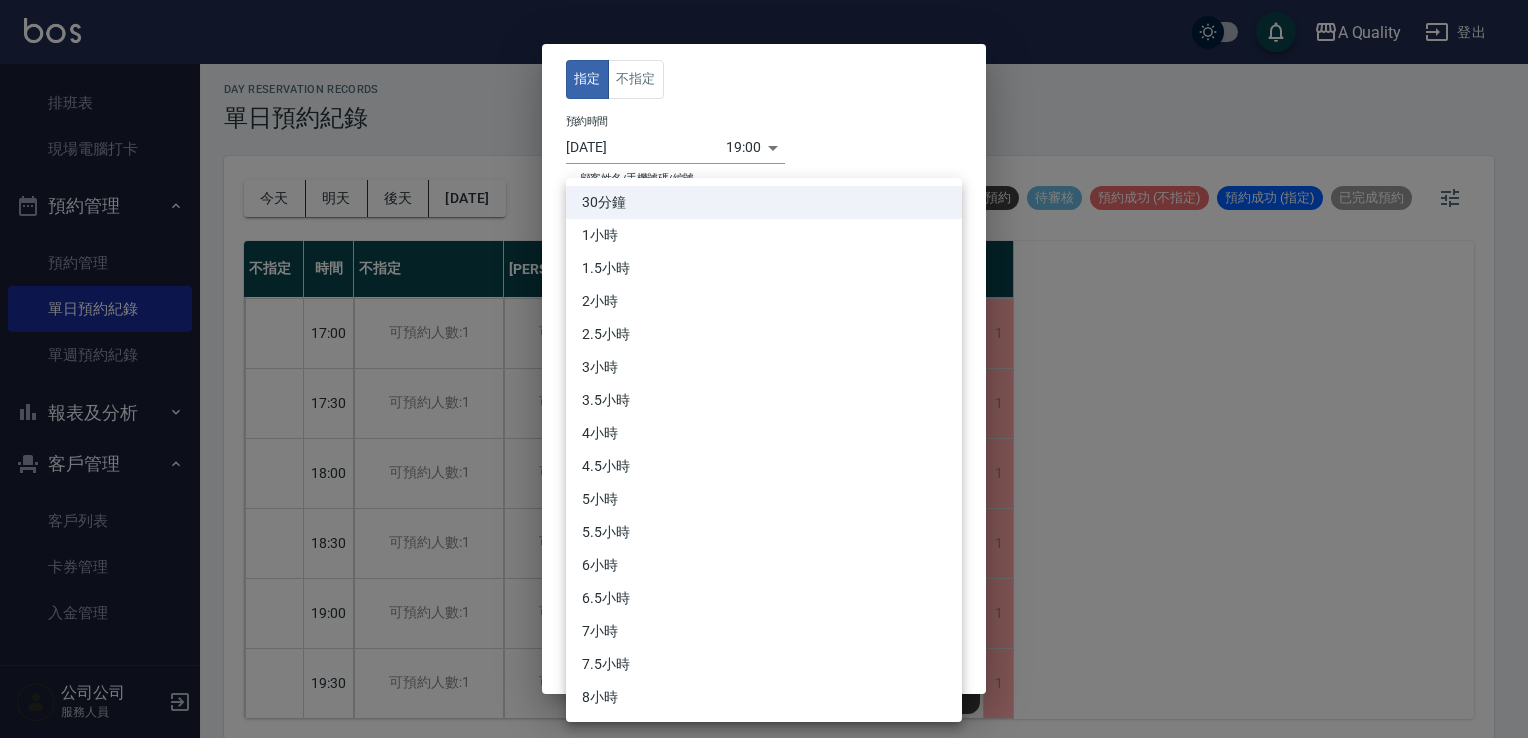 click on "A Quality 登出 櫃檯作業 打帳單 帳單列表 營業儀表板 現金收支登錄 每日結帳 排班表 現場電腦打卡 預約管理 預約管理 單日預約紀錄 單週預約紀錄 報表及分析 報表目錄 店家日報表 互助日報表 互助排行榜 互助點數明細 設計師日報表 設計師業績分析表 設計師排行榜 店販抽成明細 每日非現金明細 客戶管理 客戶列表 卡券管理 入金管理 公司公司 服務人員 day Reservation records 單日預約紀錄 今天 明天 後天 2025/07/14 不可預約 待審核 預約成功 (不指定) 預約成功 (指定) 已完成預約 不指定 時間 不指定 Taylor Quincy Ann 11:00 11:30 12:00 12:30 13:00 13:30 14:00 14:30 15:00 15:30 16:00 16:30 17:00 17:30 18:00 18:30 19:00 19:30 可預約人數:1 可預約人數:1 可預約人數:1 可預約人數:1 可預約人數:1 可預約人數:1 可預約人數:1 可預約人數:1 可預約人數:1 可預約人數:1 可預約人數:1 可預約人數:1 可預約人數:1 0 0" at bounding box center [764, 367] 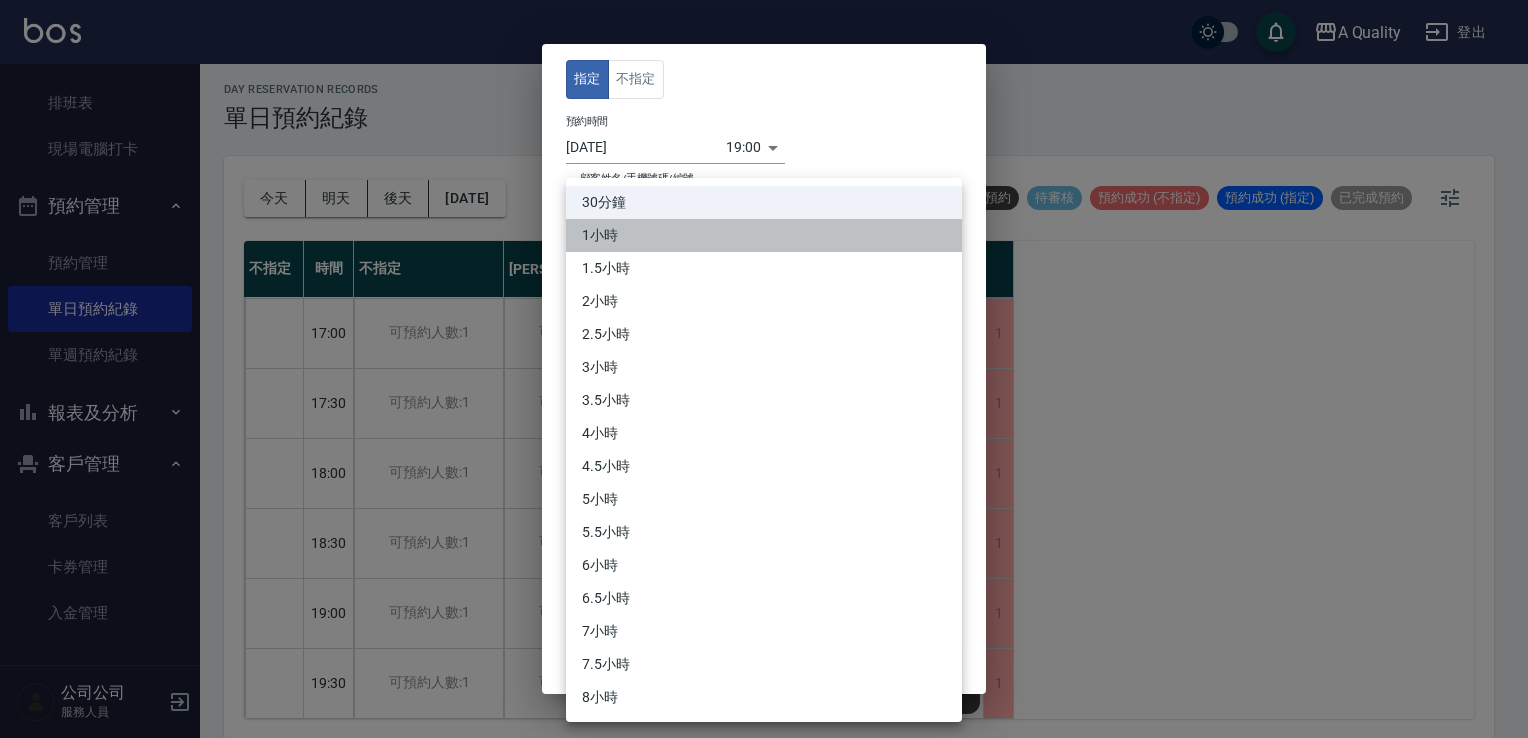 drag, startPoint x: 596, startPoint y: 242, endPoint x: 668, endPoint y: 277, distance: 80.05623 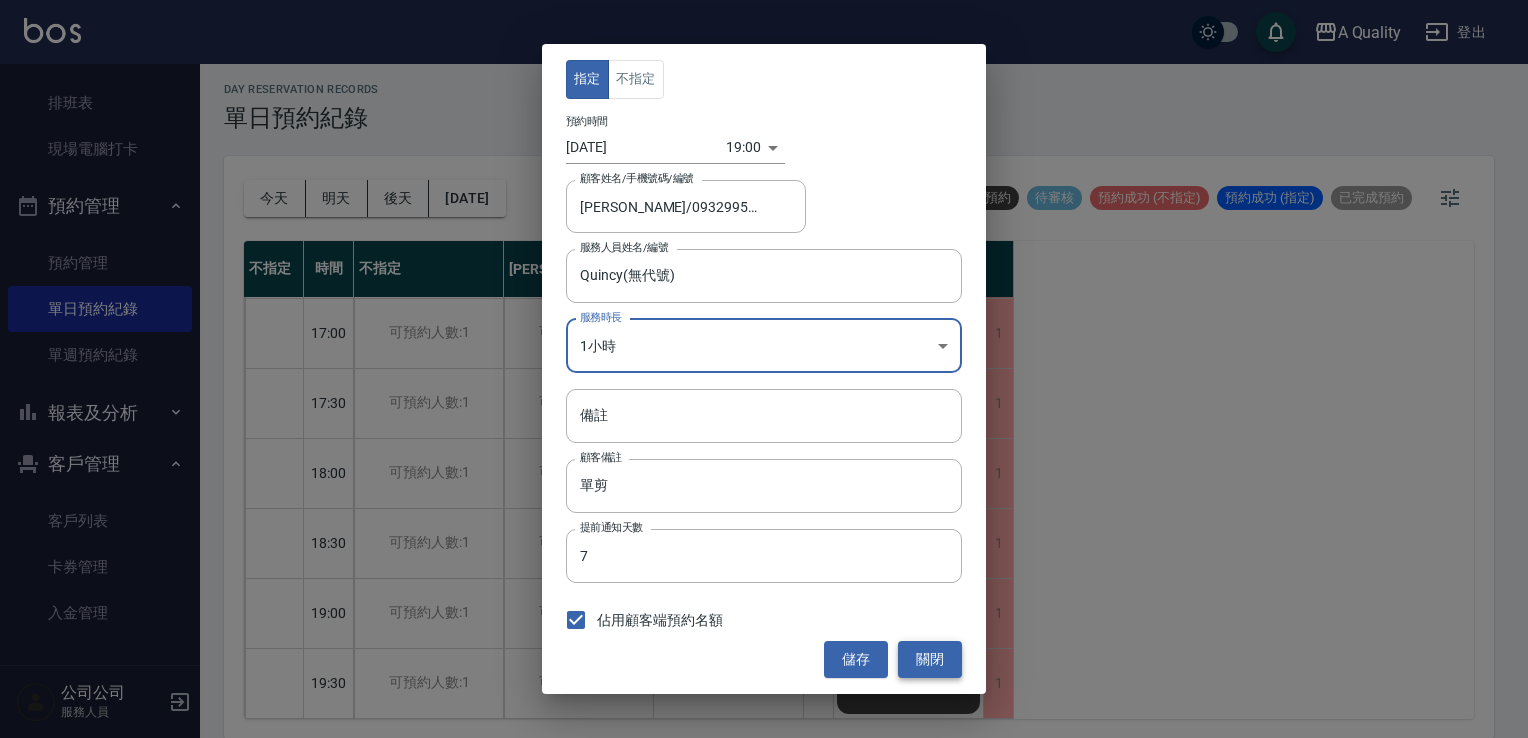 click on "關閉" at bounding box center [930, 659] 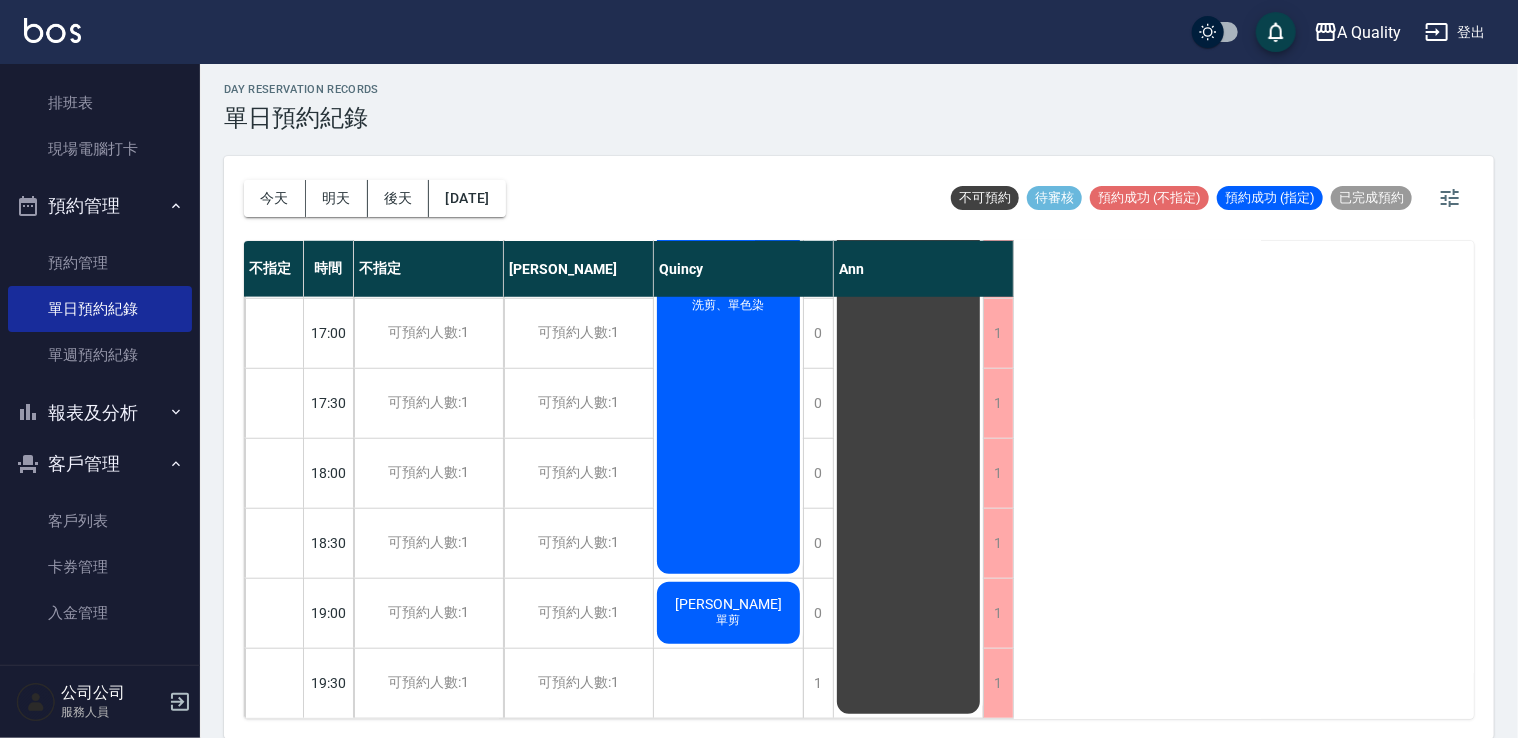 click on "黃朝駿 單剪" at bounding box center [728, -262] 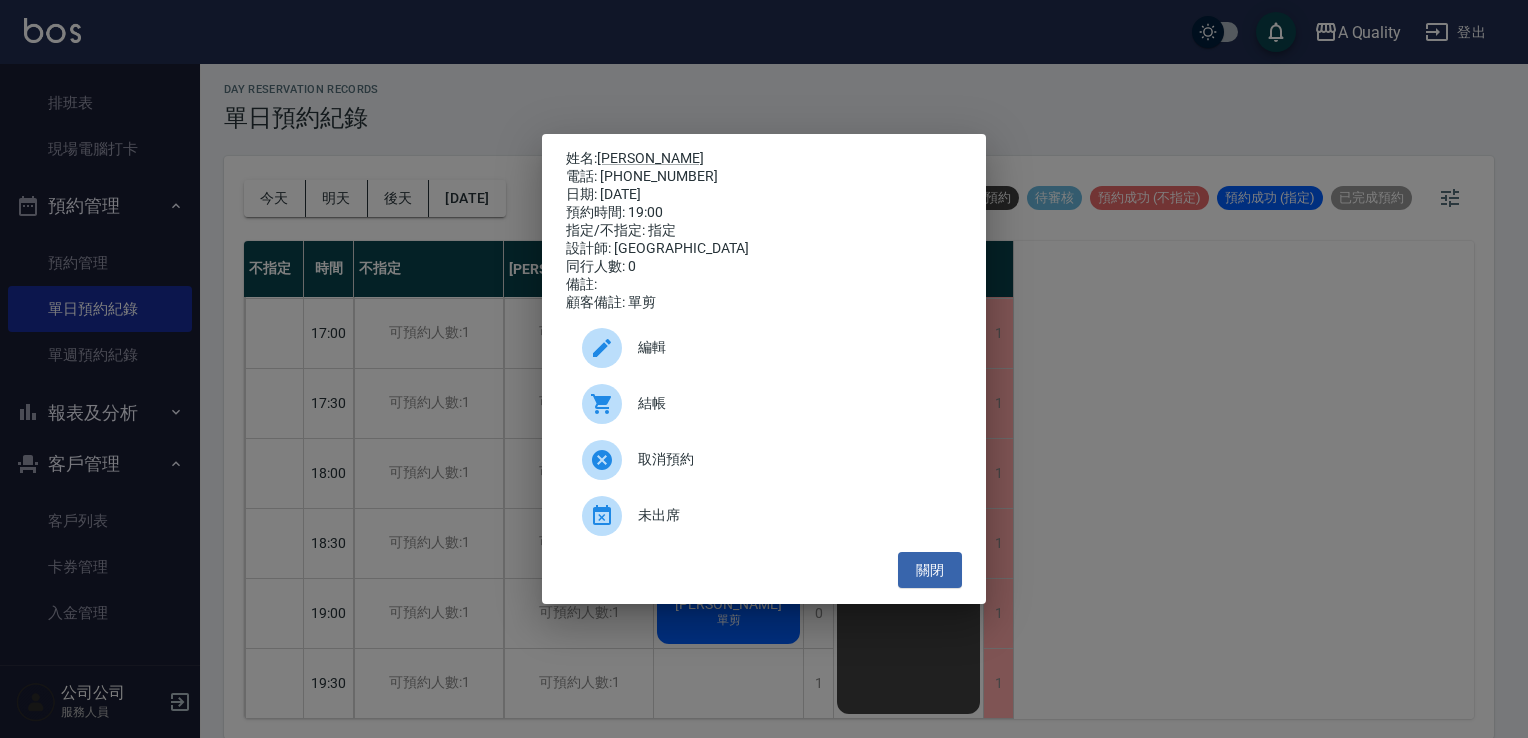 click on "編輯" at bounding box center [792, 347] 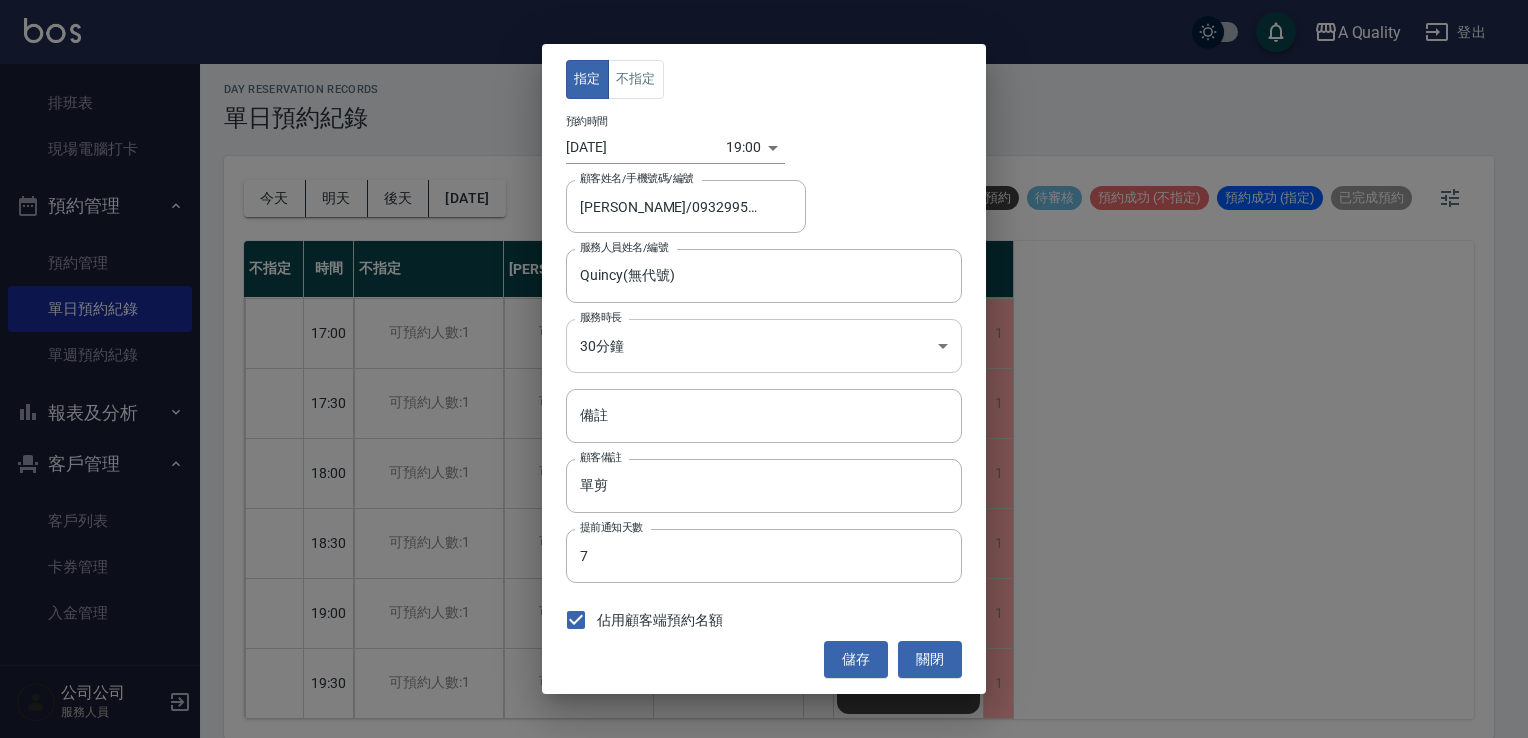 click on "A Quality 登出 櫃檯作業 打帳單 帳單列表 營業儀表板 現金收支登錄 每日結帳 排班表 現場電腦打卡 預約管理 預約管理 單日預約紀錄 單週預約紀錄 報表及分析 報表目錄 店家日報表 互助日報表 互助排行榜 互助點數明細 設計師日報表 設計師業績分析表 設計師排行榜 店販抽成明細 每日非現金明細 客戶管理 客戶列表 卡券管理 入金管理 公司公司 服務人員 day Reservation records 單日預約紀錄 今天 明天 後天 2025/07/14 不可預約 待審核 預約成功 (不指定) 預約成功 (指定) 已完成預約 不指定 時間 不指定 Taylor Quincy Ann 11:00 11:30 12:00 12:30 13:00 13:30 14:00 14:30 15:00 15:30 16:00 16:30 17:00 17:30 18:00 18:30 19:00 19:30 可預約人數:1 可預約人數:1 可預約人數:1 可預約人數:1 可預約人數:1 可預約人數:1 可預約人數:1 可預約人數:1 可預約人數:1 可預約人數:1 可預約人數:1 可預約人數:1 可預約人數:1 0 0" at bounding box center (764, 367) 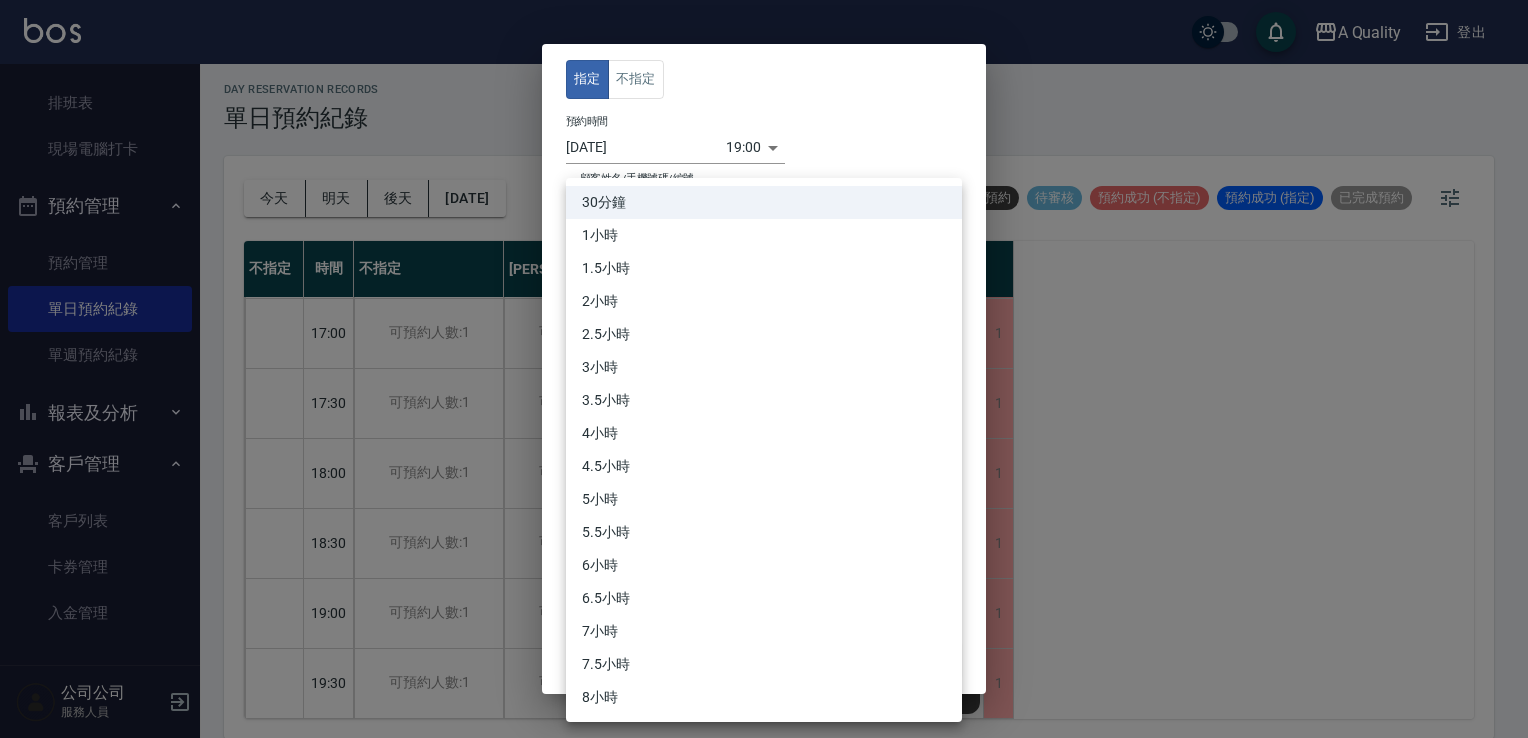 drag, startPoint x: 607, startPoint y: 238, endPoint x: 684, endPoint y: 289, distance: 92.358 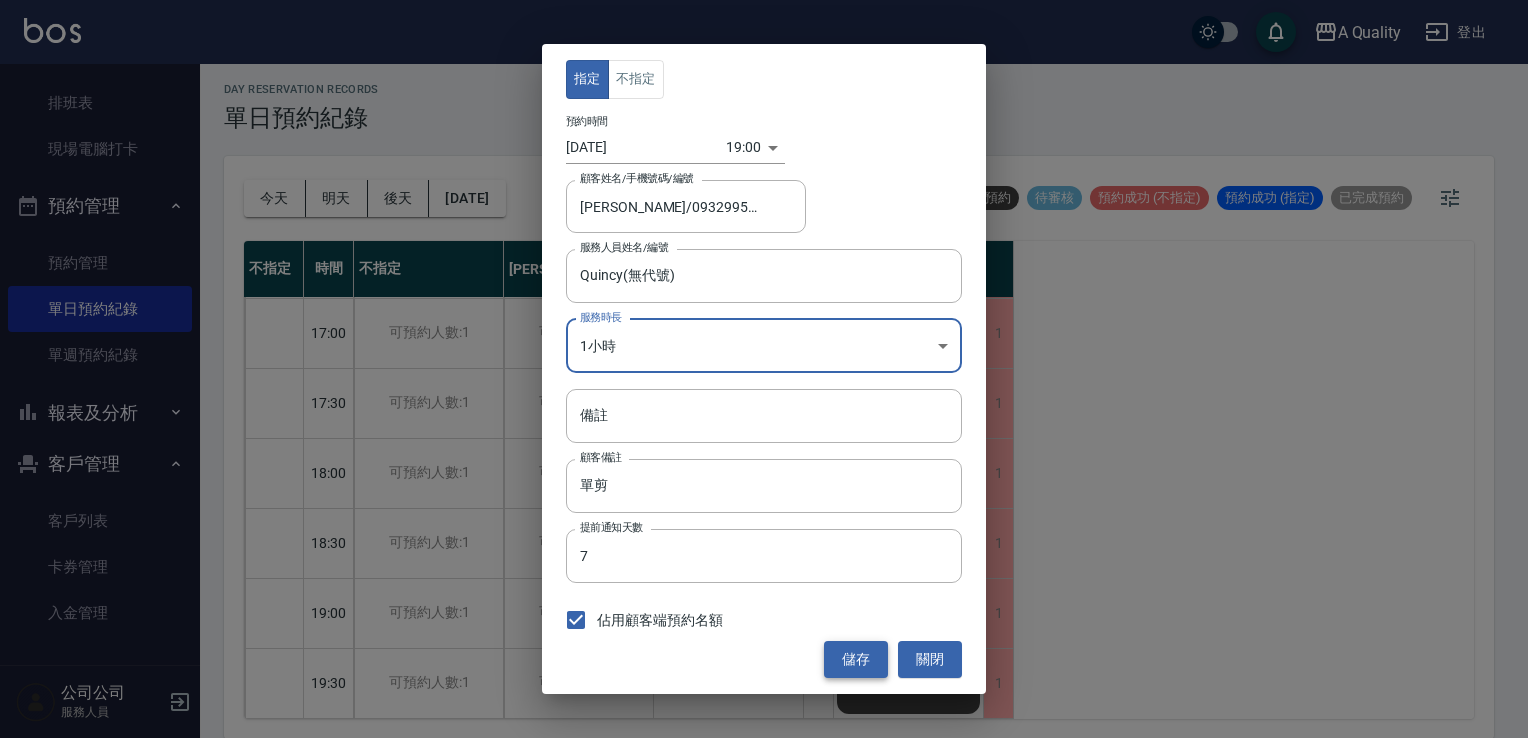click on "儲存" at bounding box center (856, 659) 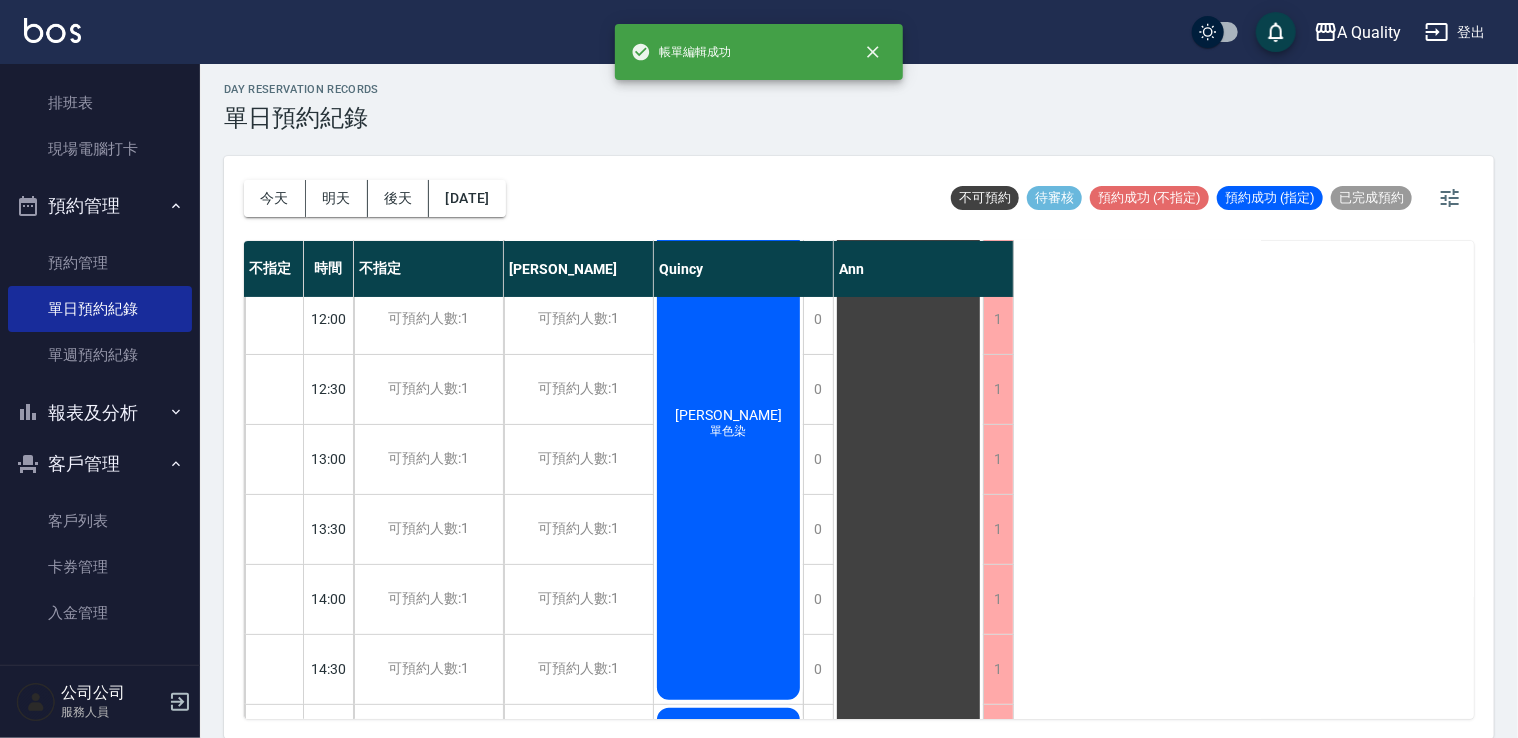 scroll, scrollTop: 0, scrollLeft: 0, axis: both 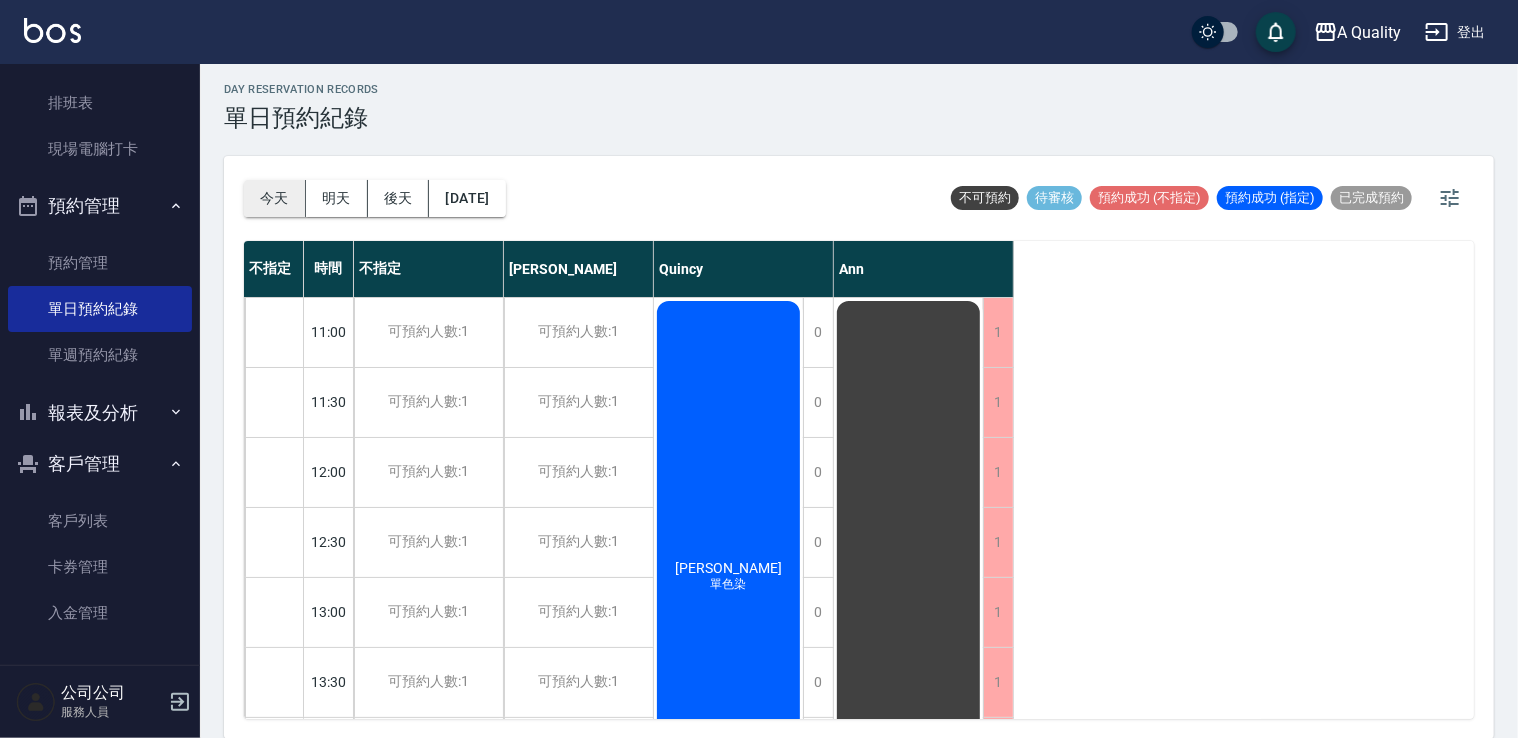 click on "今天" at bounding box center [275, 198] 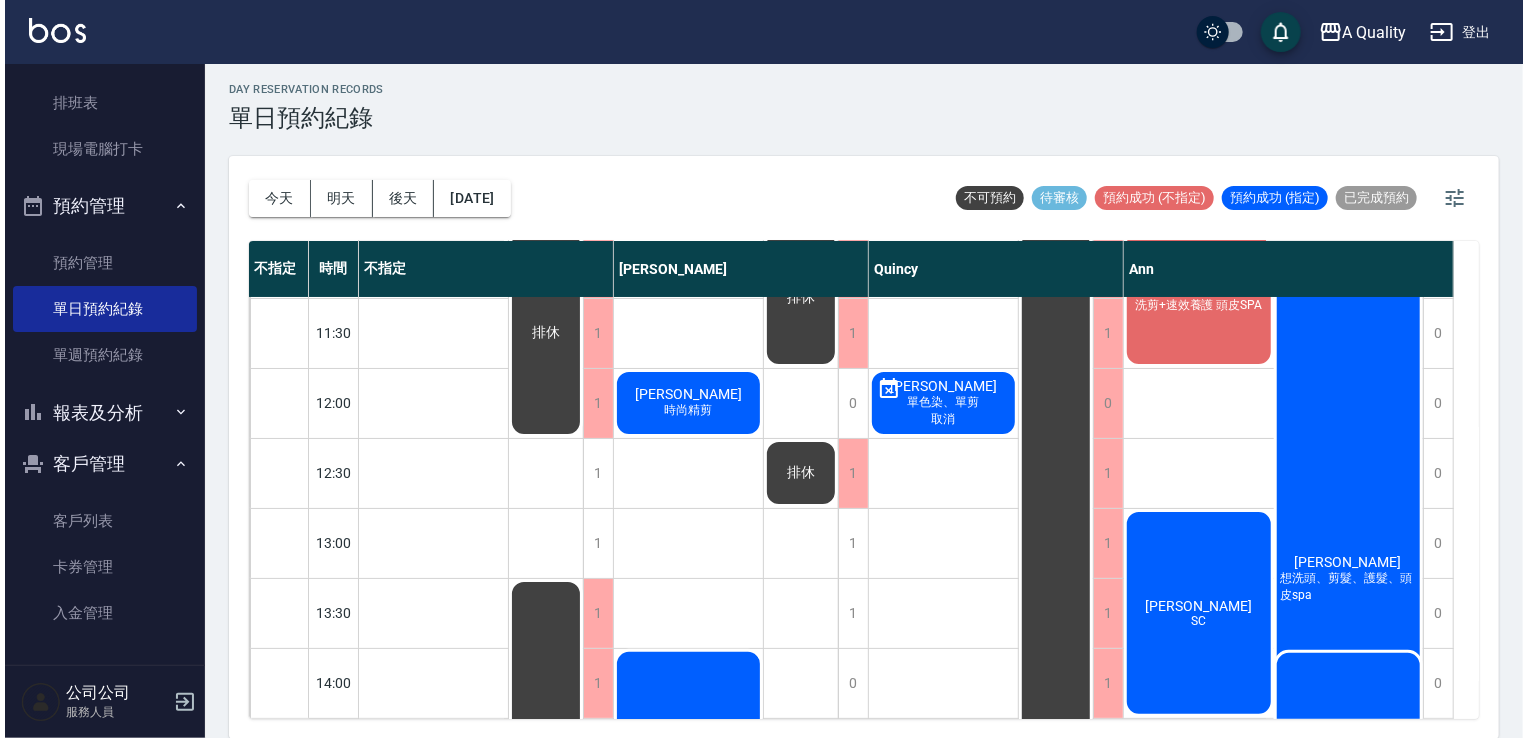 scroll, scrollTop: 0, scrollLeft: 0, axis: both 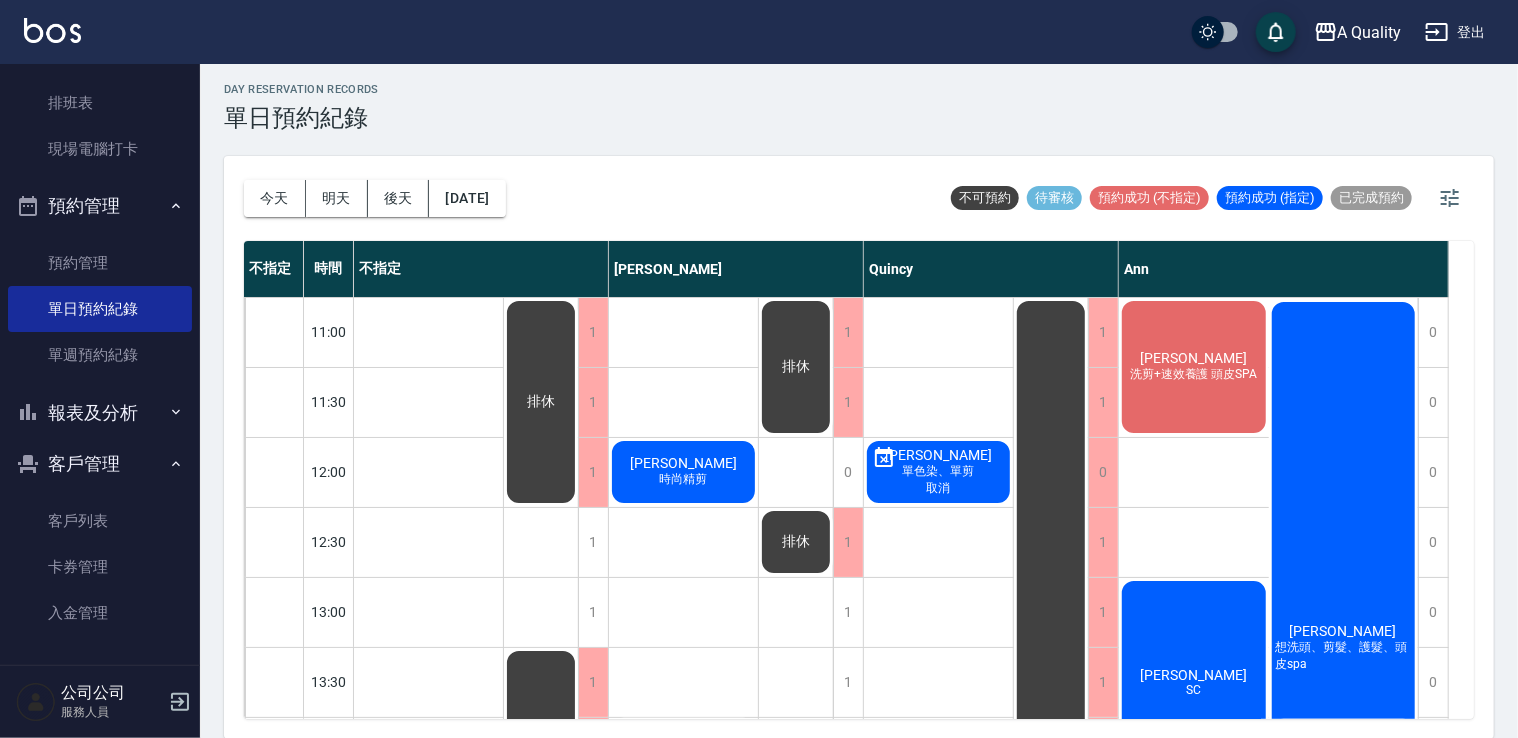 click on "曾怡慈 洗剪+速效養護 頭皮SPA" at bounding box center (428, 1277) 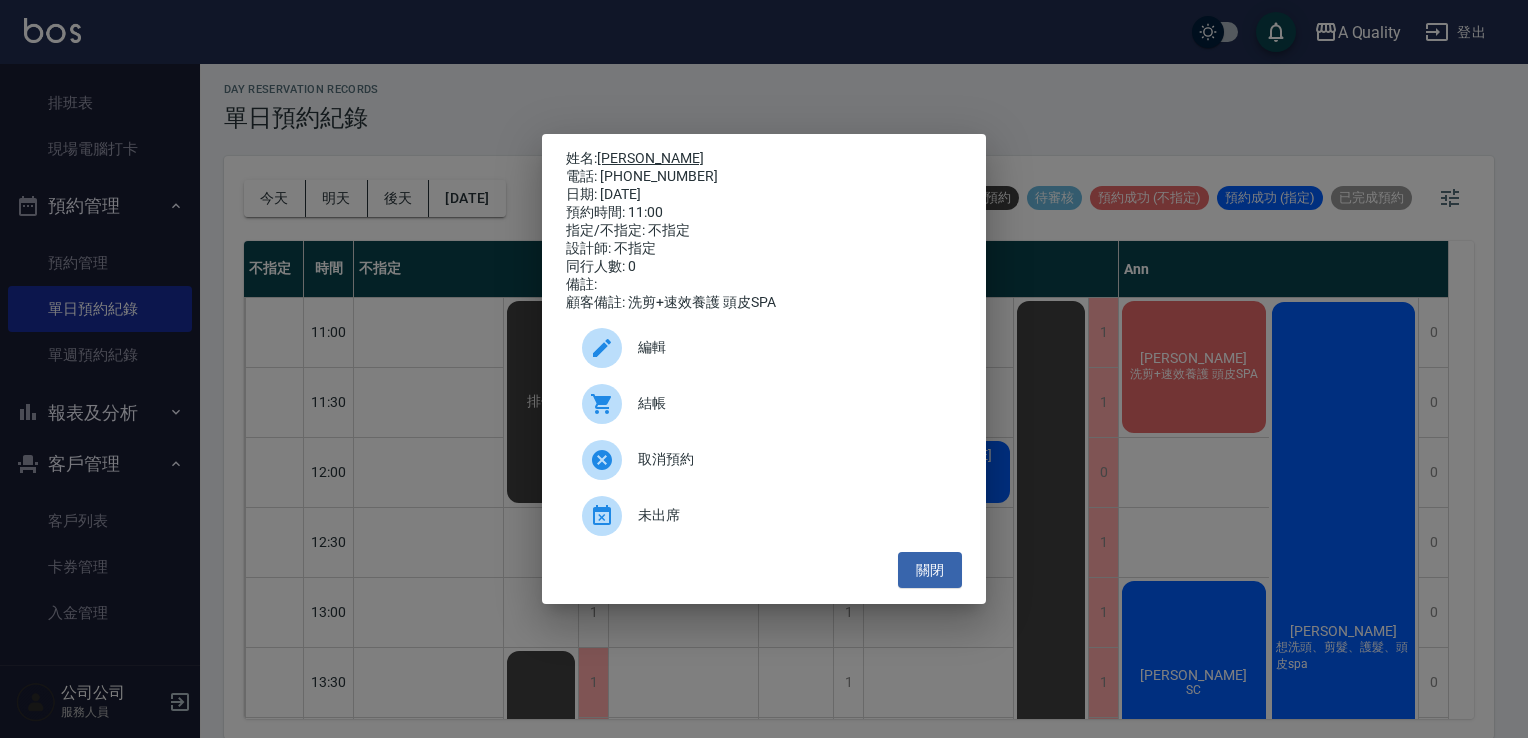 click on "[PERSON_NAME]" at bounding box center [650, 158] 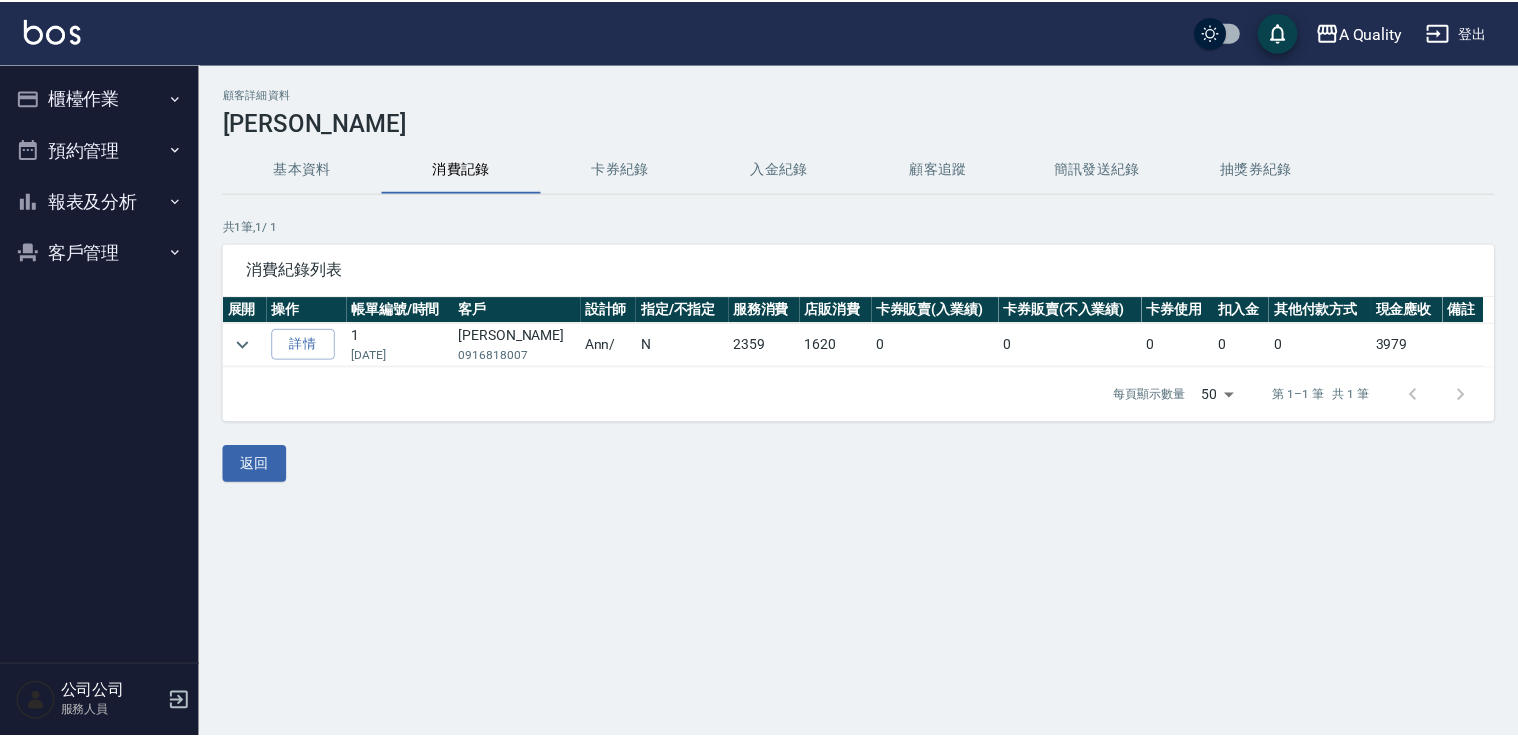 scroll, scrollTop: 0, scrollLeft: 0, axis: both 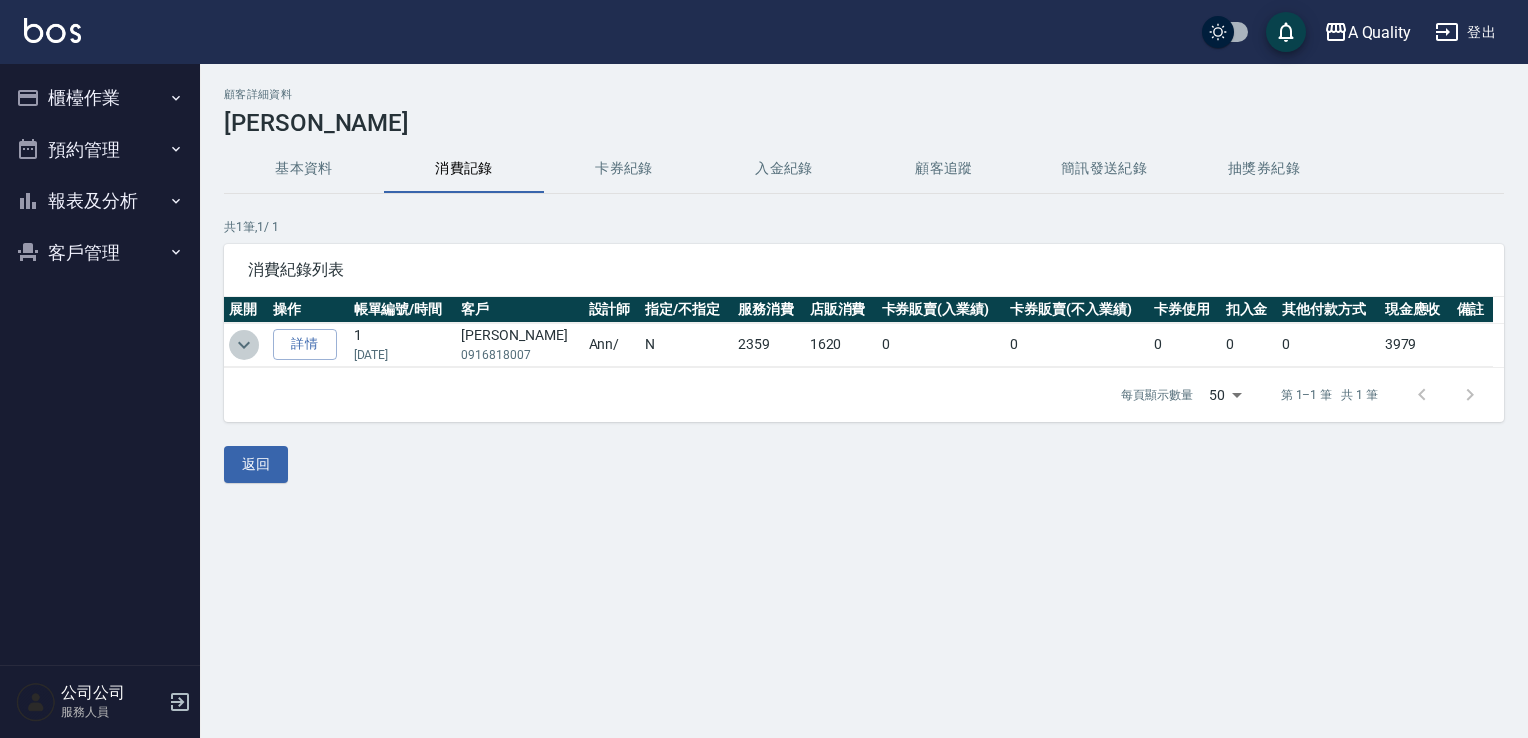click 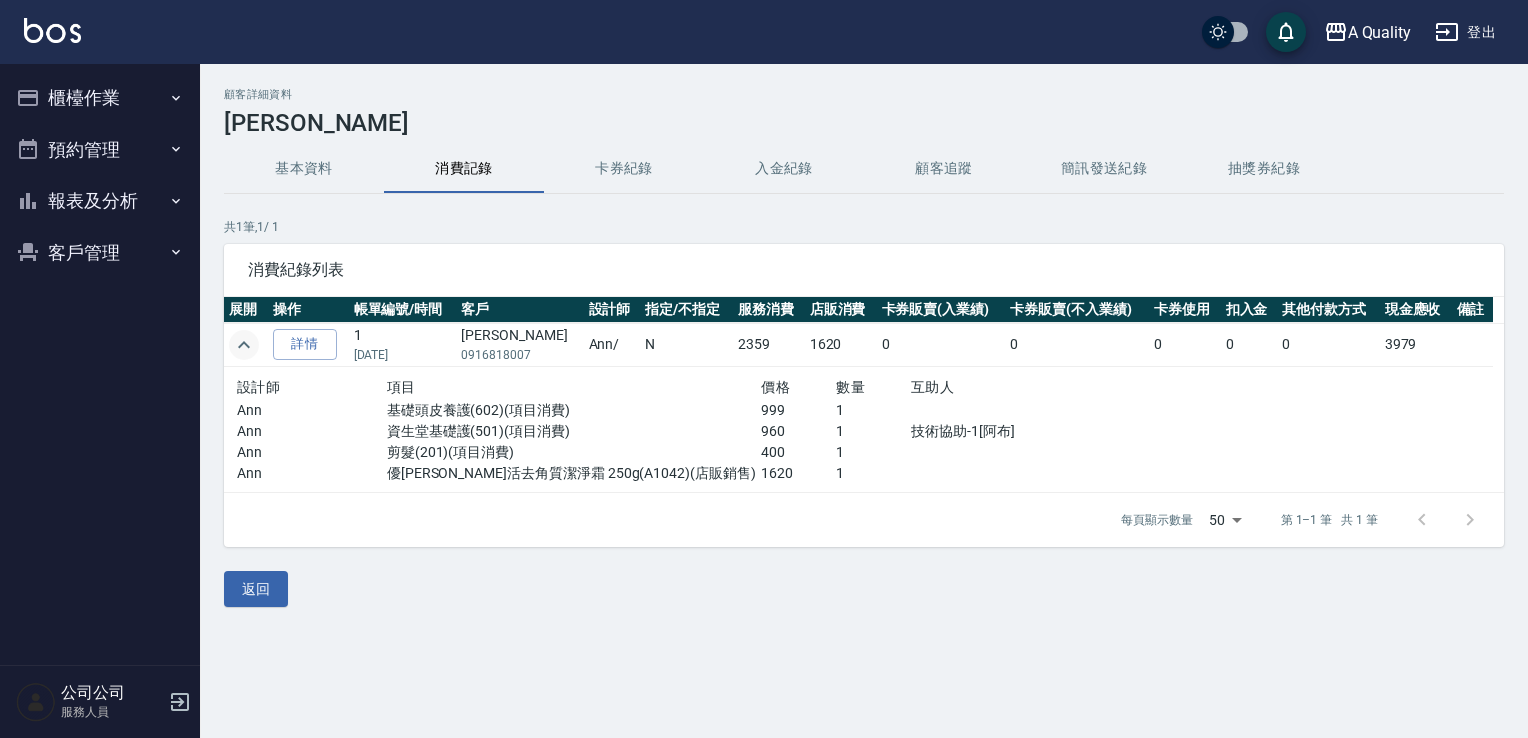 click on "預約管理" at bounding box center [100, 150] 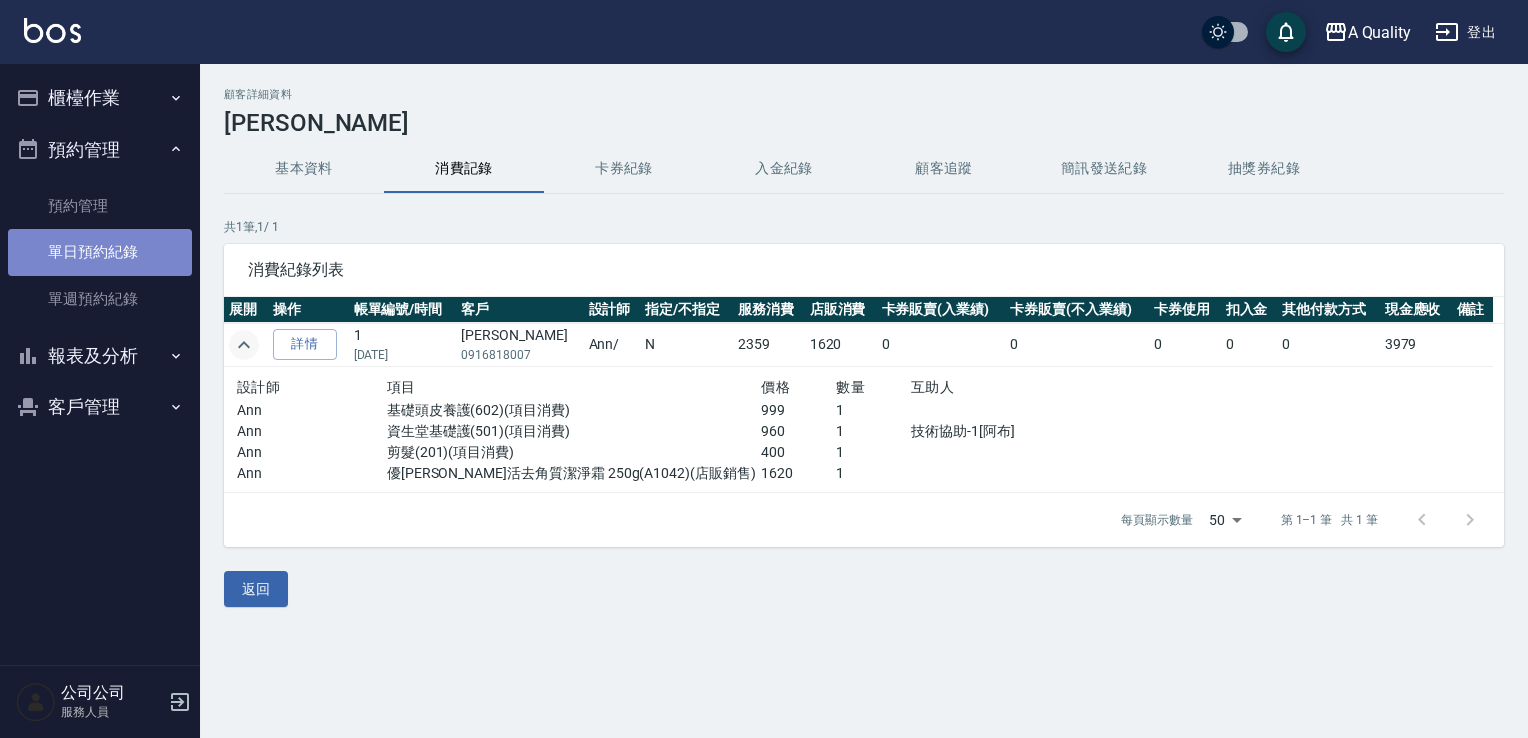 click on "單日預約紀錄" at bounding box center [100, 252] 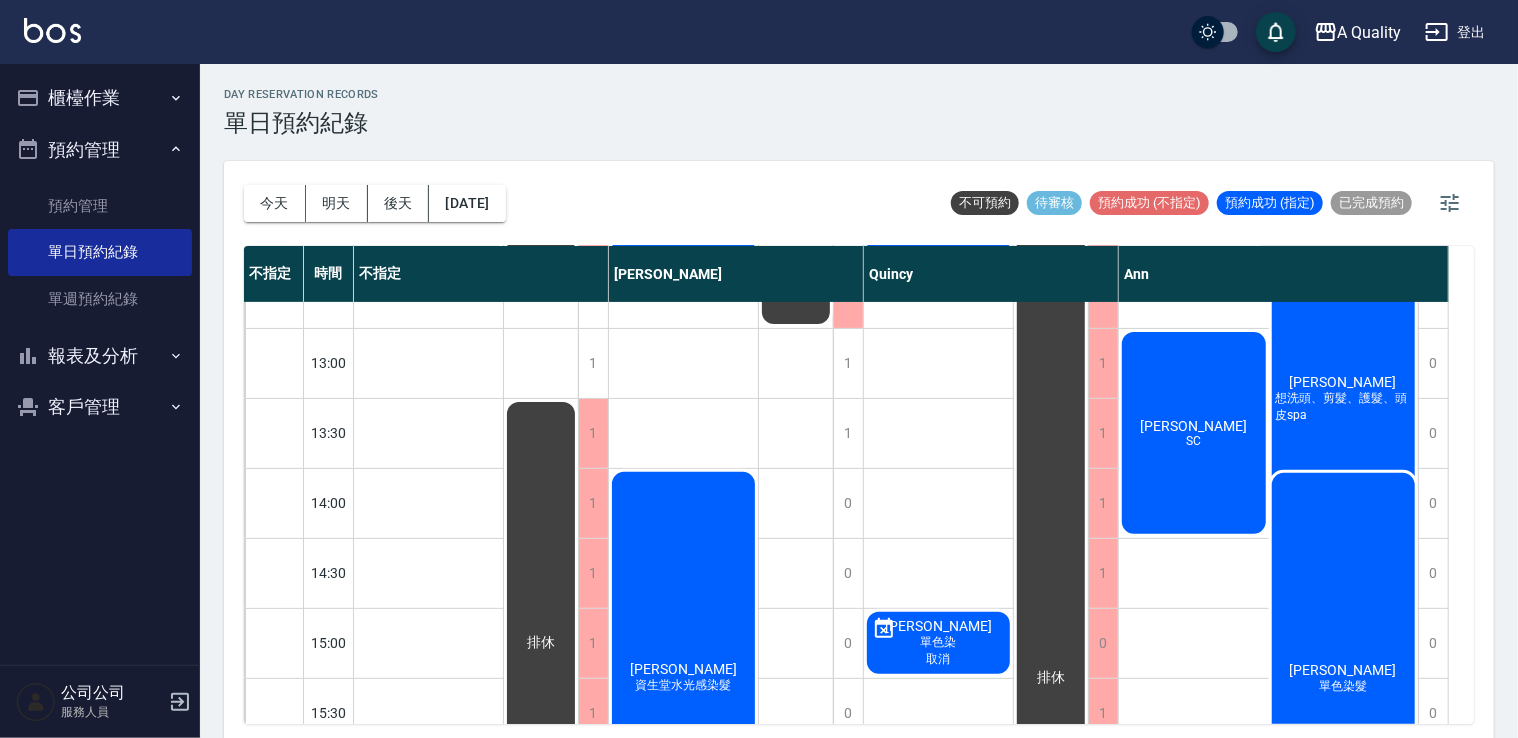 scroll, scrollTop: 400, scrollLeft: 0, axis: vertical 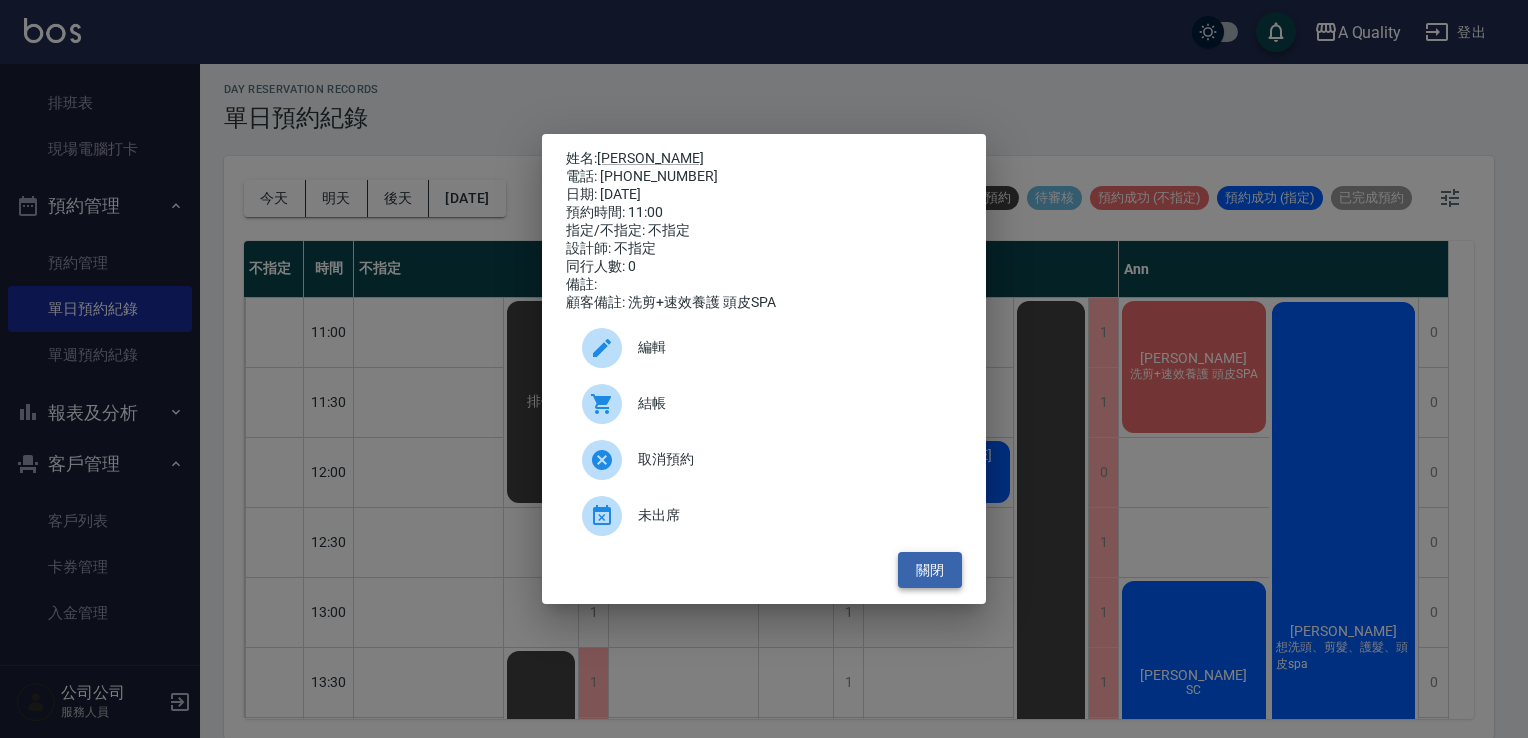 click on "關閉" at bounding box center (930, 570) 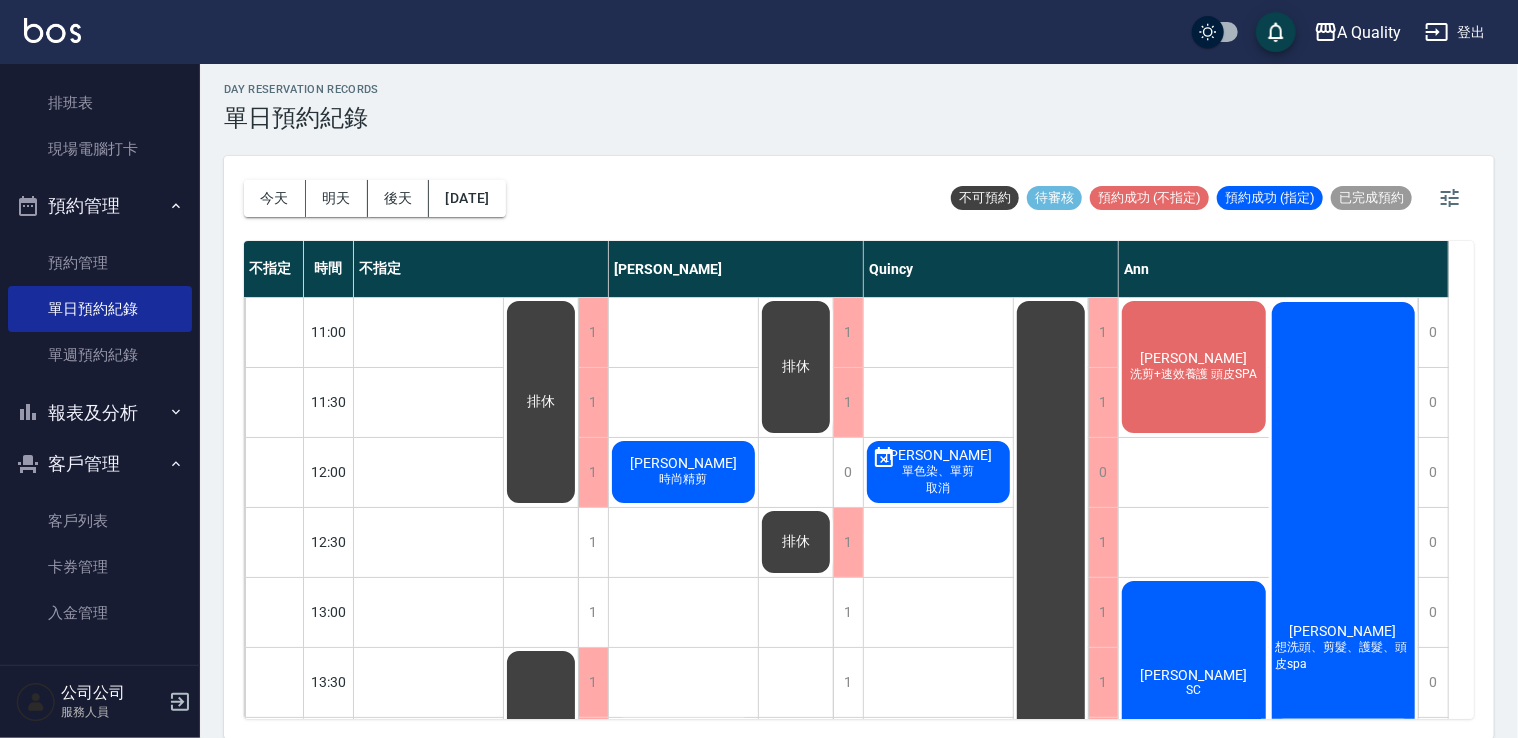 click on "洗剪+速效養護 頭皮SPA" at bounding box center [429, 1279] 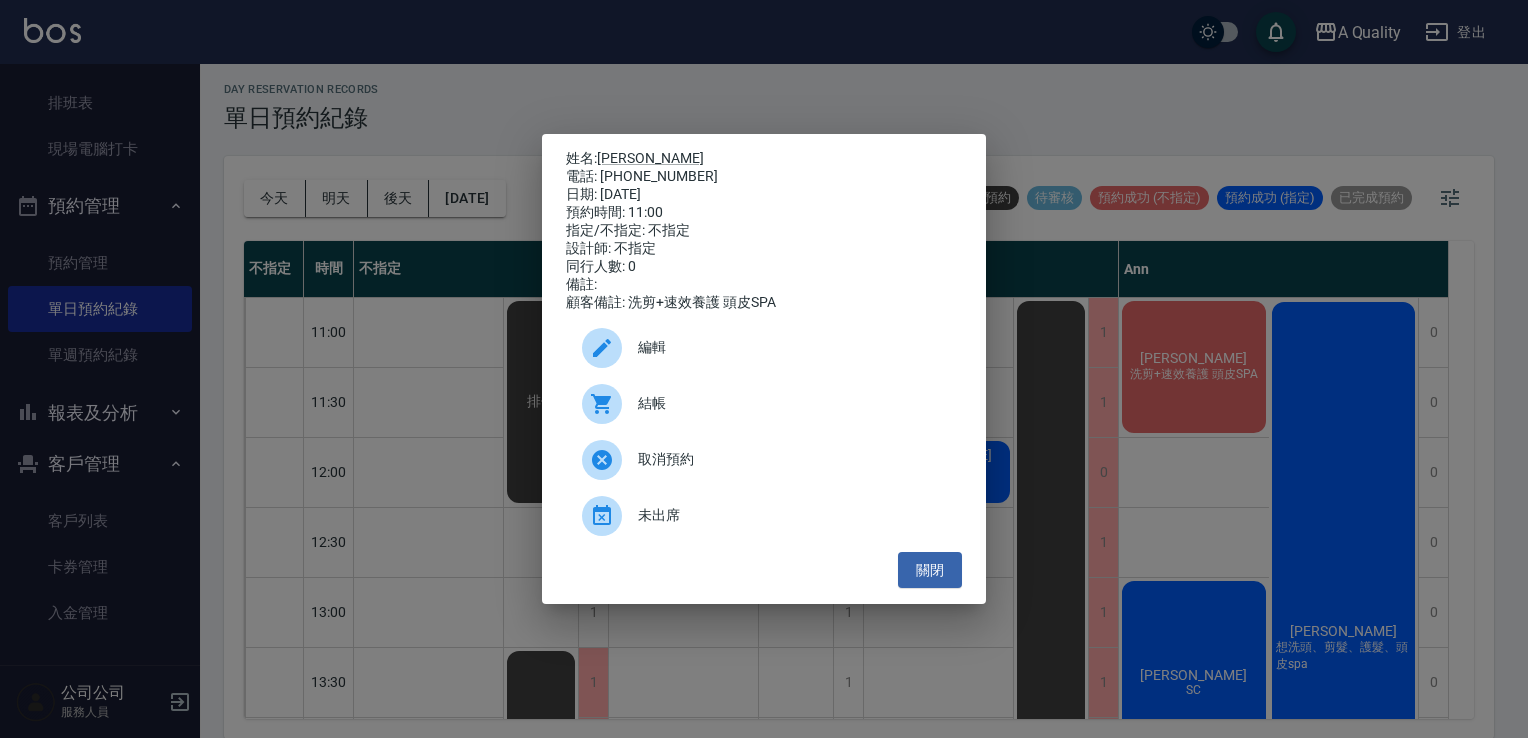 click on "結帳" at bounding box center (792, 403) 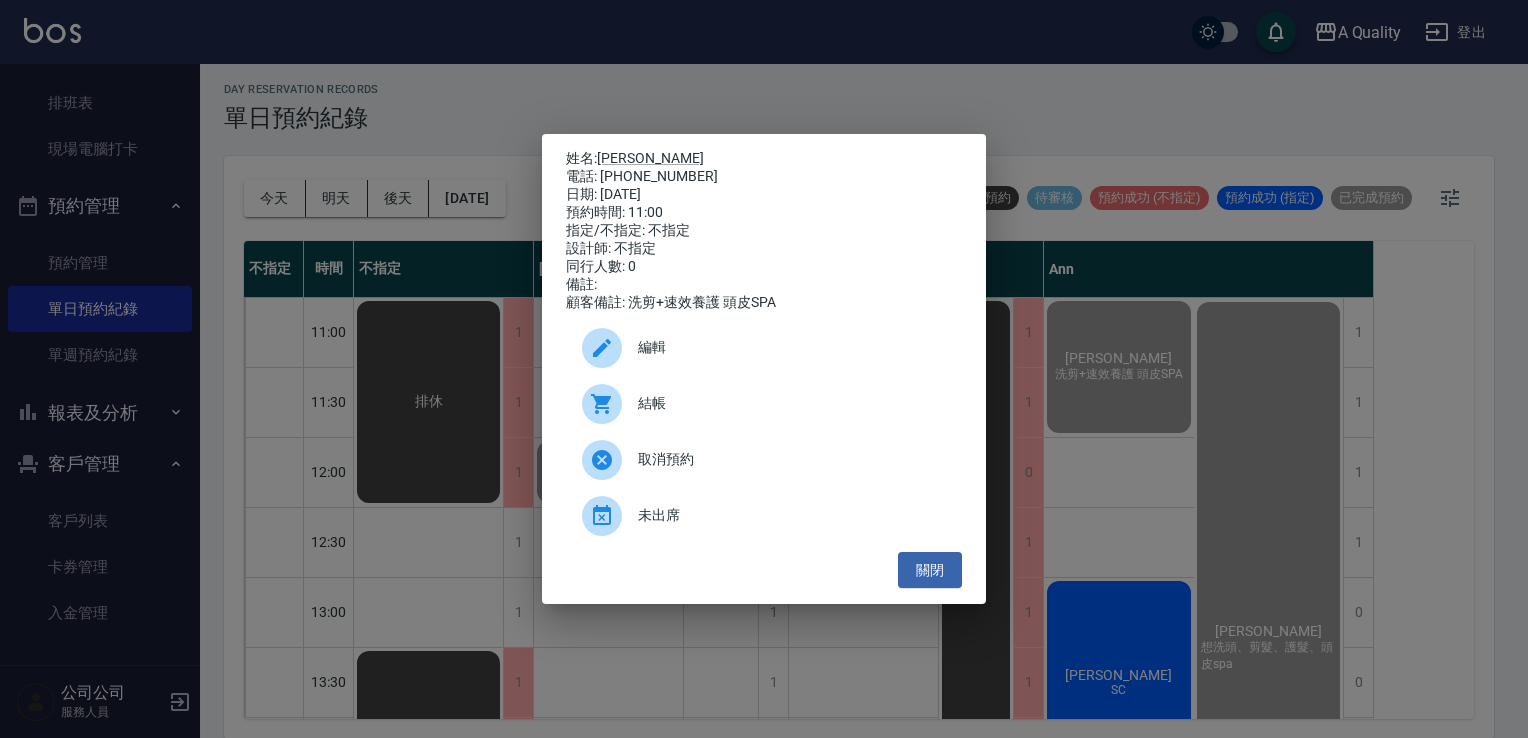 drag, startPoint x: 932, startPoint y: 569, endPoint x: 854, endPoint y: 536, distance: 84.693565 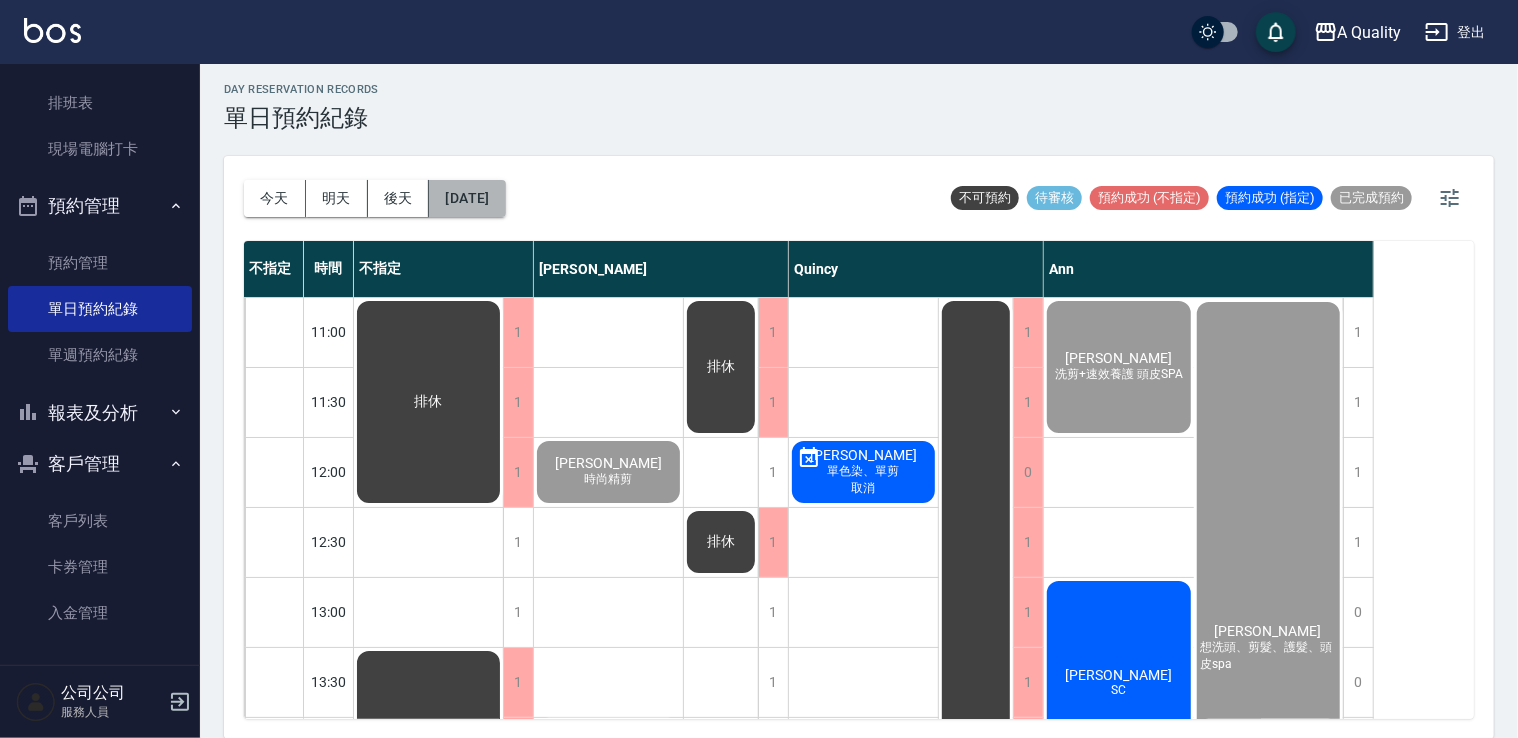 click on "[DATE]" at bounding box center (467, 198) 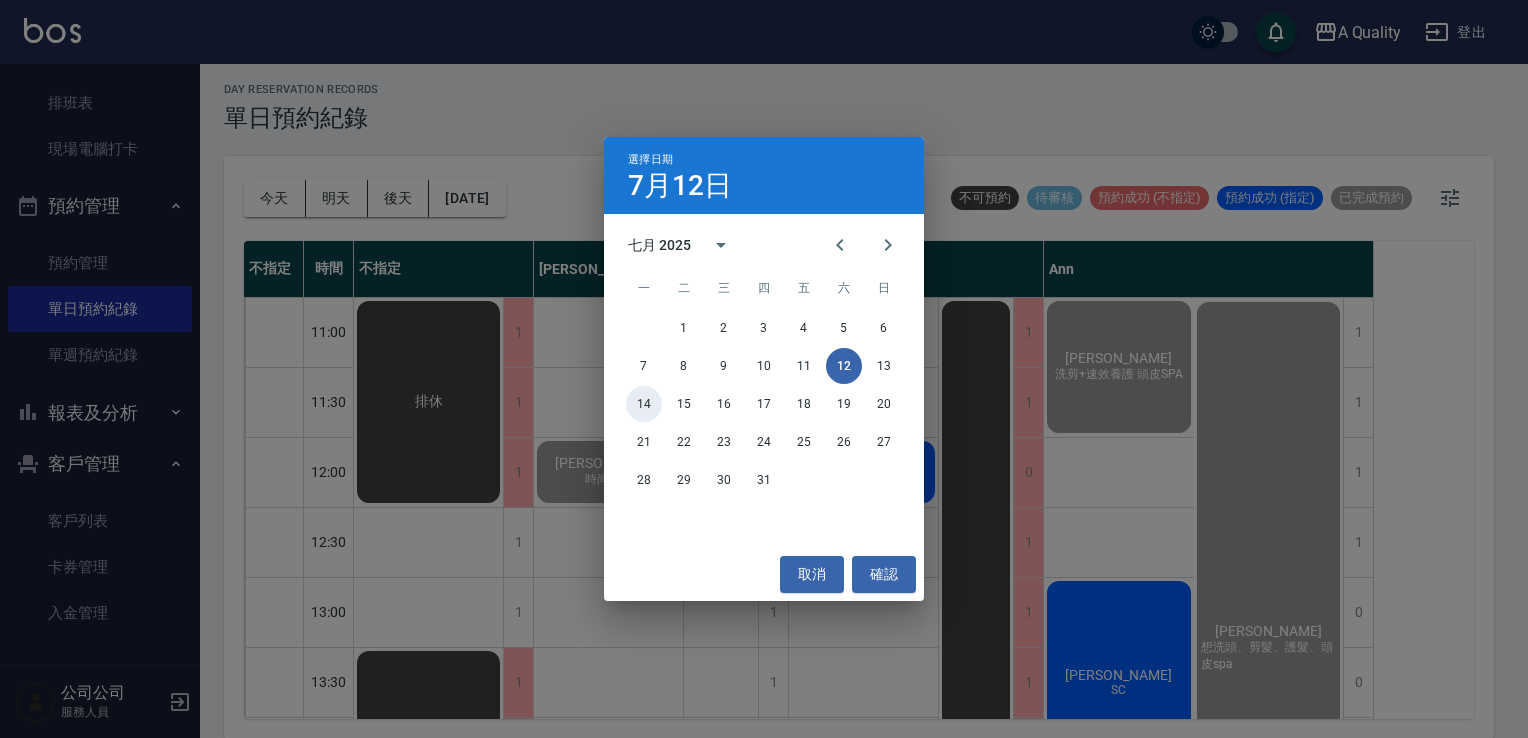 click on "14" at bounding box center (644, 404) 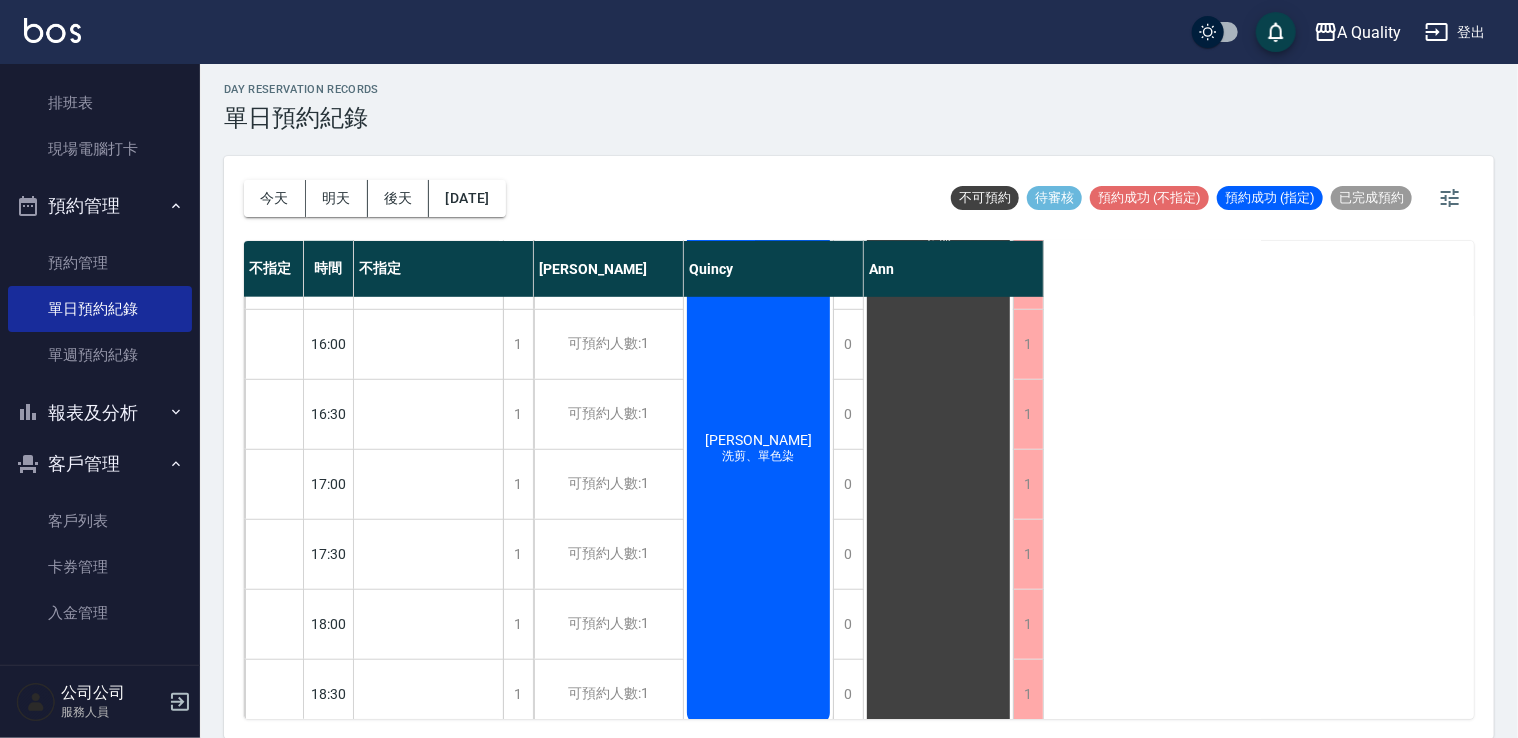 scroll, scrollTop: 853, scrollLeft: 0, axis: vertical 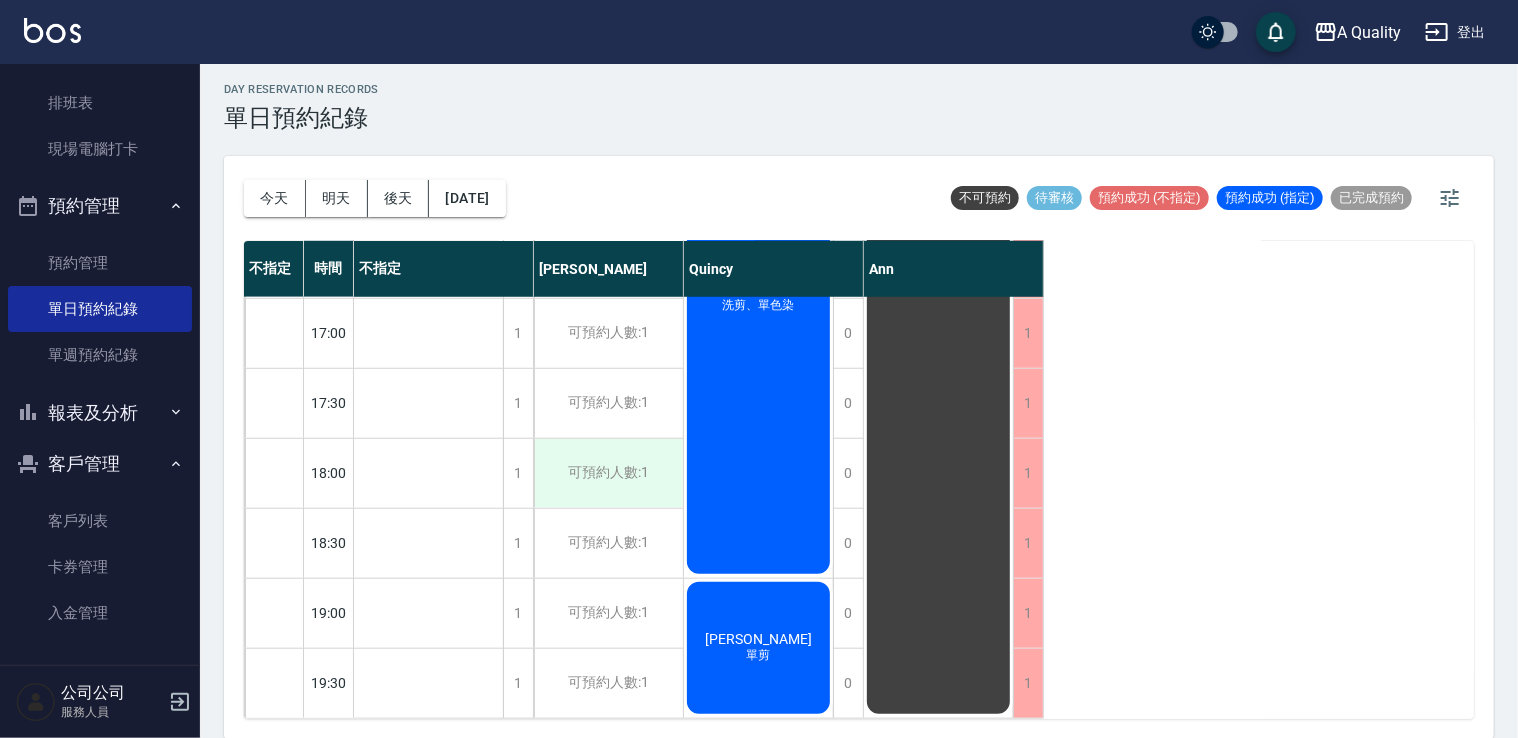 click on "可預約人數:1" at bounding box center (608, 473) 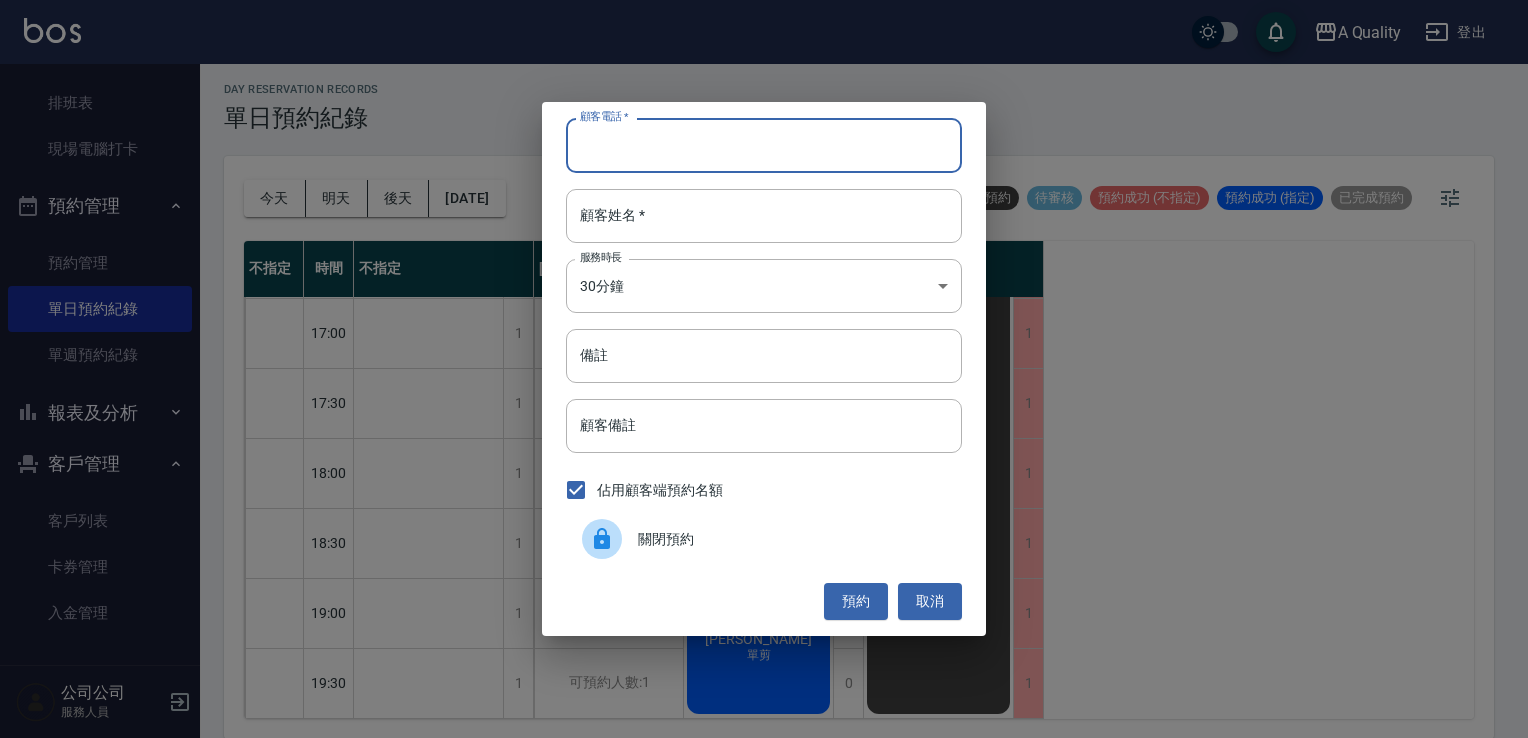paste on "0934053491" 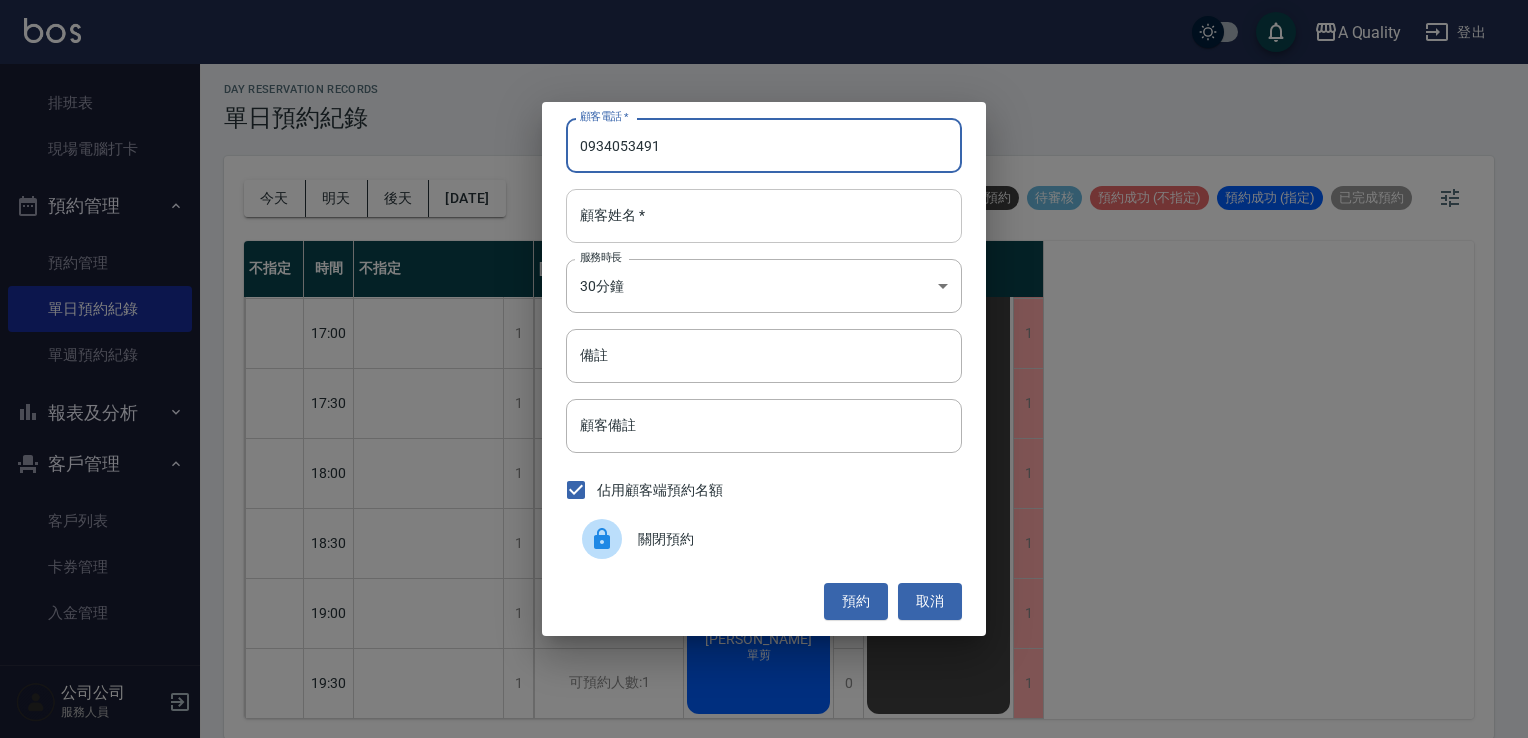 type on "0934053491" 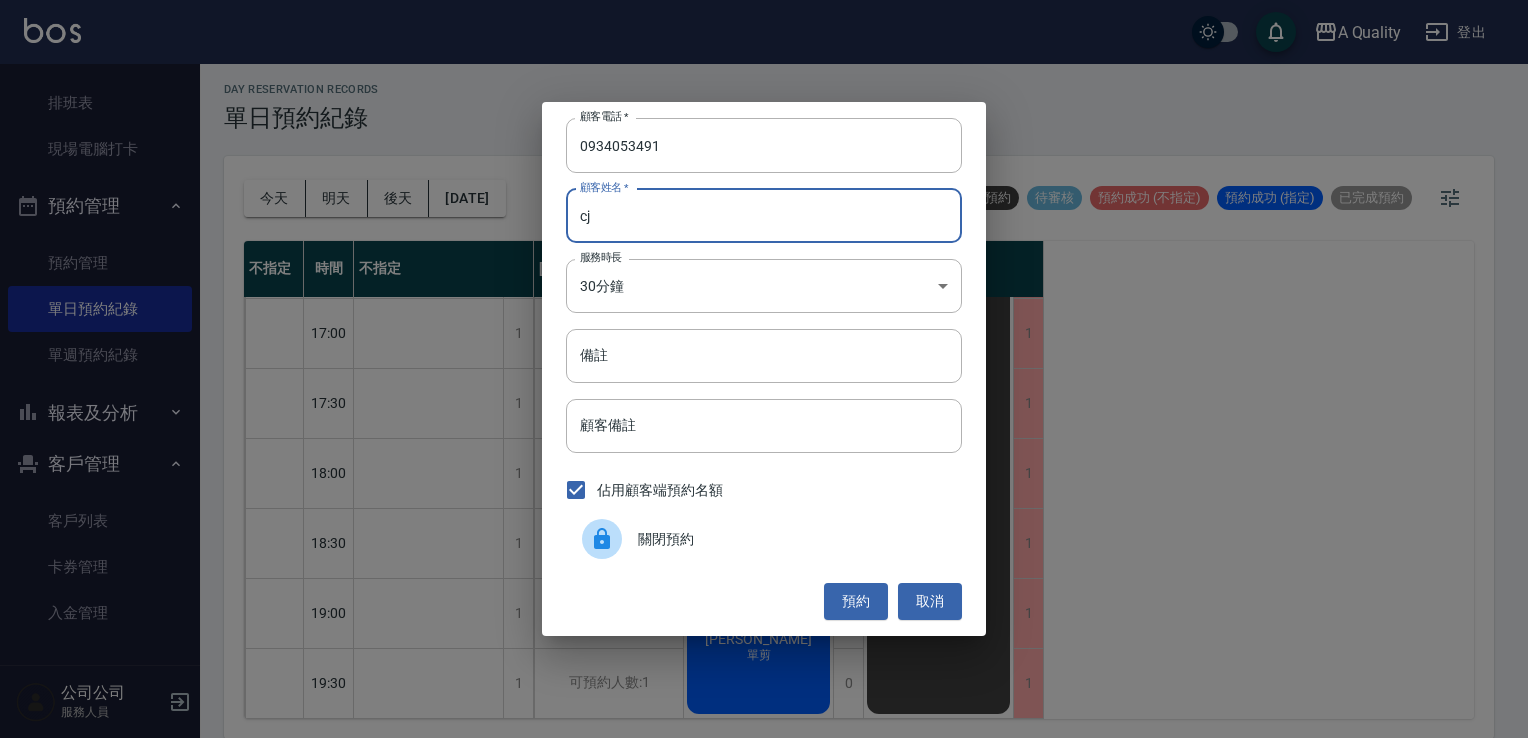 type on "c" 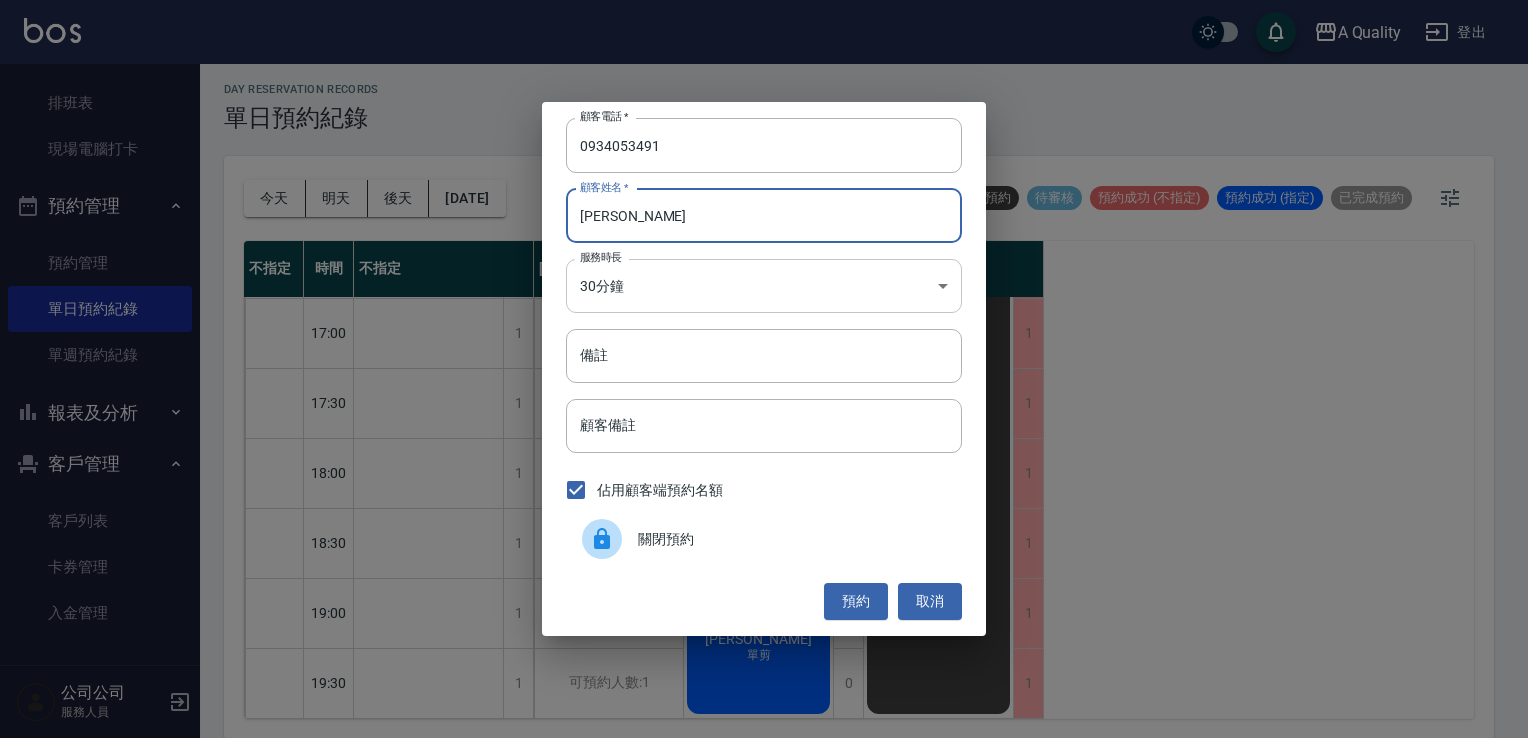 type on "洪" 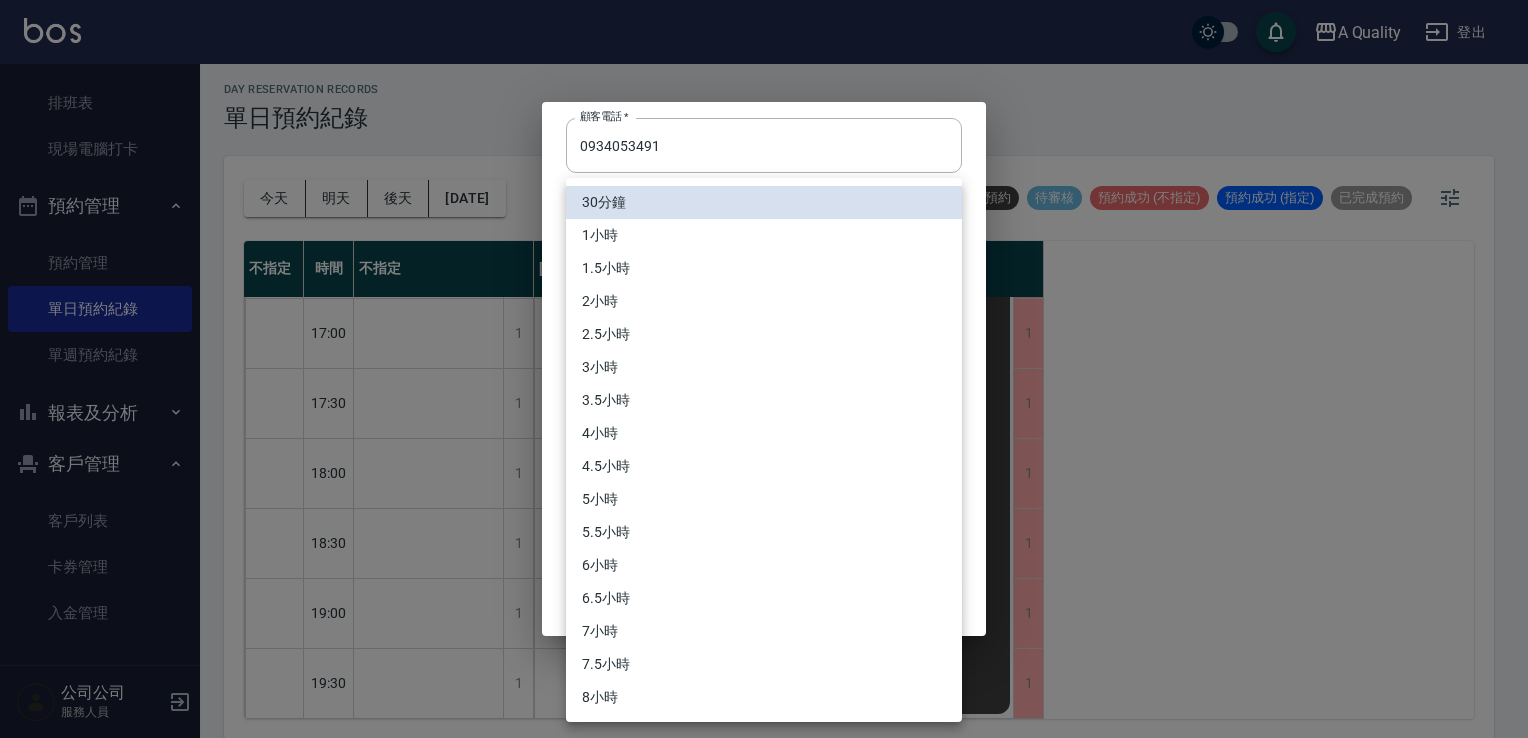 click on "2小時" at bounding box center (764, 301) 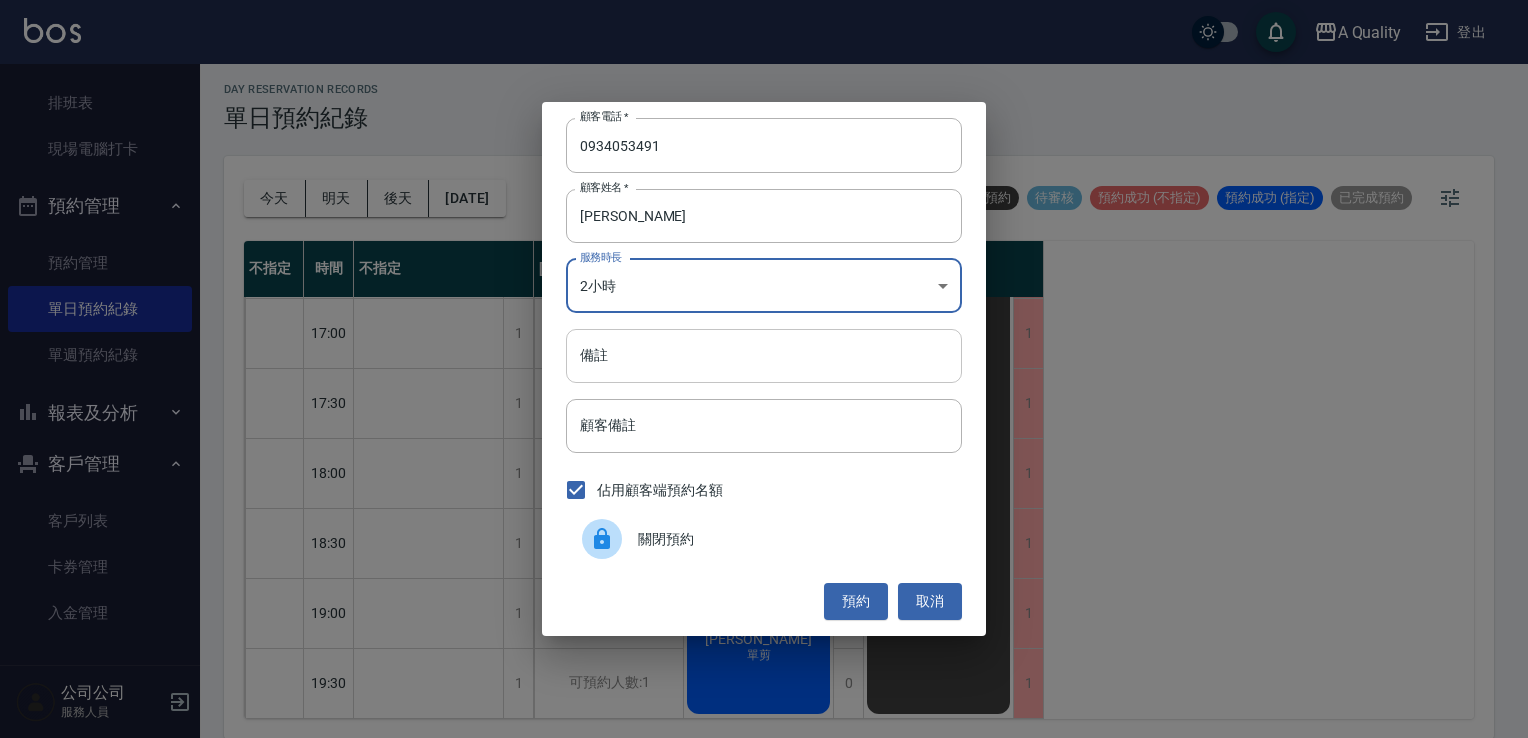 click on "備註" at bounding box center (764, 356) 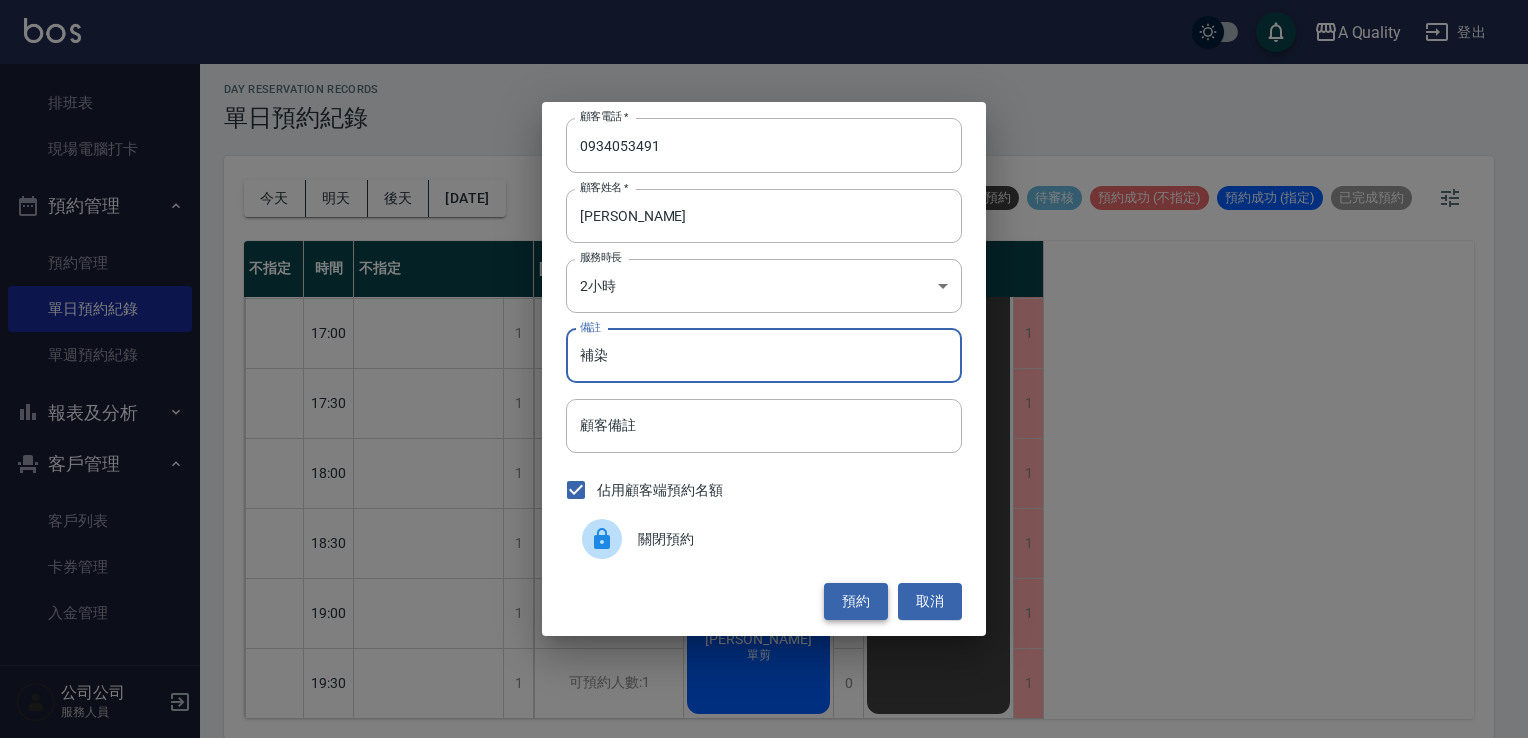 type on "補染" 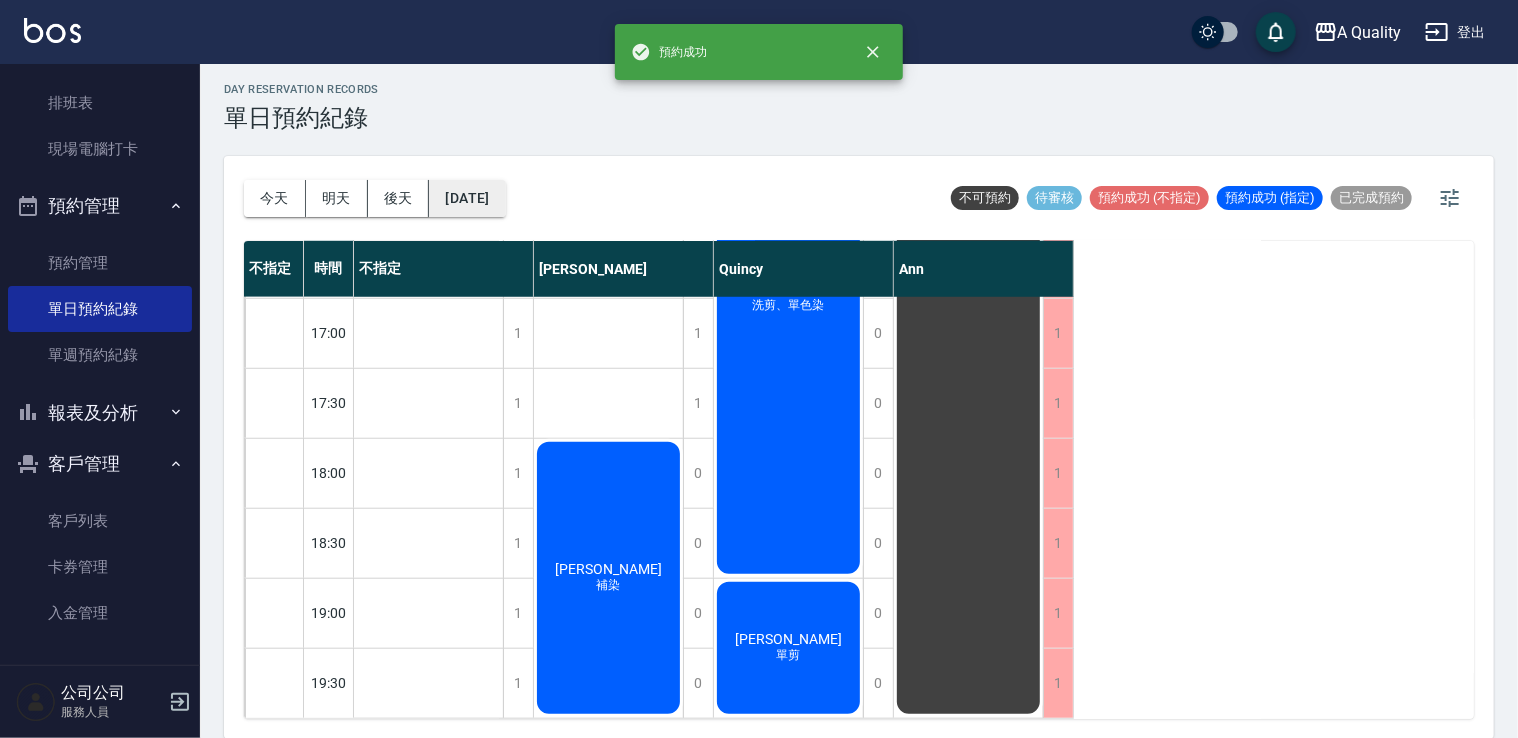 click on "2025/07/14" at bounding box center (467, 198) 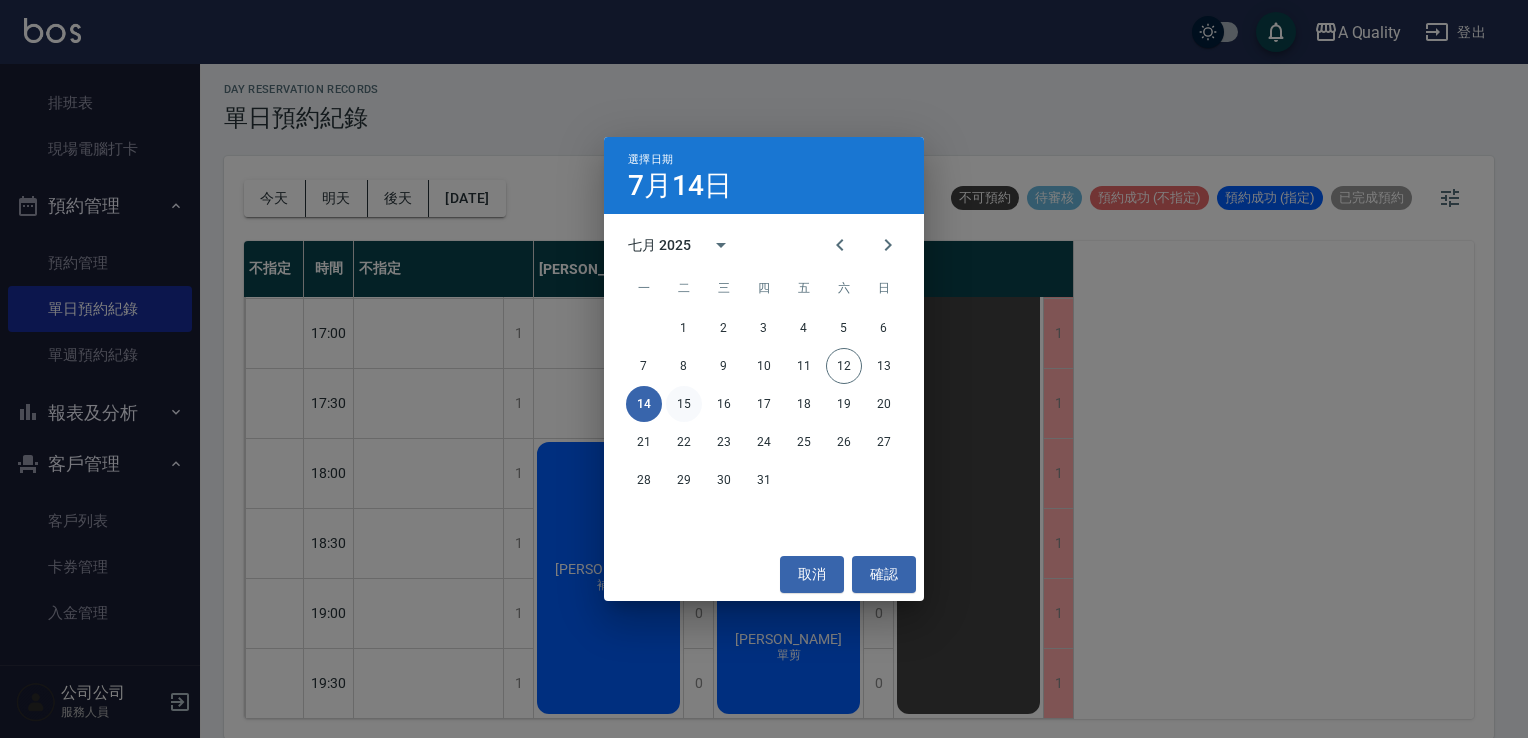 click on "15" at bounding box center [684, 404] 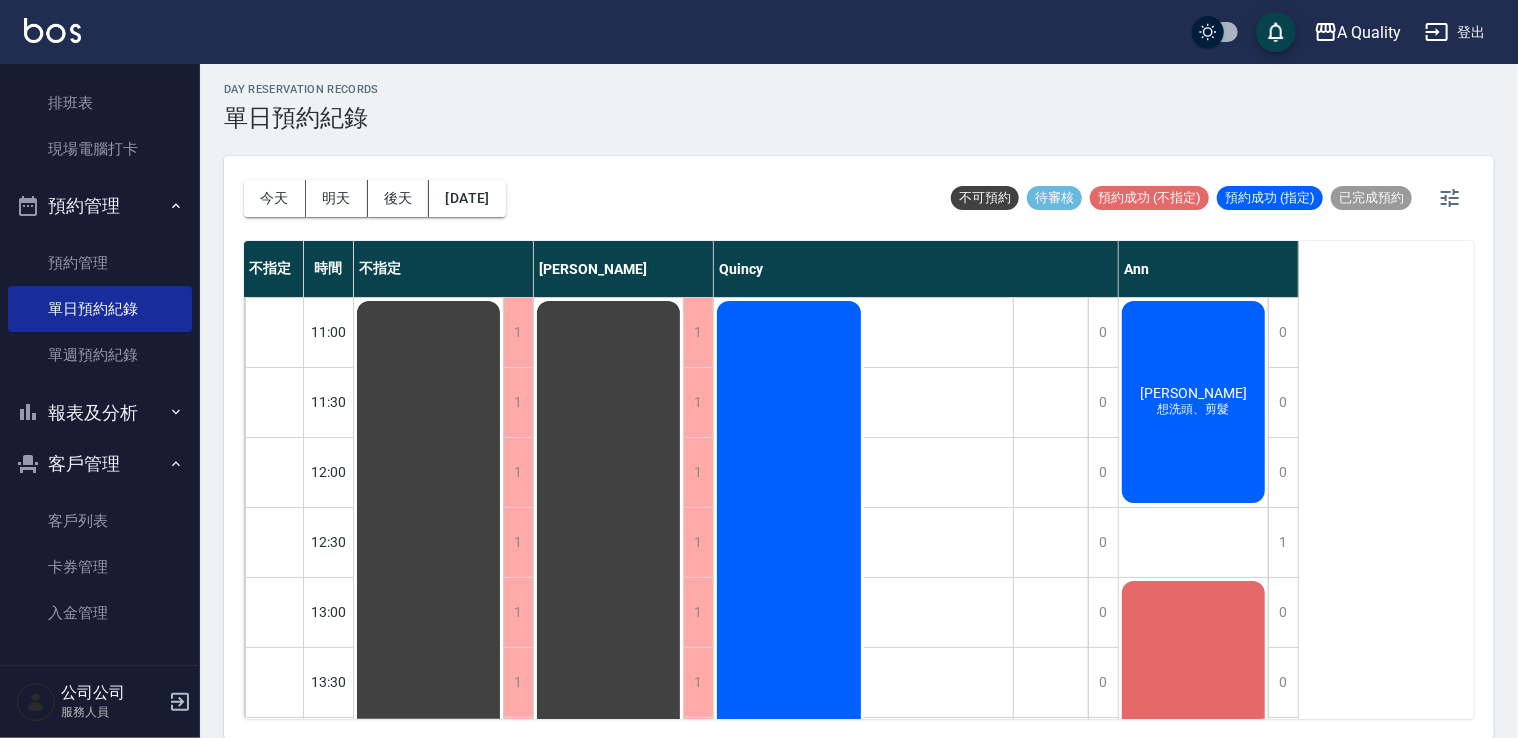 scroll, scrollTop: 0, scrollLeft: 0, axis: both 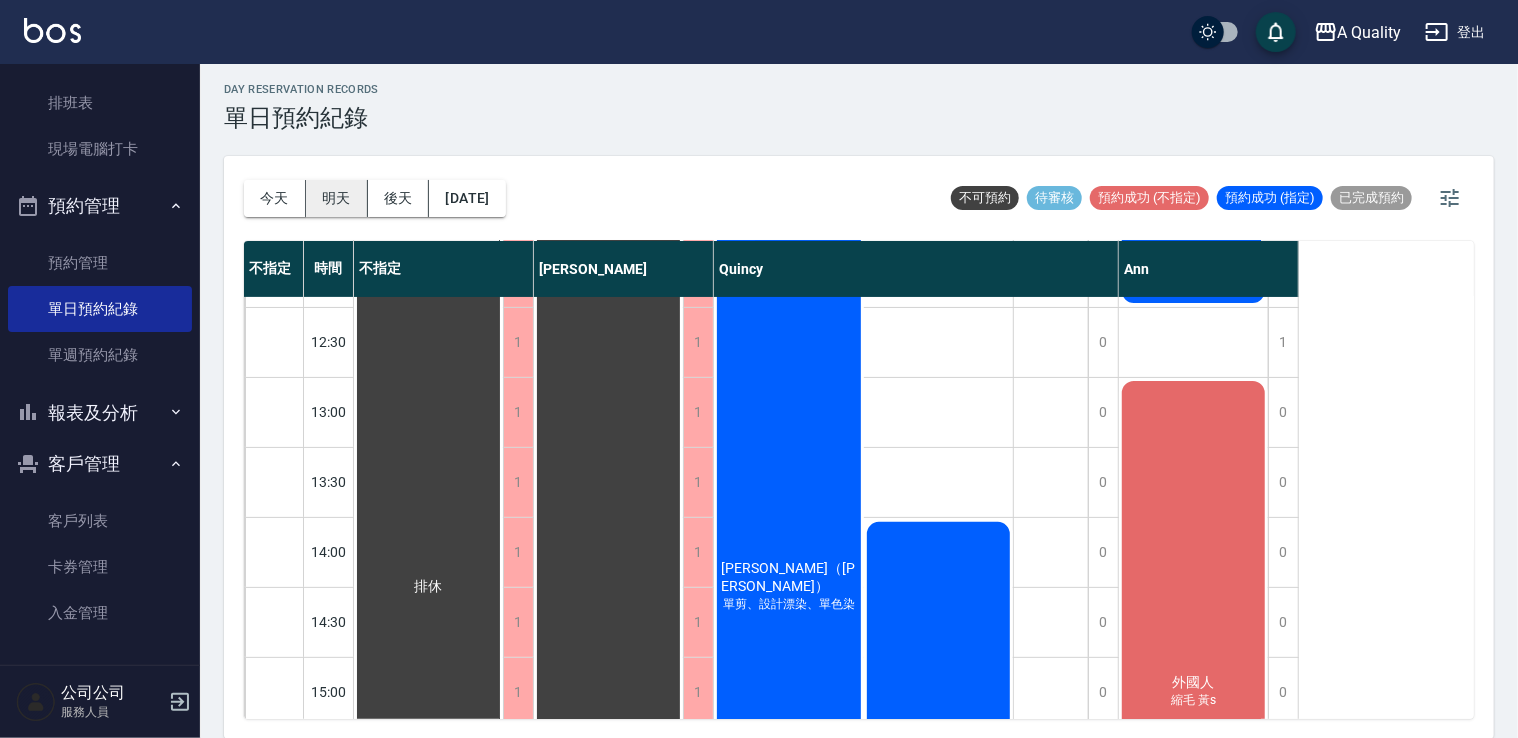click on "明天" at bounding box center (337, 198) 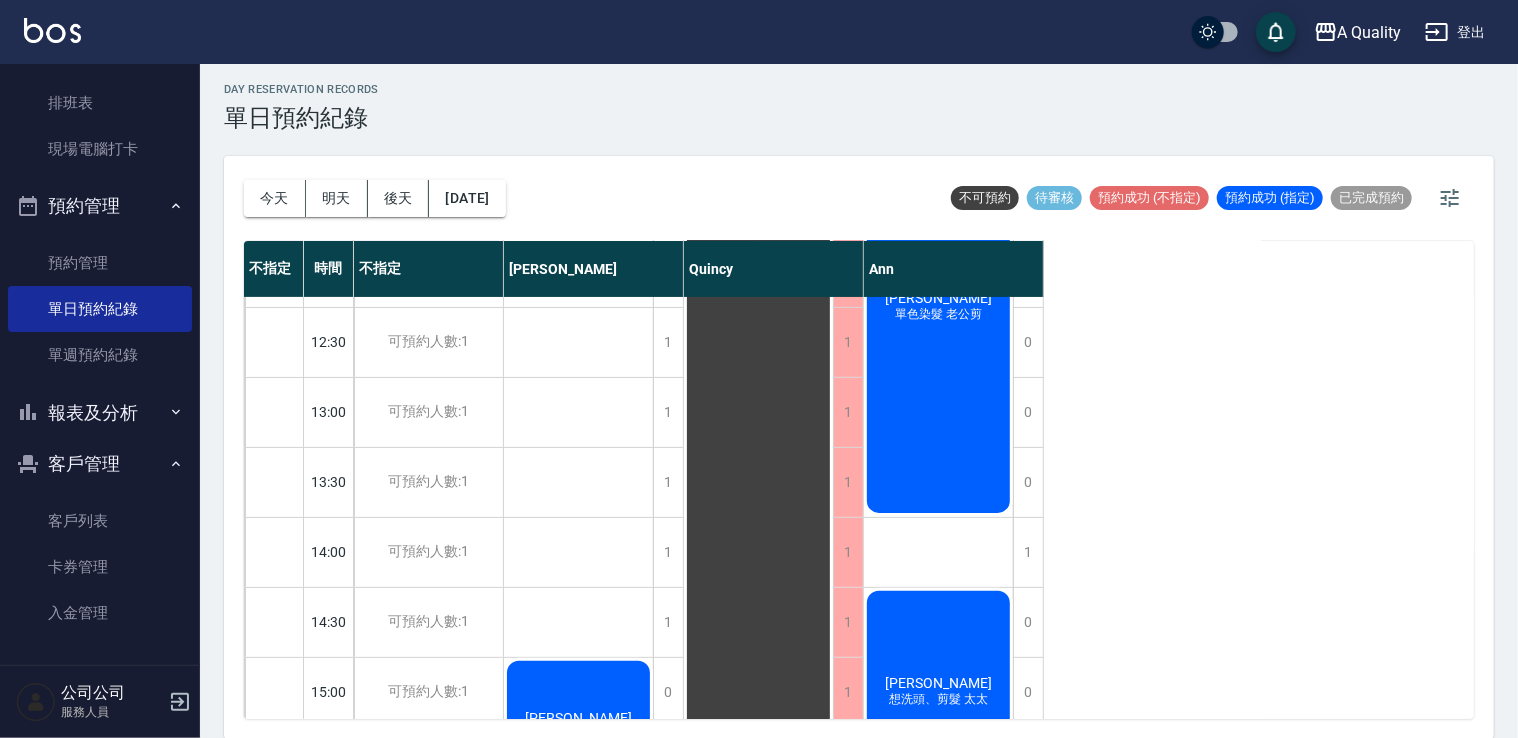 click on "今天" at bounding box center [275, 198] 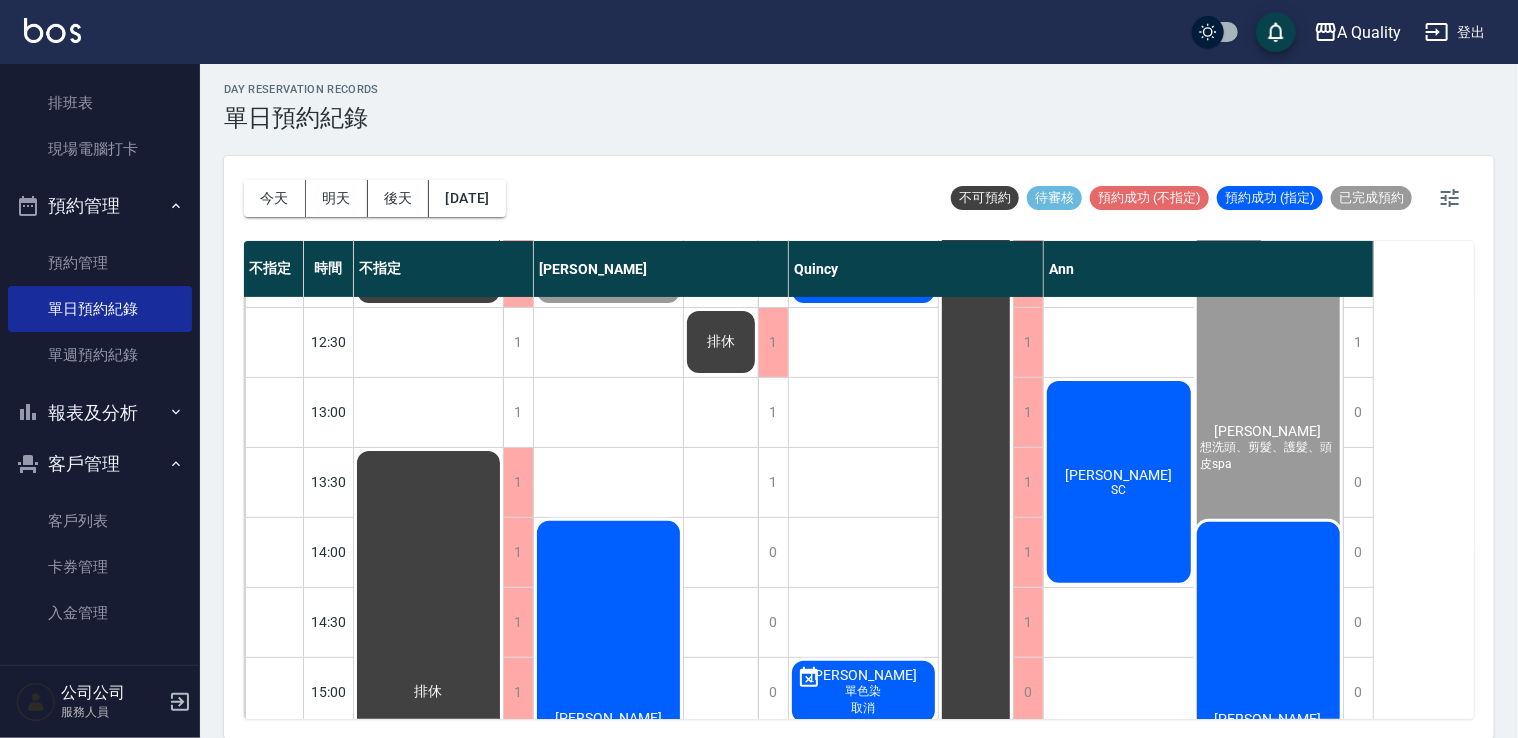 click on "明天" at bounding box center (337, 198) 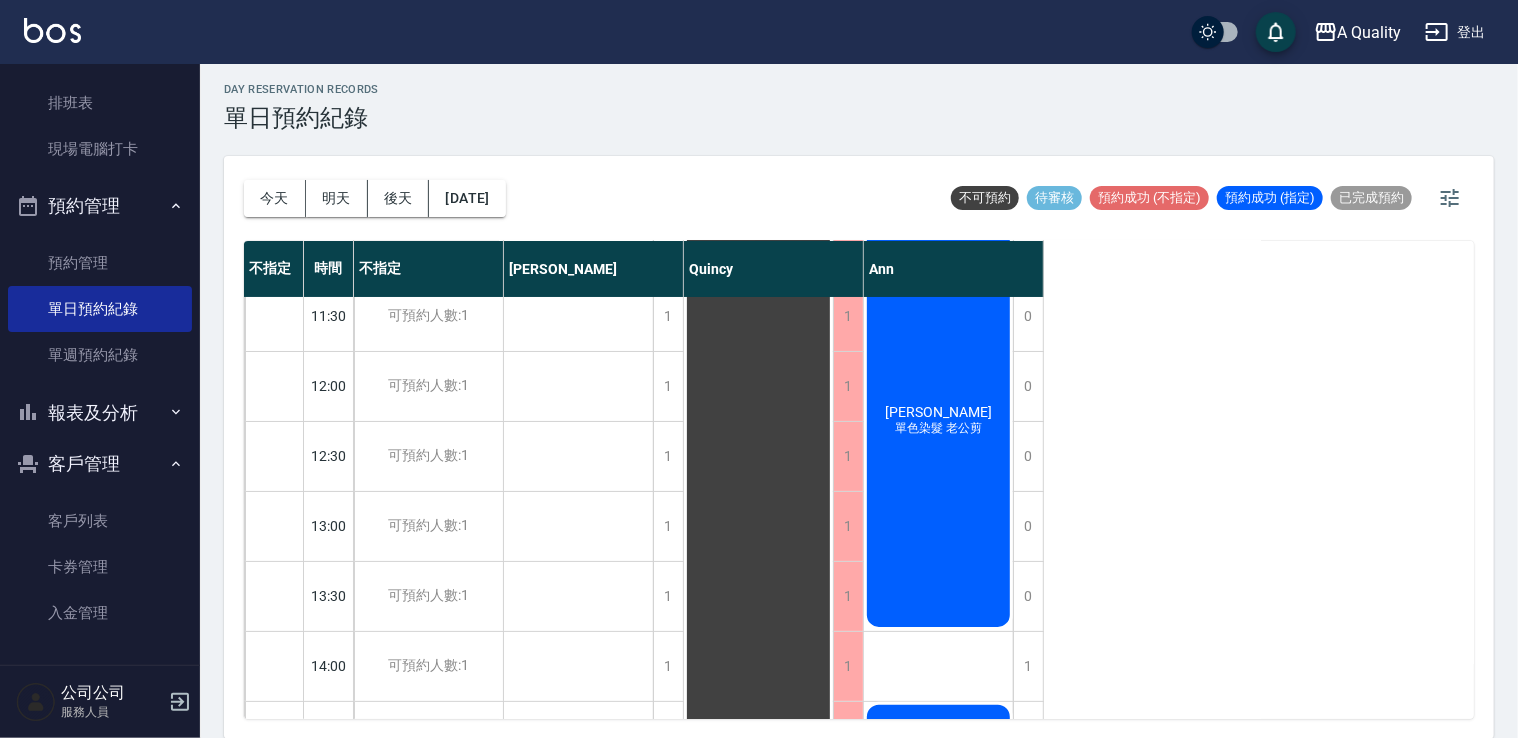 scroll, scrollTop: 0, scrollLeft: 0, axis: both 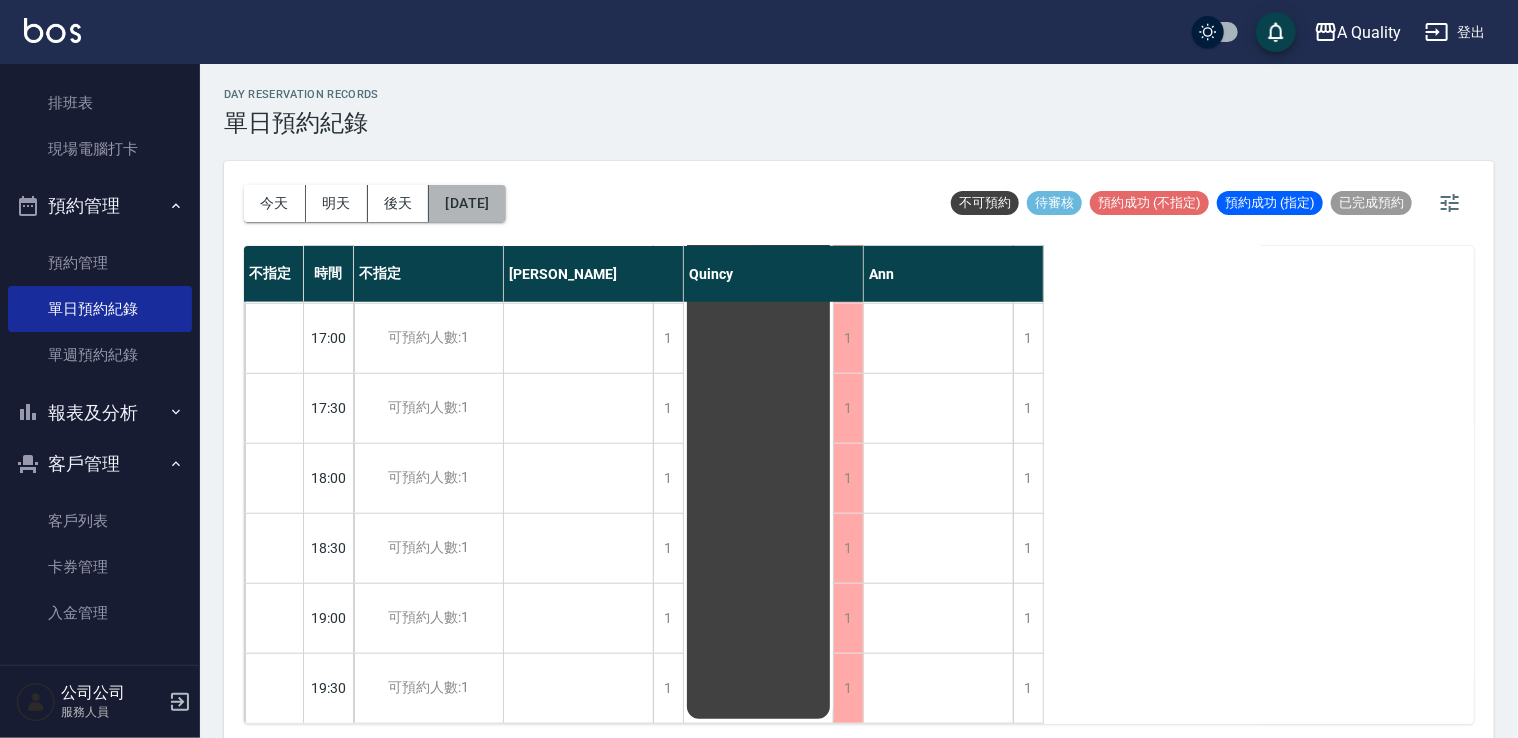 click on "2025/07/13" at bounding box center (467, 203) 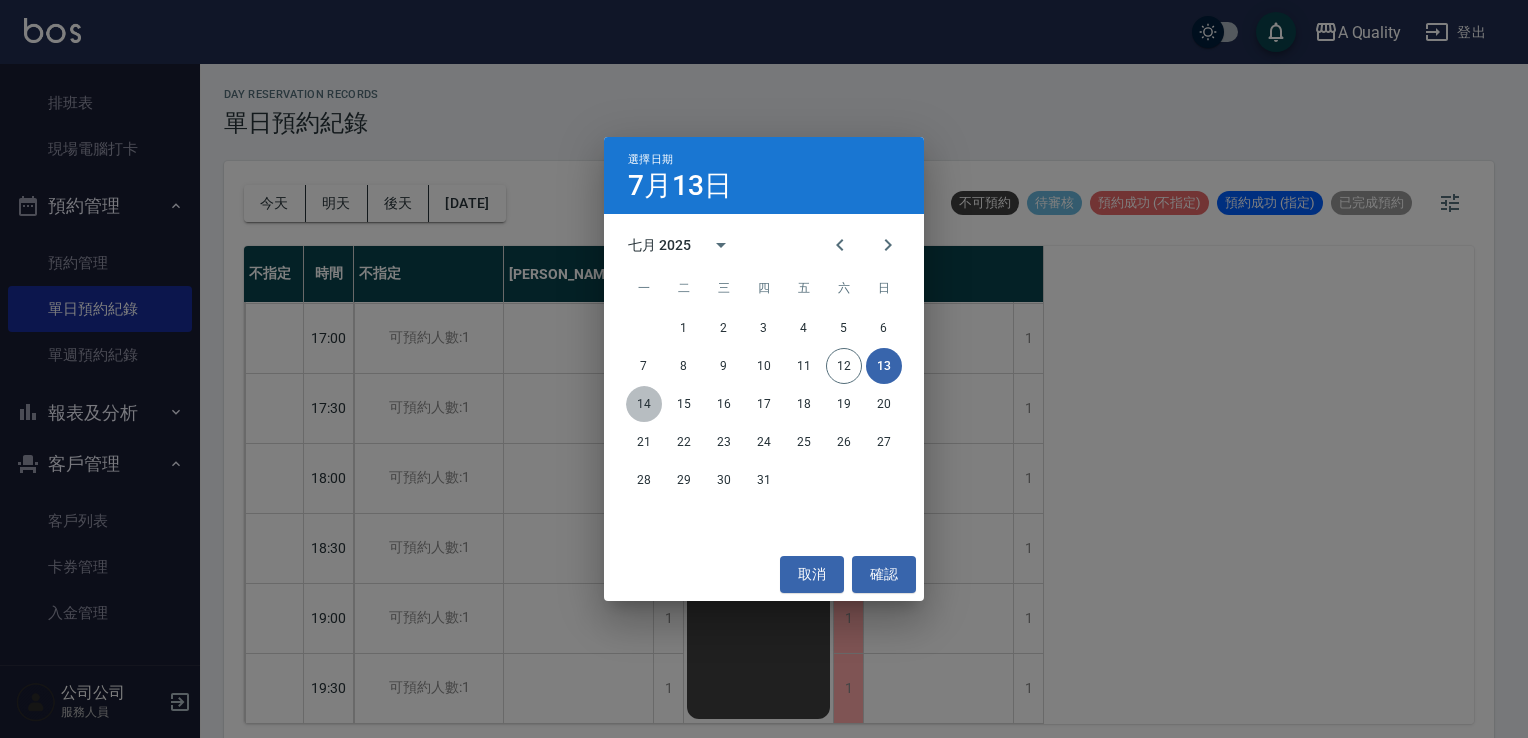 click on "14" at bounding box center (644, 404) 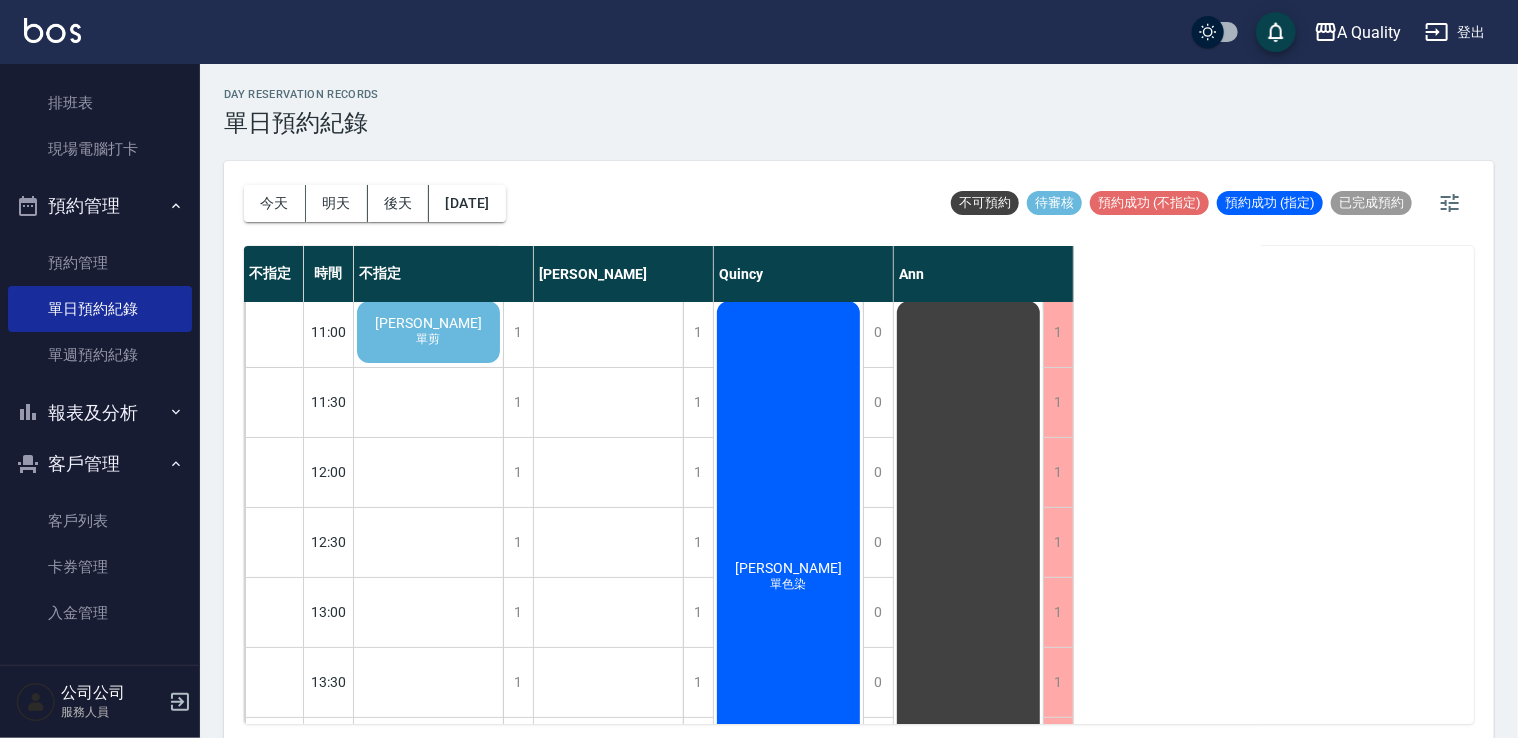 scroll, scrollTop: 0, scrollLeft: 0, axis: both 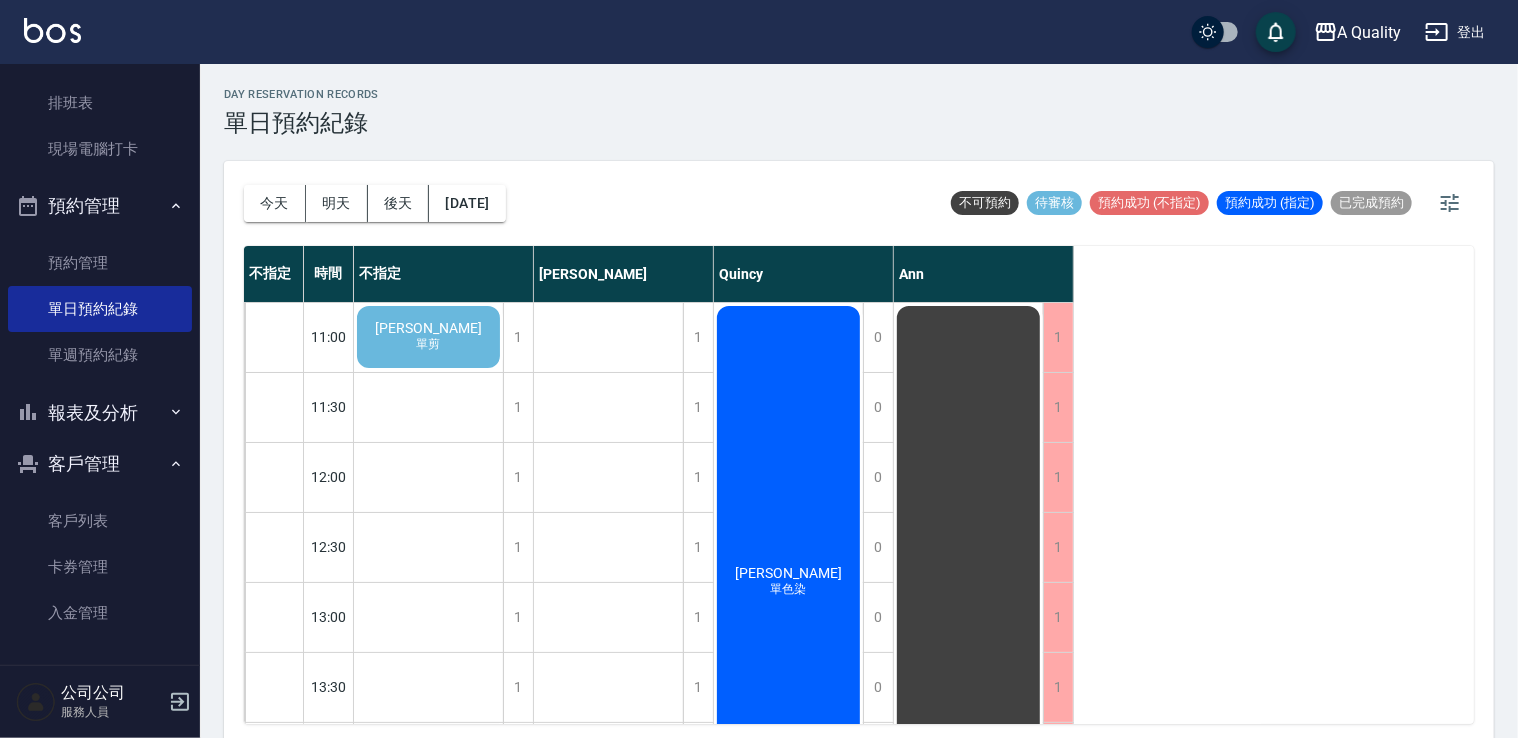 click on "林彥弘" at bounding box center [428, 328] 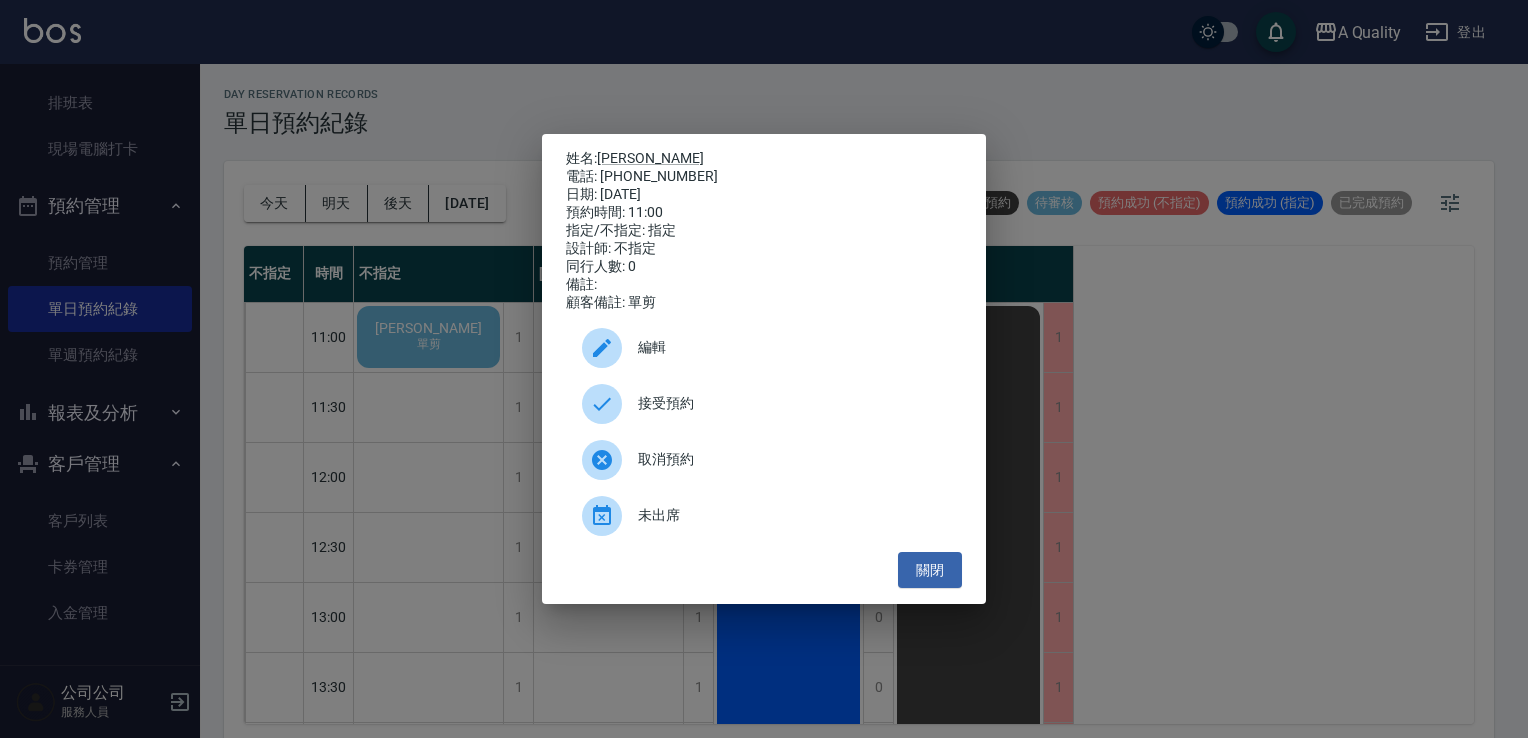 click on "接受預約" at bounding box center (764, 404) 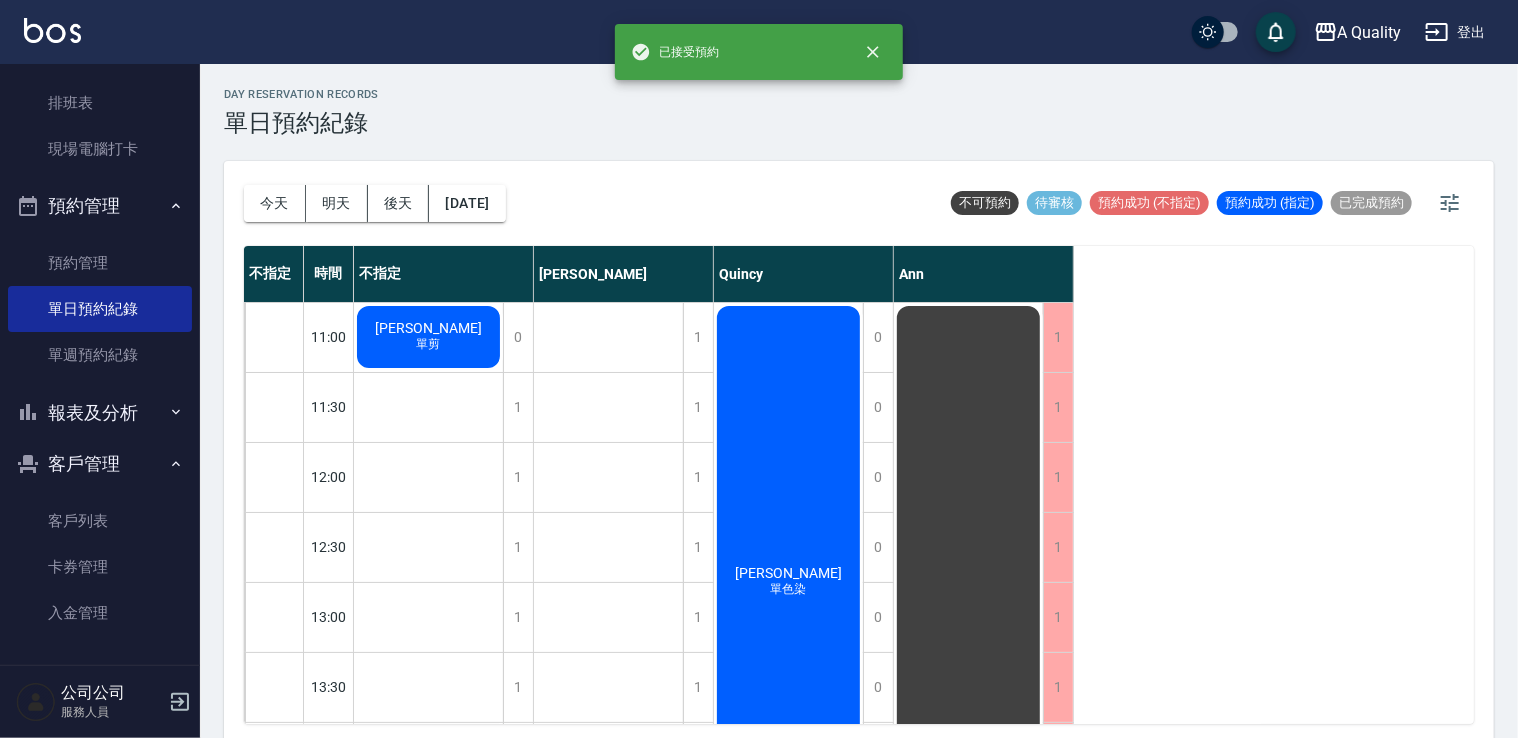click on "day Reservation records 單日預約紀錄 今天 明天 後天 2025/07/14 不可預約 待審核 預約成功 (不指定) 預約成功 (指定) 已完成預約 不指定 時間 不指定 Taylor Quincy Ann 11:00 11:30 12:00 12:30 13:00 13:30 14:00 14:30 15:00 15:30 16:00 16:30 17:00 17:30 18:00 18:30 19:00 19:30 0 1 1 1 1 1 1 1 1 1 1 1 1 1 1 1 1 1 林彥弘 單剪  1 1 1 1 1 1 1 1 1 1 1 1 1 1 0 0 0 0 洪愛麗 補染 0 0 0 0 0 0 0 0 0 0 0 0 0 0 0 0 0 0 林孟恬 單色染 陳苡均 洗剪、單色染  黃朝駿 單剪  1 1 1 1 1 1 1 1 1 1 1 1 1 1 1 1 1 1 公休" at bounding box center (859, 404) 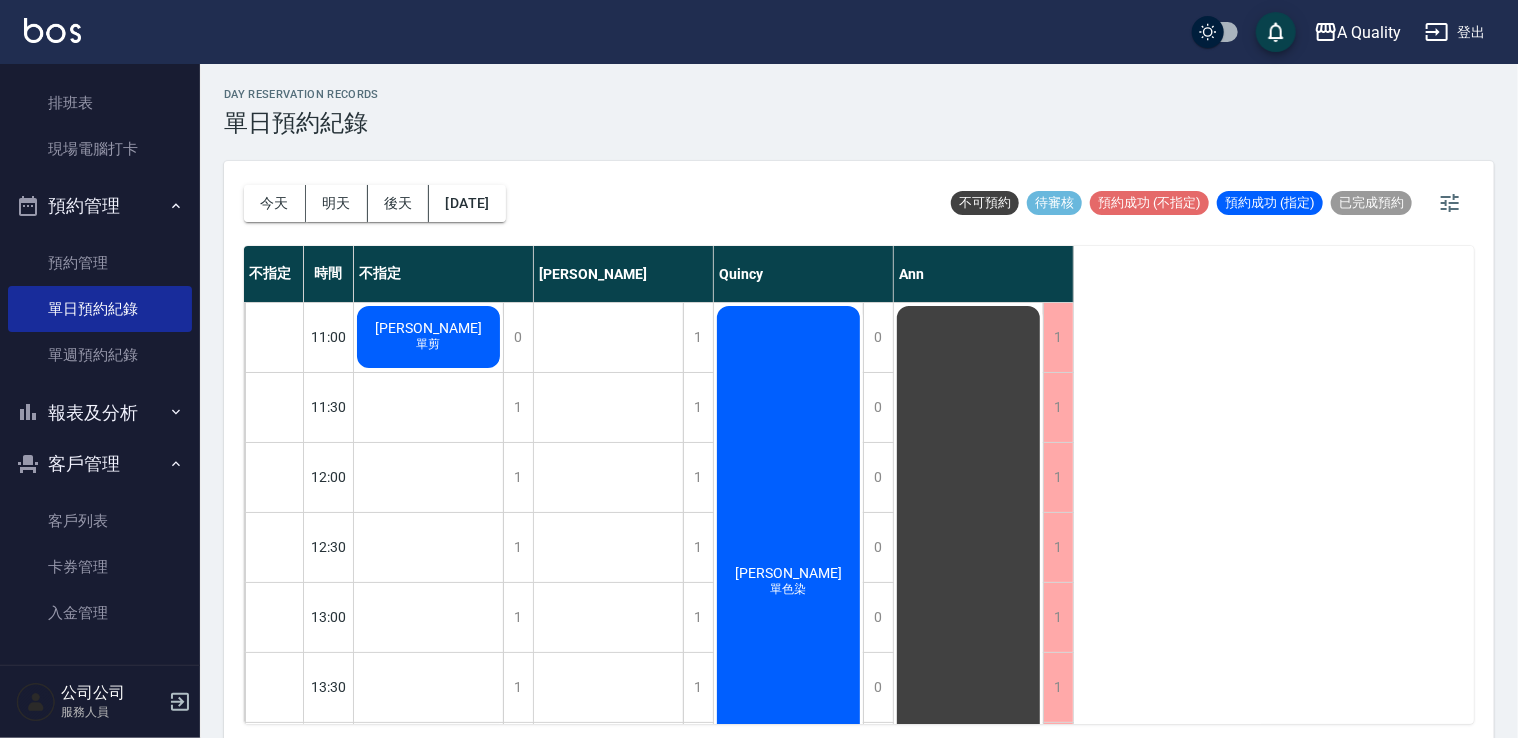 click on "林彥弘 單剪" at bounding box center [428, 337] 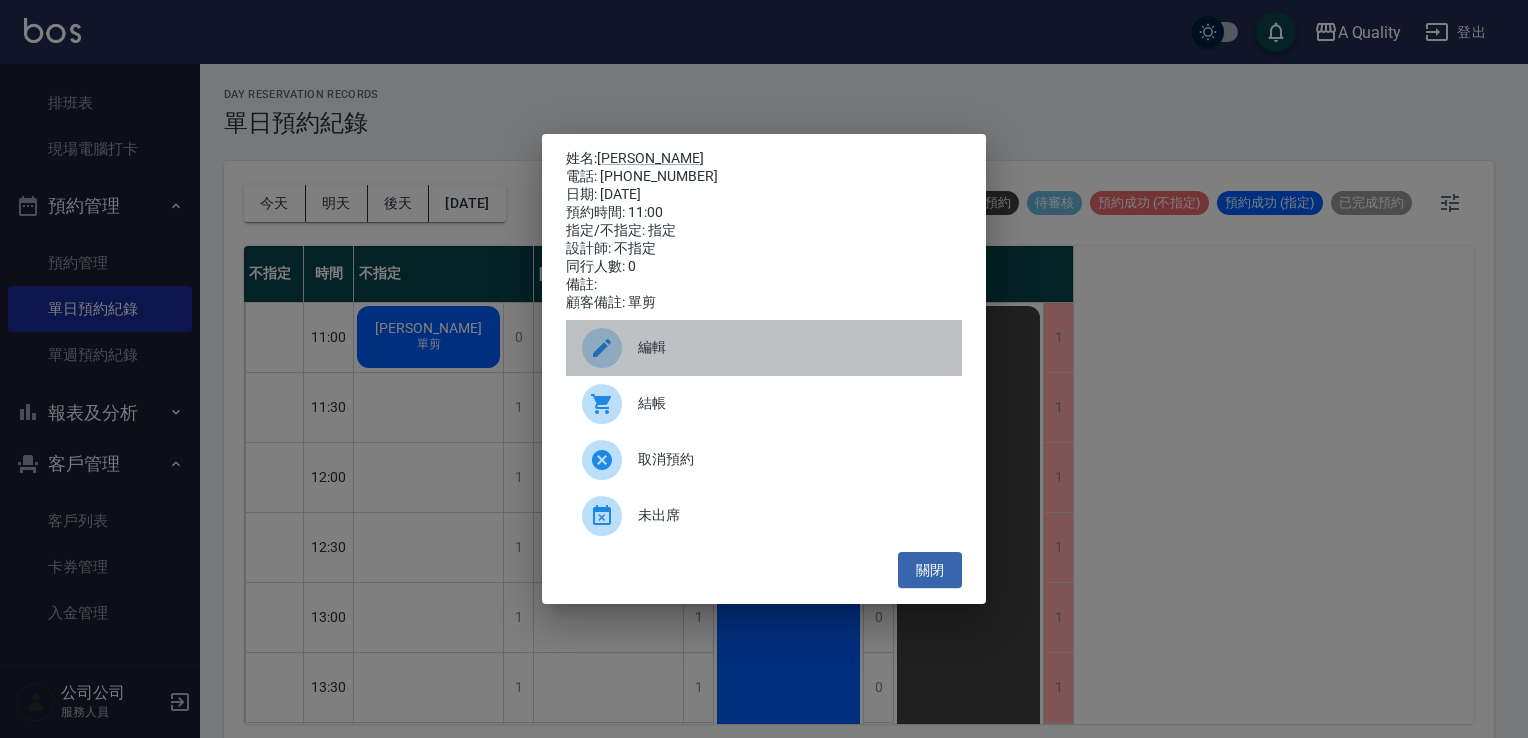 click on "編輯" at bounding box center (792, 347) 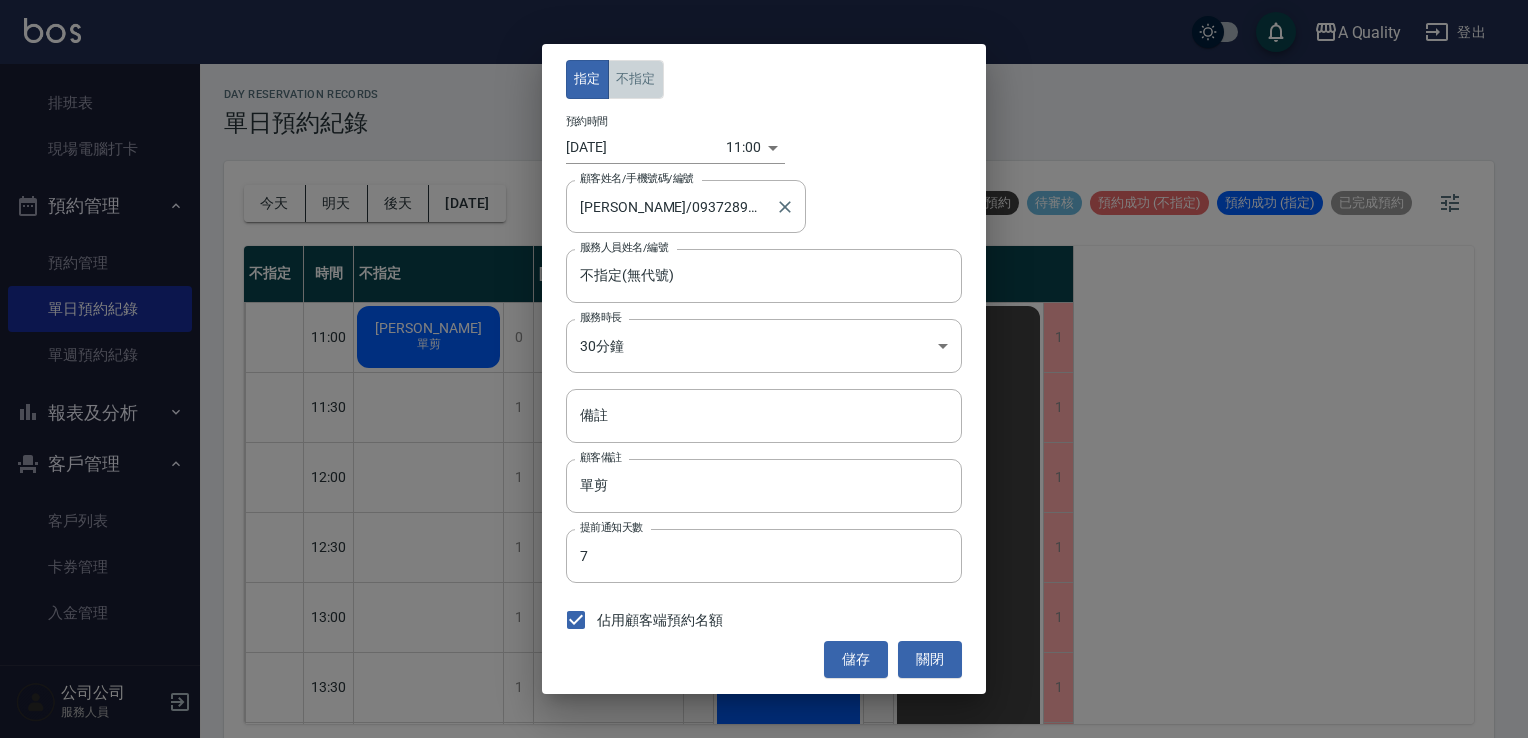 drag, startPoint x: 638, startPoint y: 85, endPoint x: 648, endPoint y: 180, distance: 95.524864 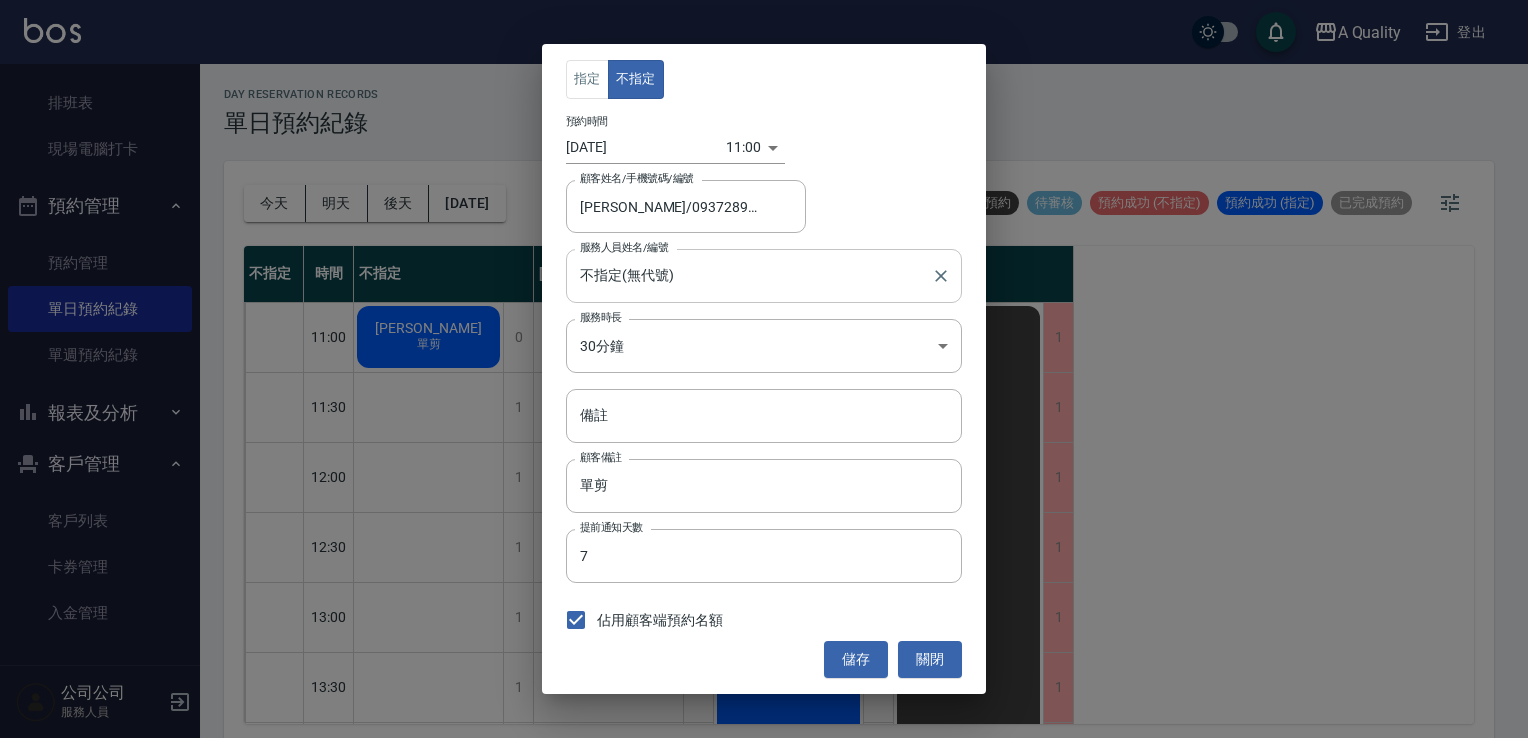 drag, startPoint x: 620, startPoint y: 286, endPoint x: 620, endPoint y: 298, distance: 12 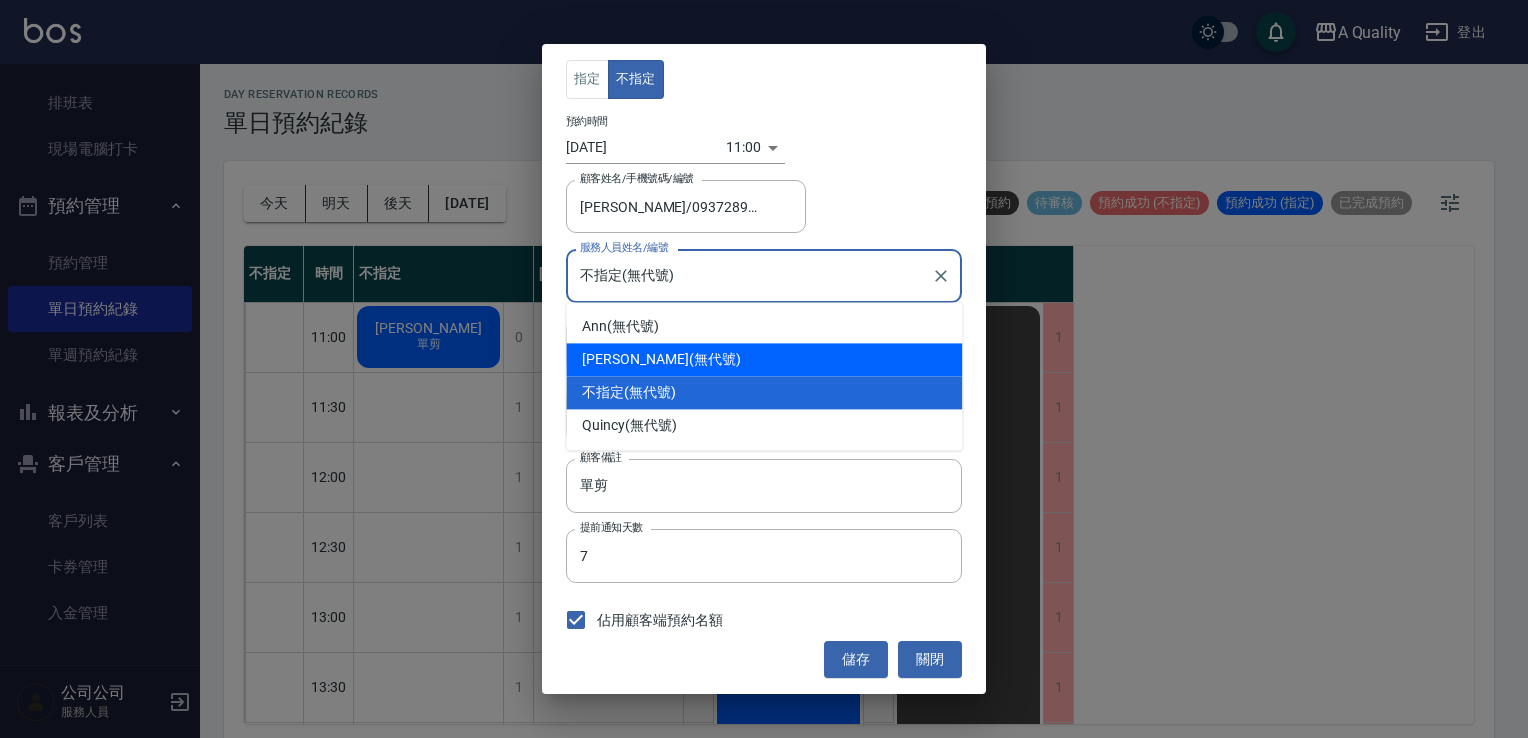 click on "Taylor (無代號)" at bounding box center [764, 359] 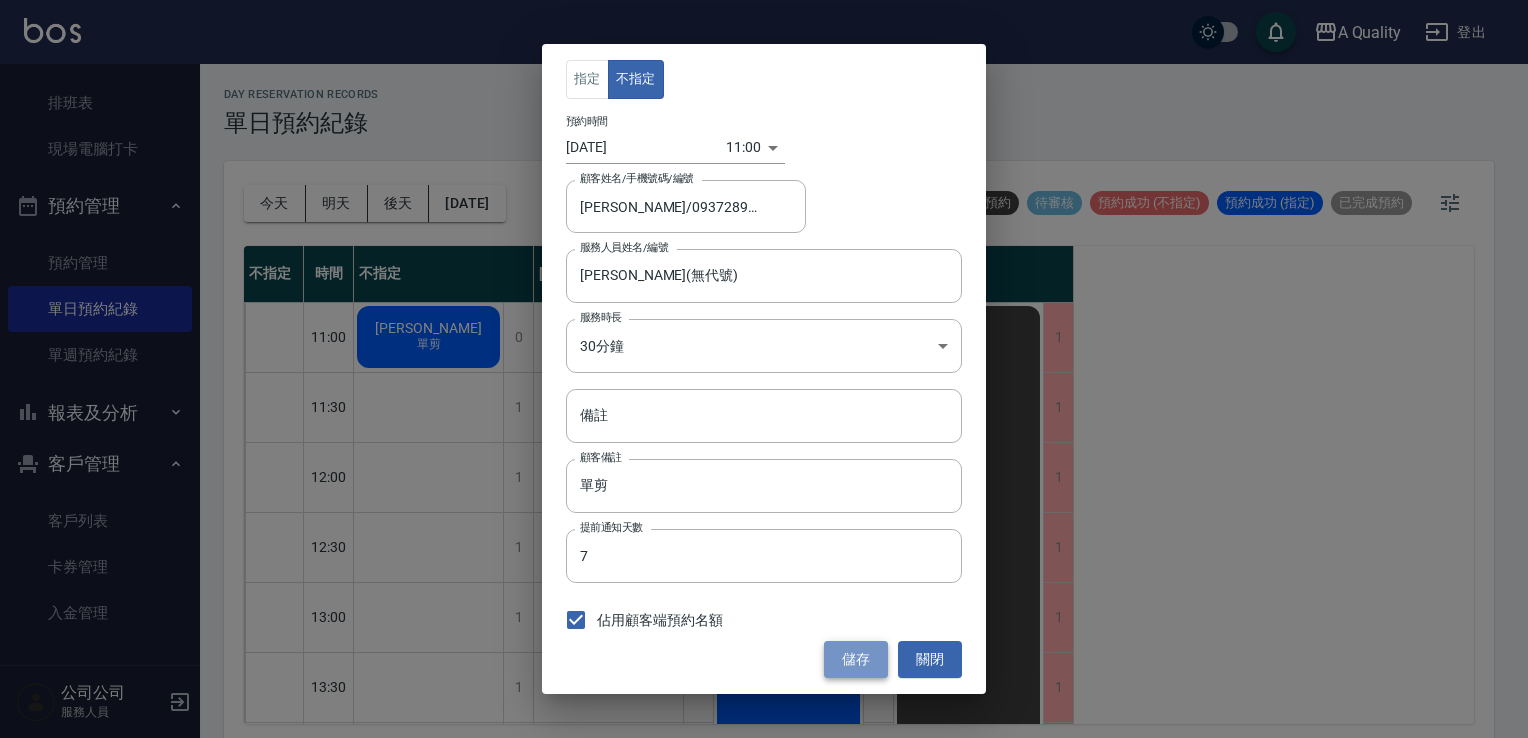 click on "儲存" at bounding box center (856, 659) 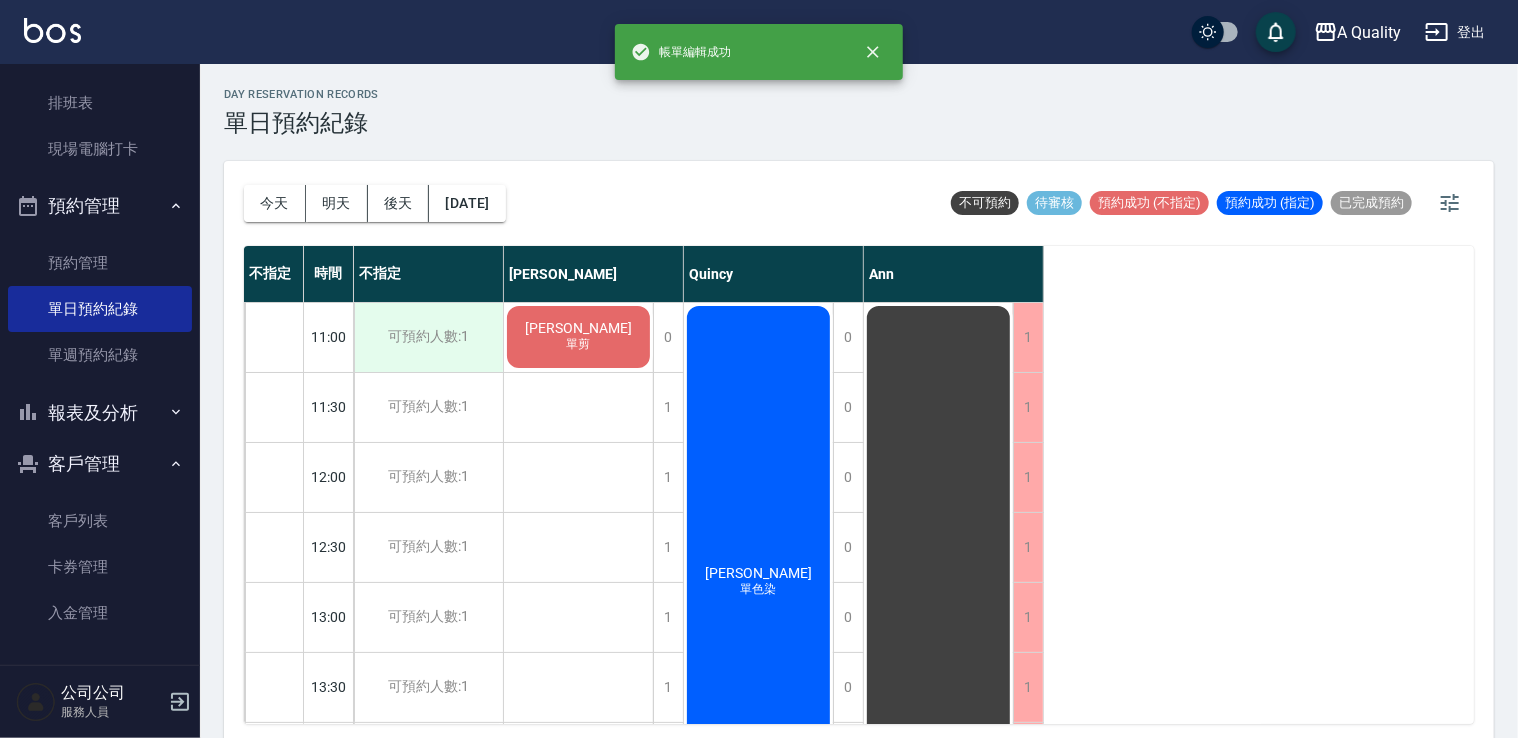click on "可預約人數:1" at bounding box center [428, 337] 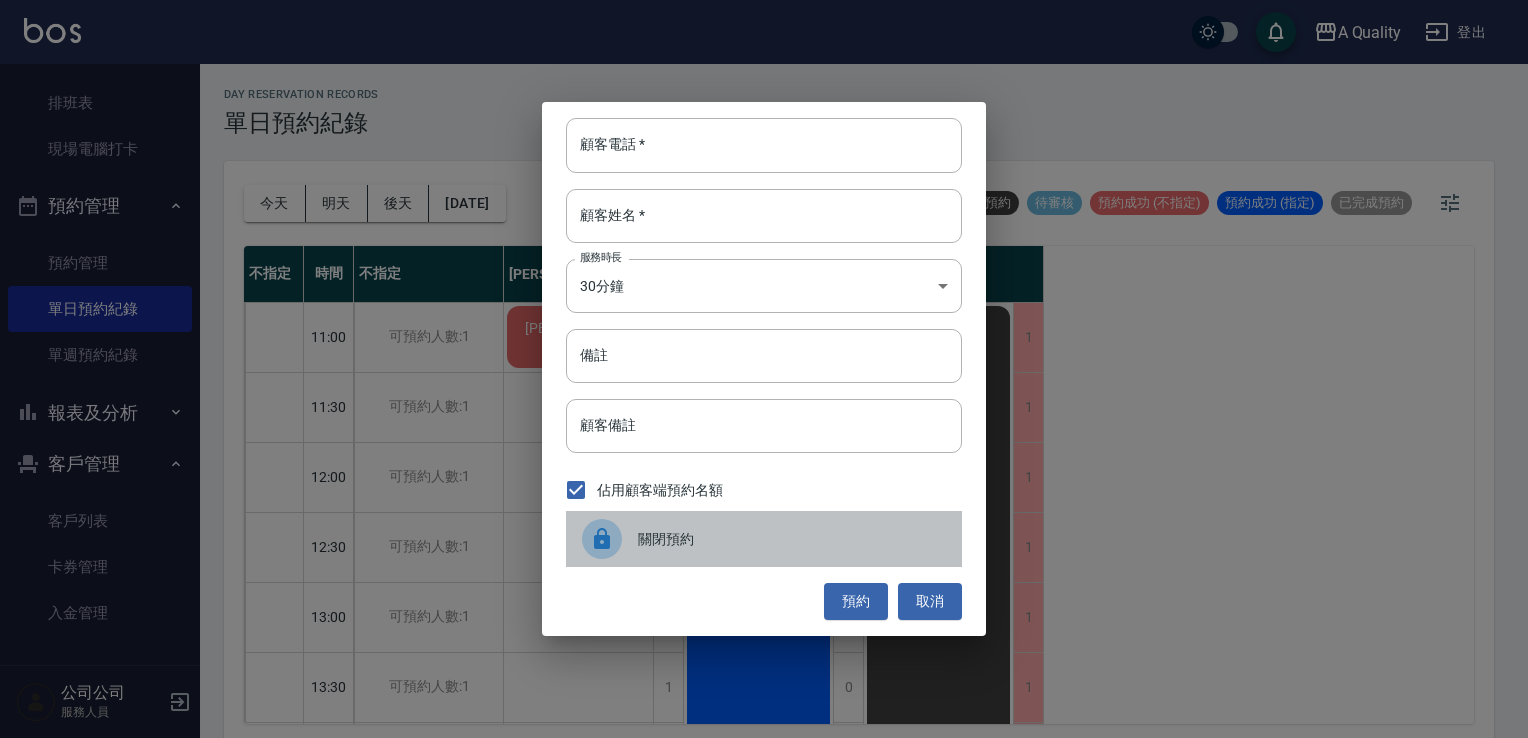 drag, startPoint x: 629, startPoint y: 526, endPoint x: 556, endPoint y: 504, distance: 76.243034 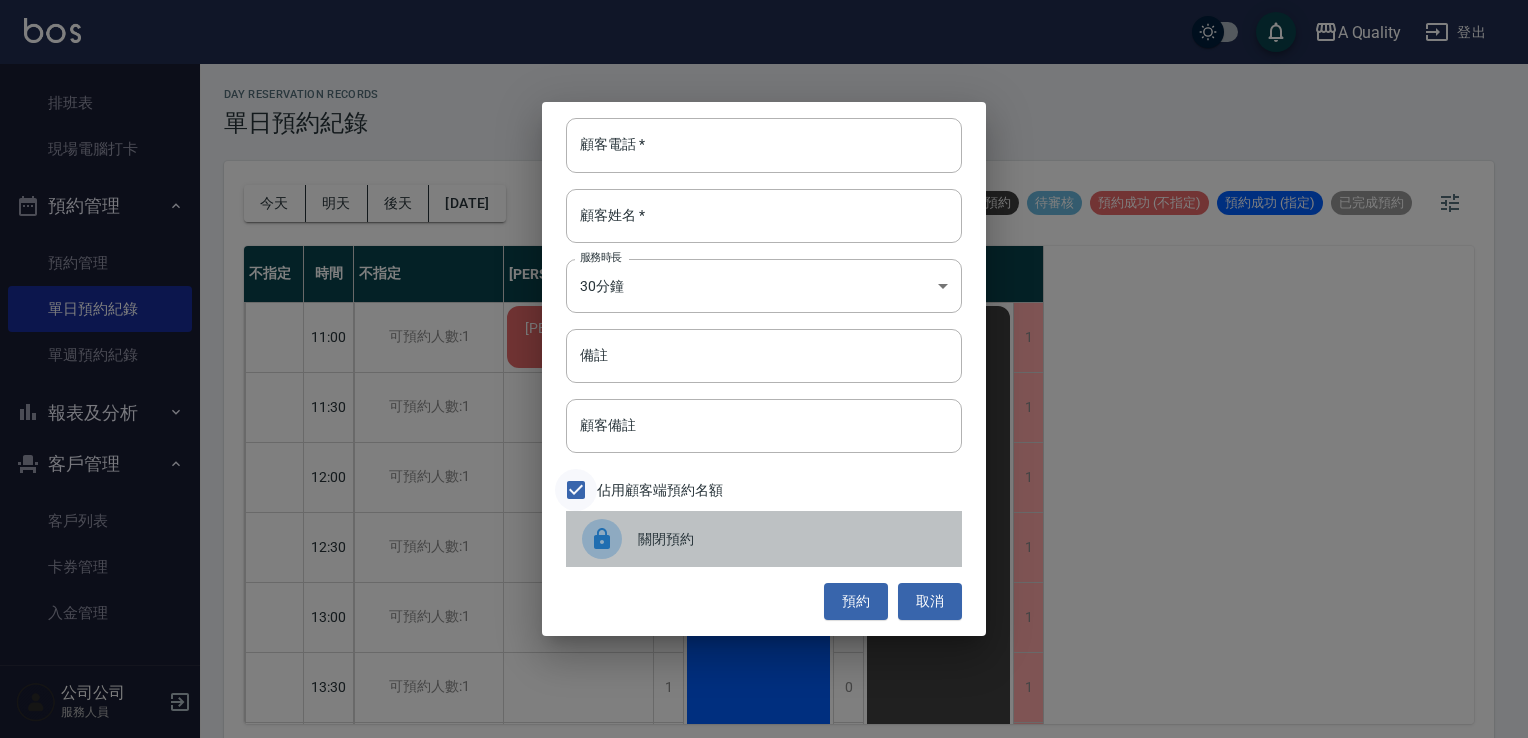 click at bounding box center [610, 539] 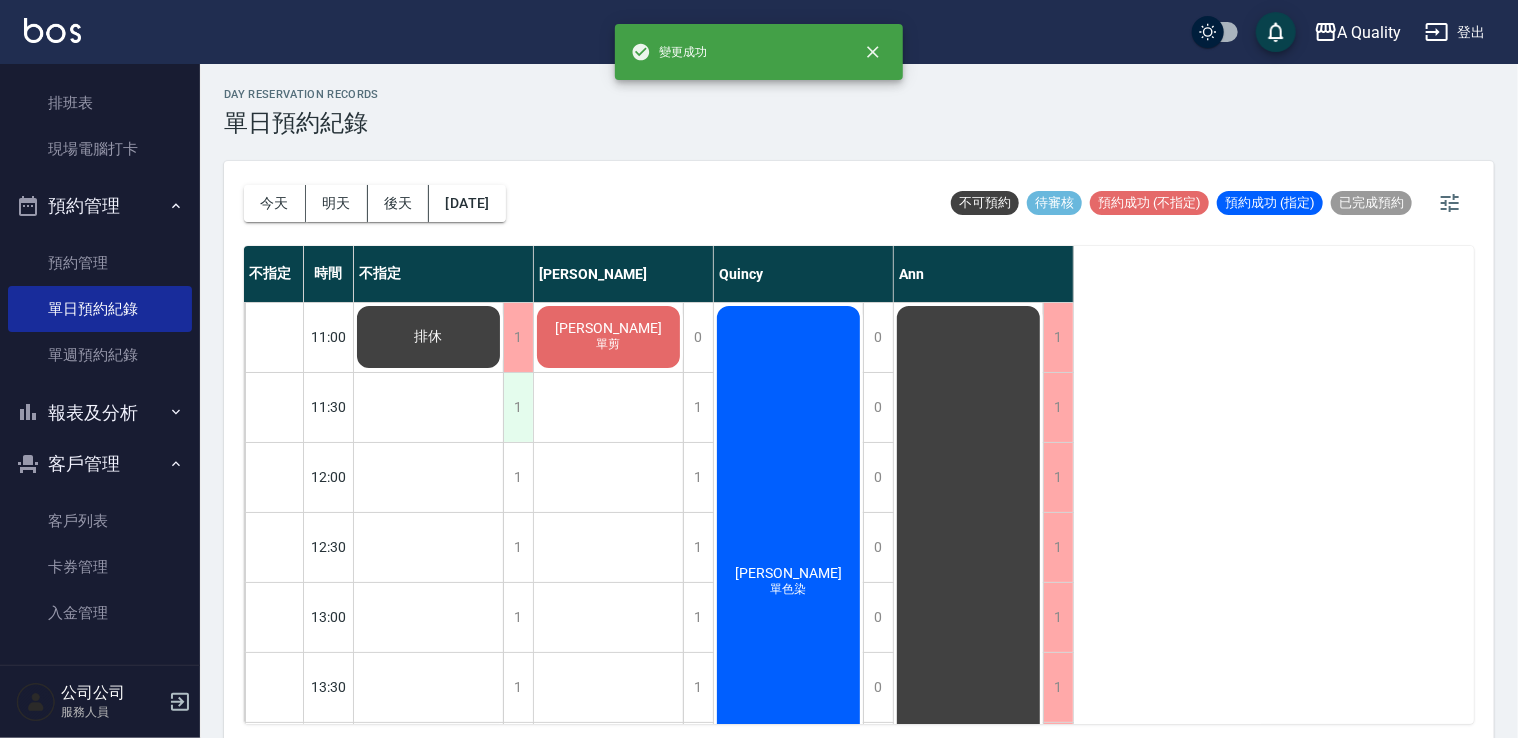 click on "1" at bounding box center (518, 407) 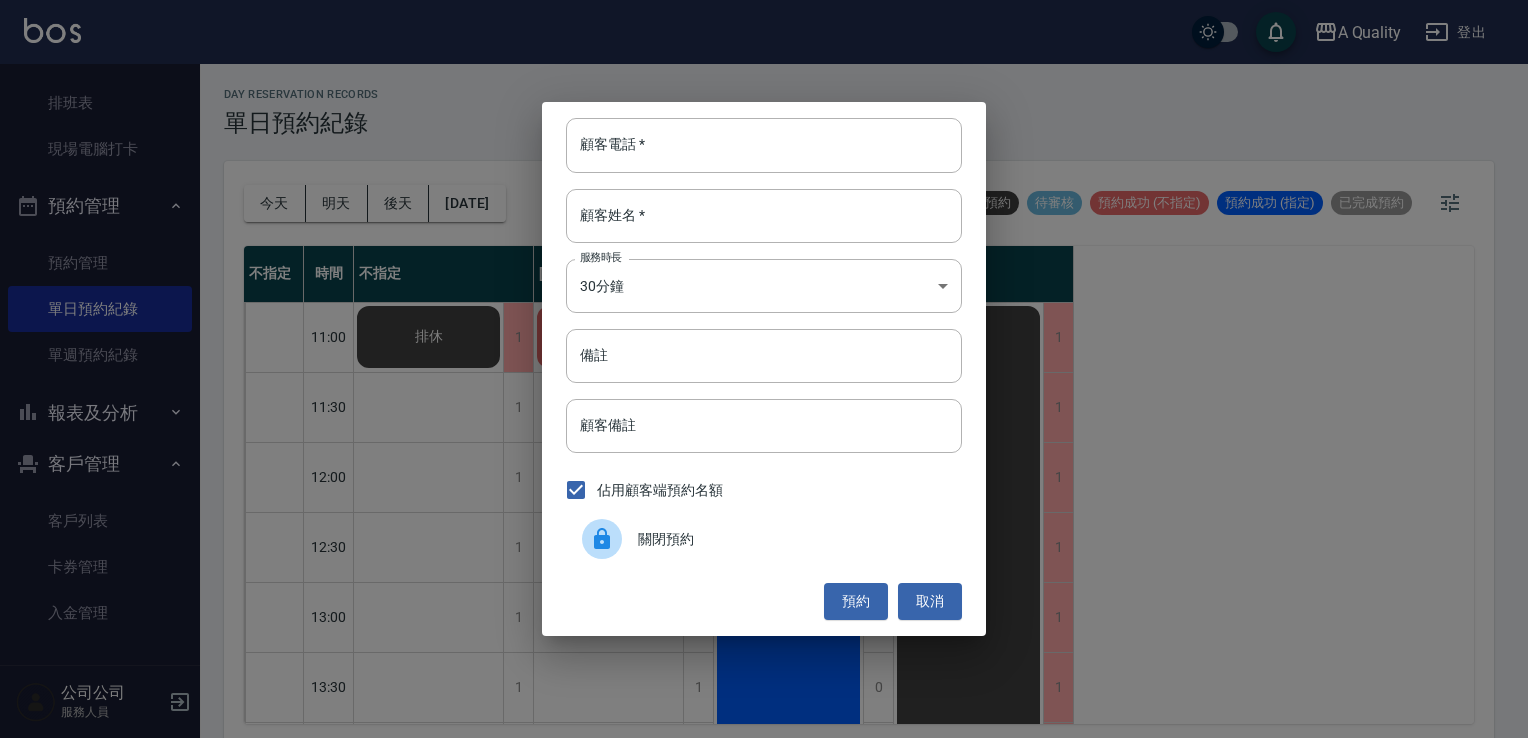 drag, startPoint x: 600, startPoint y: 545, endPoint x: 542, endPoint y: 521, distance: 62.76942 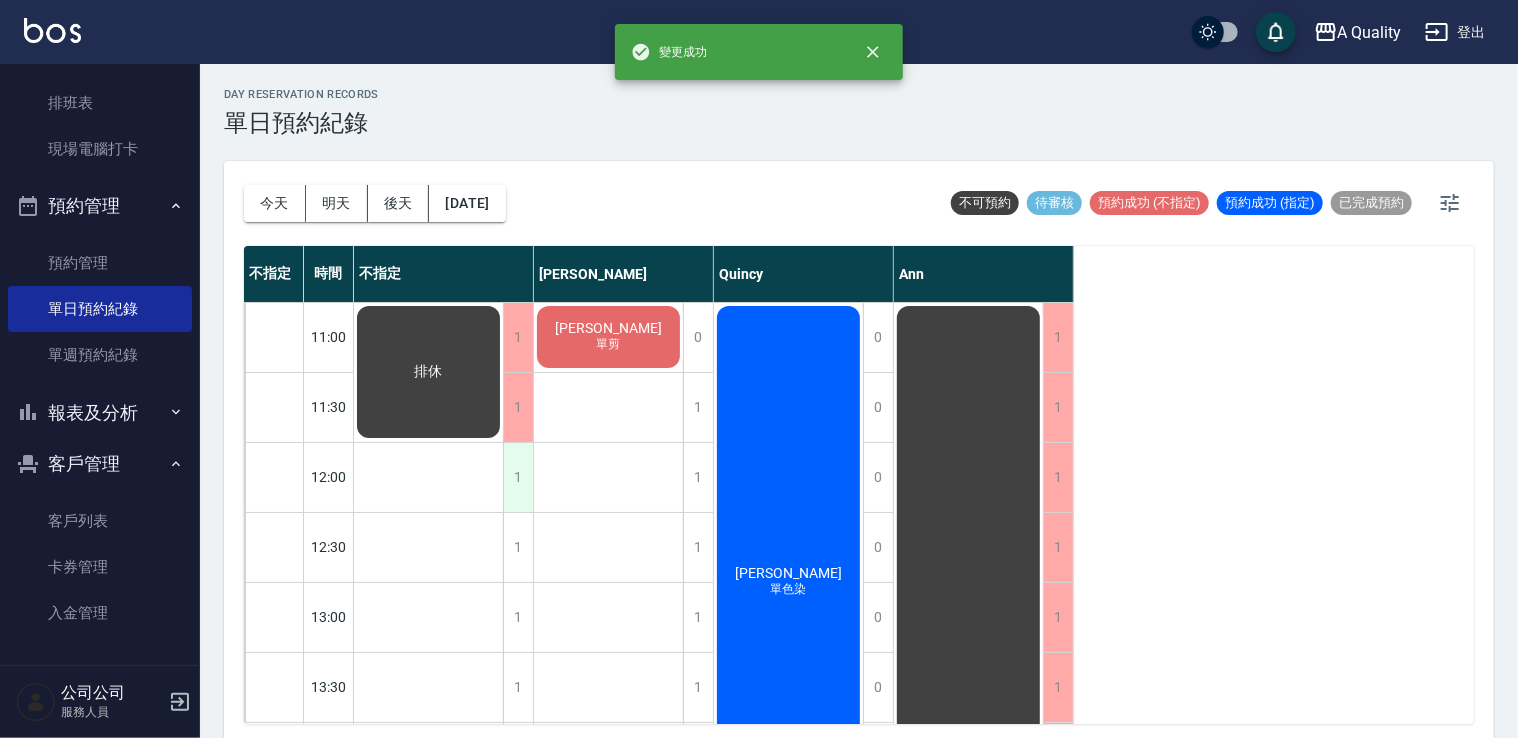 click on "1" at bounding box center (518, 477) 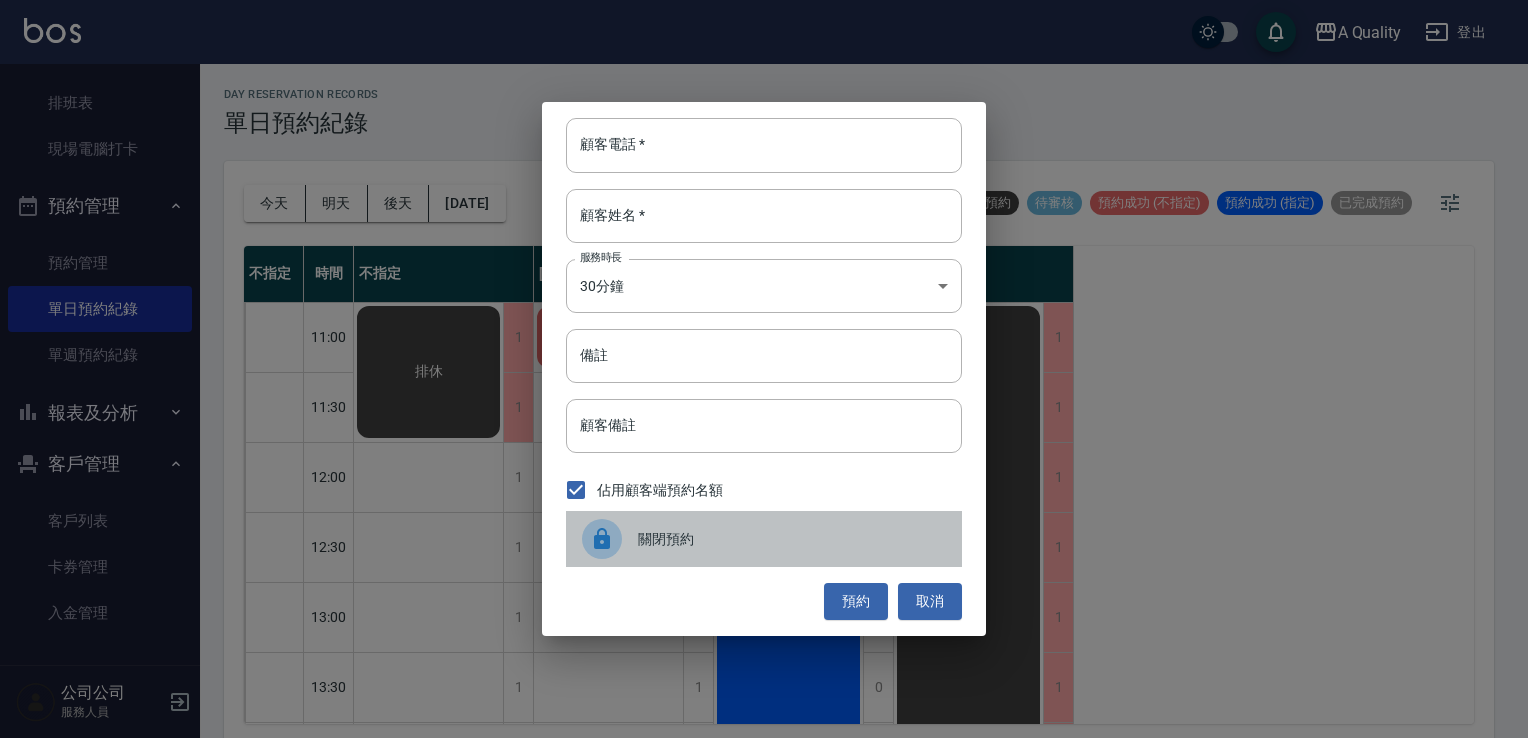 click on "關閉預約" at bounding box center (764, 539) 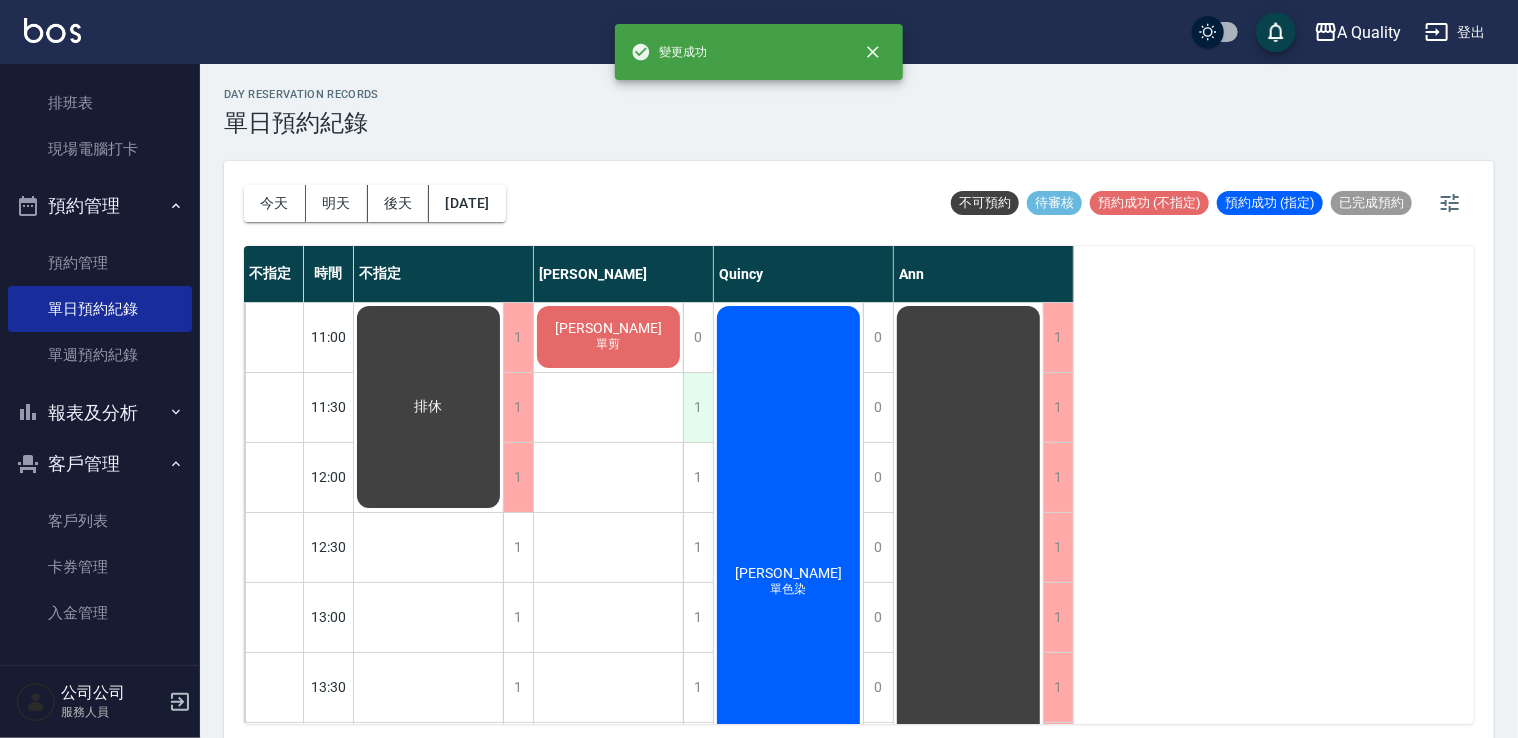 click on "1" at bounding box center [698, 407] 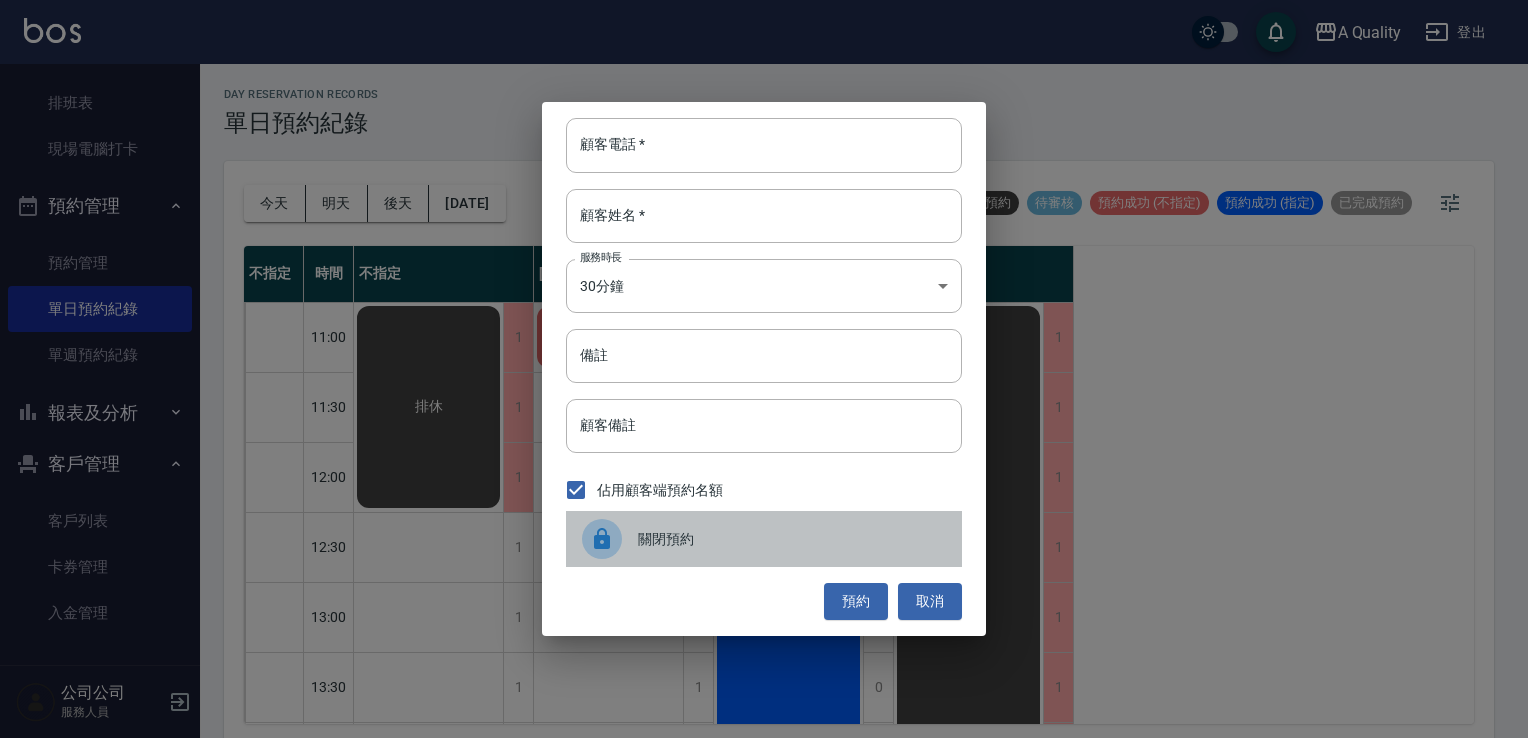 click on "關閉預約" at bounding box center [764, 539] 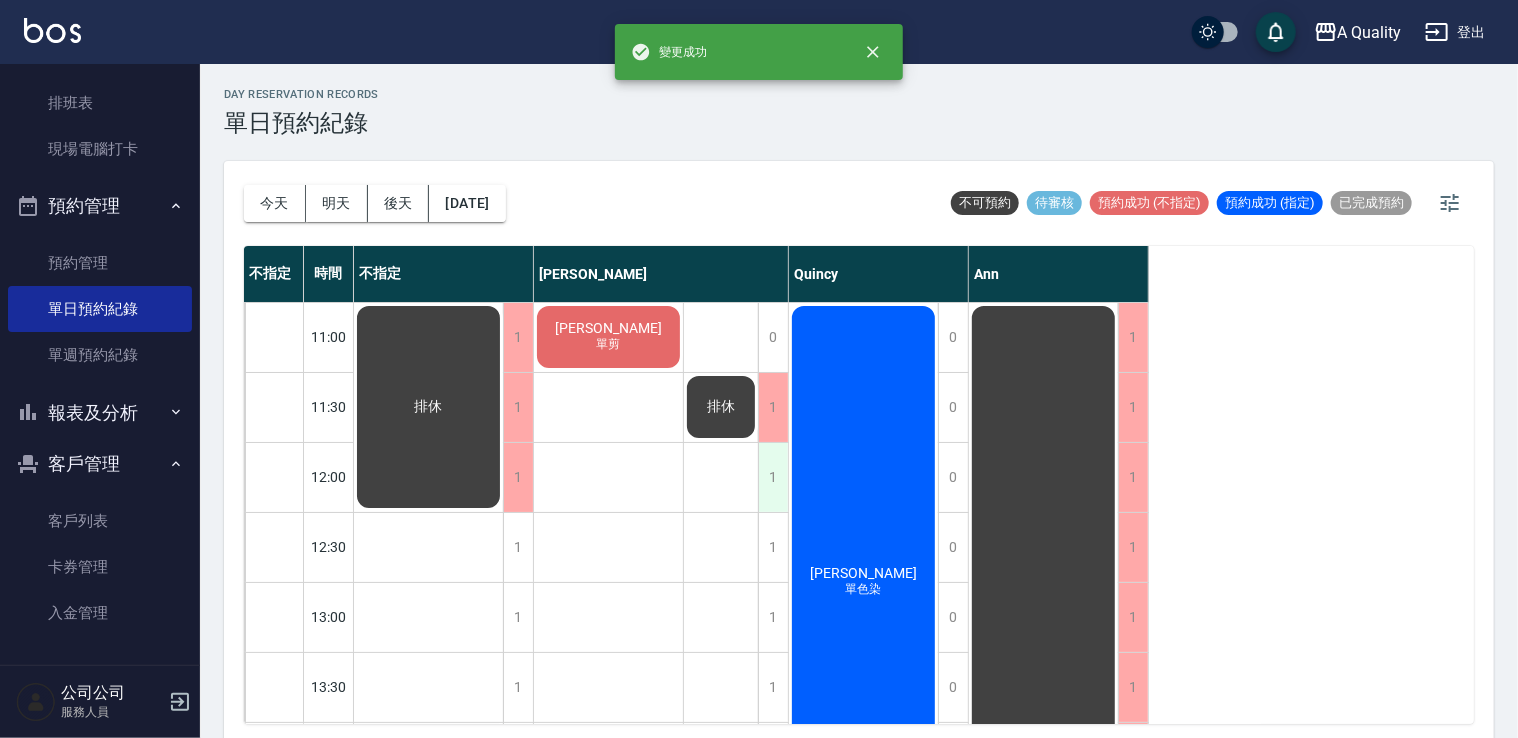 click on "1" at bounding box center (773, 477) 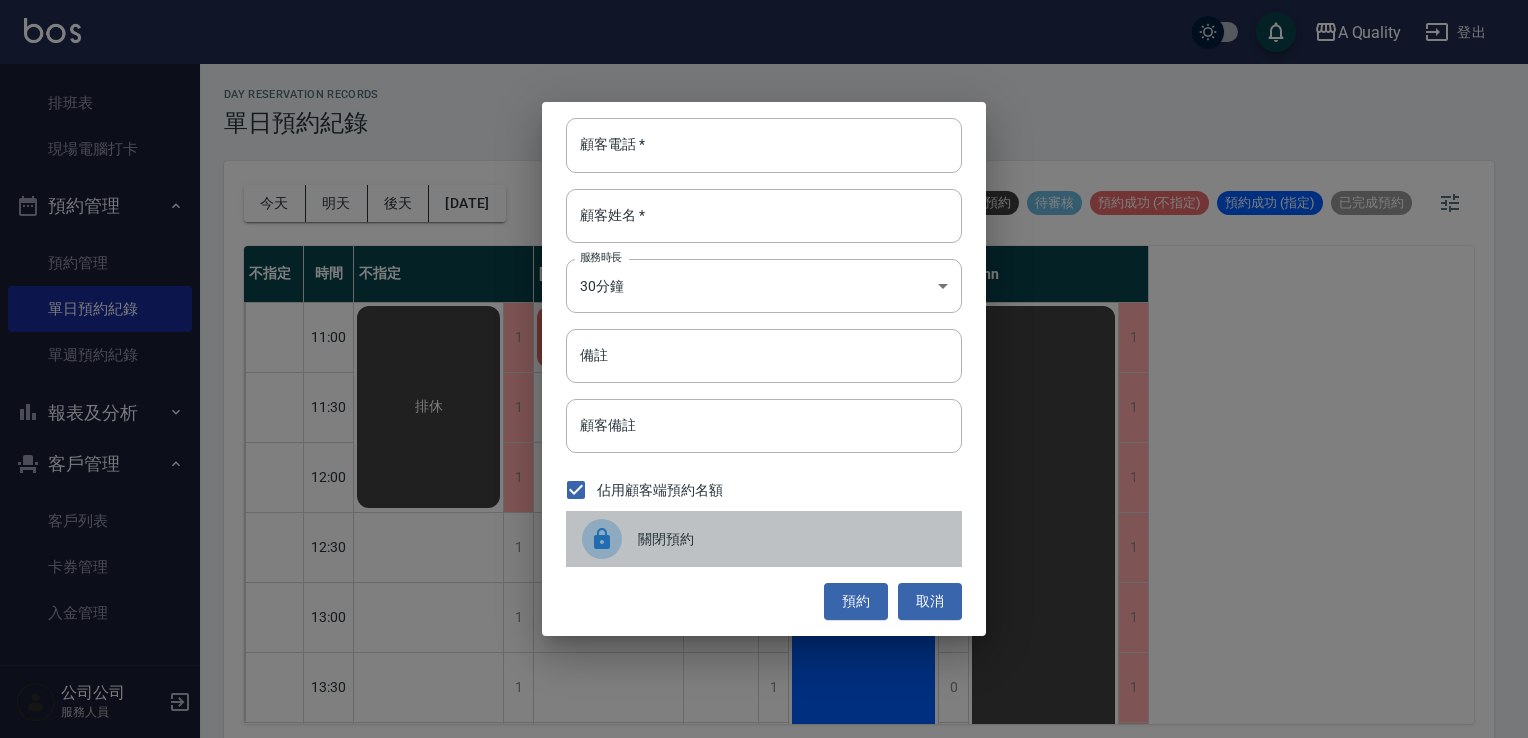 click on "關閉預約" at bounding box center [792, 539] 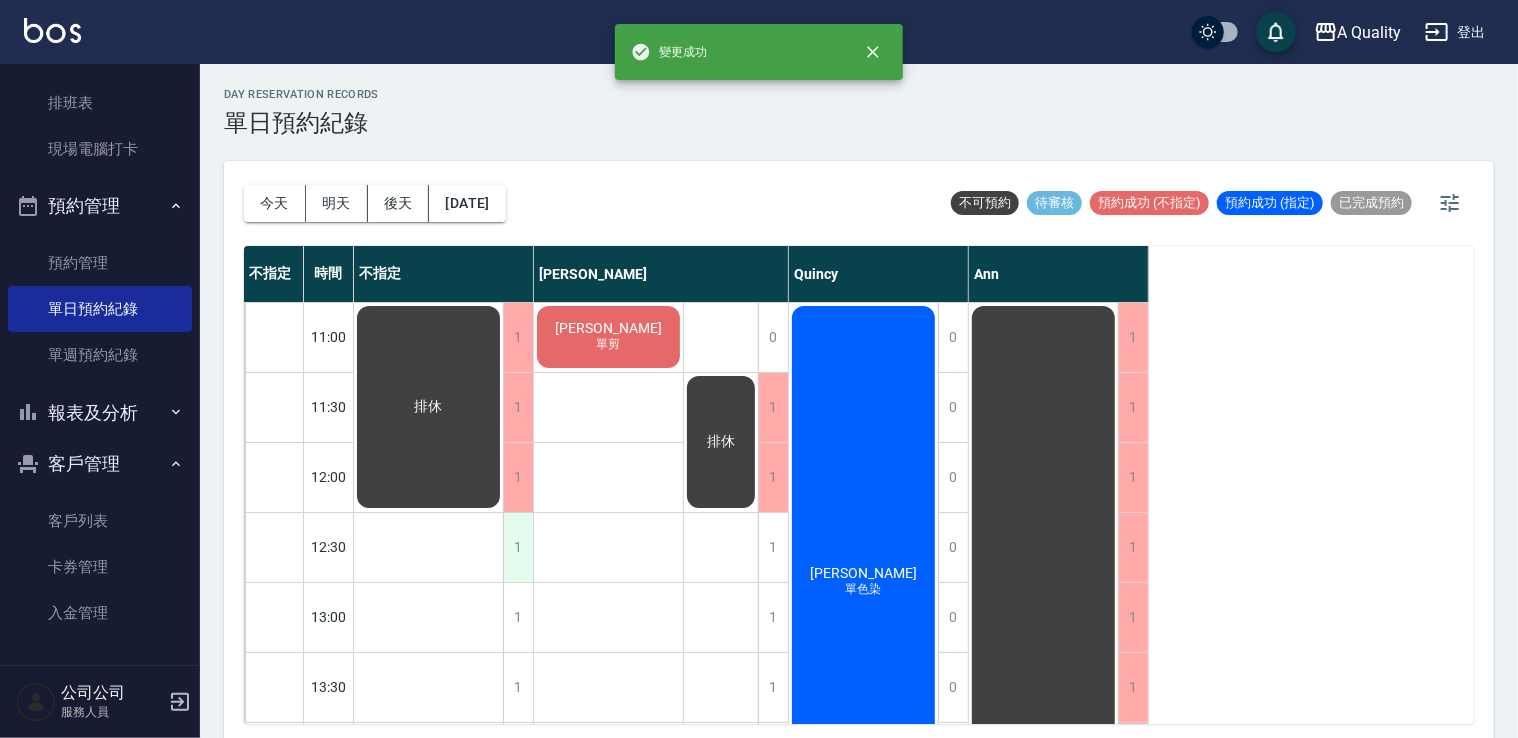 click on "1" at bounding box center [518, 547] 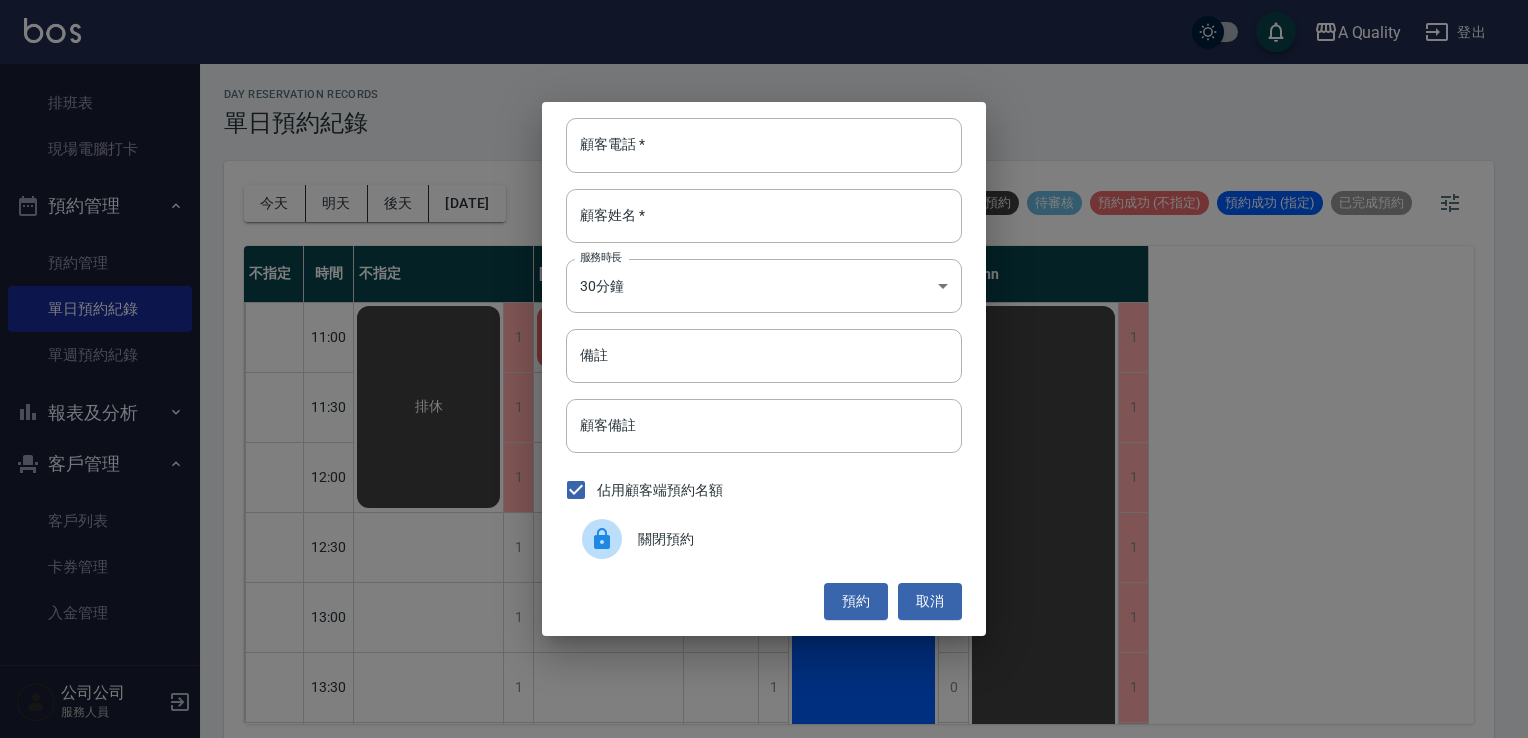 click on "關閉預約" at bounding box center (764, 539) 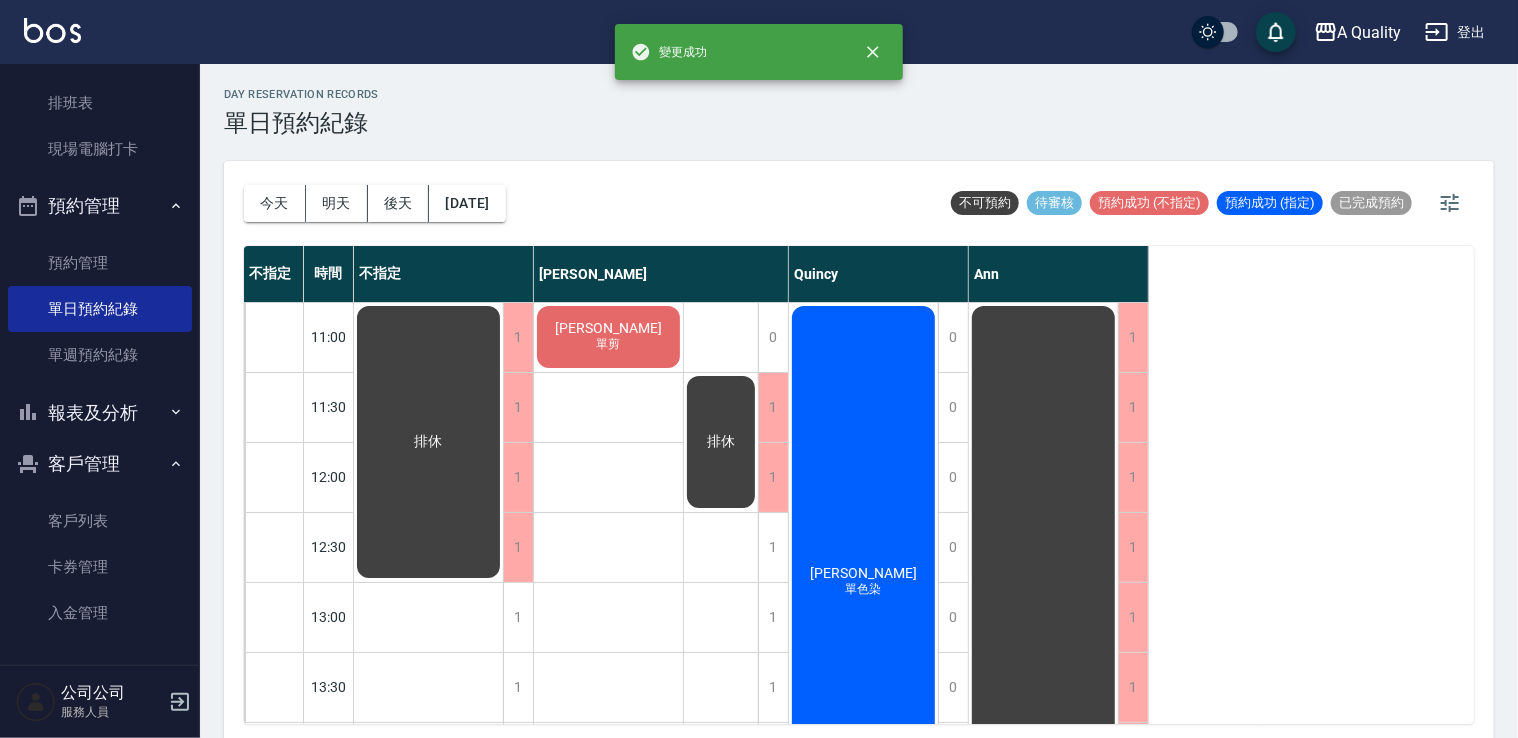 click on "day Reservation records 單日預約紀錄 今天 明天 後天 2025/07/14 不可預約 待審核 預約成功 (不指定) 預約成功 (指定) 已完成預約 不指定 時間 不指定 Taylor Quincy Ann 11:00 11:30 12:00 12:30 13:00 13:30 14:00 14:30 15:00 15:30 16:00 16:30 17:00 17:30 18:00 18:30 19:00 19:30 1 1 1 1 1 1 1 1 1 1 1 1 1 1 1 1 1 1 排休 0 1 1 1 1 1 1 1 1 1 1 1 1 1 0 0 0 0 林彥弘 單剪  洪愛麗 補染 排休 0 0 0 0 0 0 0 0 0 0 0 0 0 0 0 0 0 0 林孟恬 單色染 陳苡均 洗剪、單色染  黃朝駿 單剪  1 1 1 1 1 1 1 1 1 1 1 1 1 1 1 1 1 1 公休" at bounding box center (859, 404) 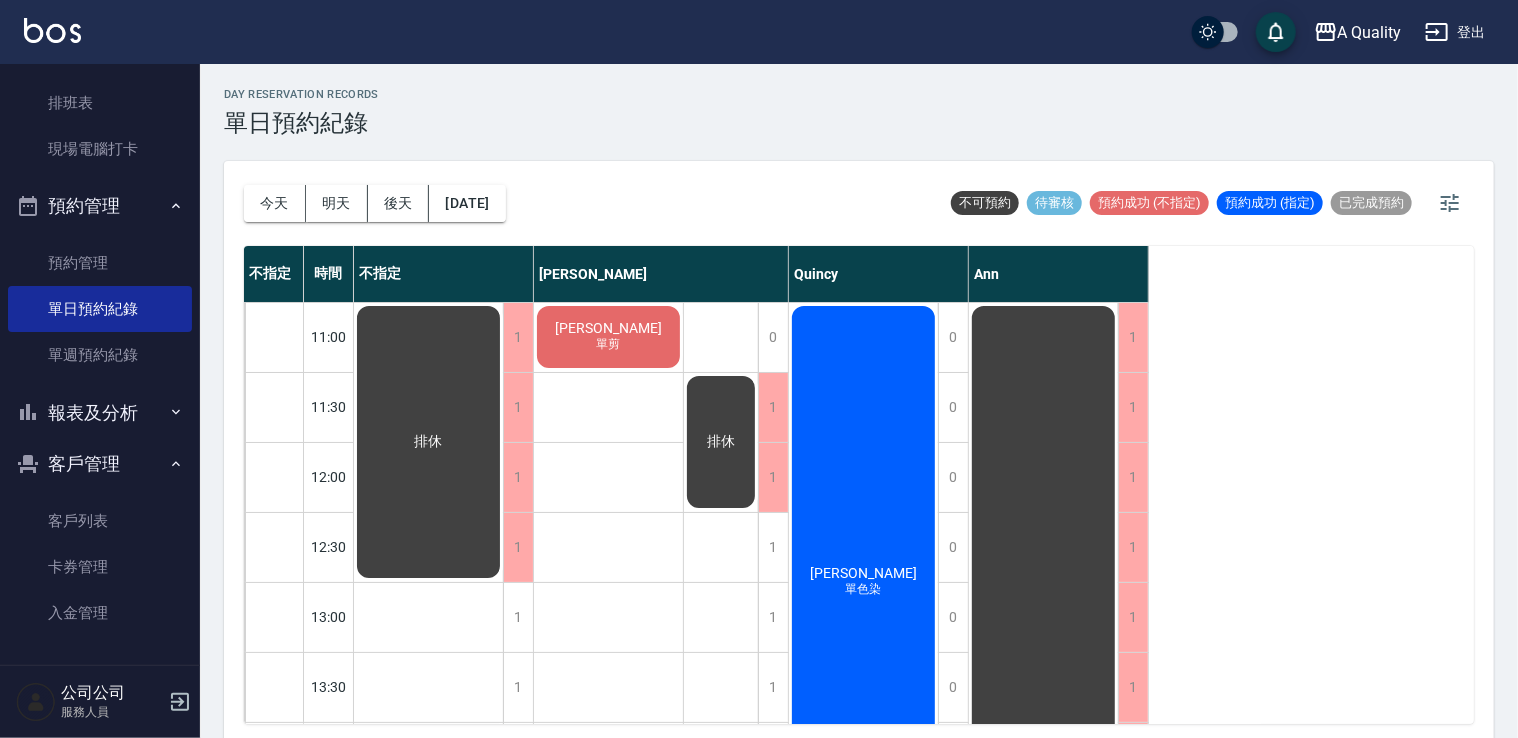 click on "今天 明天 後天 2025/07/14 不可預約 待審核 預約成功 (不指定) 預約成功 (指定) 已完成預約 不指定 時間 不指定 Taylor Quincy Ann 11:00 11:30 12:00 12:30 13:00 13:30 14:00 14:30 15:00 15:30 16:00 16:30 17:00 17:30 18:00 18:30 19:00 19:30 1 1 1 1 1 1 1 1 1 1 1 1 1 1 1 1 1 1 排休 0 1 1 1 1 1 1 1 1 1 1 1 1 1 0 0 0 0 林彥弘 單剪  洪愛麗 補染 排休 0 0 0 0 0 0 0 0 0 0 0 0 0 0 0 0 0 0 林孟恬 單色染 陳苡均 洗剪、單色染  黃朝駿 單剪  1 1 1 1 1 1 1 1 1 1 1 1 1 1 1 1 1 1 公休" at bounding box center (859, 452) 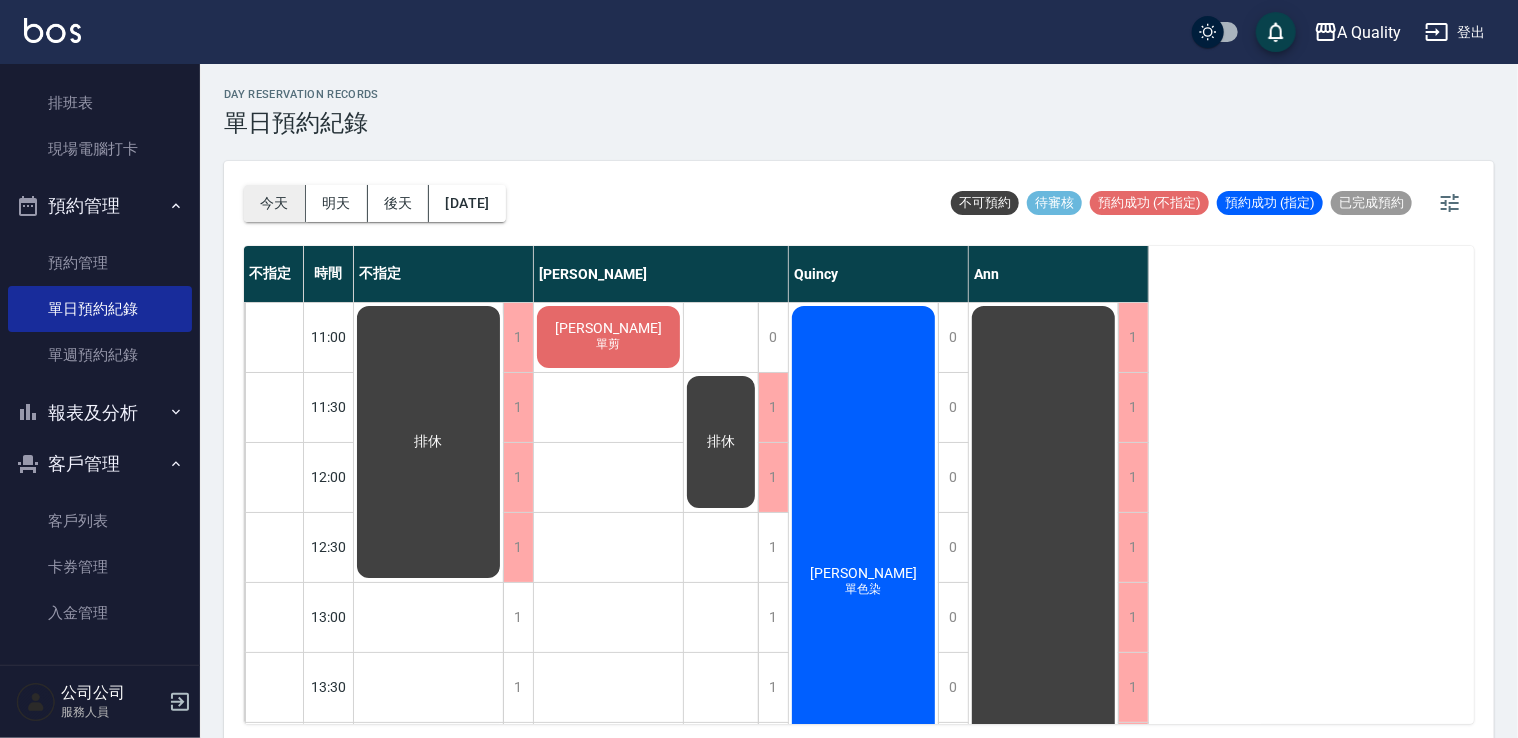 click on "今天" at bounding box center [275, 203] 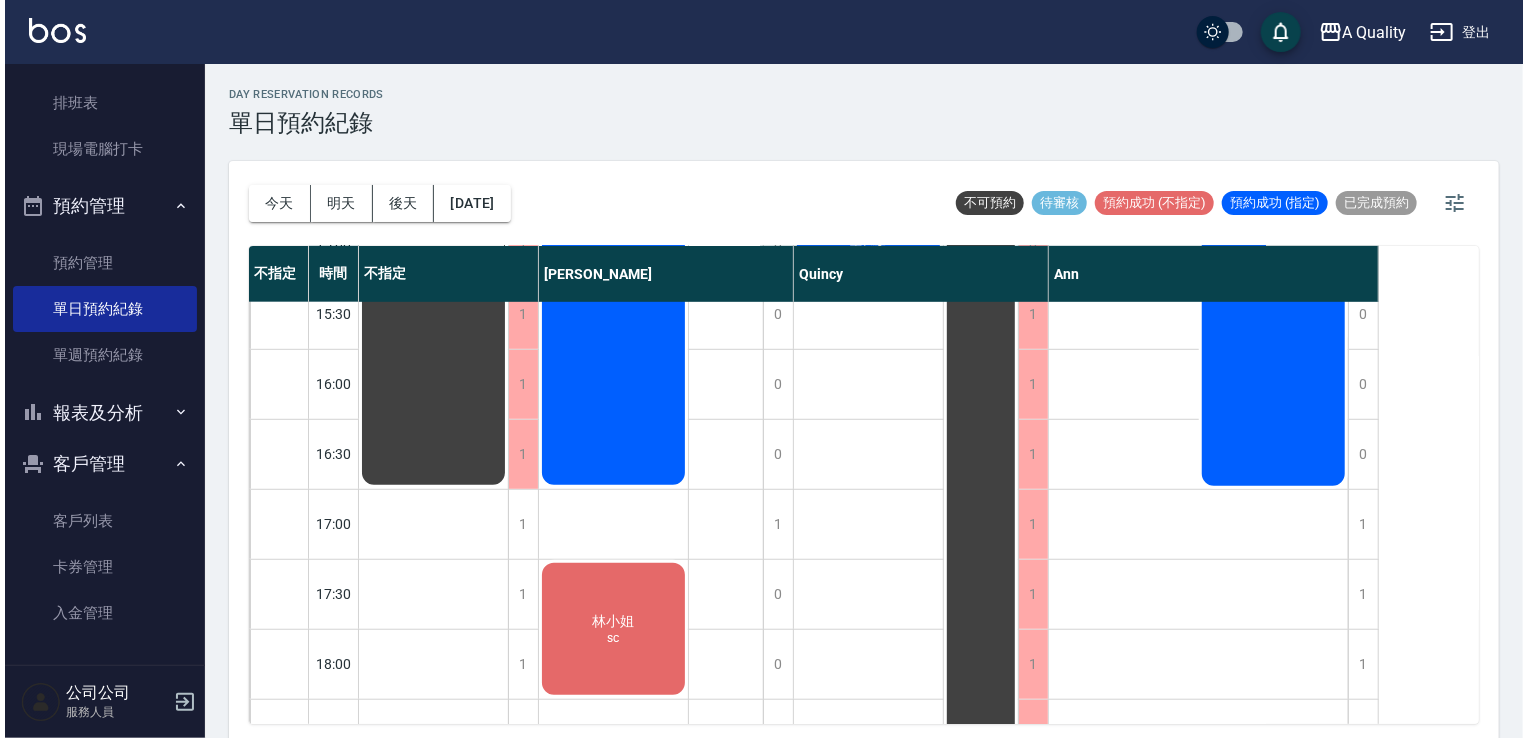 scroll, scrollTop: 853, scrollLeft: 0, axis: vertical 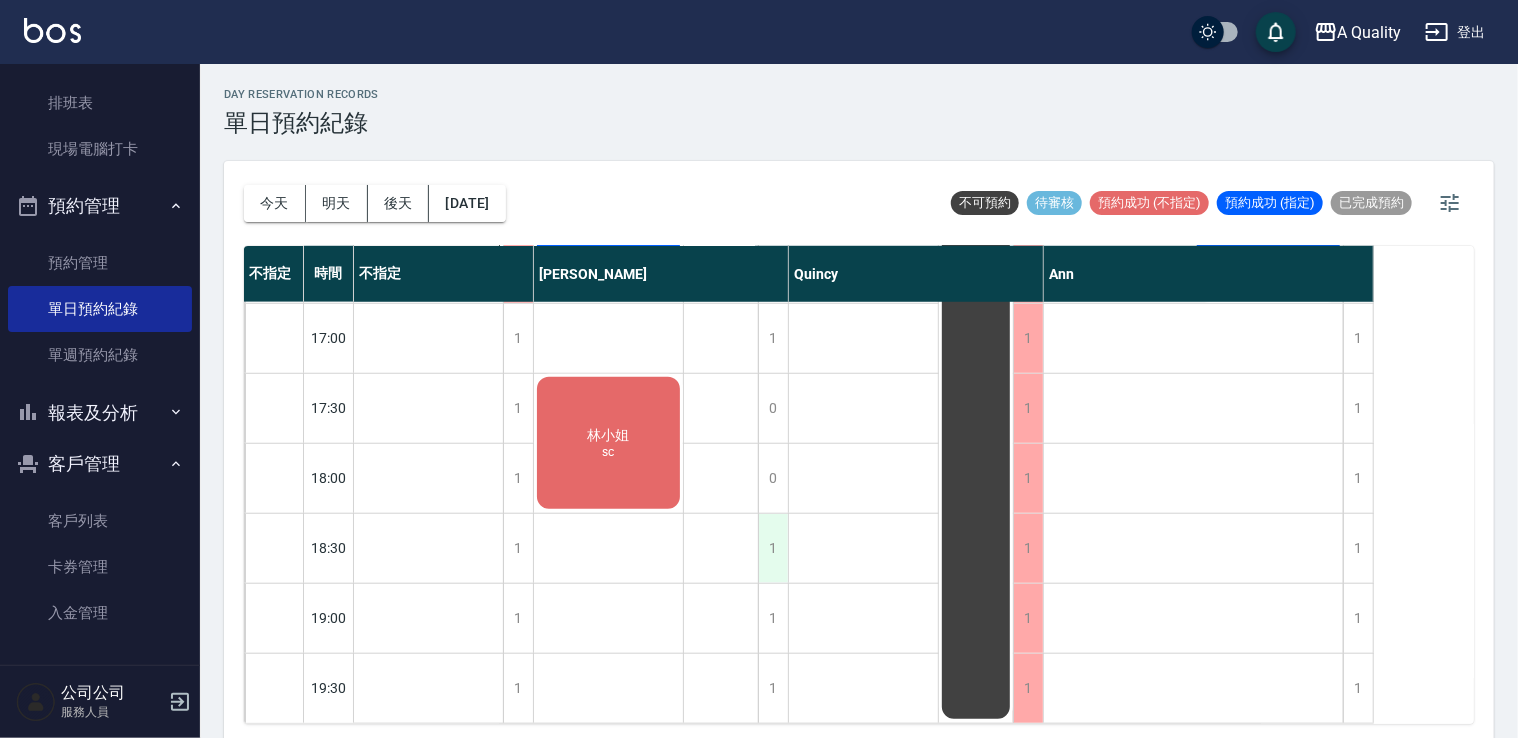 click on "1" at bounding box center [773, 548] 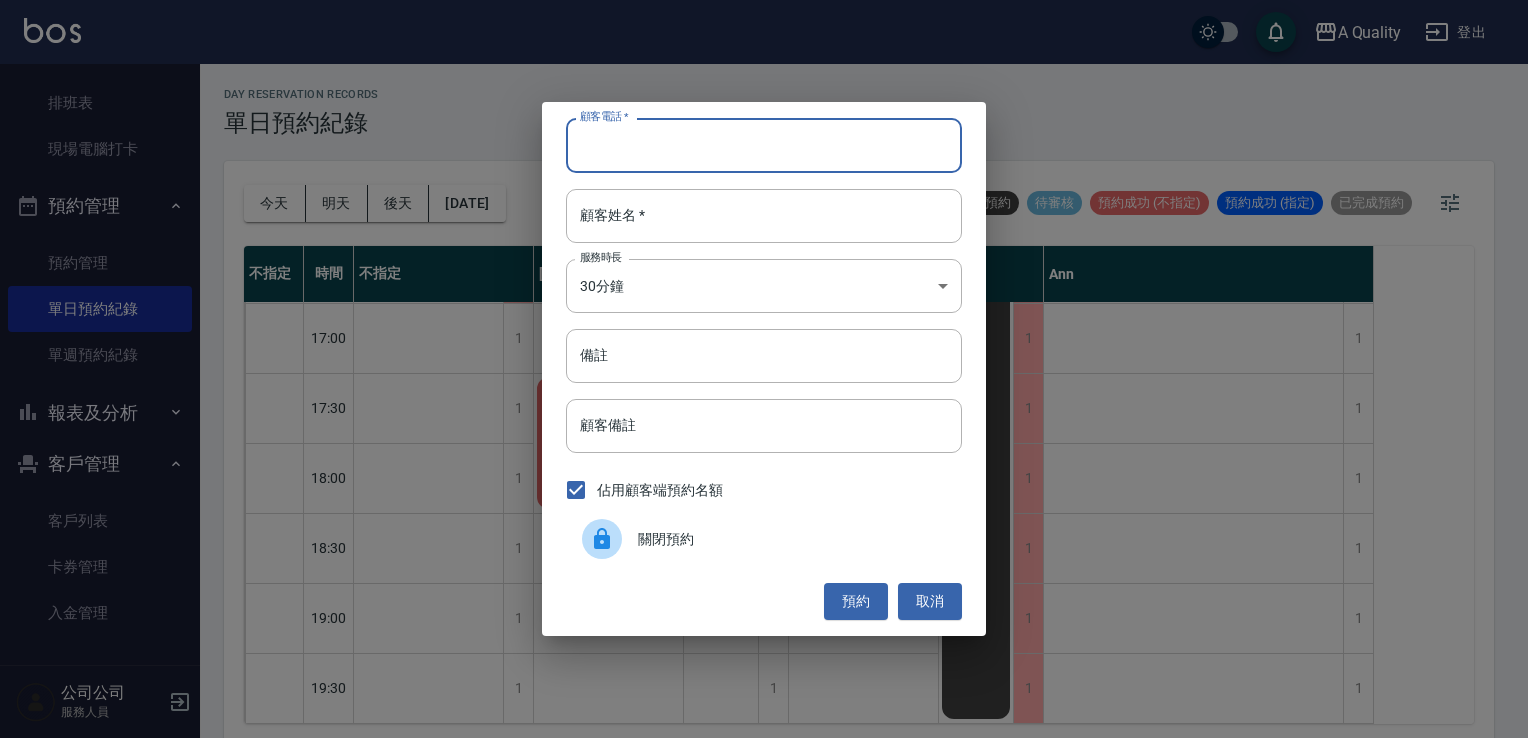click on "顧客電話   *" at bounding box center [764, 145] 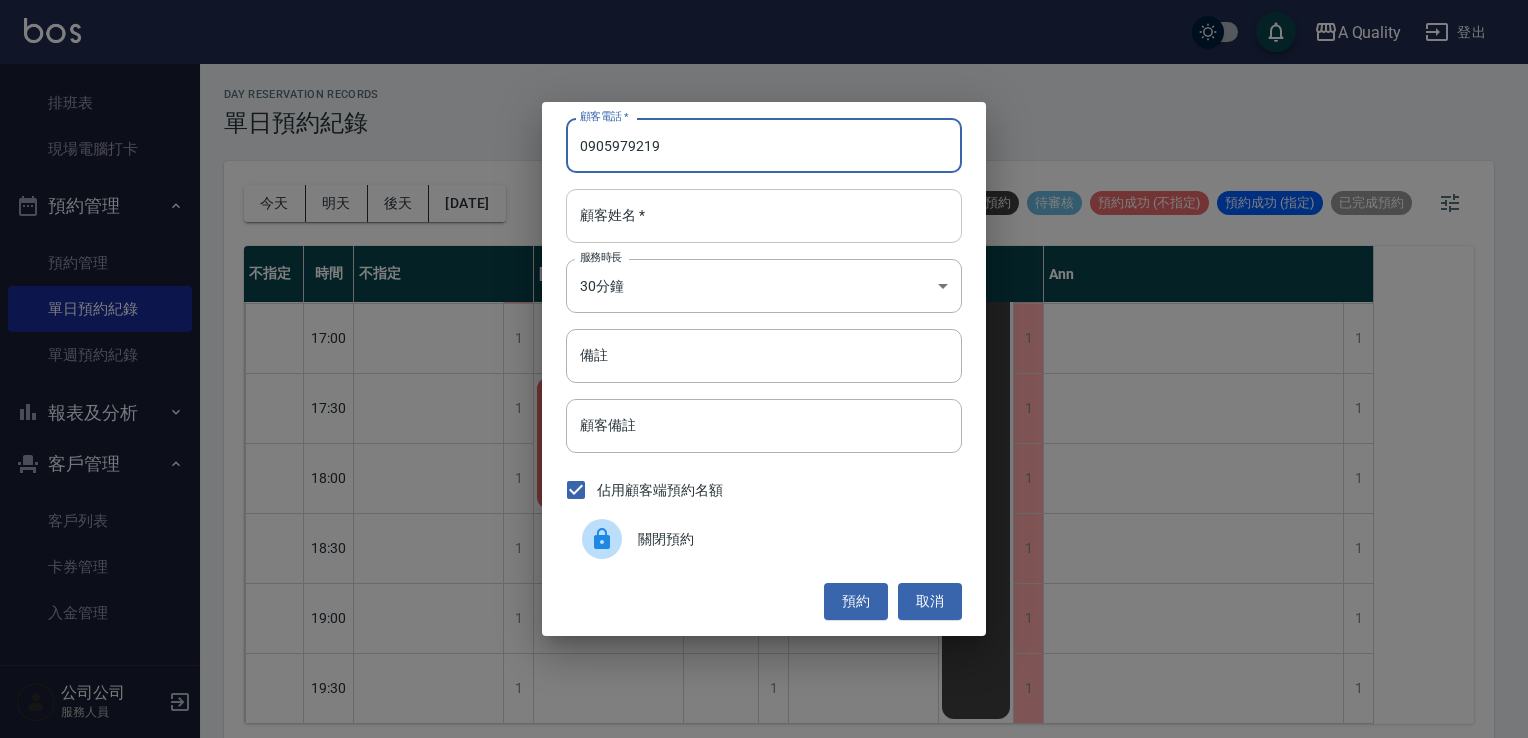type on "0905979219" 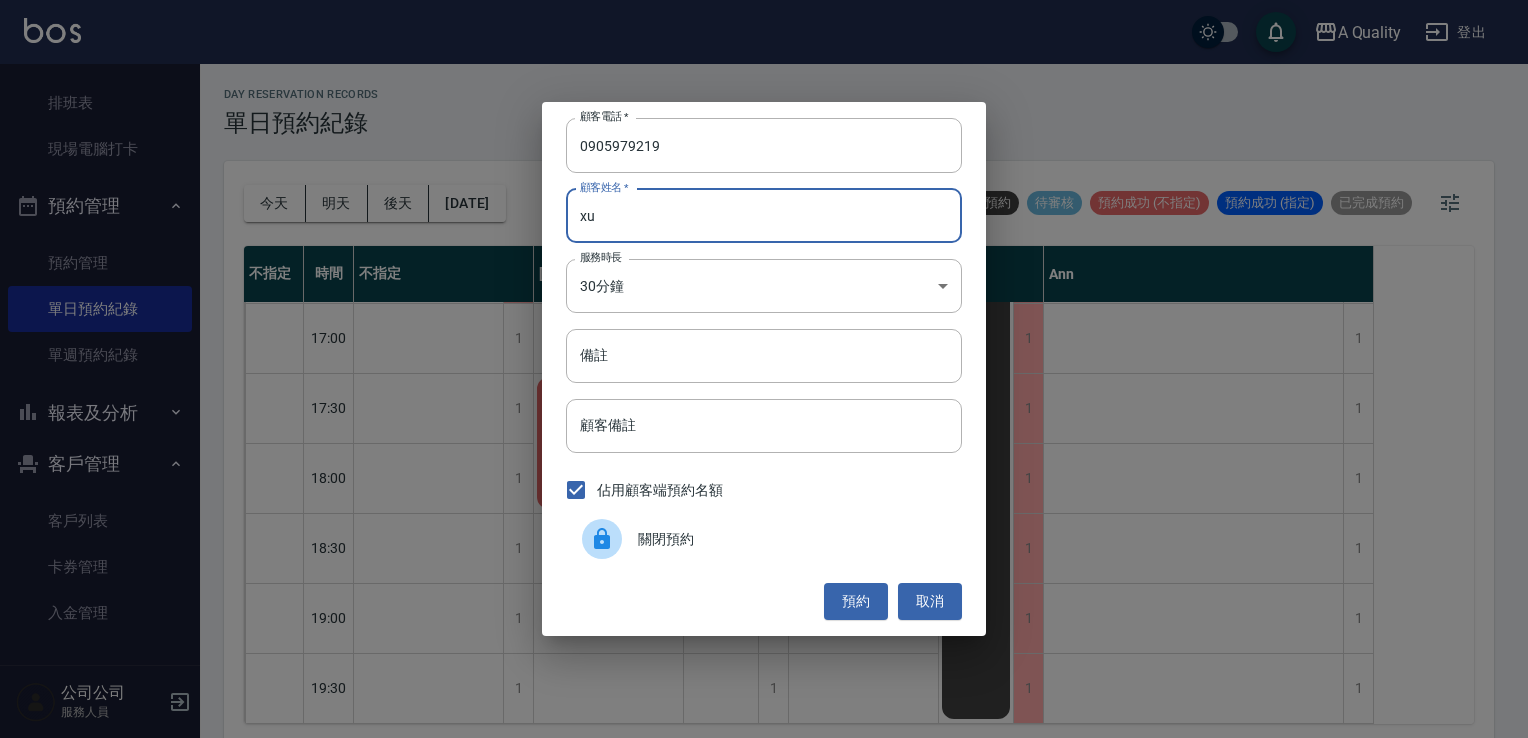 type on "x" 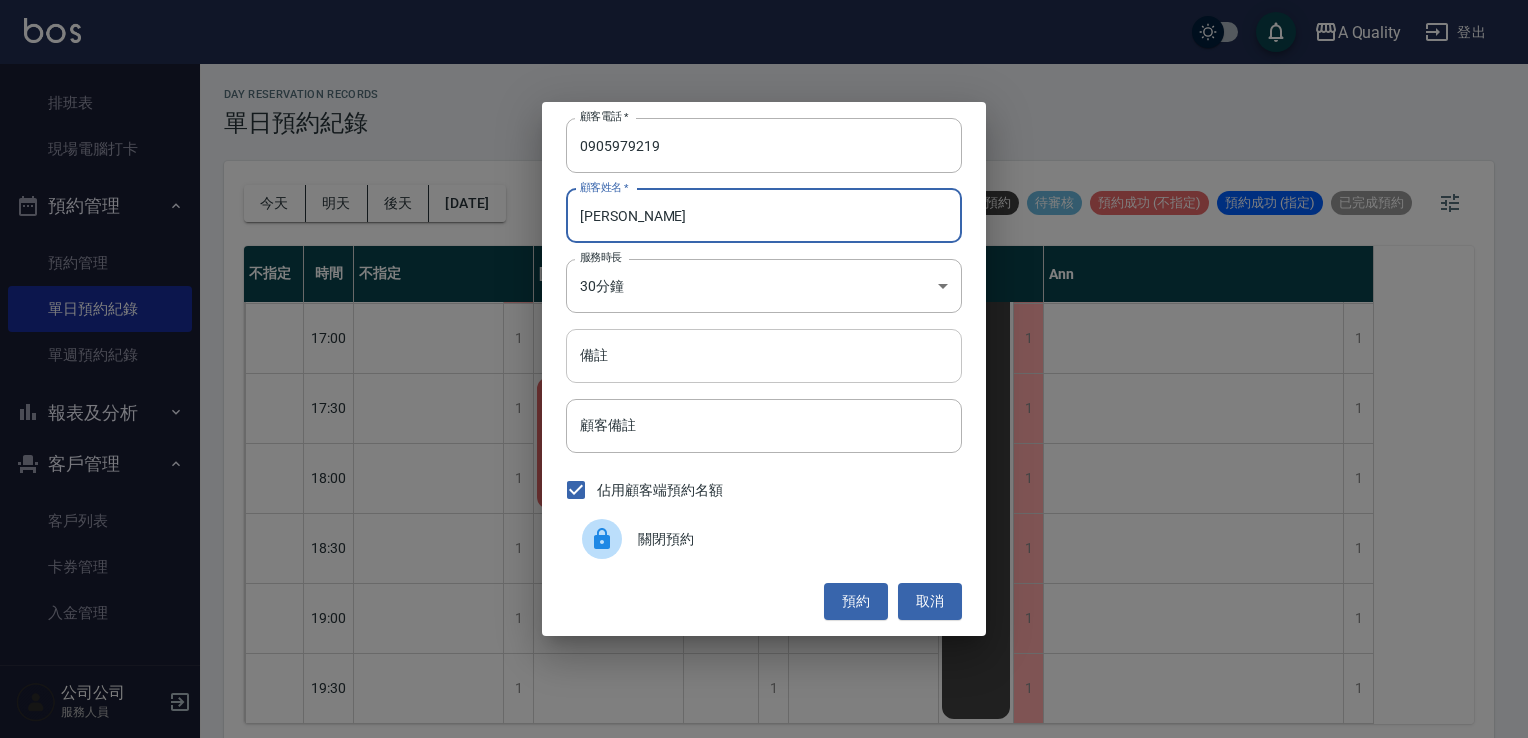 type on "劉R" 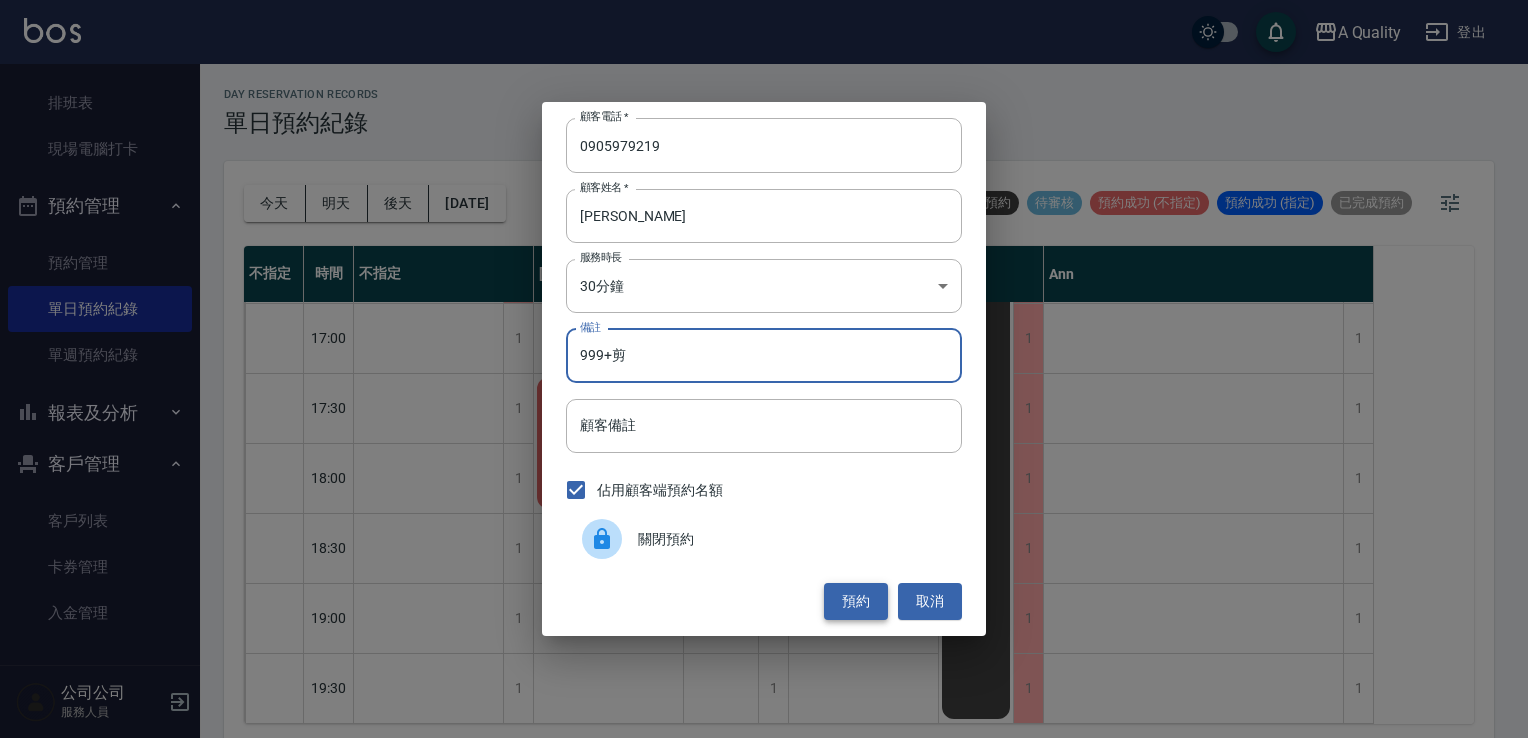 type on "999+剪" 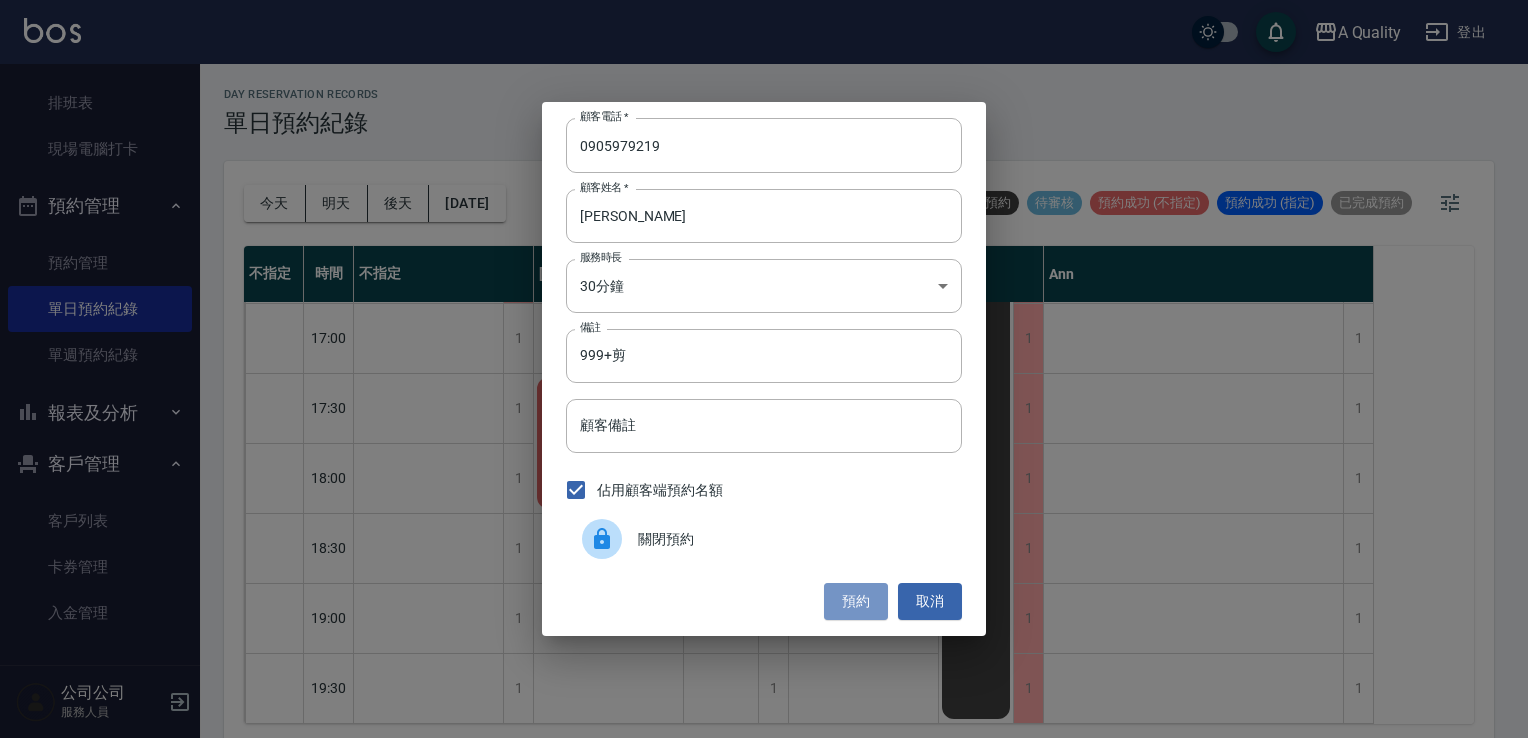 click on "預約" at bounding box center [856, 601] 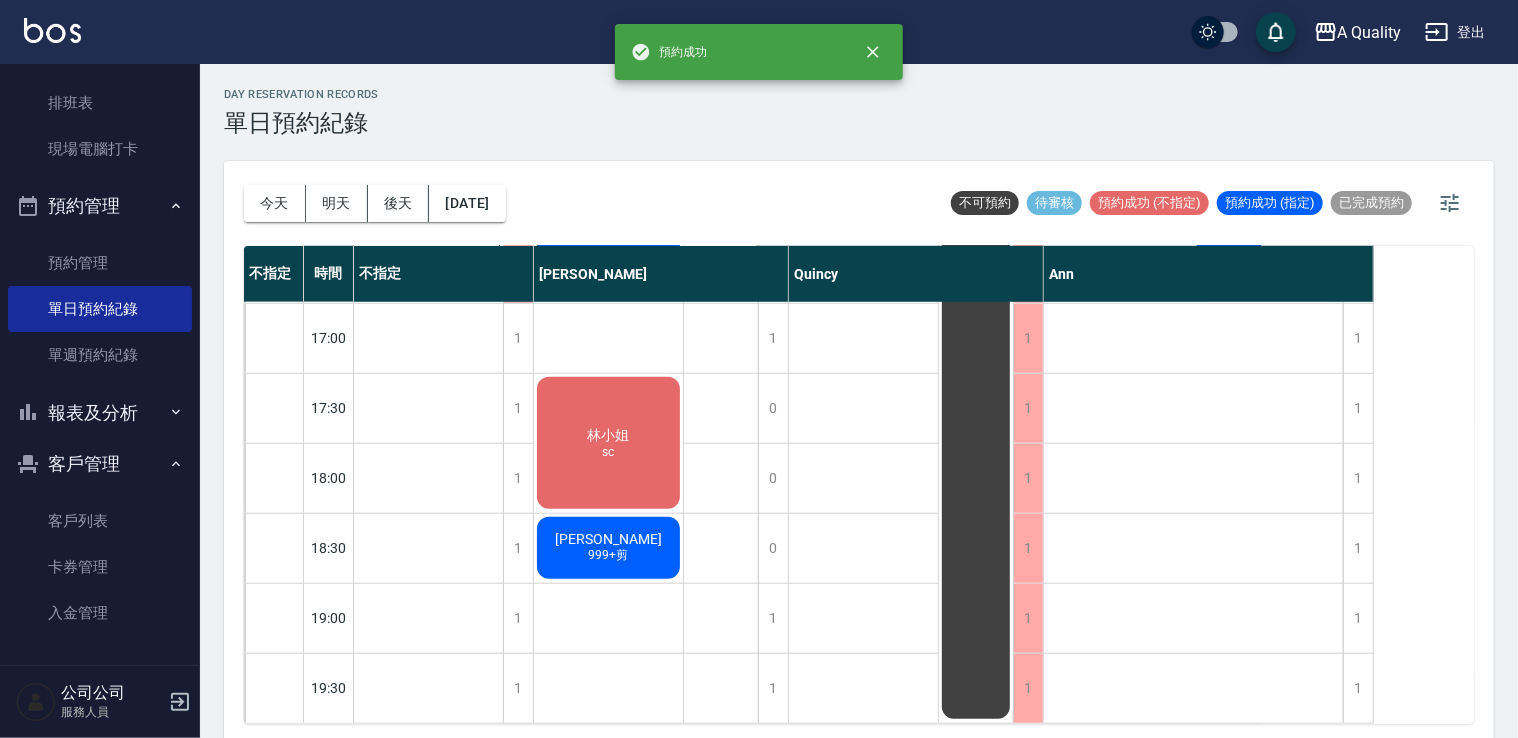 click on "劉R 999+剪" at bounding box center [428, -432] 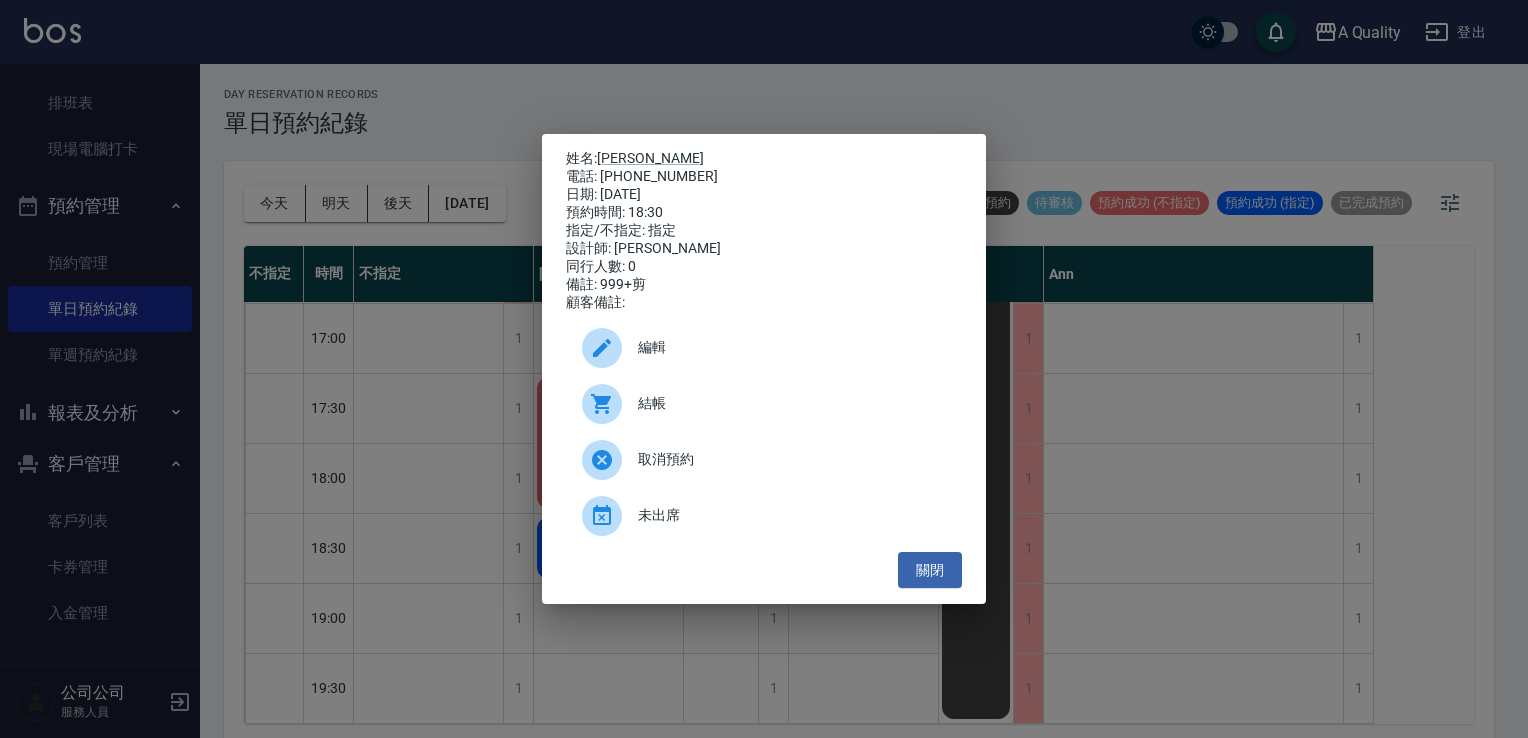 drag, startPoint x: 693, startPoint y: 354, endPoint x: 688, endPoint y: 316, distance: 38.327538 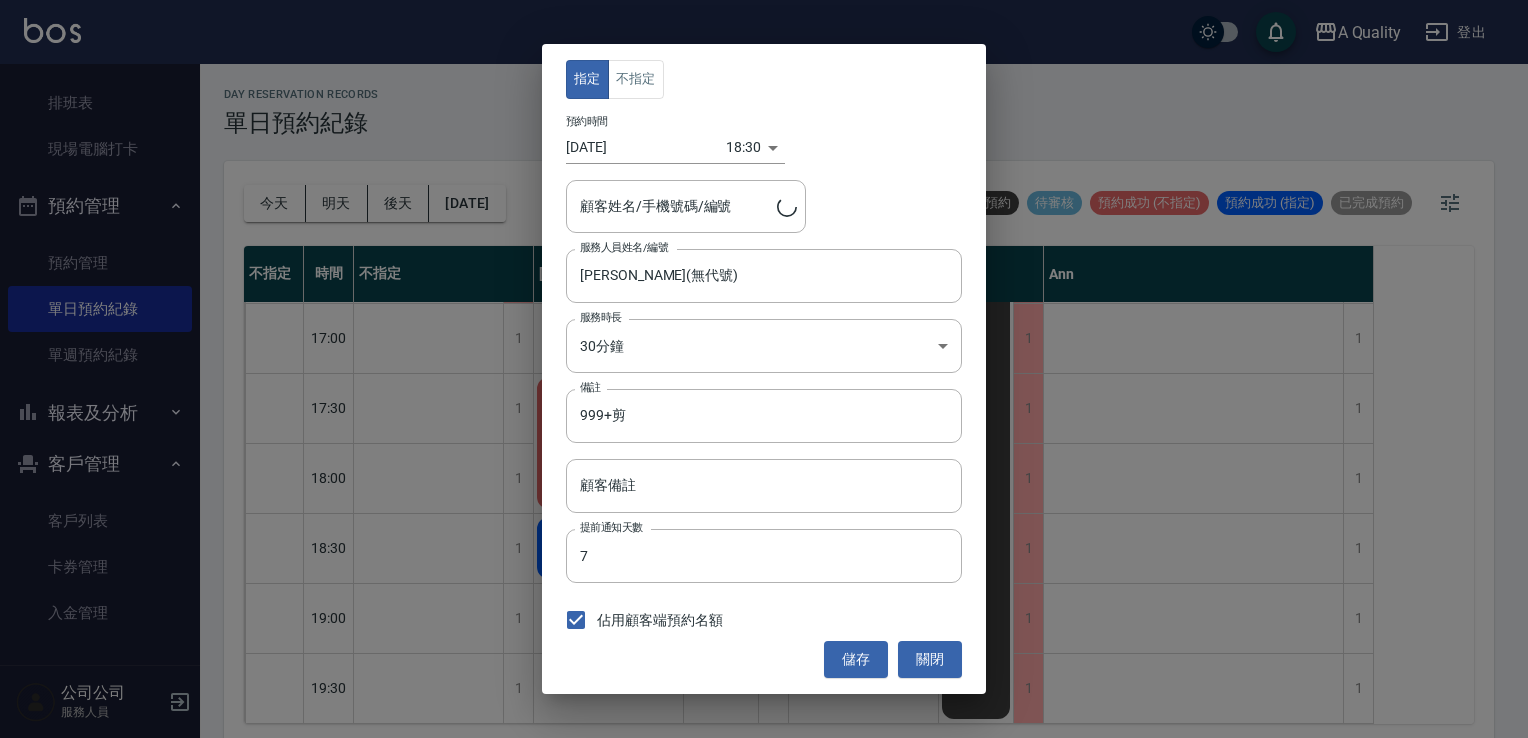 type on "劉R/0905979219" 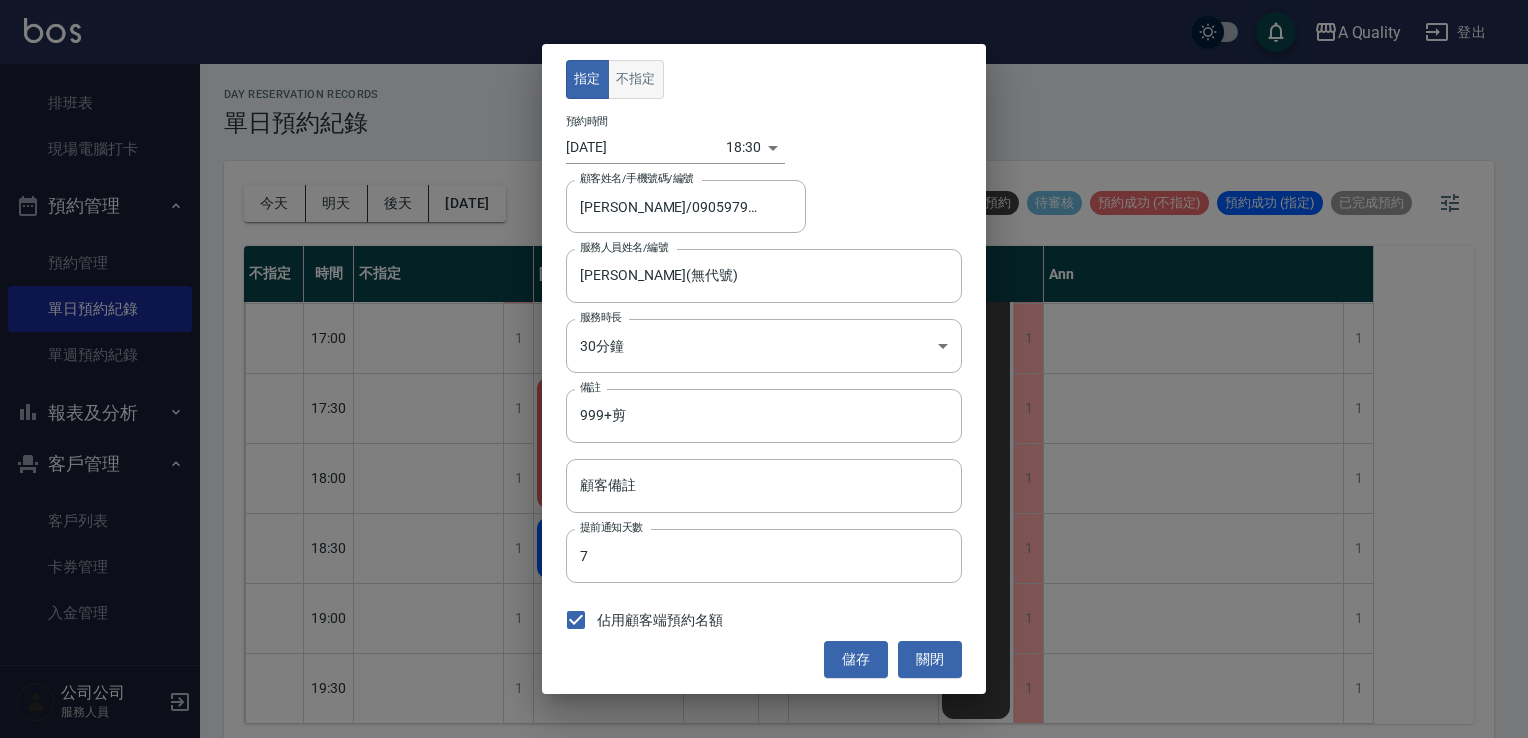 click on "不指定" at bounding box center (636, 79) 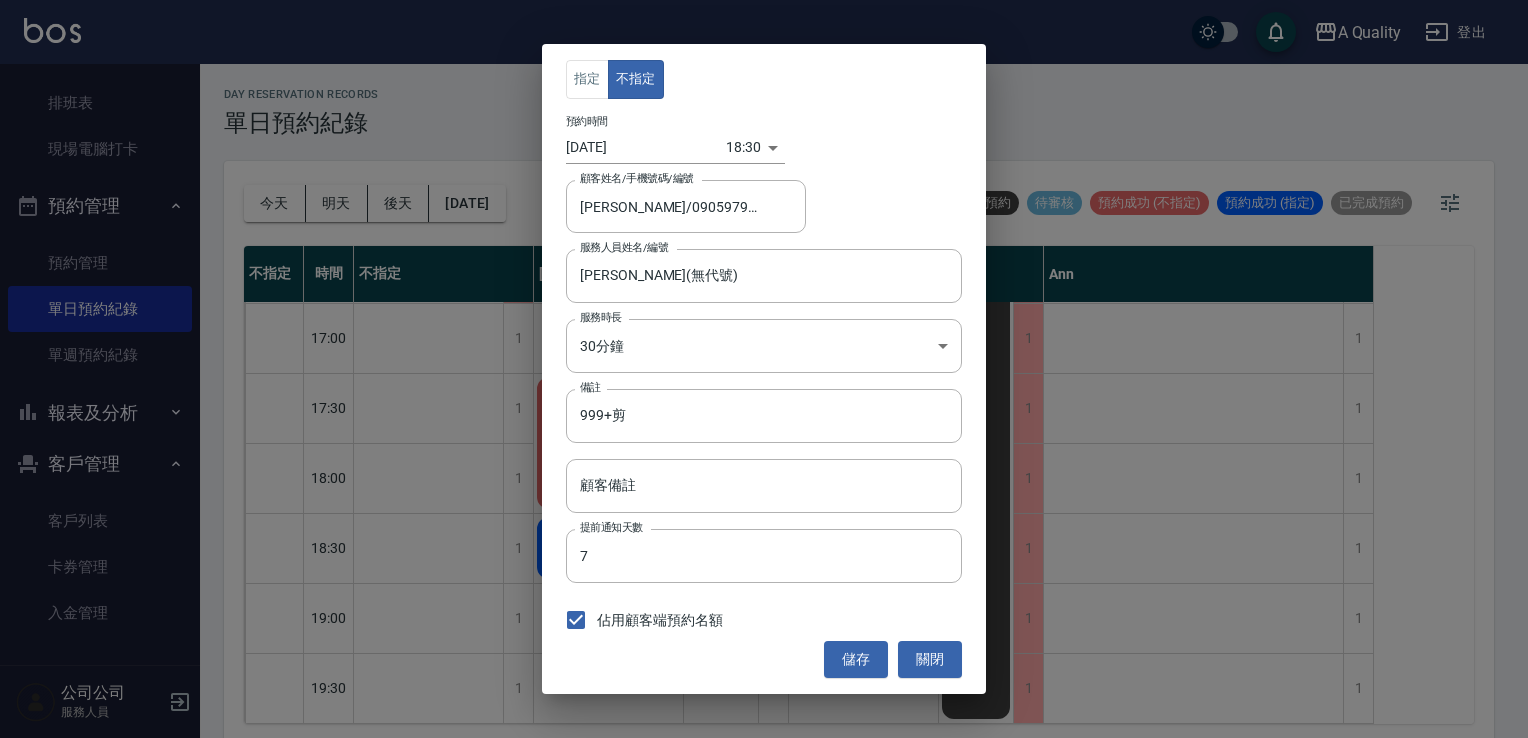 click on "A Quality 登出 櫃檯作業 打帳單 帳單列表 營業儀表板 現金收支登錄 每日結帳 排班表 現場電腦打卡 預約管理 預約管理 單日預約紀錄 單週預約紀錄 報表及分析 報表目錄 店家日報表 互助日報表 互助排行榜 互助點數明細 設計師日報表 設計師業績分析表 設計師排行榜 店販抽成明細 每日非現金明細 客戶管理 客戶列表 卡券管理 入金管理 公司公司 服務人員 day Reservation records 單日預約紀錄 今天 明天 後天 2025/07/12 不可預約 待審核 預約成功 (不指定) 預約成功 (指定) 已完成預約 不指定 時間 不指定 Taylor Quincy Ann 11:00 11:30 12:00 12:30 13:00 13:30 14:00 14:30 15:00 15:30 16:00 16:30 17:00 17:30 18:00 18:30 19:00 19:30 1 1 1 1 1 1 1 1 1 1 1 1 1 1 1 1 1 1 排休 排休 1 1 1 1 1 1 0 0 0 0 0 0 1 0 0 0 1 1 林彥文 時尚精剪 吳雪娥 資生堂水光感染髮 林小姐 sc 劉R 999+剪 排休 排休 1 1 0 1 1 1 1 1 0 1 1 1 1 1 1 1 1 1 曹玉欣 取消 1" at bounding box center (764, 372) 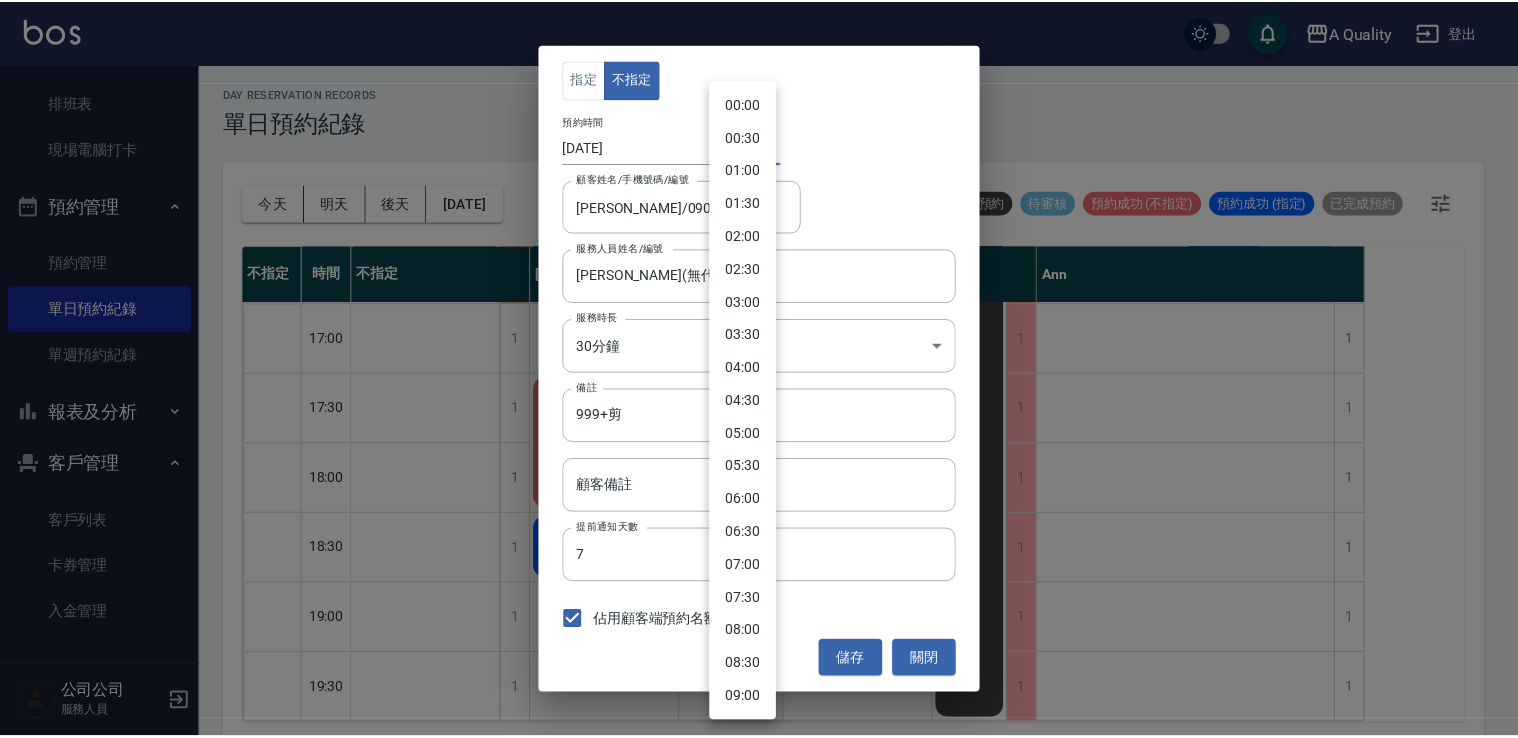 scroll, scrollTop: 924, scrollLeft: 0, axis: vertical 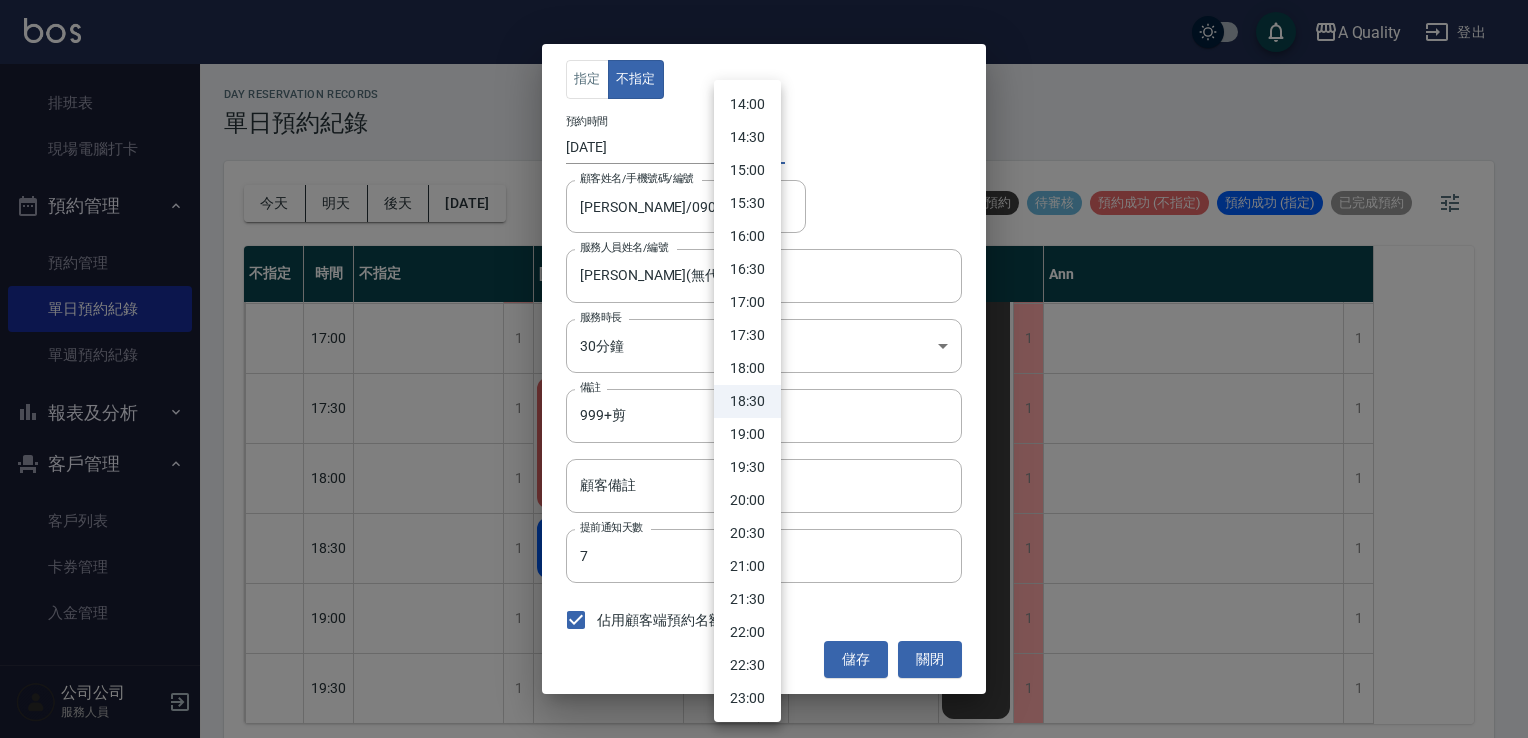 click at bounding box center (764, 369) 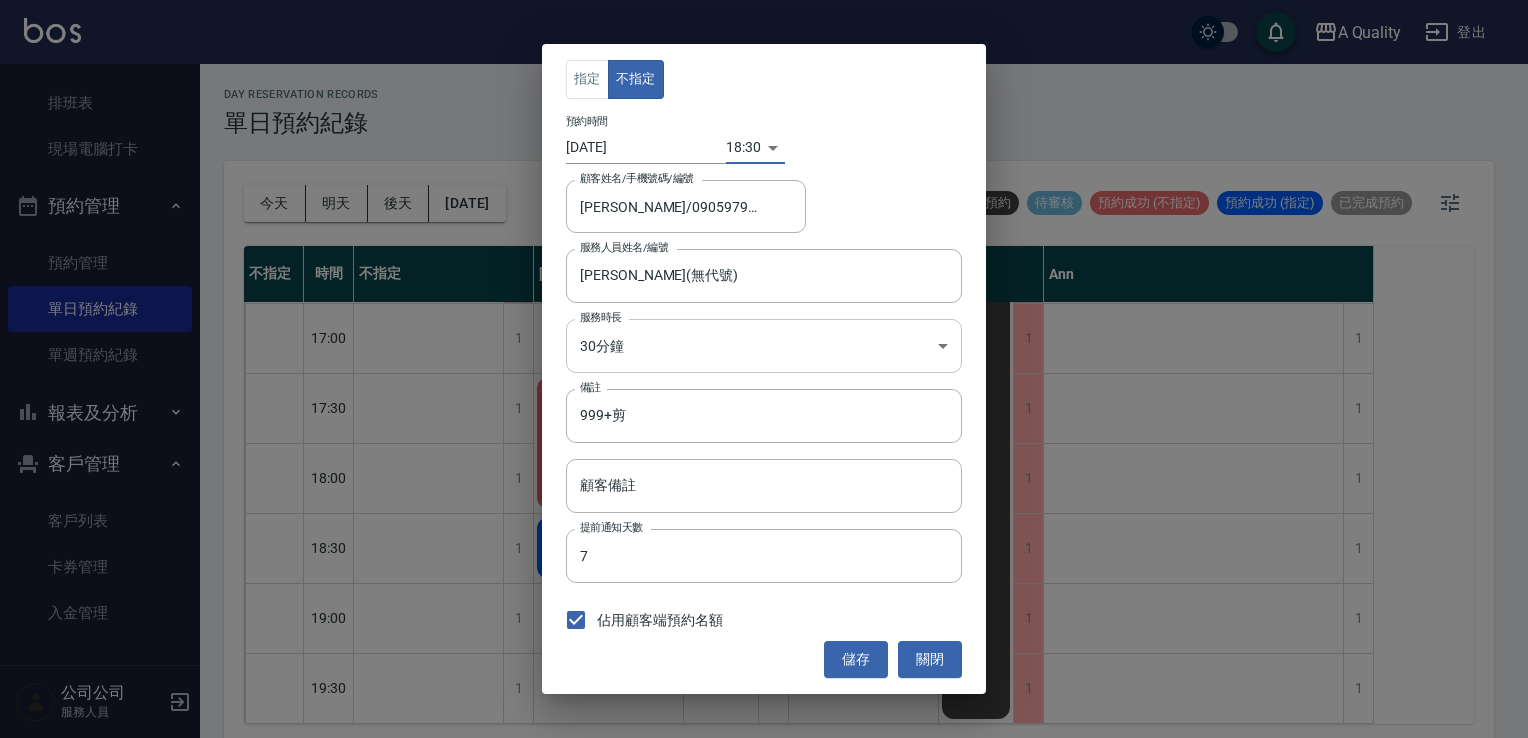 click on "A Quality 登出 櫃檯作業 打帳單 帳單列表 營業儀表板 現金收支登錄 每日結帳 排班表 現場電腦打卡 預約管理 預約管理 單日預約紀錄 單週預約紀錄 報表及分析 報表目錄 店家日報表 互助日報表 互助排行榜 互助點數明細 設計師日報表 設計師業績分析表 設計師排行榜 店販抽成明細 每日非現金明細 客戶管理 客戶列表 卡券管理 入金管理 公司公司 服務人員 day Reservation records 單日預約紀錄 今天 明天 後天 2025/07/12 不可預約 待審核 預約成功 (不指定) 預約成功 (指定) 已完成預約 不指定 時間 不指定 Taylor Quincy Ann 11:00 11:30 12:00 12:30 13:00 13:30 14:00 14:30 15:00 15:30 16:00 16:30 17:00 17:30 18:00 18:30 19:00 19:30 1 1 1 1 1 1 1 1 1 1 1 1 1 1 1 1 1 1 排休 排休 1 1 1 1 1 1 0 0 0 0 0 0 1 0 0 0 1 1 林彥文 時尚精剪 吳雪娥 資生堂水光感染髮 林小姐 sc 劉R 999+剪 排休 排休 1 1 0 1 1 1 1 1 0 1 1 1 1 1 1 1 1 1 曹玉欣 取消 1" at bounding box center [764, 372] 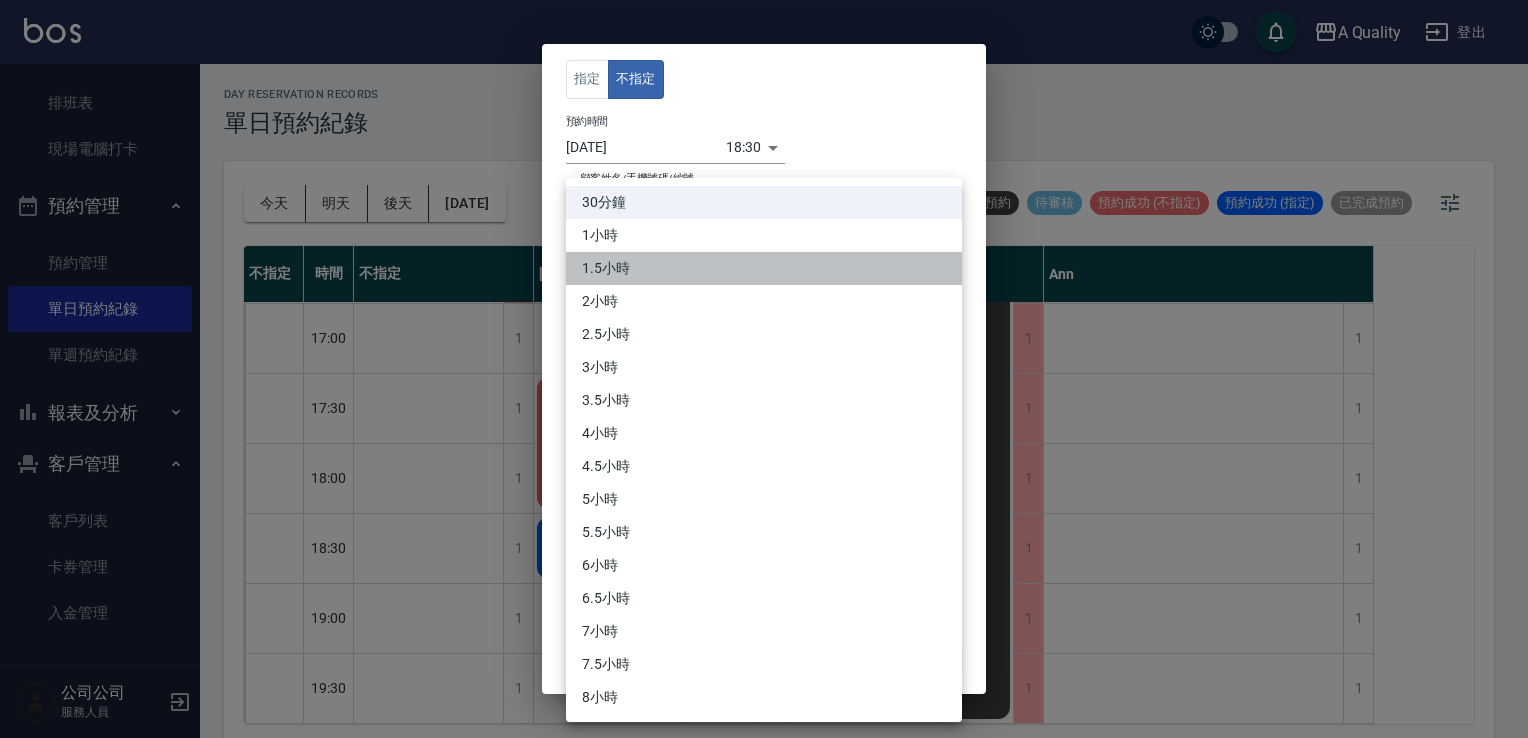click on "1.5小時" at bounding box center (764, 268) 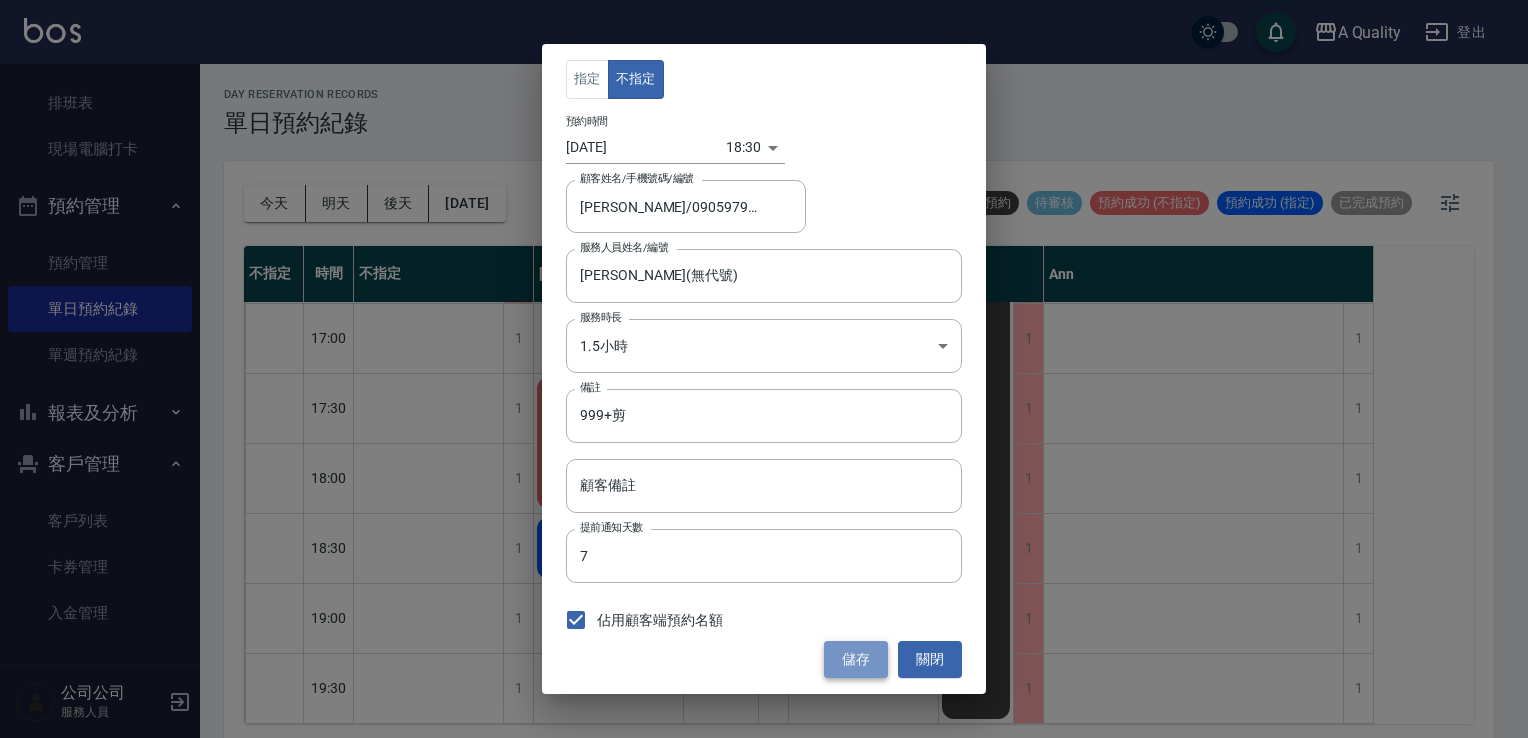 click on "儲存" at bounding box center [856, 659] 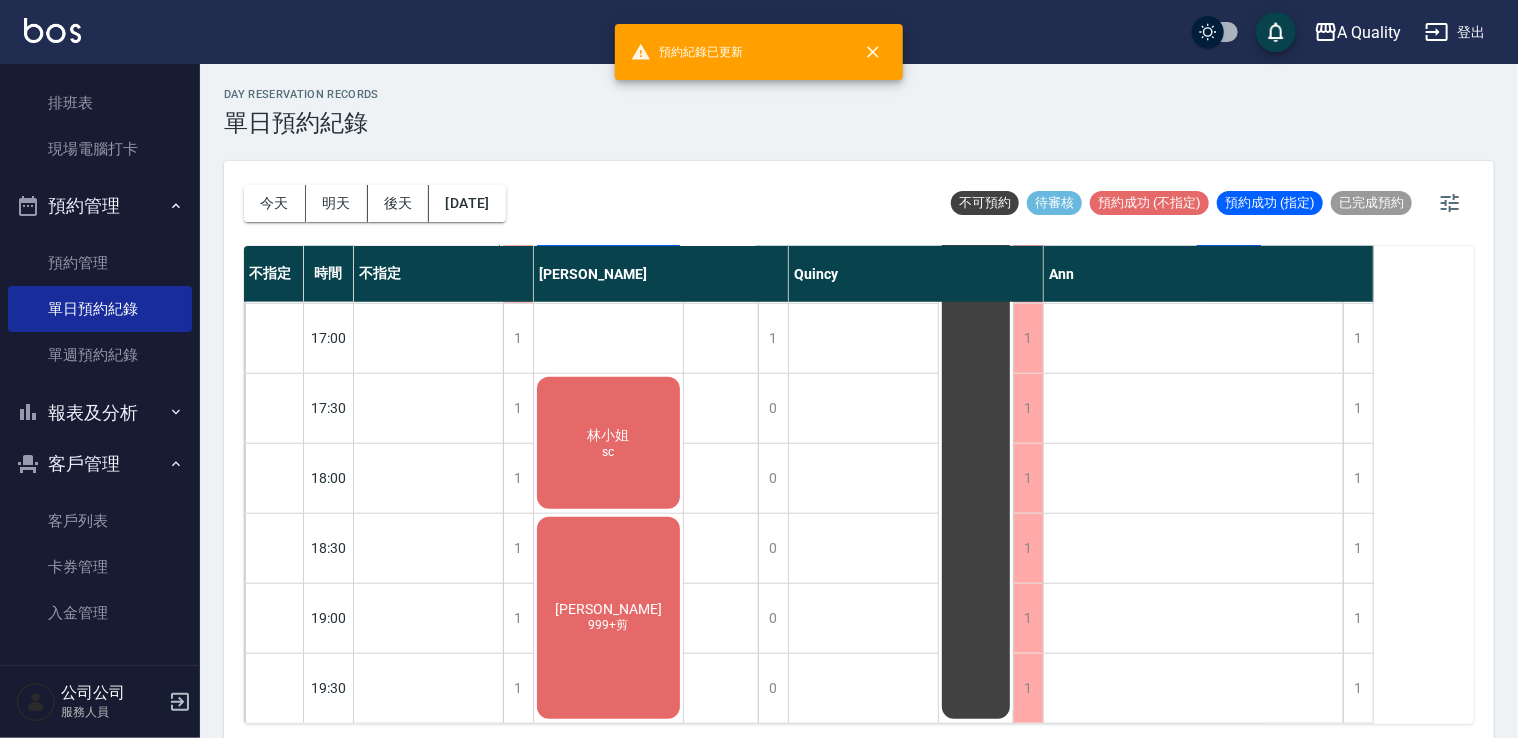 click on "林小姐 sc" at bounding box center [428, -432] 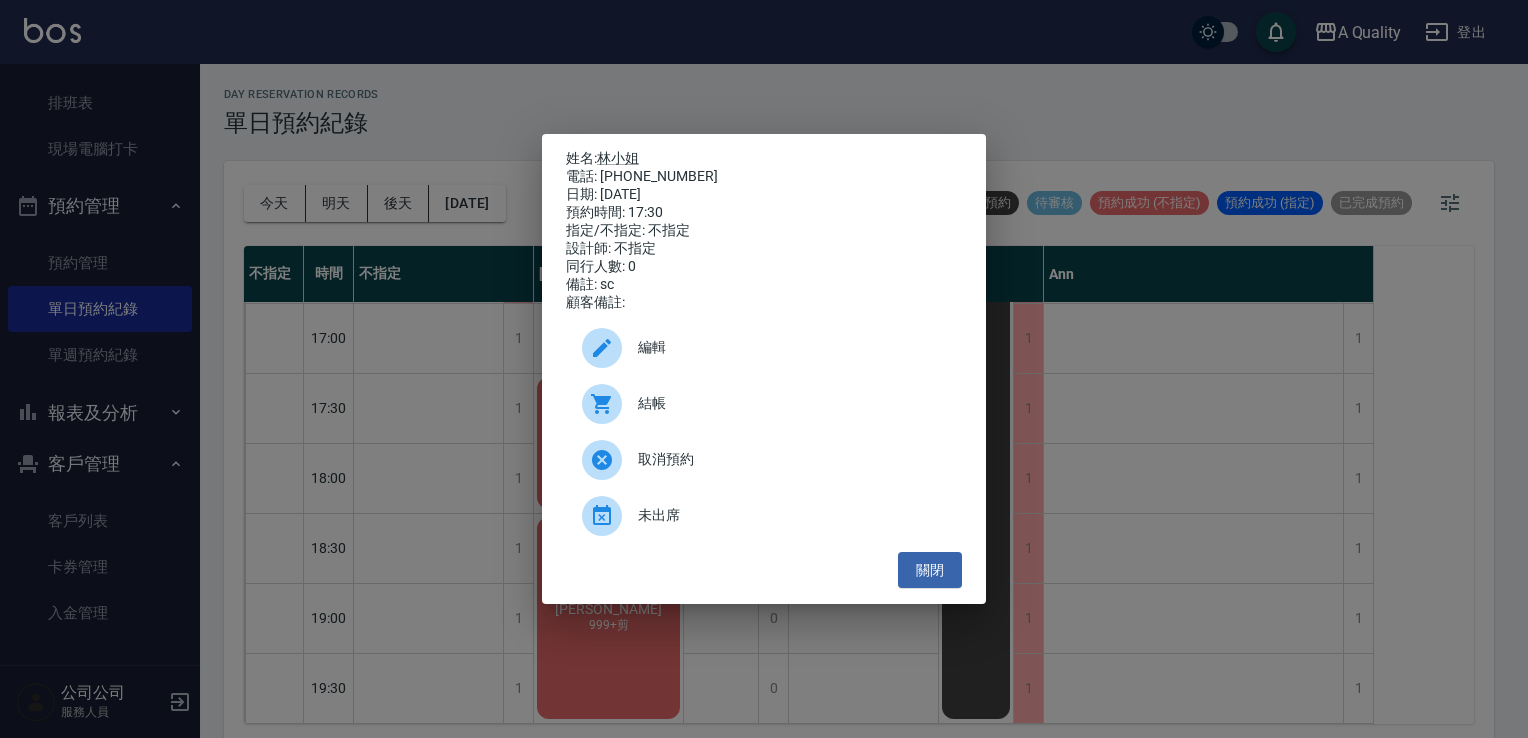 click on "編輯" at bounding box center (792, 347) 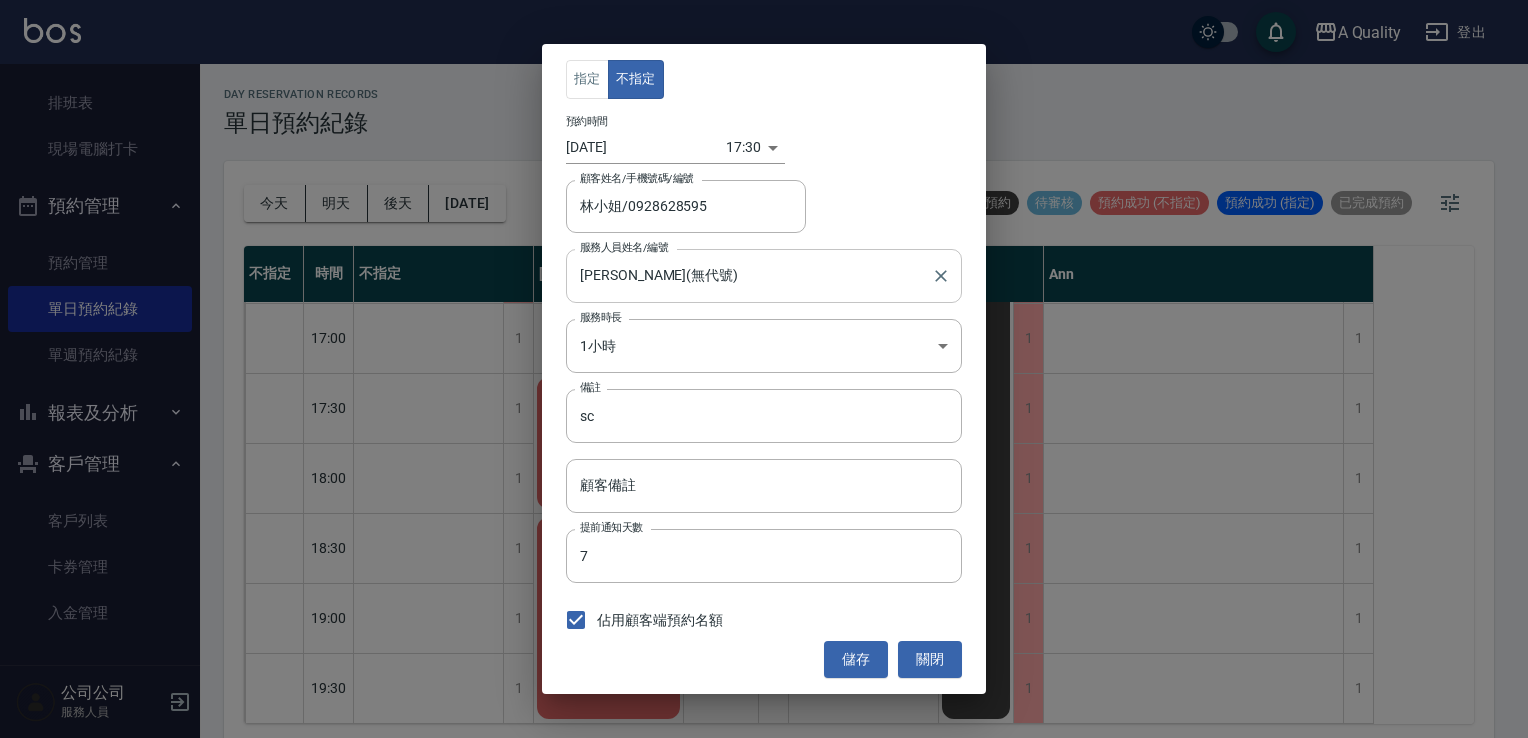 click on "Taylor(無代號)" at bounding box center (749, 275) 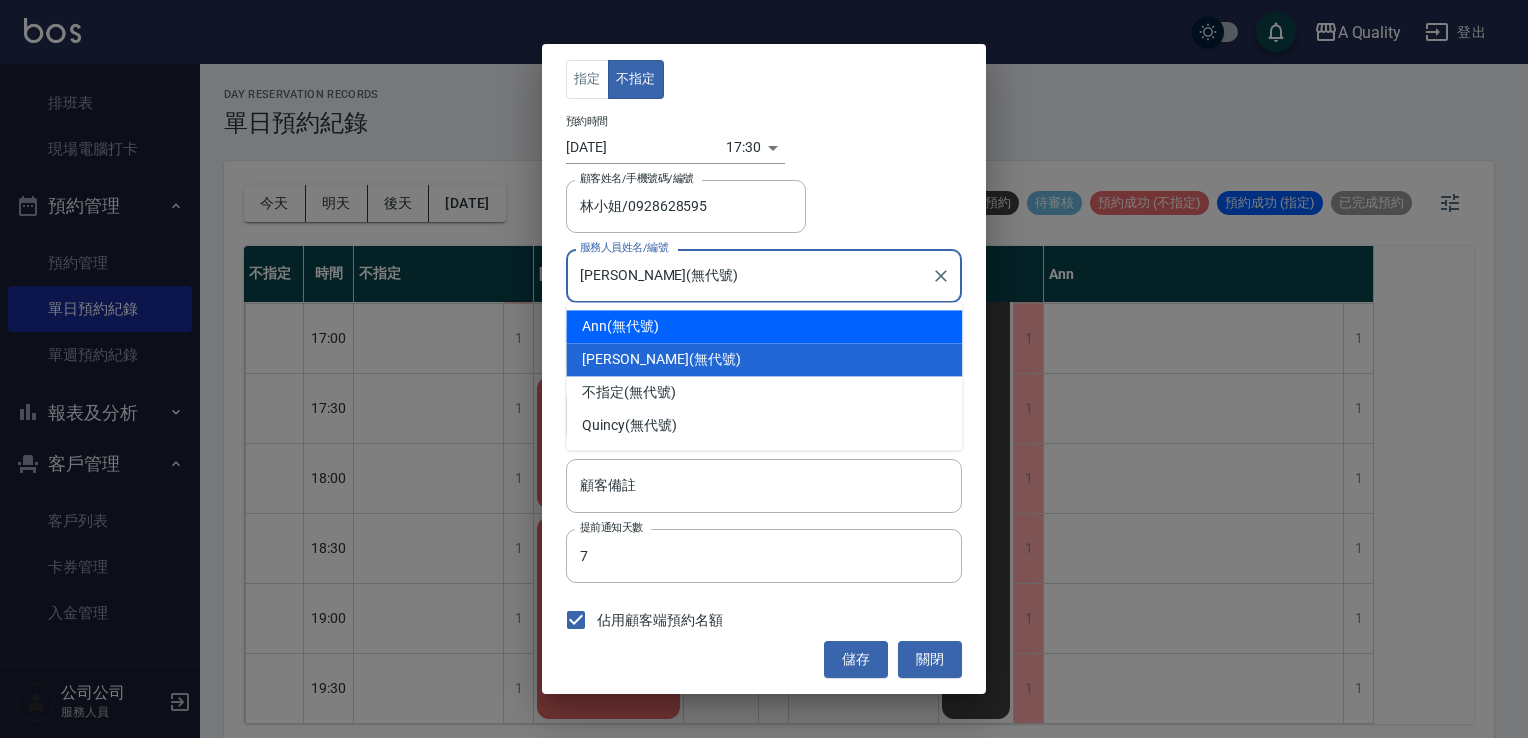 drag, startPoint x: 634, startPoint y: 332, endPoint x: 703, endPoint y: 370, distance: 78.77182 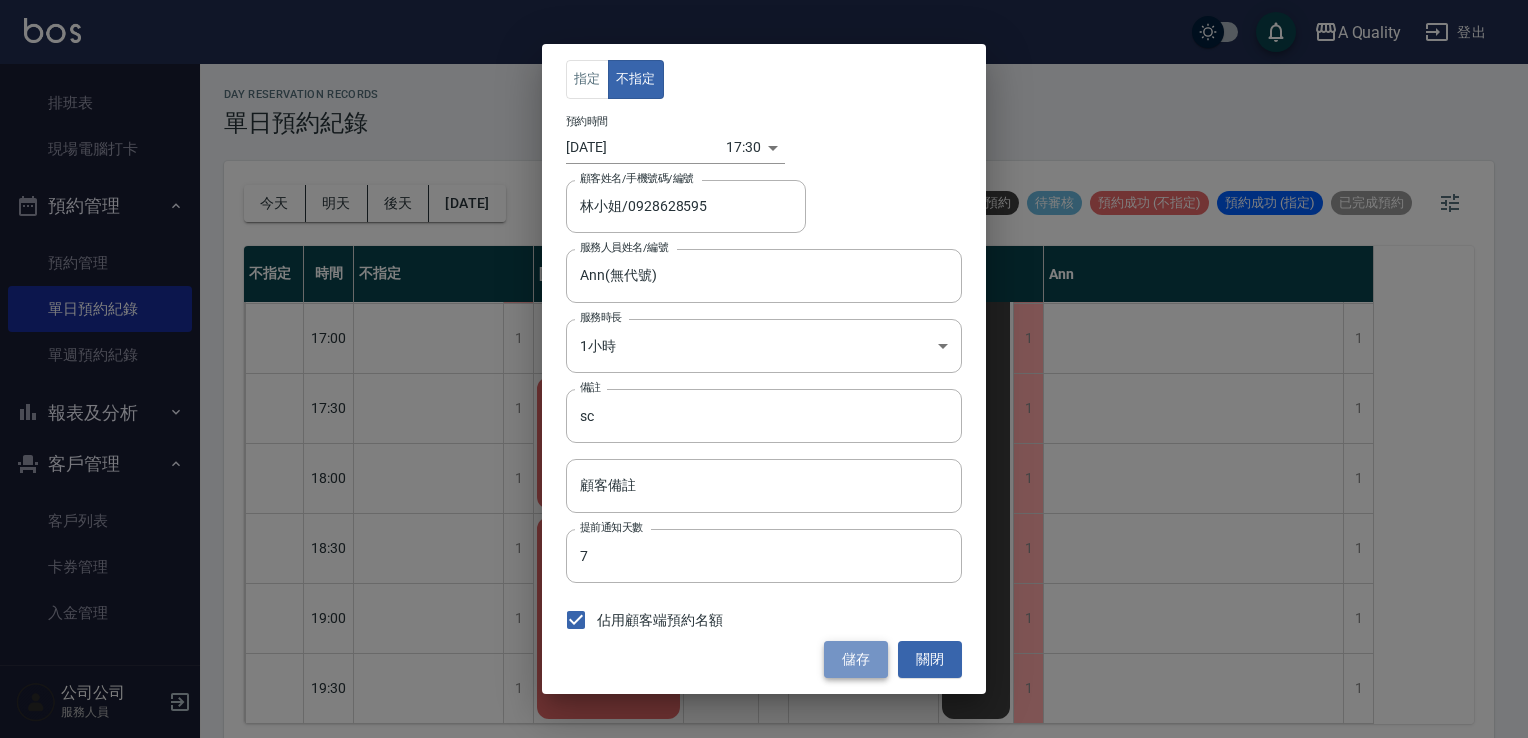 drag, startPoint x: 845, startPoint y: 658, endPoint x: 844, endPoint y: 635, distance: 23.021729 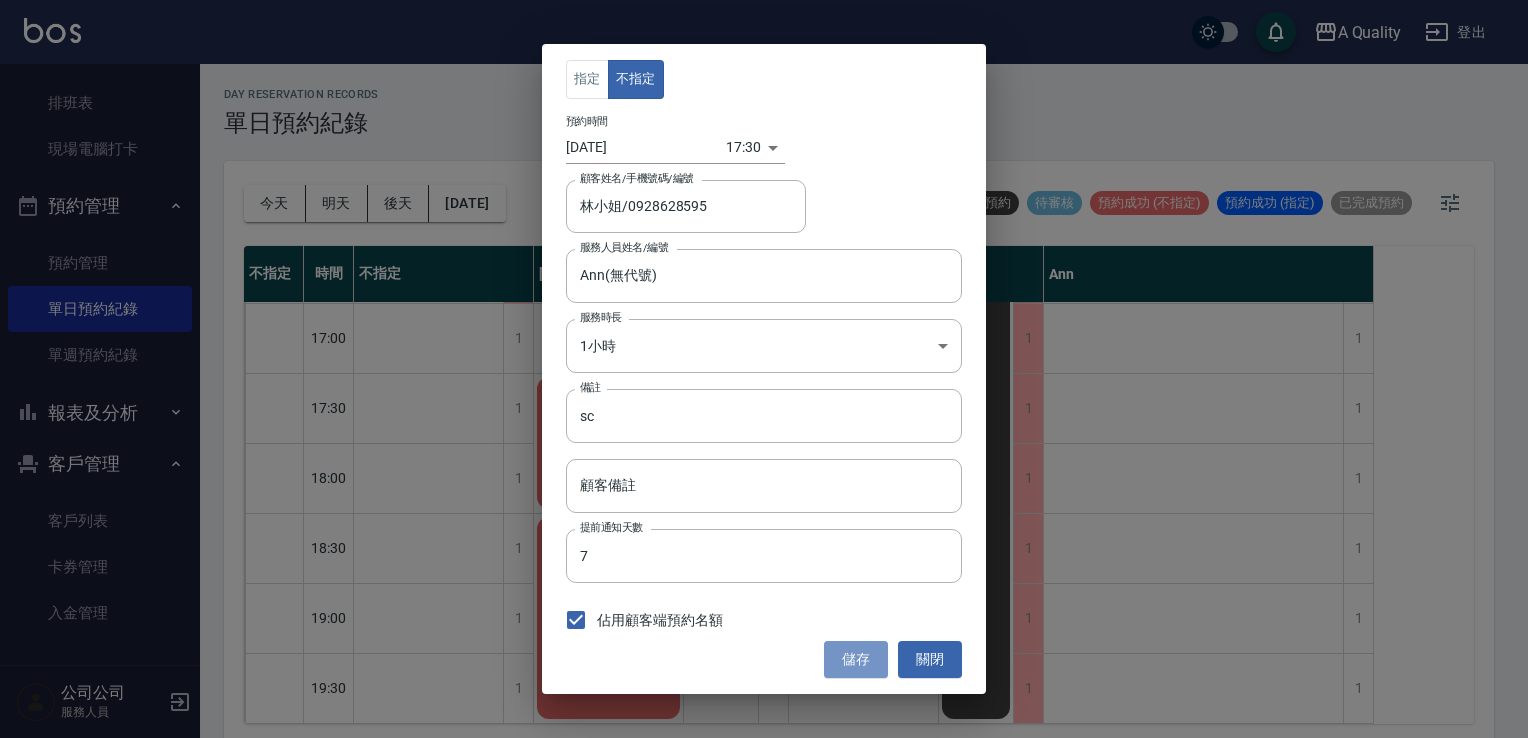 click on "儲存" at bounding box center (856, 659) 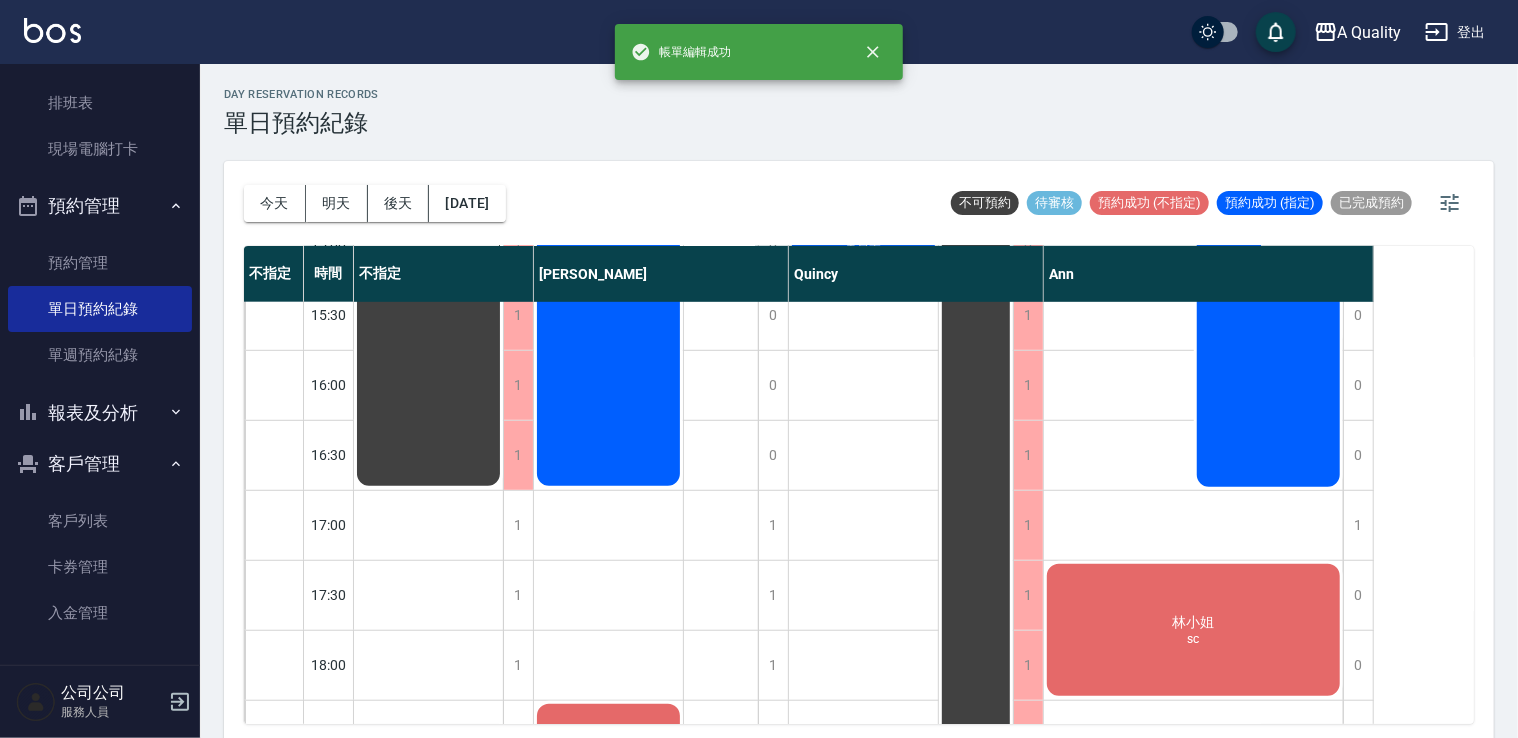 scroll, scrollTop: 853, scrollLeft: 0, axis: vertical 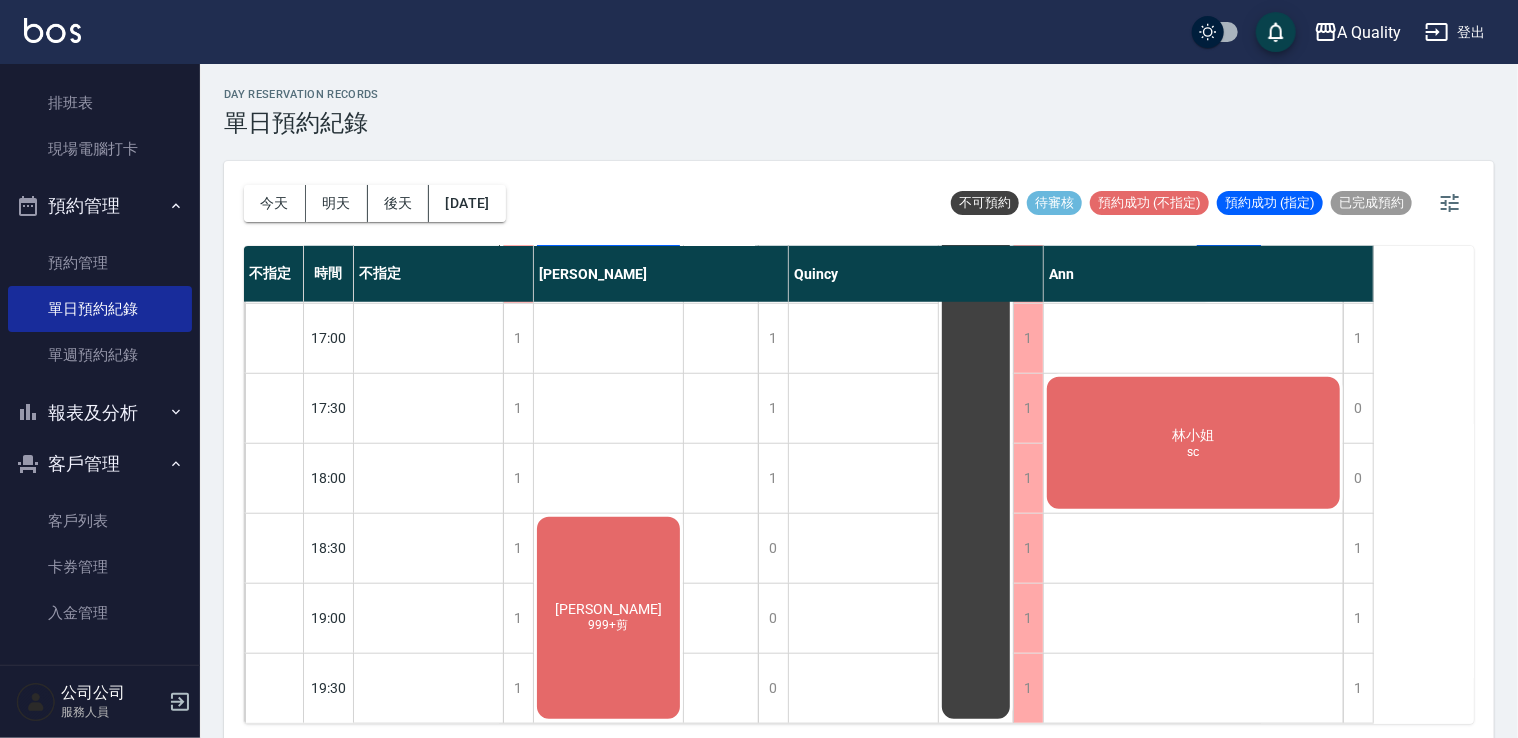 click on "劉R 999+剪" at bounding box center [428, -432] 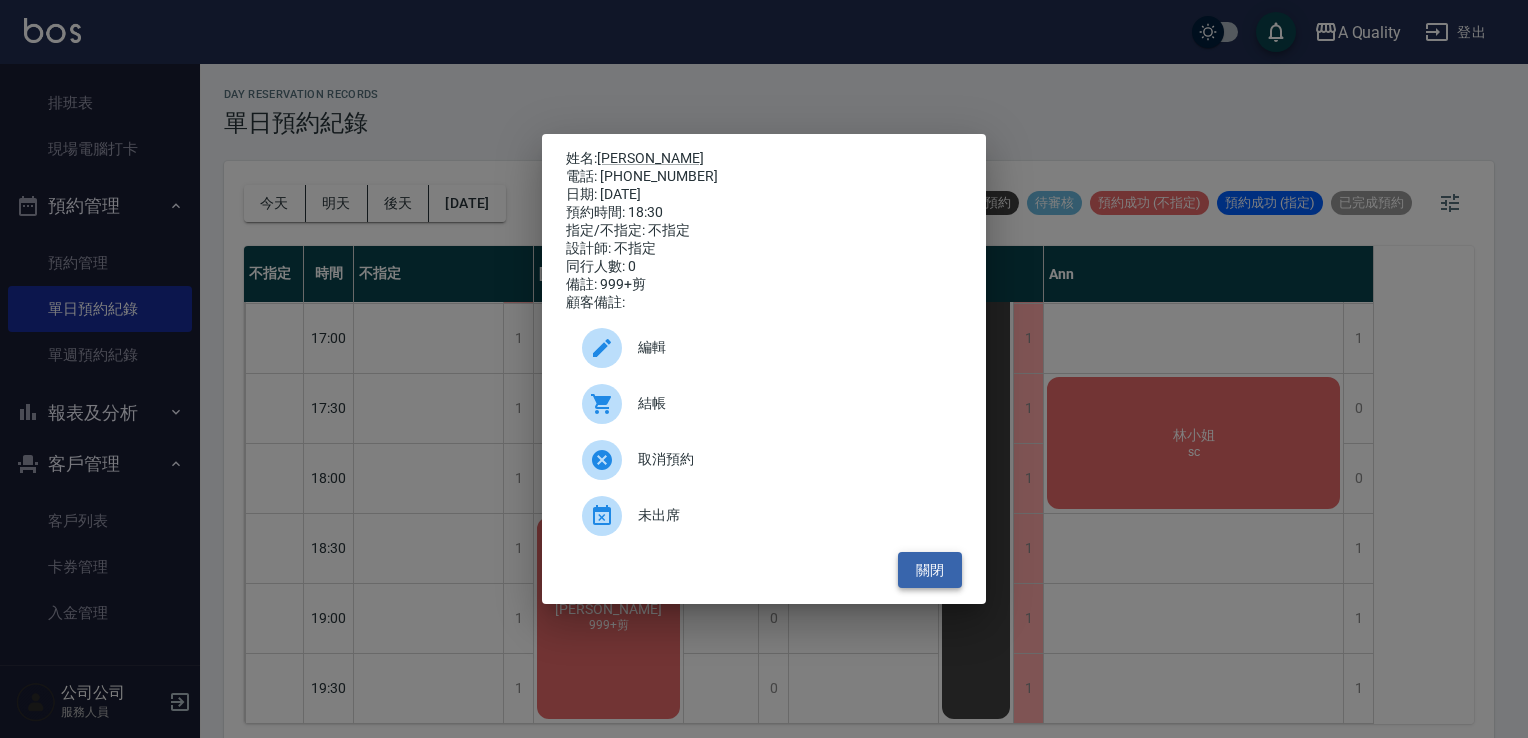 click on "關閉" at bounding box center [930, 570] 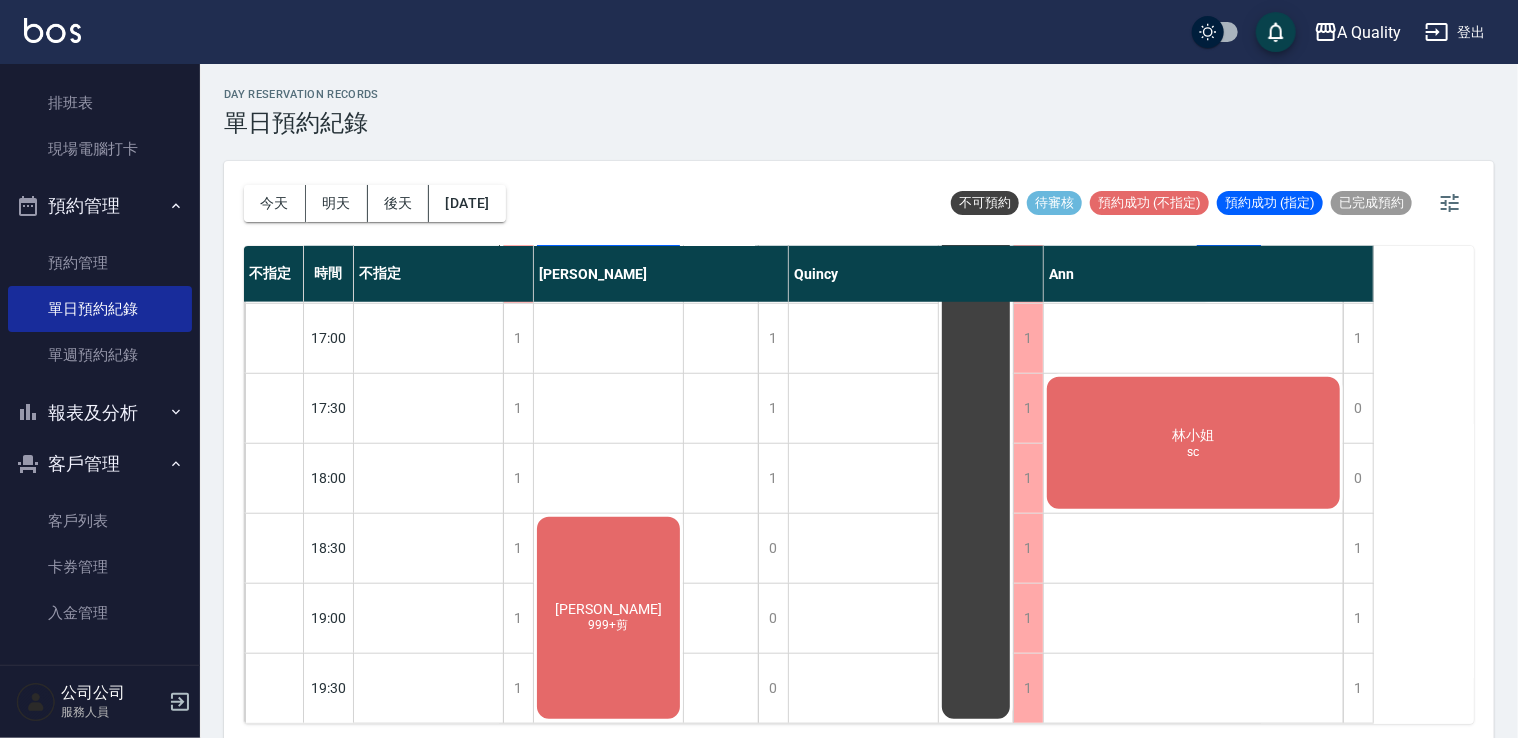 click on "劉R 999+剪" at bounding box center (428, -432) 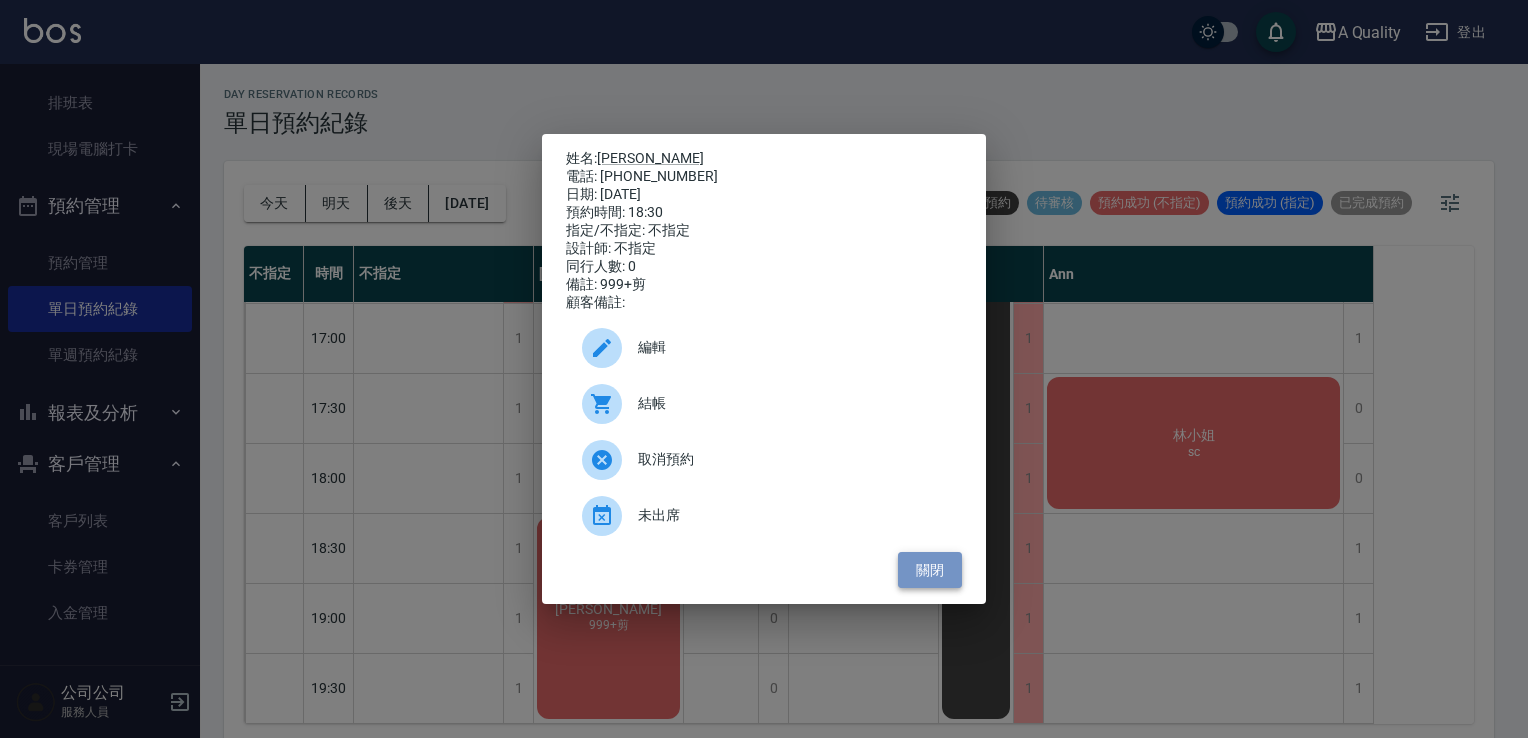 click on "關閉" at bounding box center (930, 570) 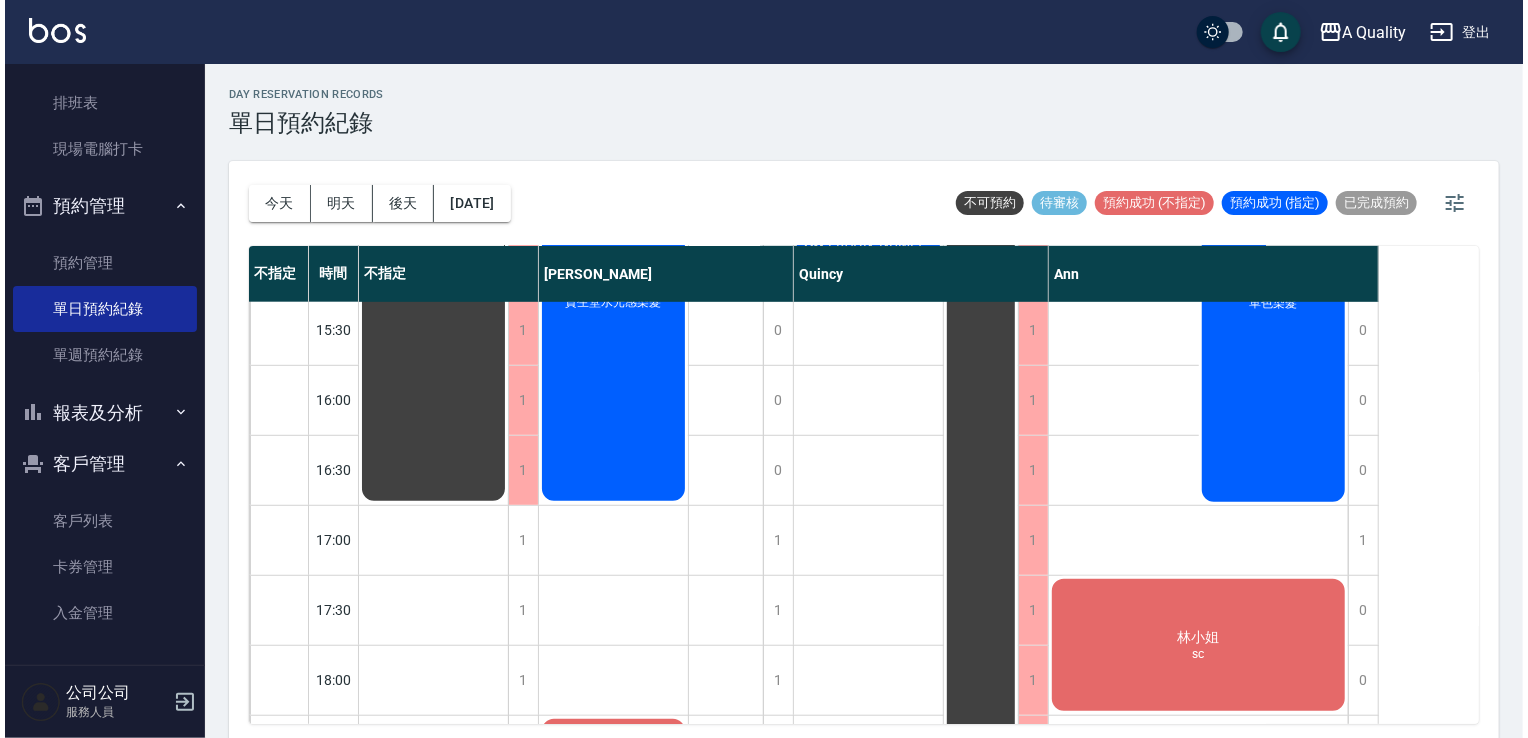scroll, scrollTop: 753, scrollLeft: 0, axis: vertical 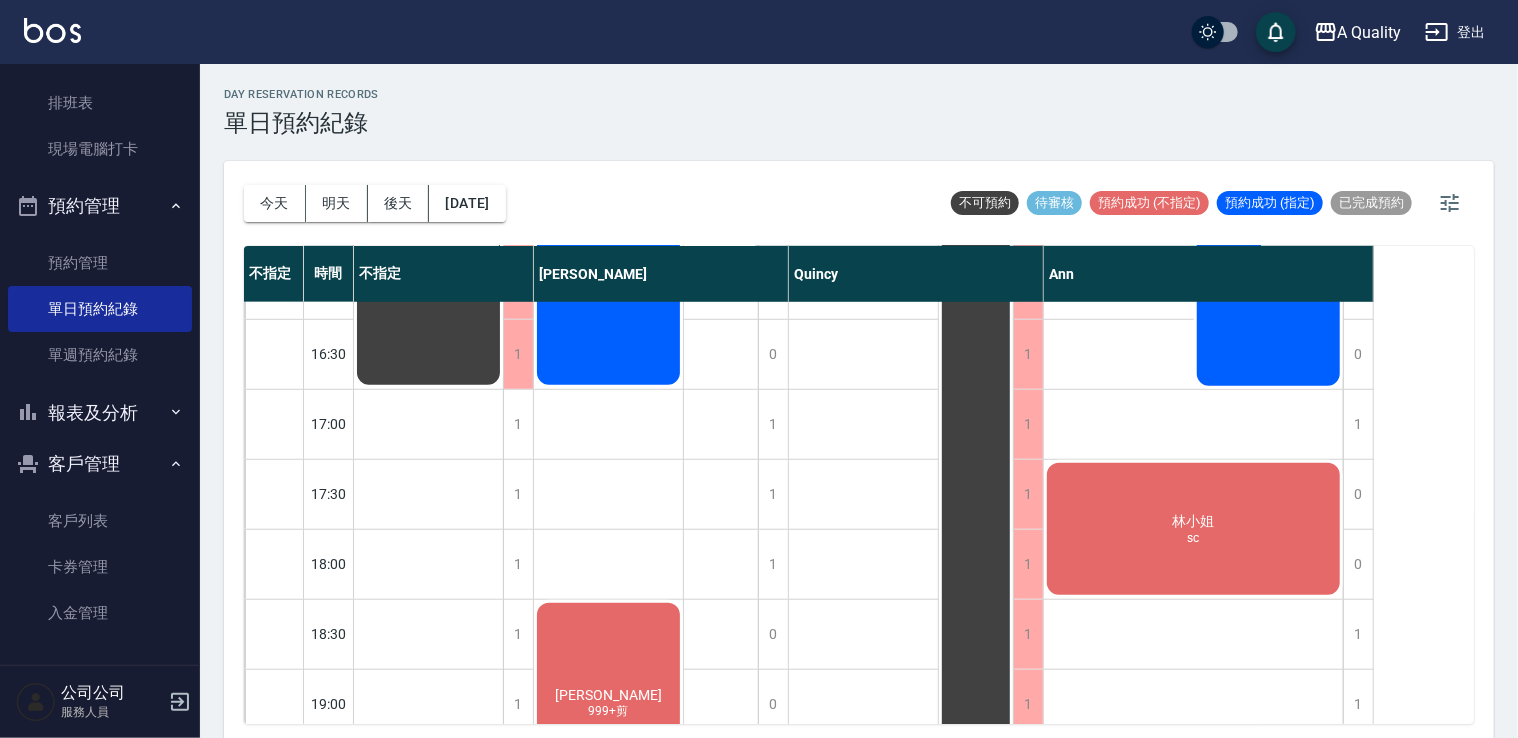 click on "劉R 999+剪" at bounding box center [428, -346] 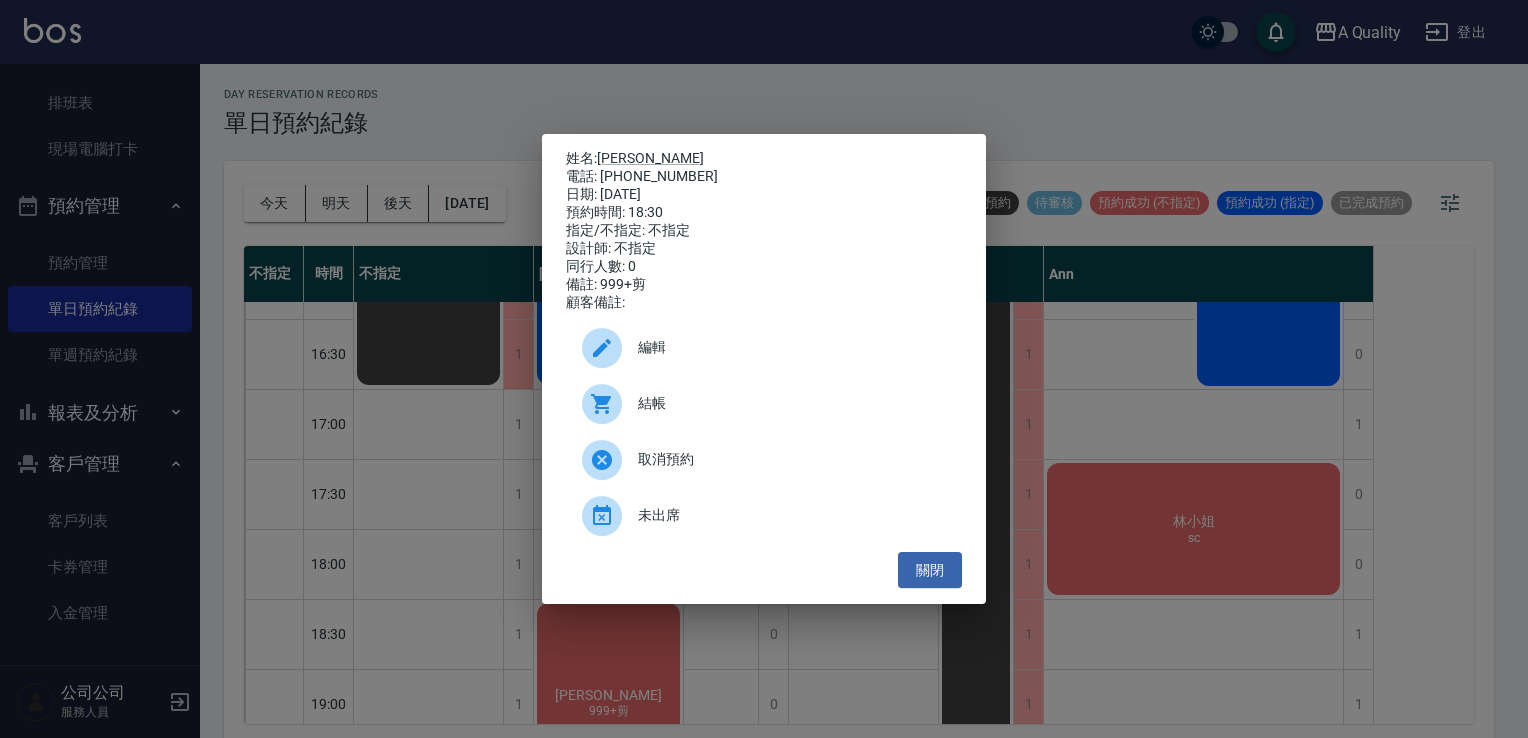 drag, startPoint x: 678, startPoint y: 355, endPoint x: 672, endPoint y: 379, distance: 24.738634 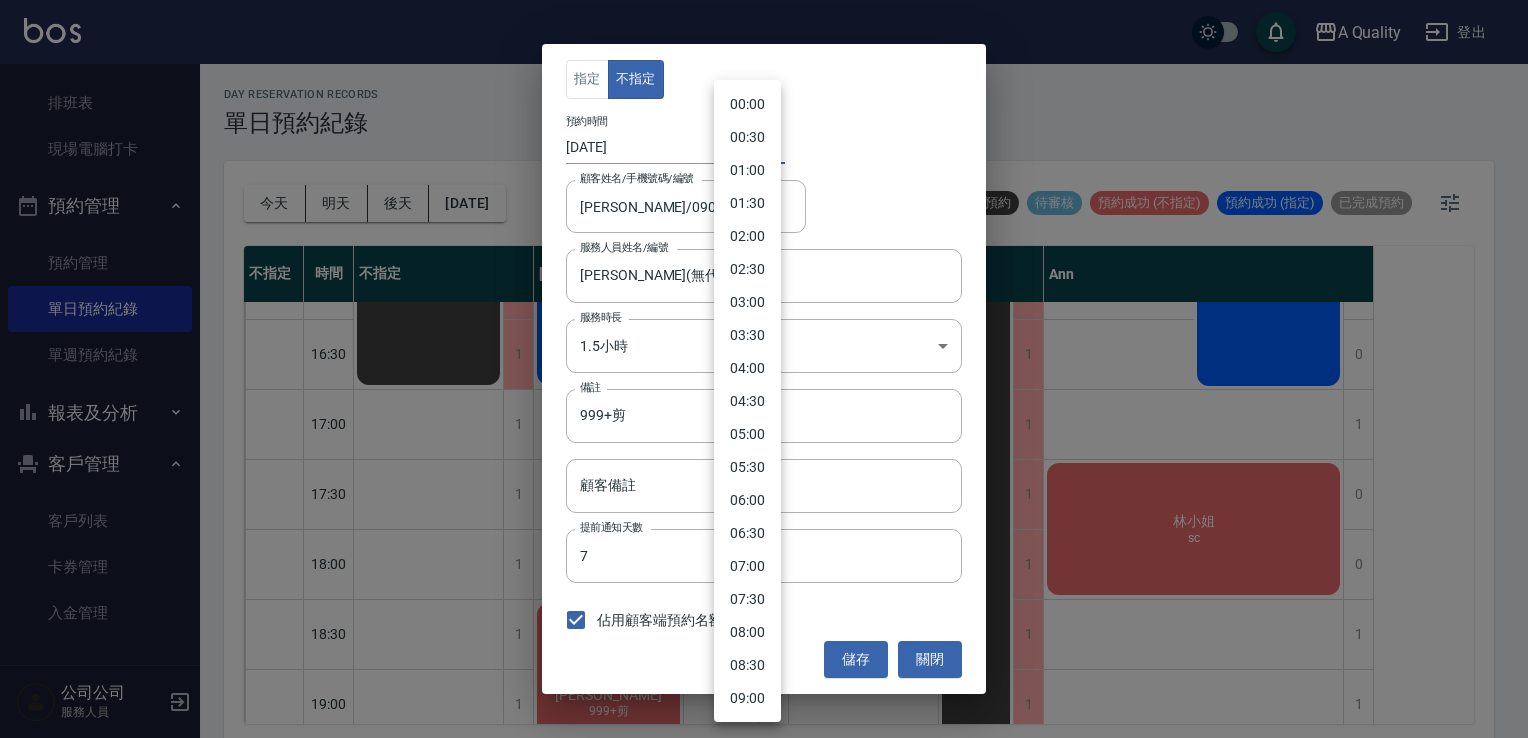 drag, startPoint x: 744, startPoint y: 138, endPoint x: 742, endPoint y: 171, distance: 33.06055 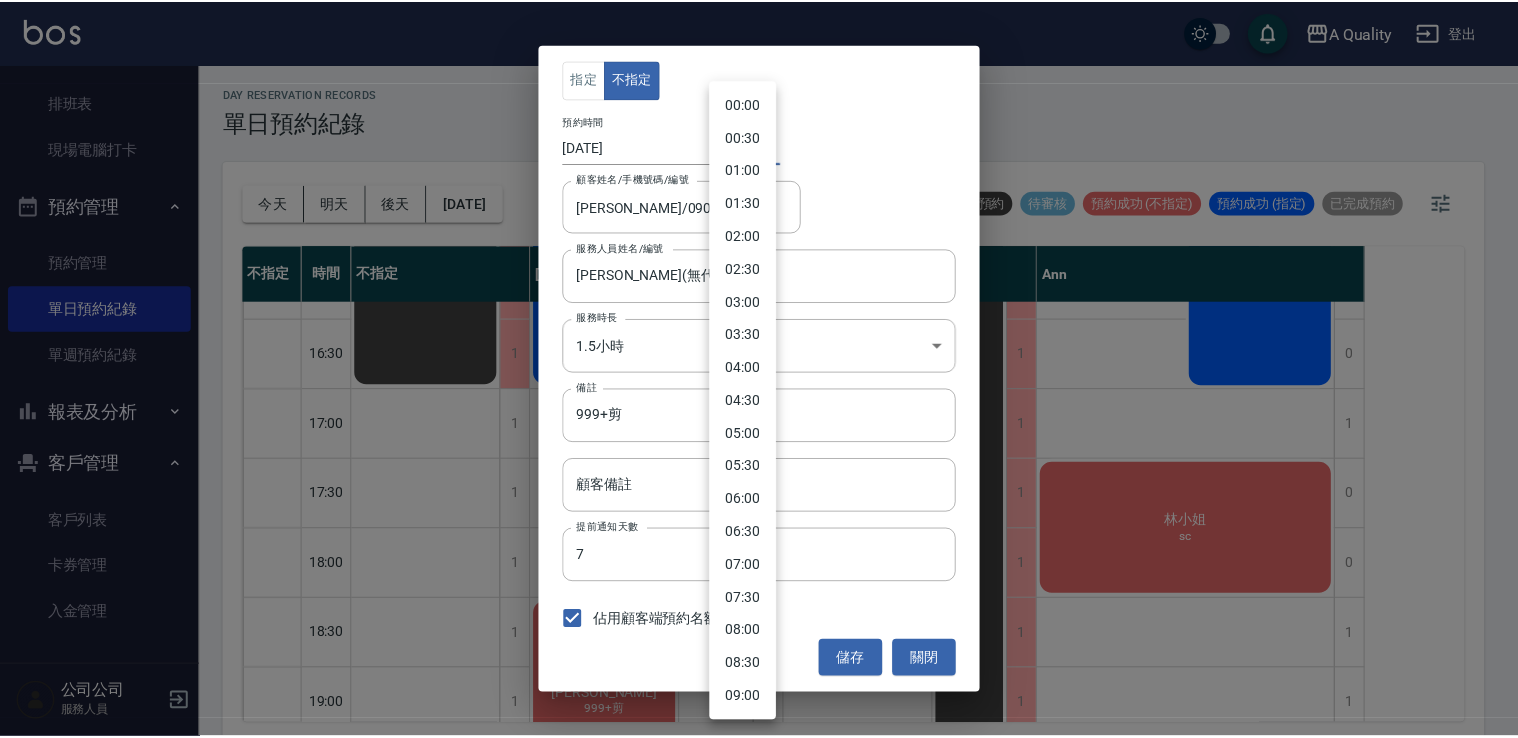 scroll, scrollTop: 924, scrollLeft: 0, axis: vertical 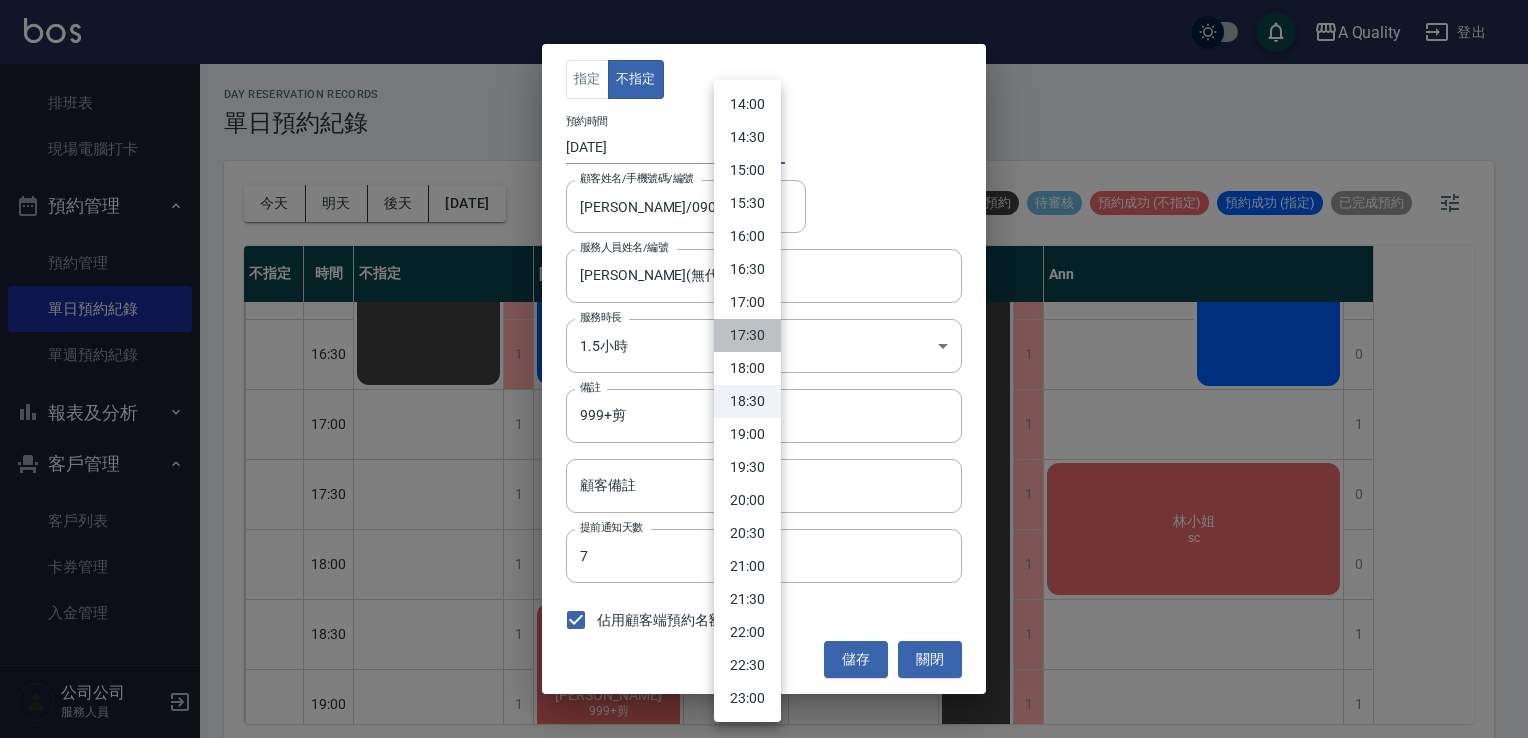 drag, startPoint x: 756, startPoint y: 330, endPoint x: 810, endPoint y: 401, distance: 89.20202 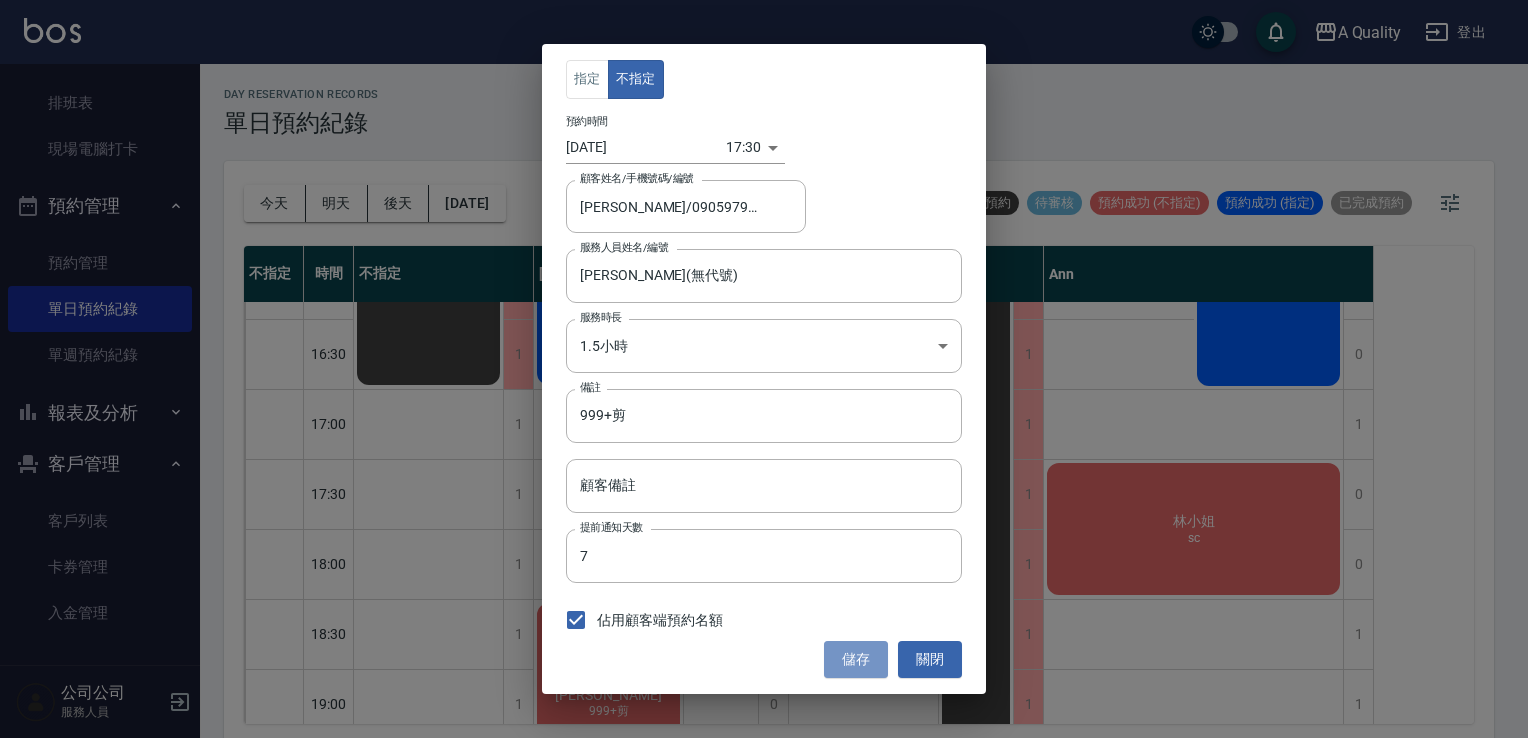 click on "儲存" at bounding box center [856, 659] 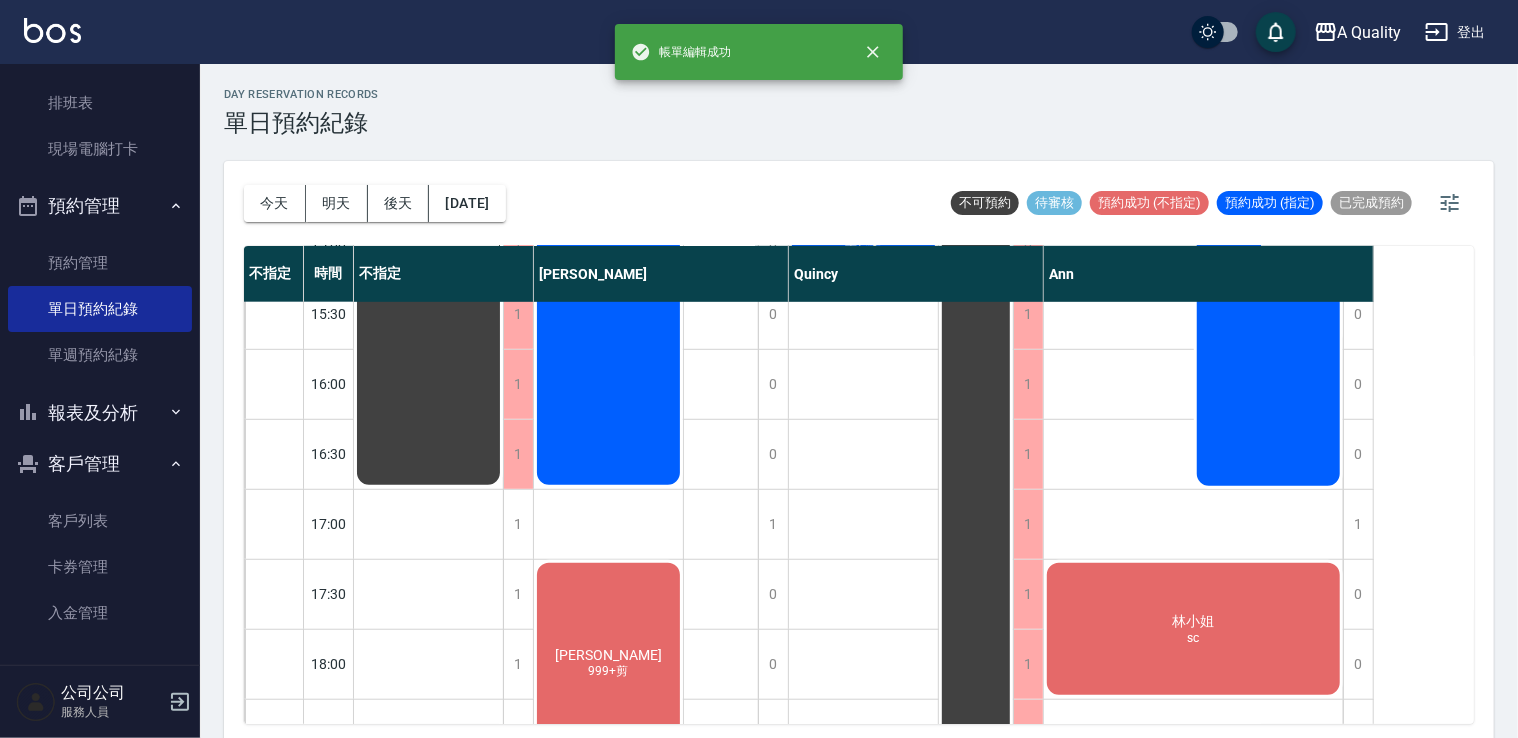 scroll, scrollTop: 853, scrollLeft: 0, axis: vertical 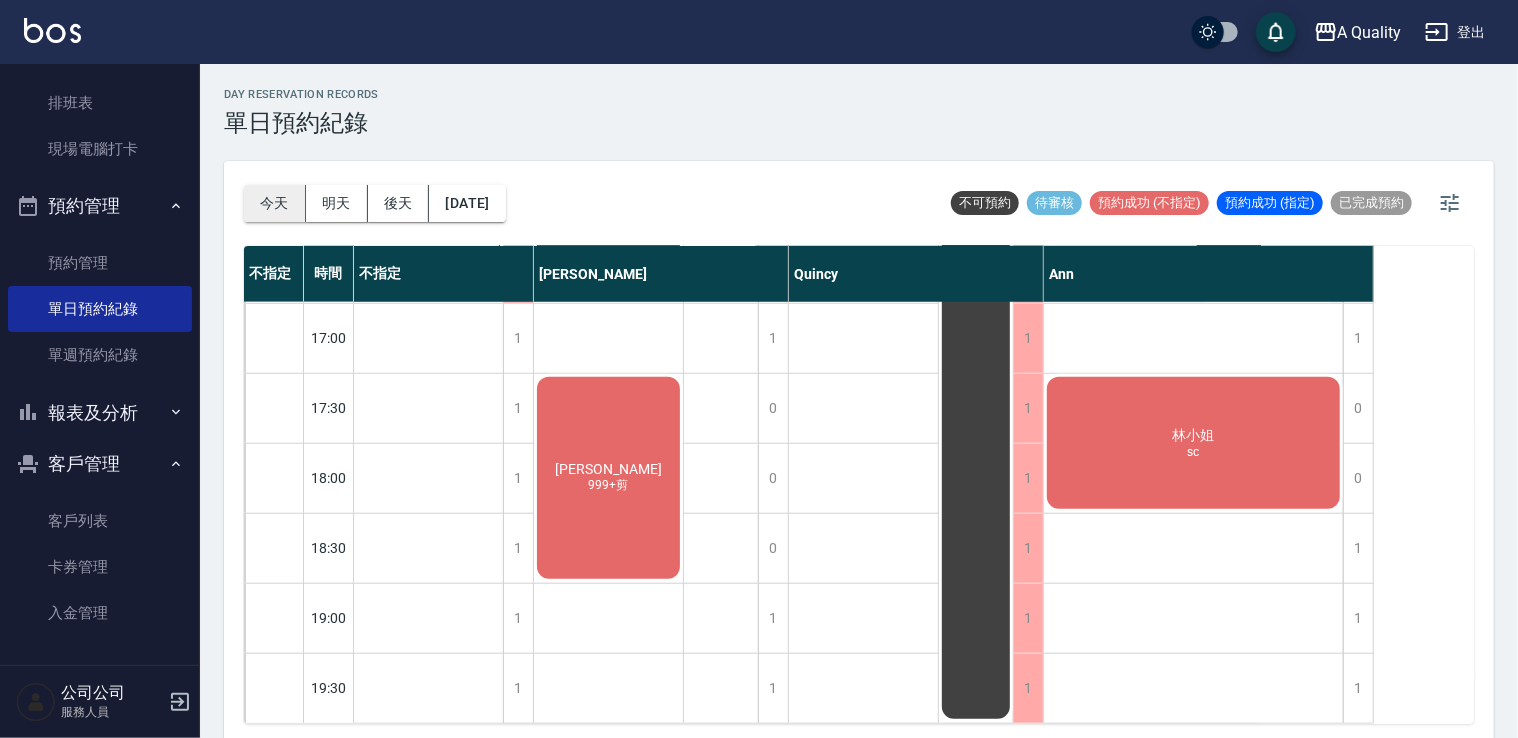 click on "今天" at bounding box center [275, 203] 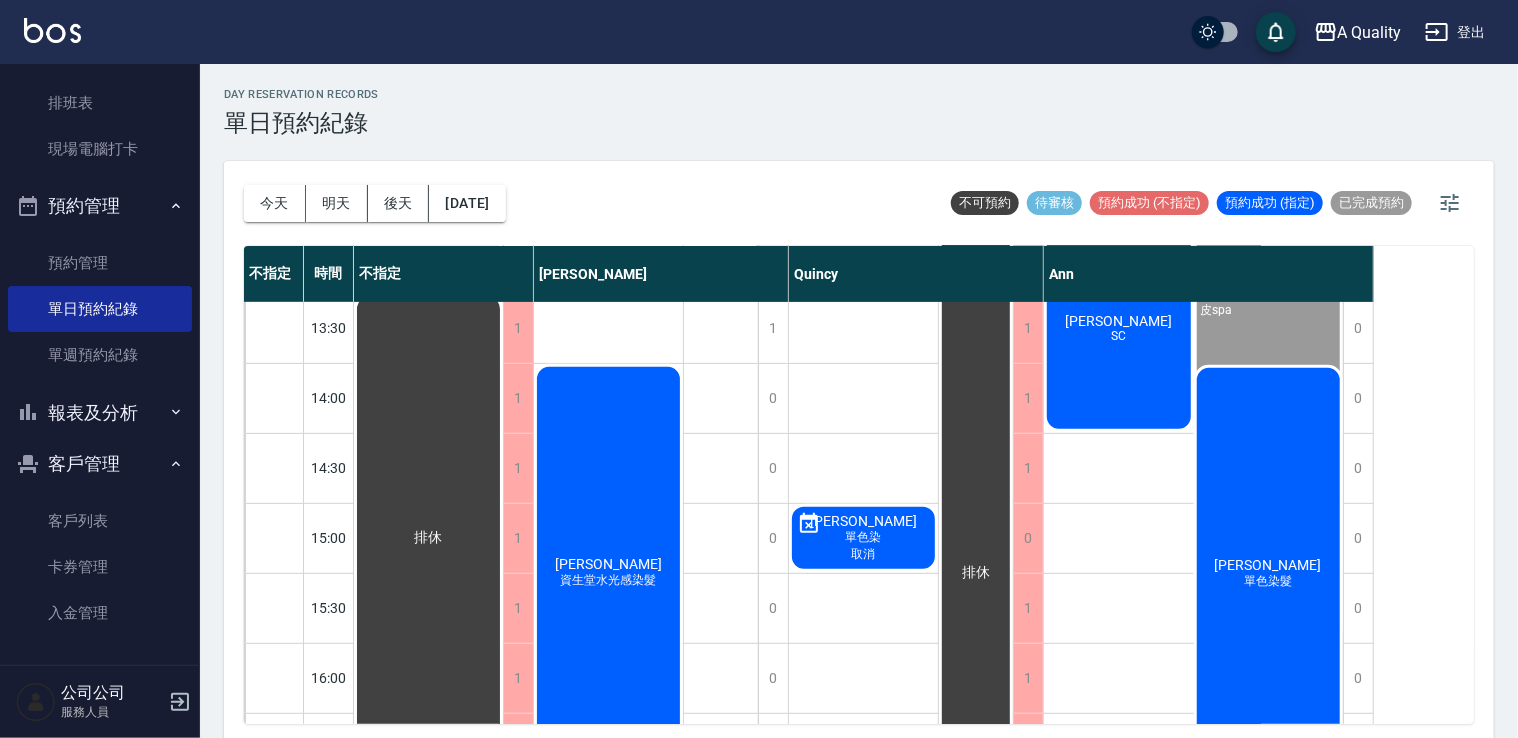 scroll, scrollTop: 153, scrollLeft: 0, axis: vertical 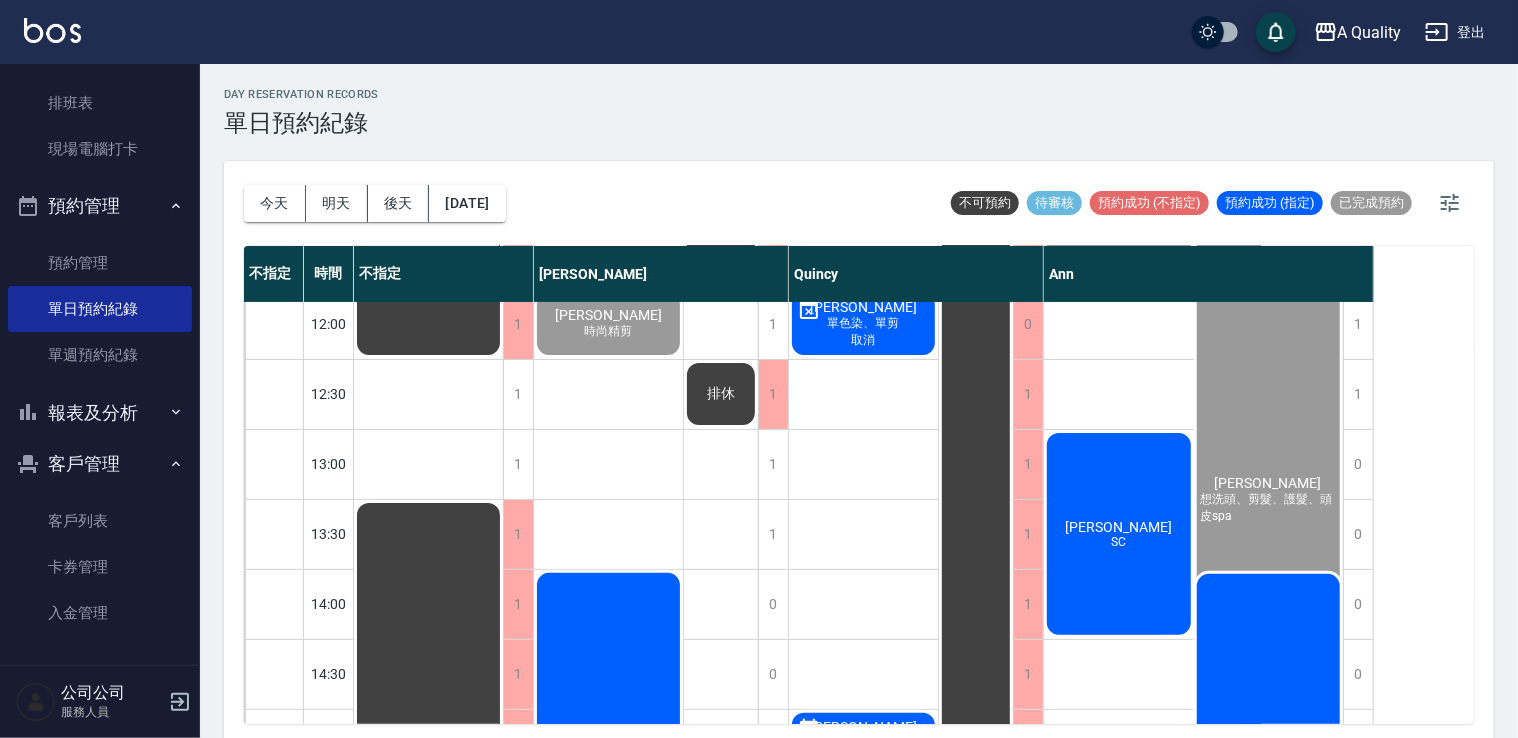 click on "崔庭瑀 SC" at bounding box center [428, 254] 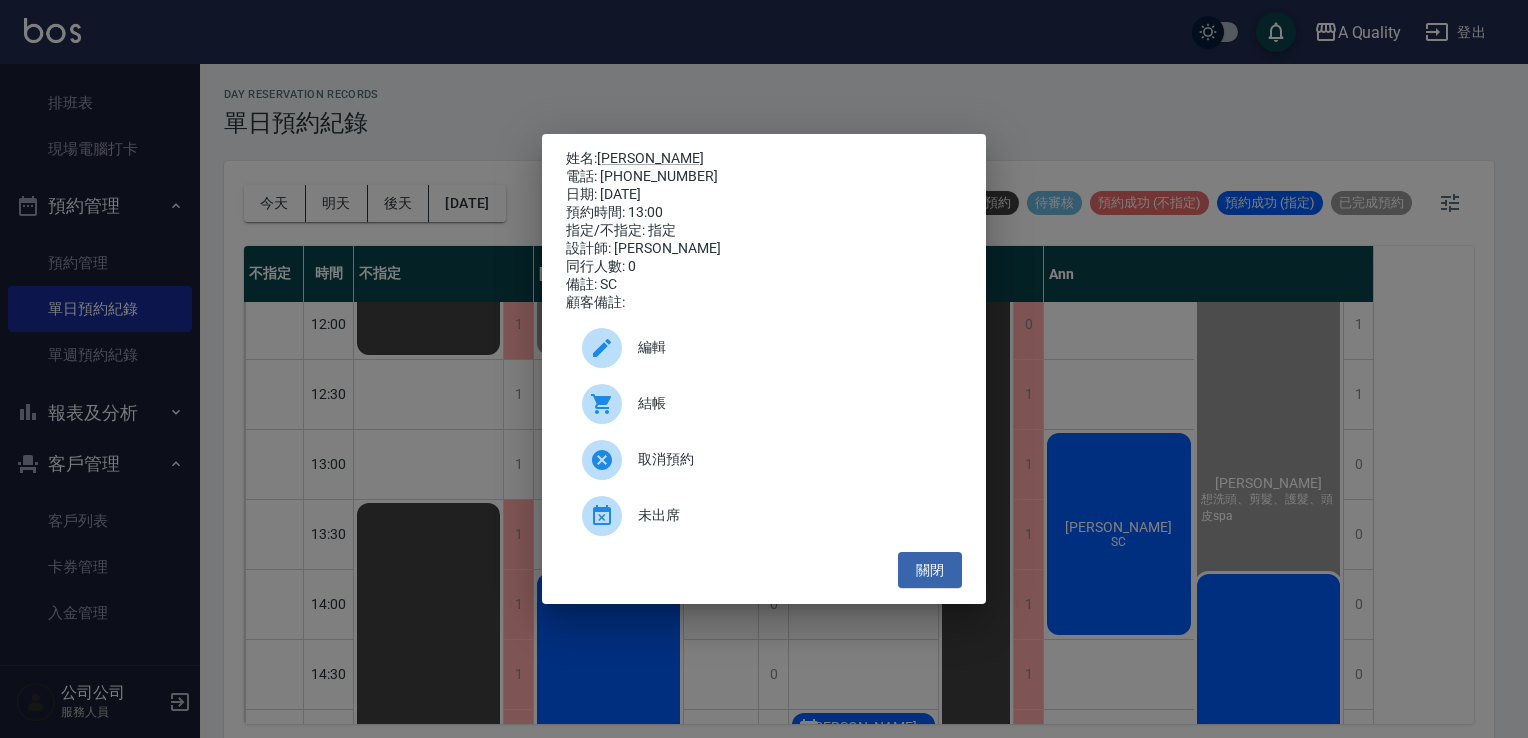 click on "結帳" at bounding box center [792, 403] 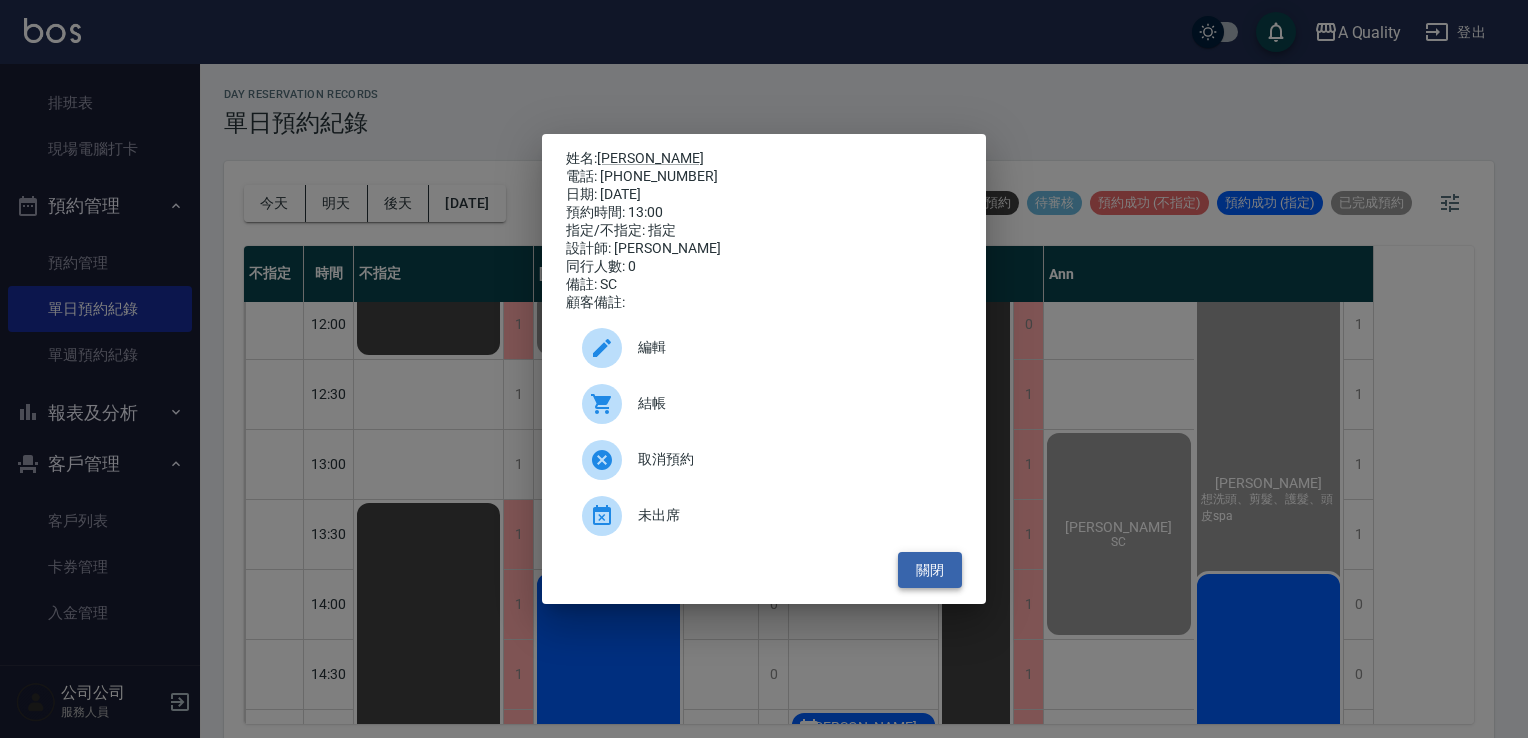 drag, startPoint x: 928, startPoint y: 568, endPoint x: 916, endPoint y: 566, distance: 12.165525 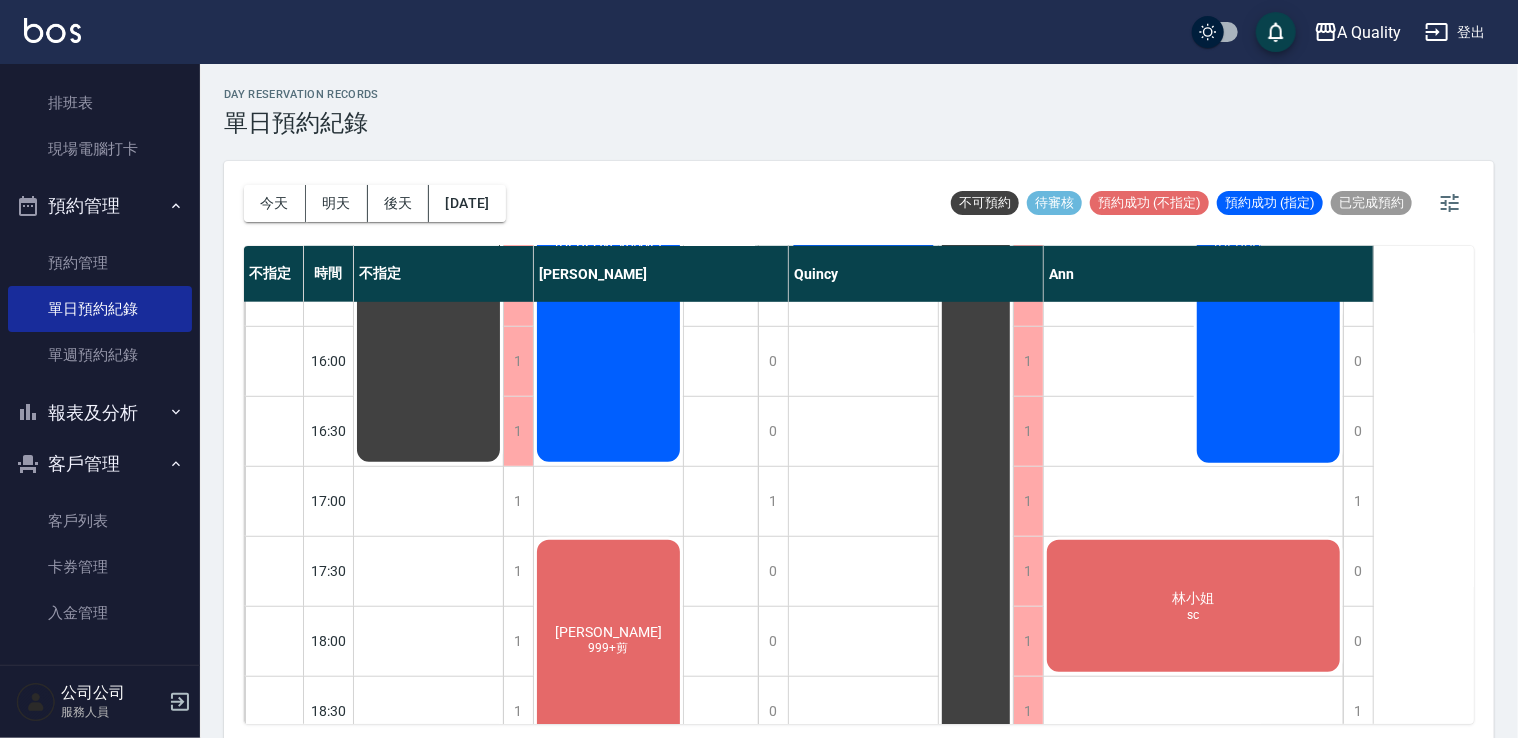 scroll, scrollTop: 800, scrollLeft: 0, axis: vertical 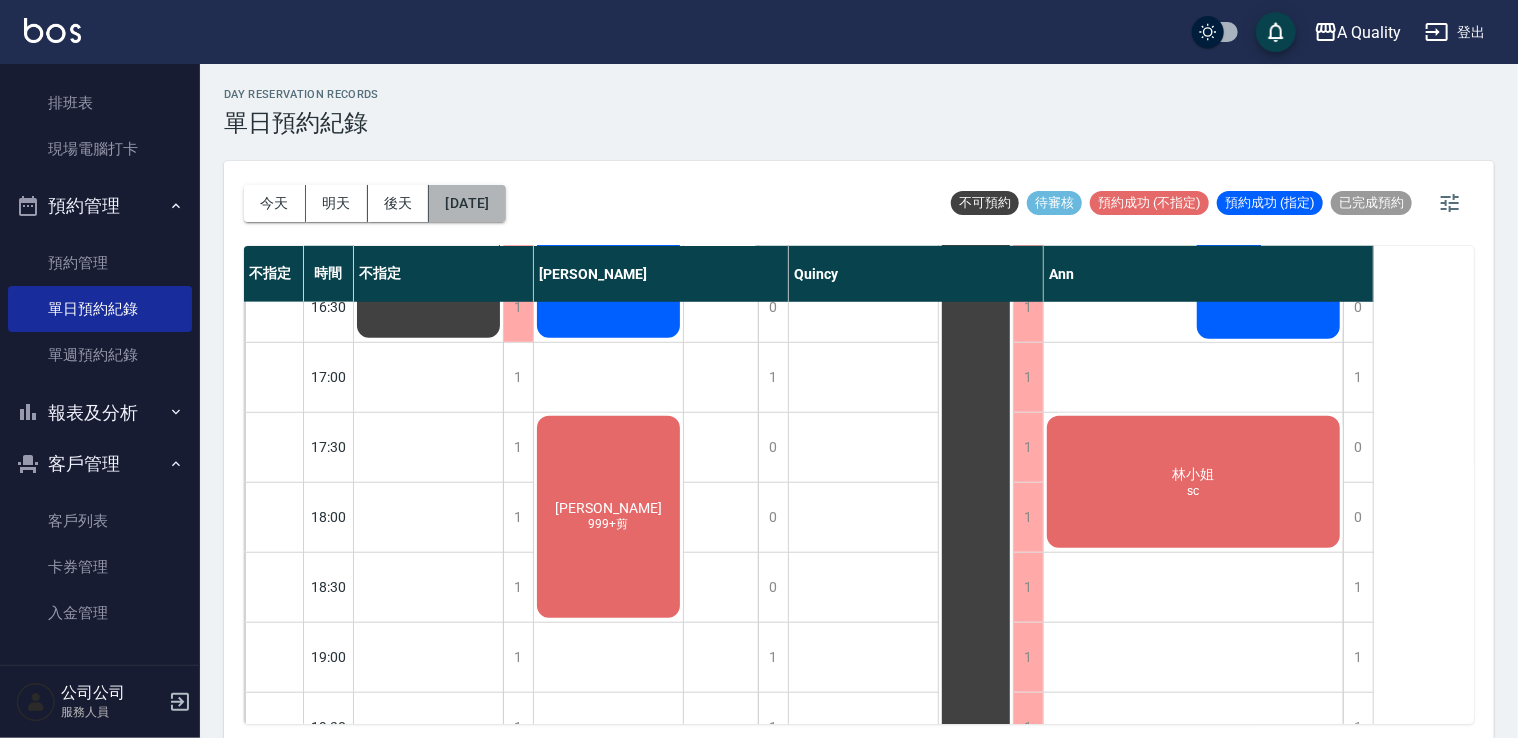 click on "[DATE]" at bounding box center (467, 203) 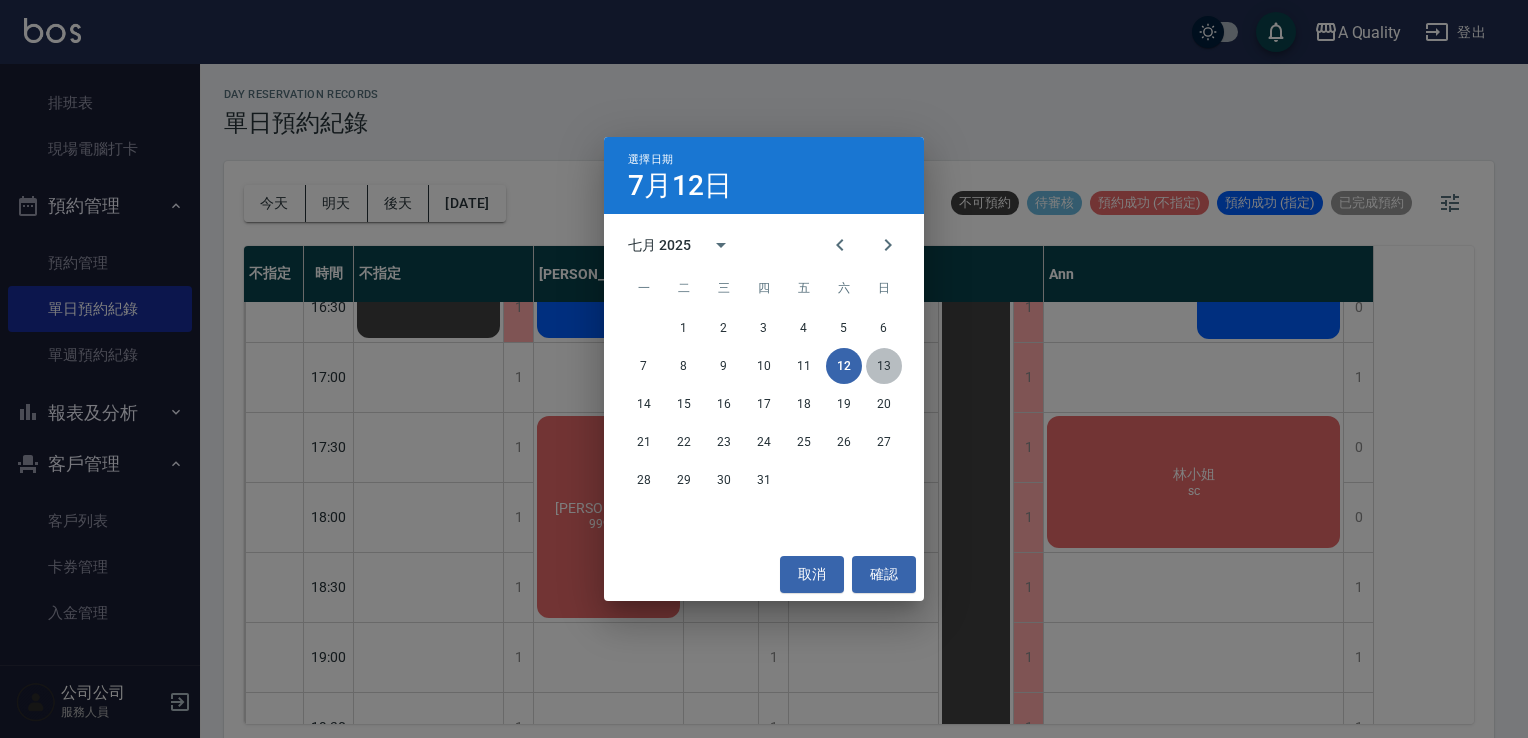 click on "13" at bounding box center [884, 366] 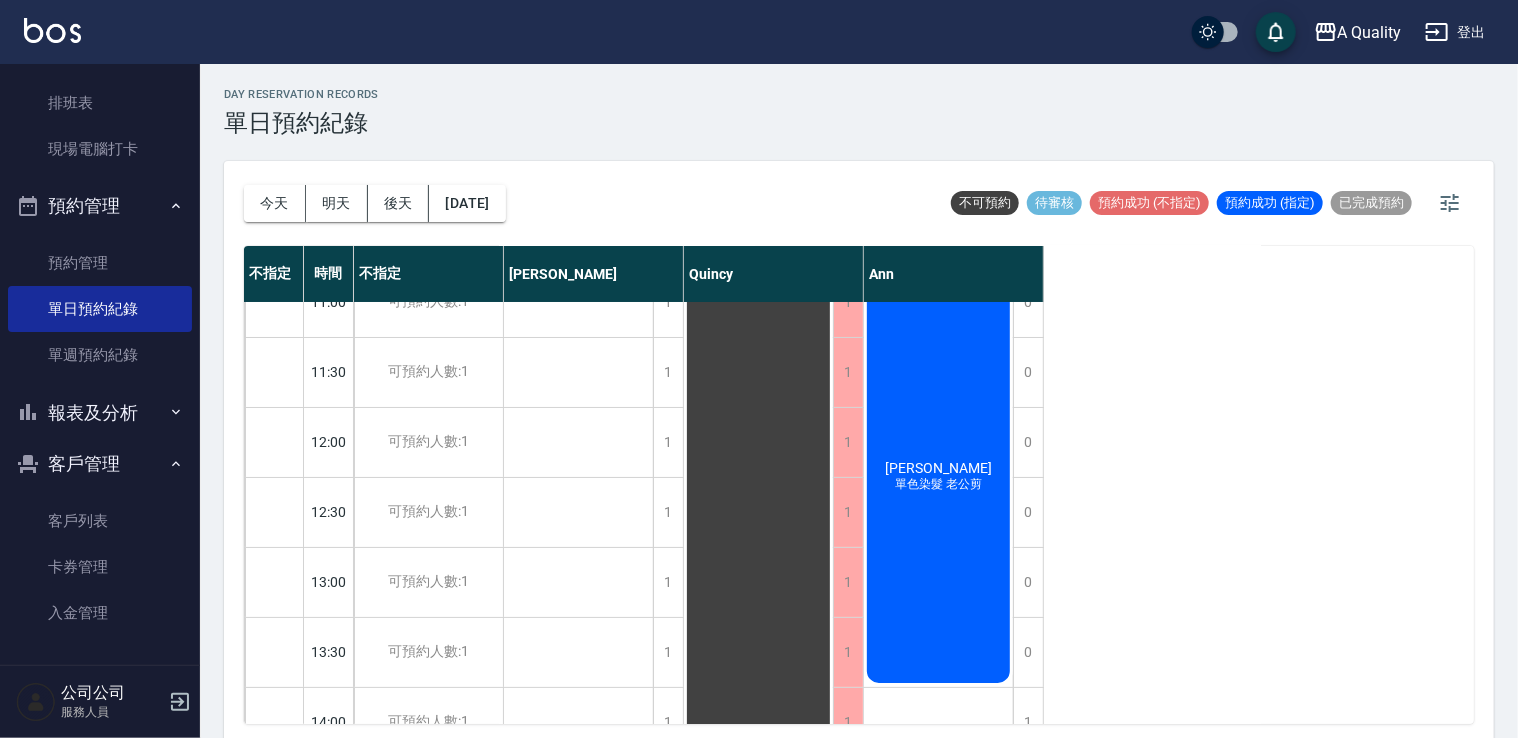 scroll, scrollTop: 0, scrollLeft: 0, axis: both 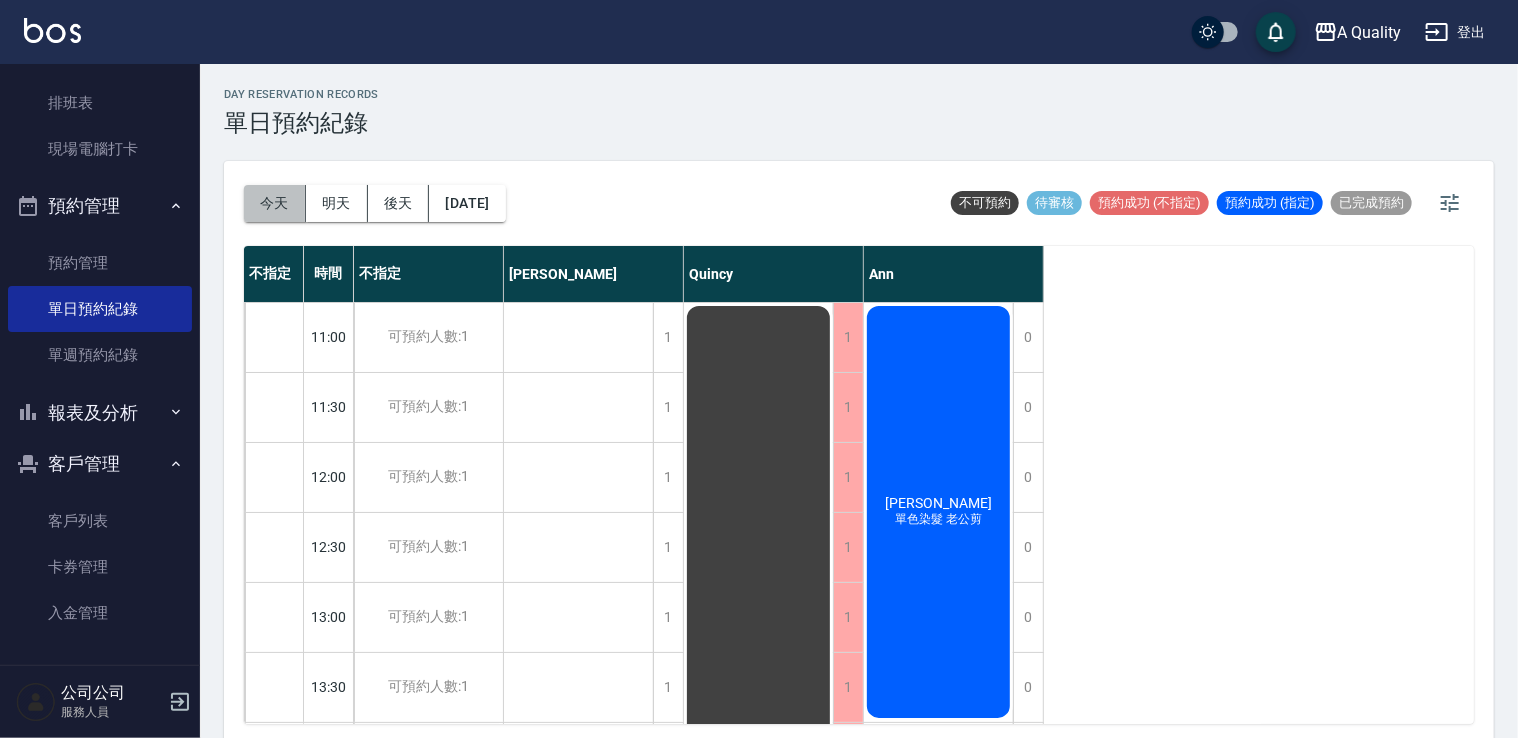 drag, startPoint x: 283, startPoint y: 188, endPoint x: 335, endPoint y: 186, distance: 52.03845 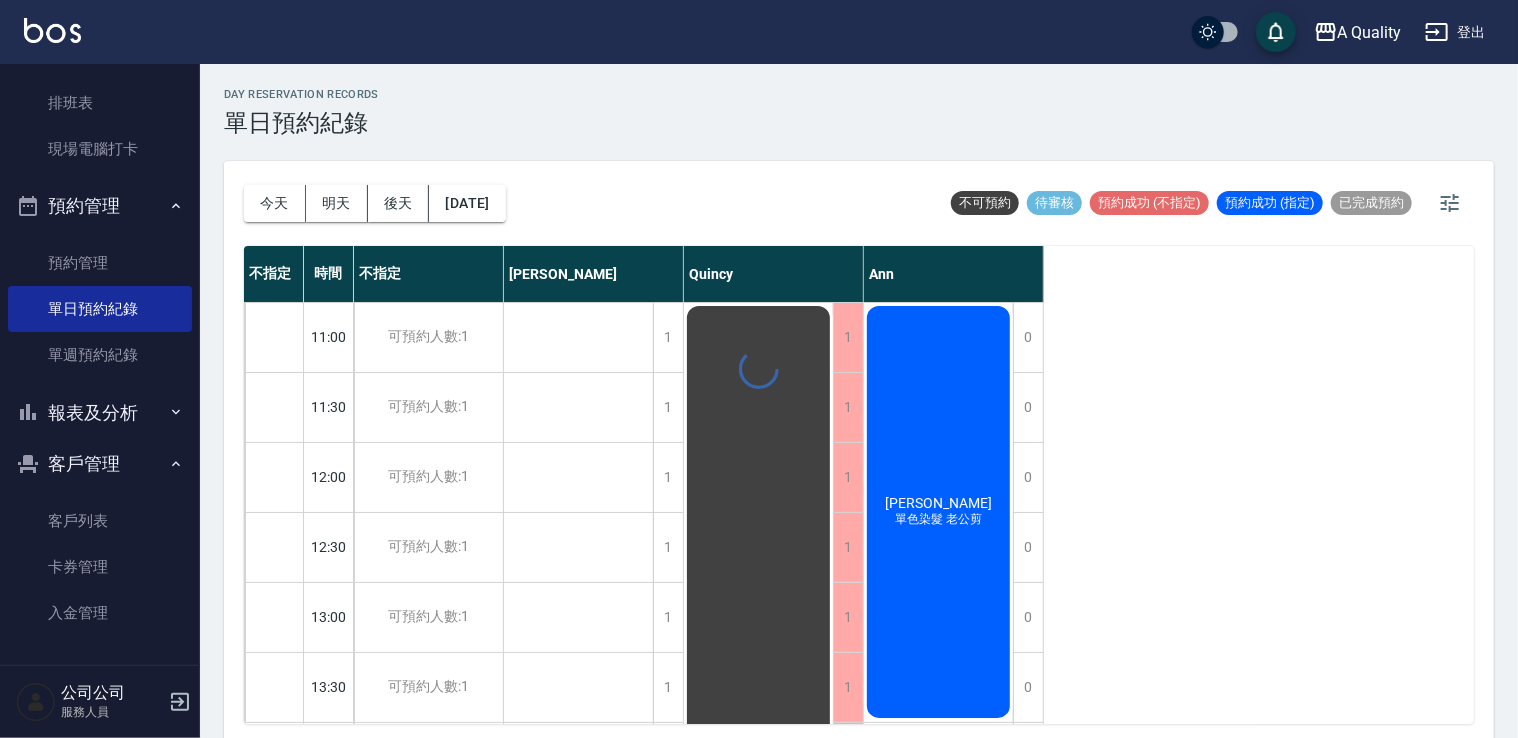 click at bounding box center (759, 369) 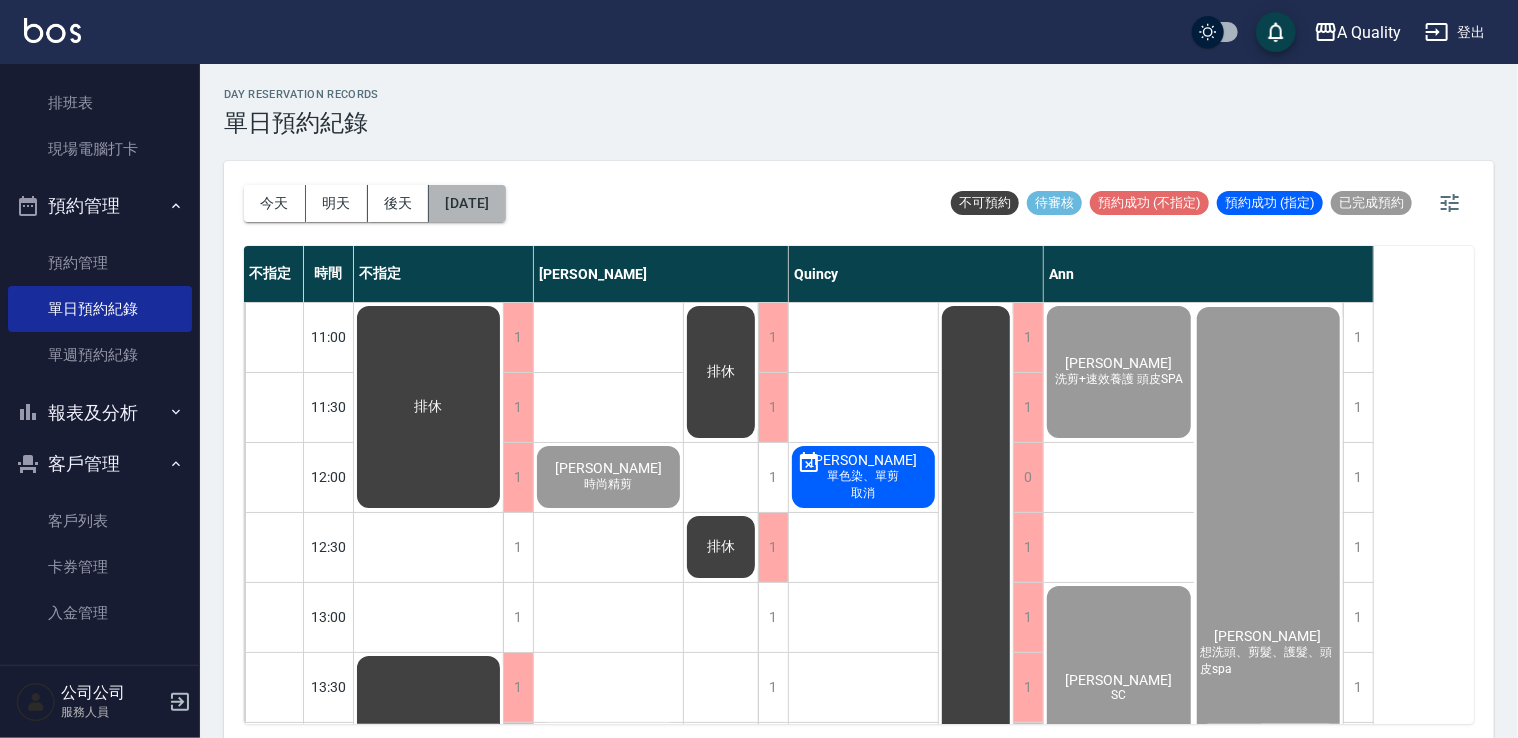 click on "[DATE]" at bounding box center [467, 203] 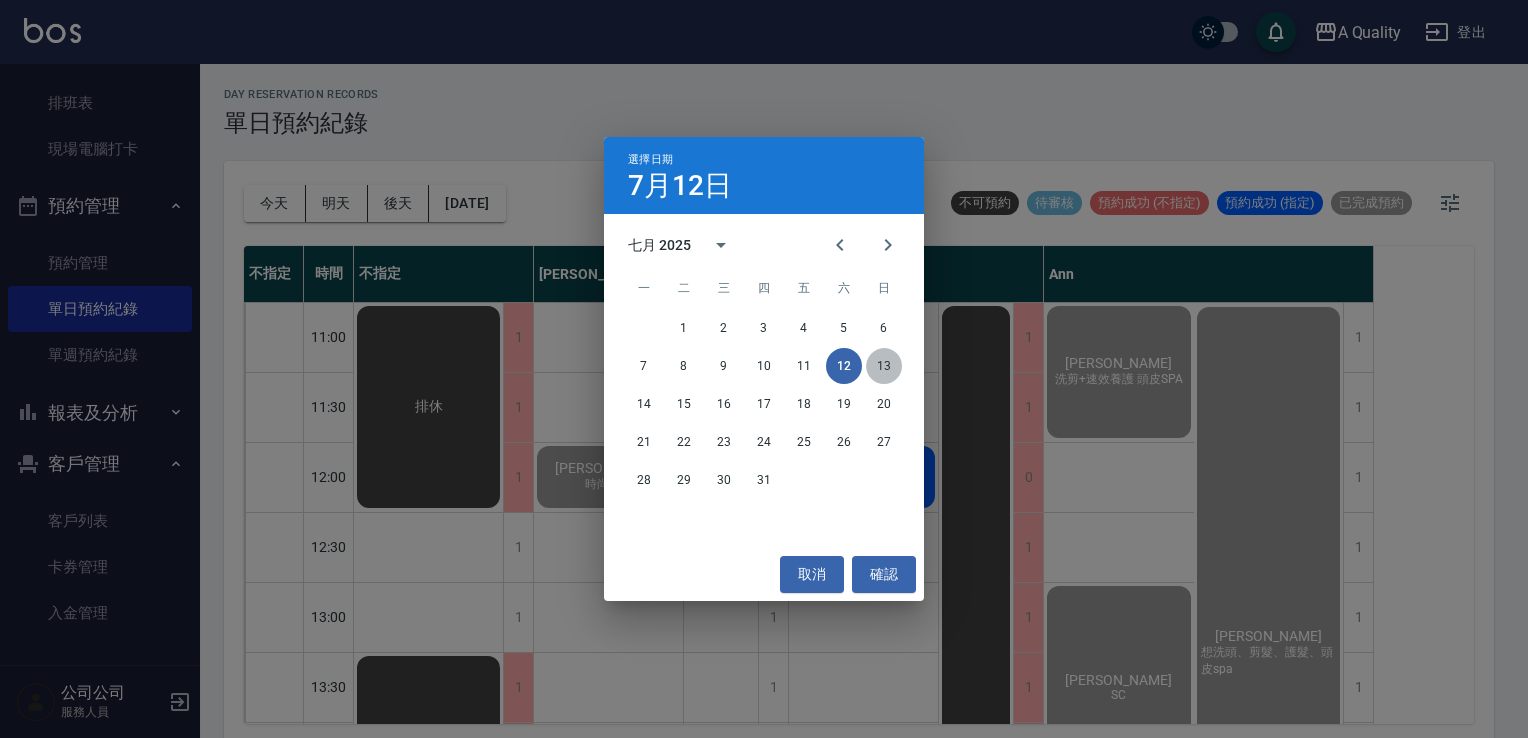 click on "13" at bounding box center [884, 366] 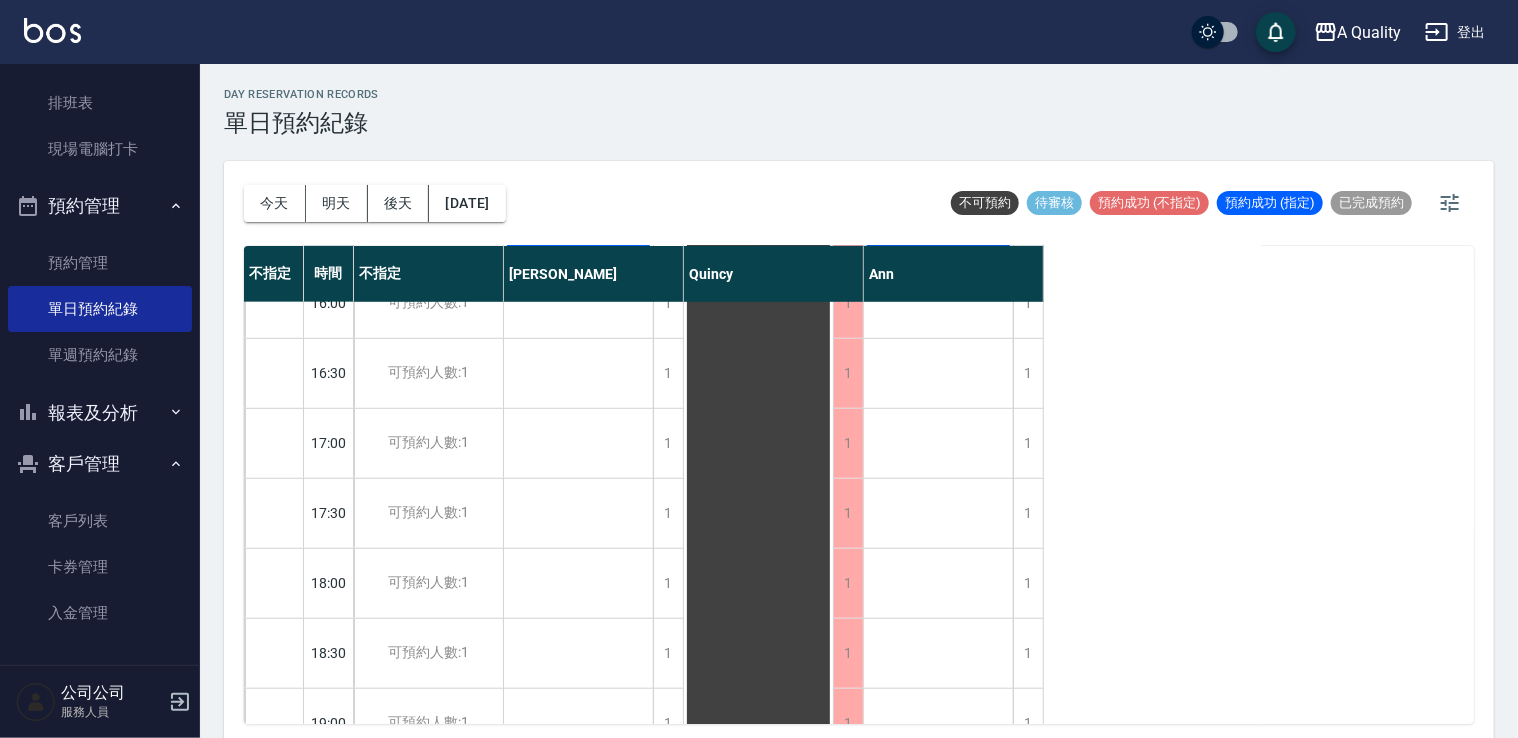 scroll, scrollTop: 853, scrollLeft: 0, axis: vertical 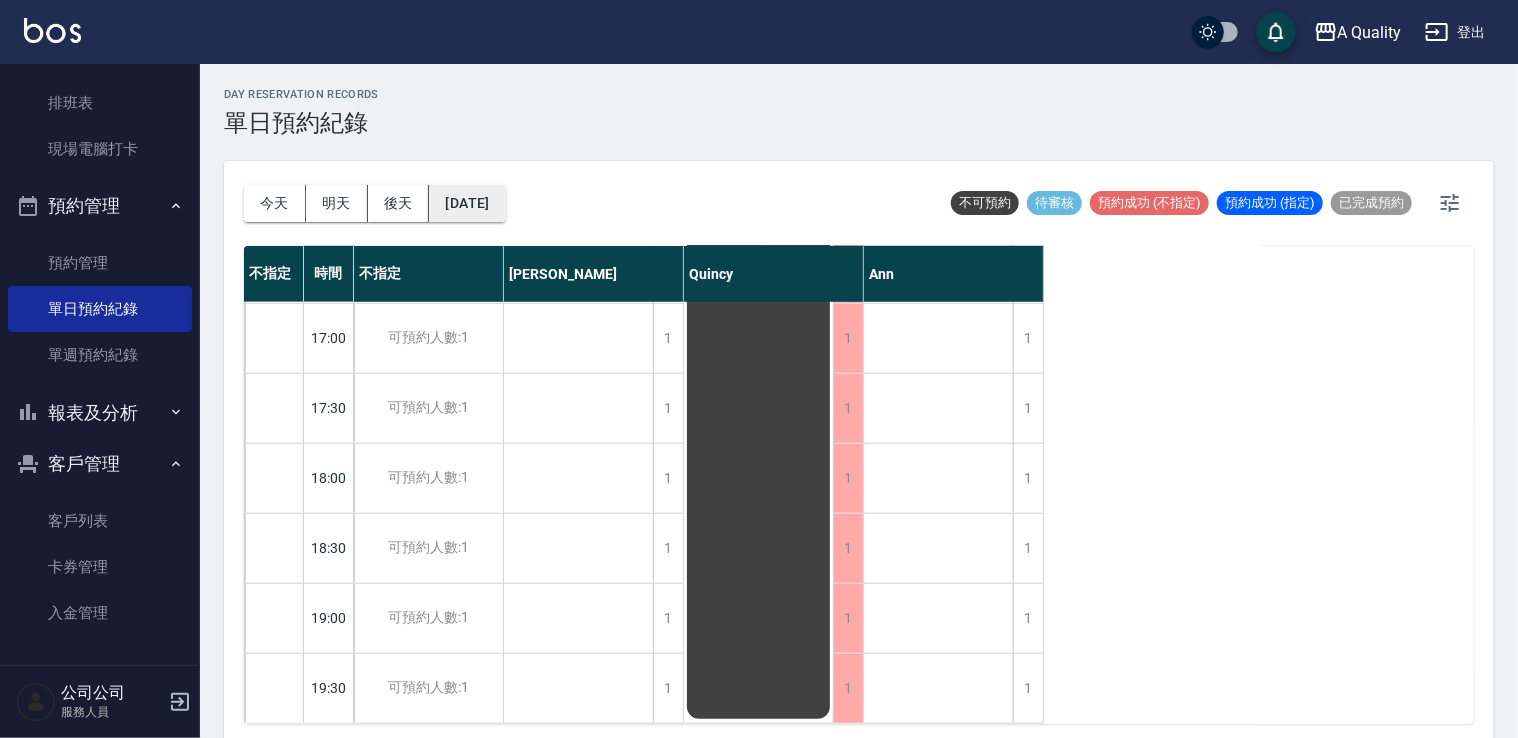 click on "2025/07/13" at bounding box center [467, 203] 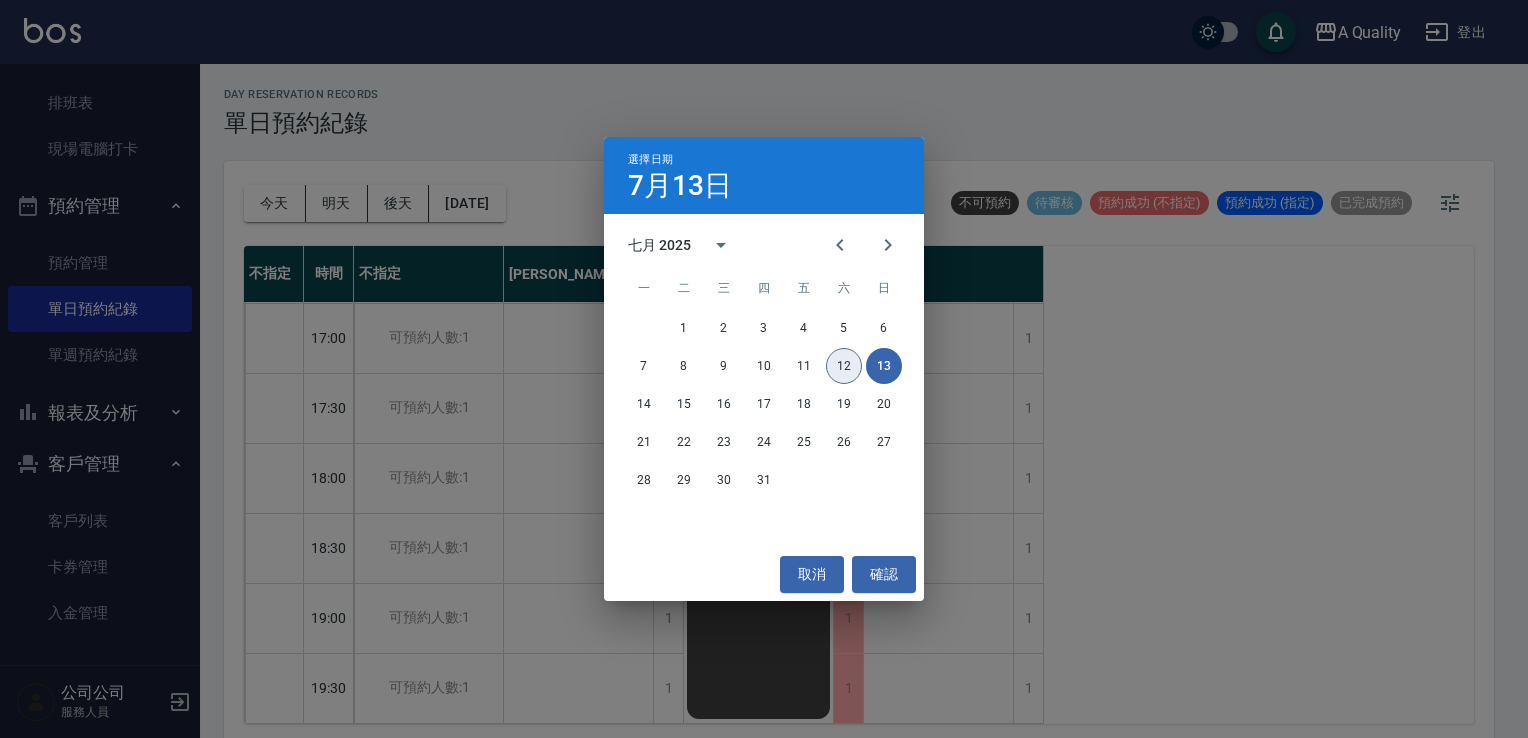 click on "12" at bounding box center (844, 366) 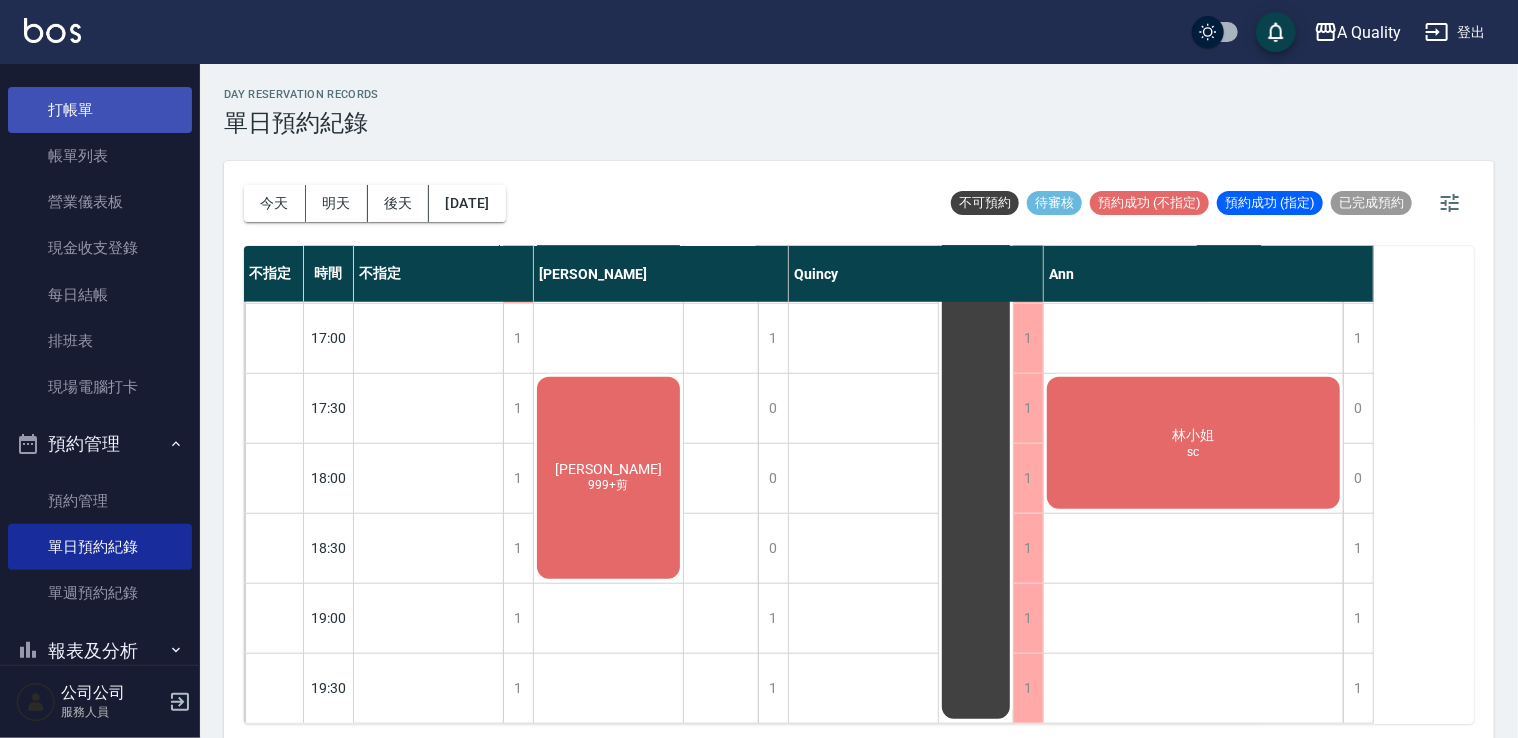 scroll, scrollTop: 0, scrollLeft: 0, axis: both 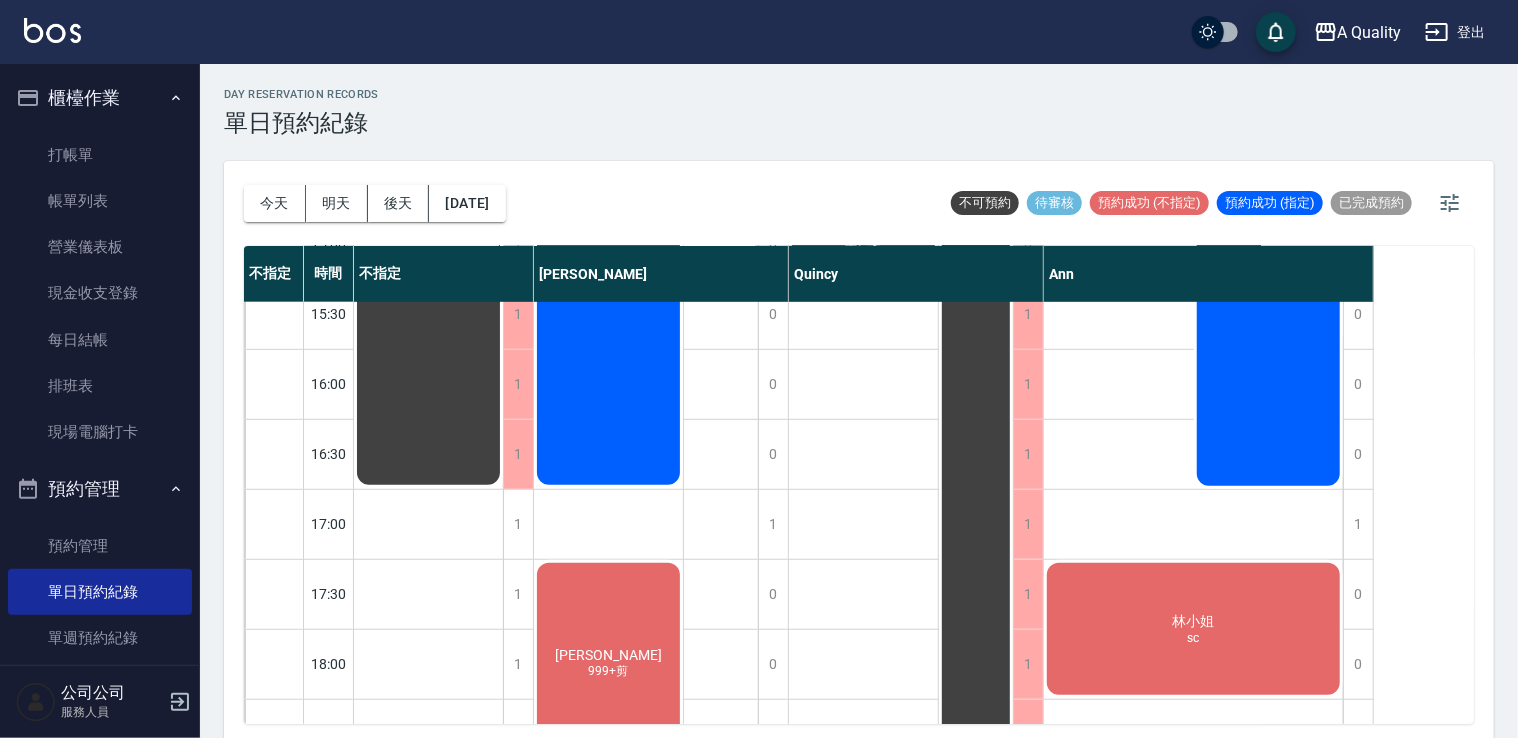 click on "吳雪娥 資生堂水光感染髮" at bounding box center (428, -246) 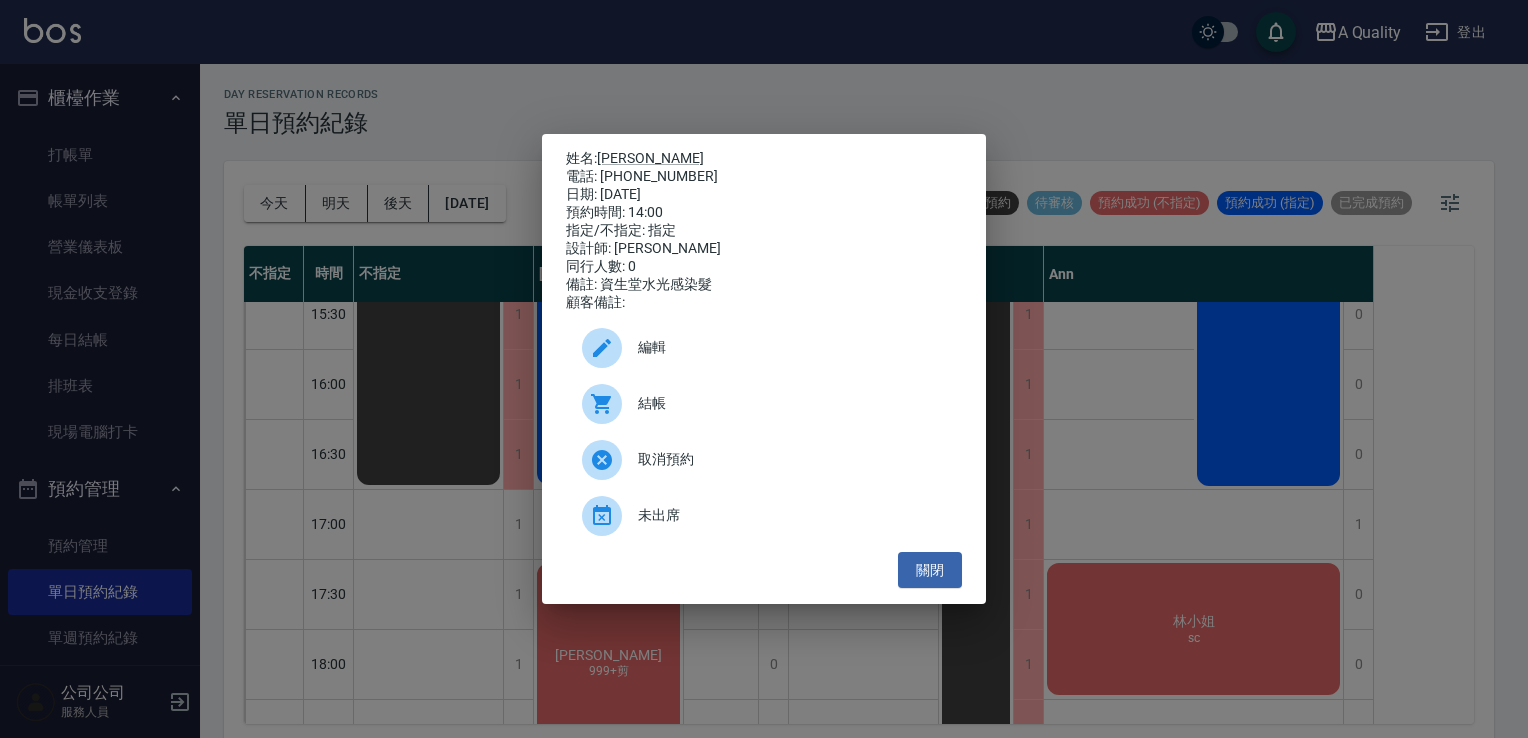 click on "編輯" at bounding box center (792, 347) 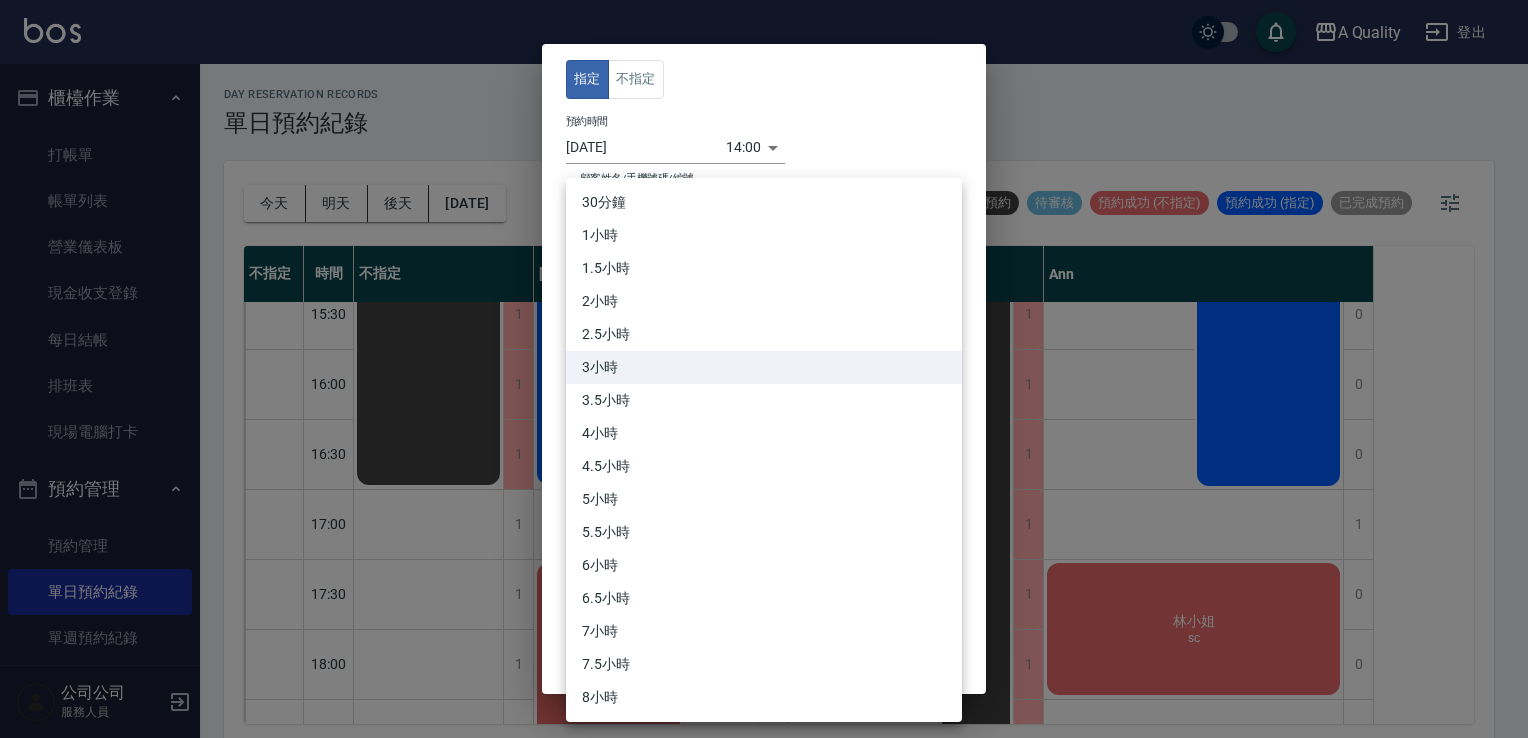 click on "A Quality 登出 櫃檯作業 打帳單 帳單列表 營業儀表板 現金收支登錄 每日結帳 排班表 現場電腦打卡 預約管理 預約管理 單日預約紀錄 單週預約紀錄 報表及分析 報表目錄 店家日報表 互助日報表 互助排行榜 互助點數明細 設計師日報表 設計師業績分析表 設計師排行榜 店販抽成明細 每日非現金明細 客戶管理 客戶列表 卡券管理 入金管理 公司公司 服務人員 day Reservation records 單日預約紀錄 今天 明天 後天 2025/07/12 不可預約 待審核 預約成功 (不指定) 預約成功 (指定) 已完成預約 不指定 時間 不指定 Taylor Quincy Ann 11:00 11:30 12:00 12:30 13:00 13:30 14:00 14:30 15:00 15:30 16:00 16:30 17:00 17:30 18:00 18:30 19:00 19:30 1 1 1 1 1 1 1 1 1 1 1 1 1 1 1 1 1 1 排休 排休 1 1 1 1 1 1 0 0 0 0 0 0 1 0 0 0 1 1 林彥文 時尚精剪 吳雪娥 資生堂水光感染髮 劉R 999+剪 排休 排休 1 1 0 1 1 1 1 1 0 1 1 1 1 1 1 1 1 1 曹玉欣 單色染、單剪  1" at bounding box center [764, 372] 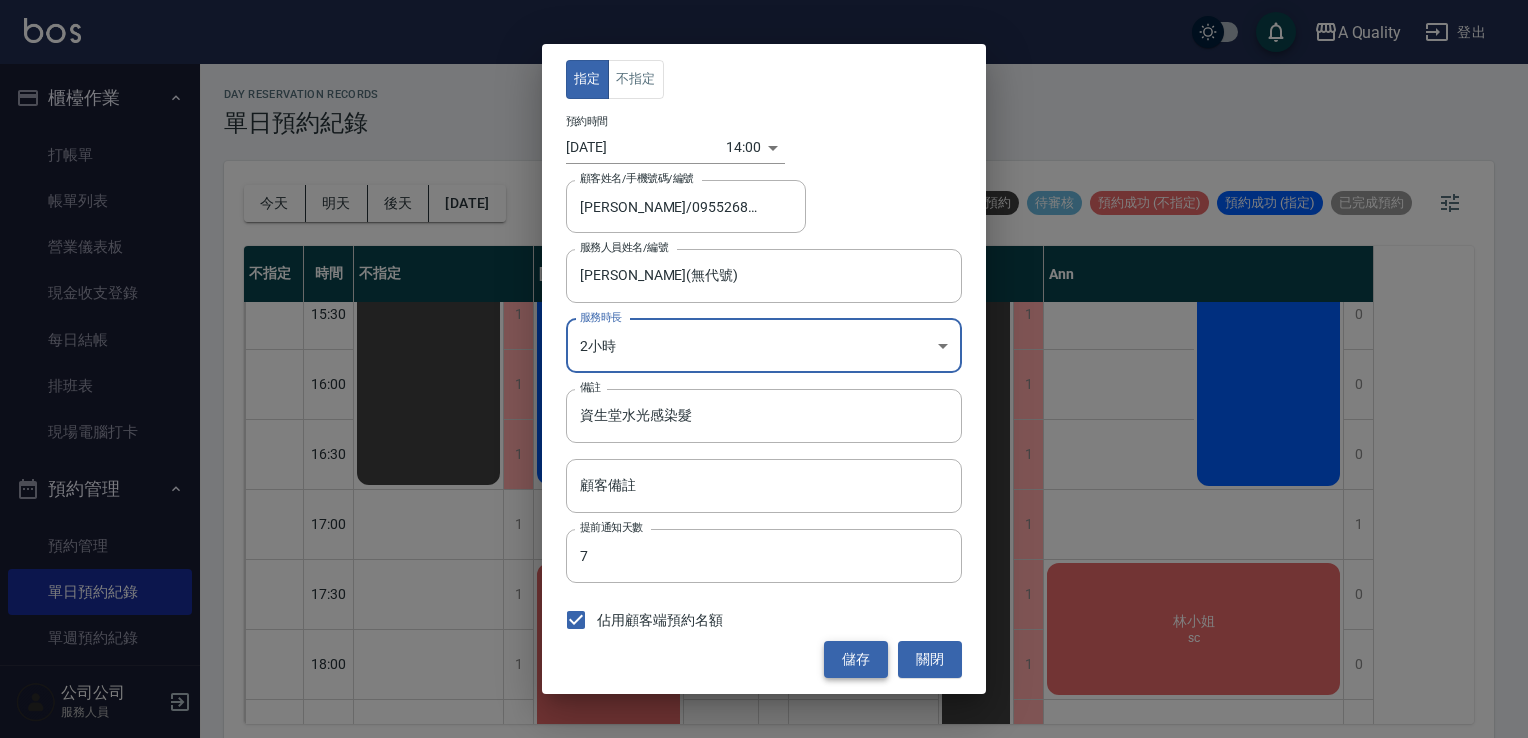 click on "儲存" at bounding box center (856, 659) 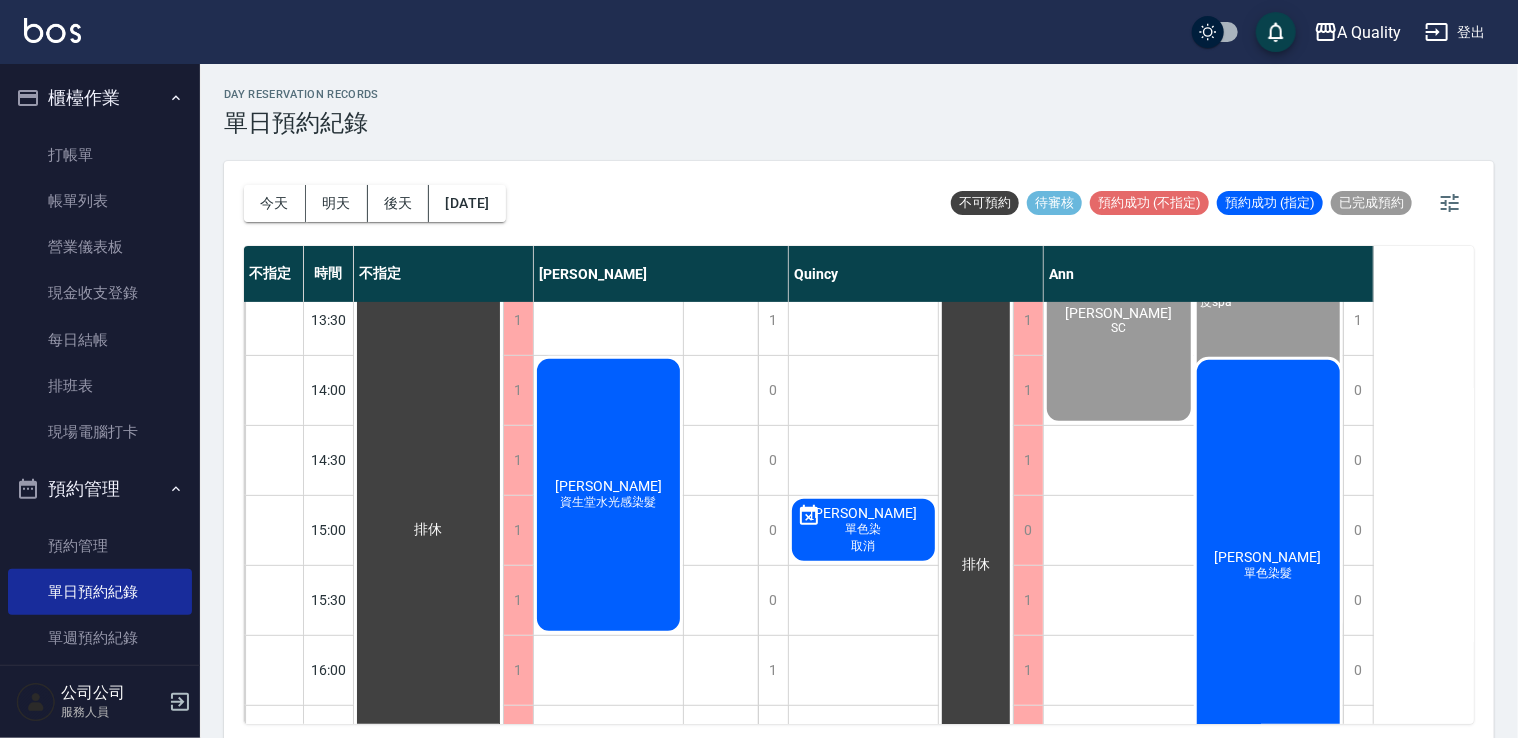 scroll, scrollTop: 353, scrollLeft: 0, axis: vertical 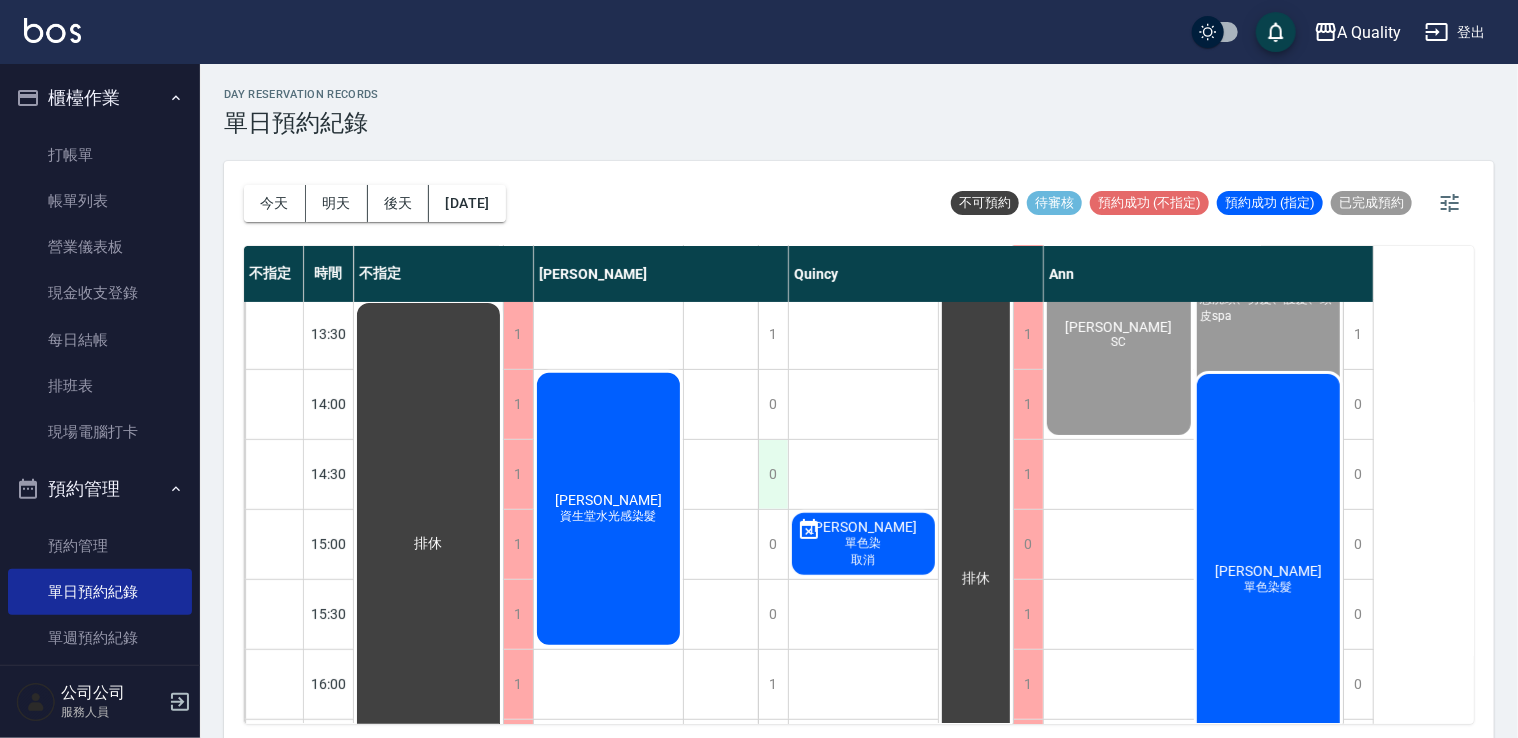 click on "0" at bounding box center (773, 474) 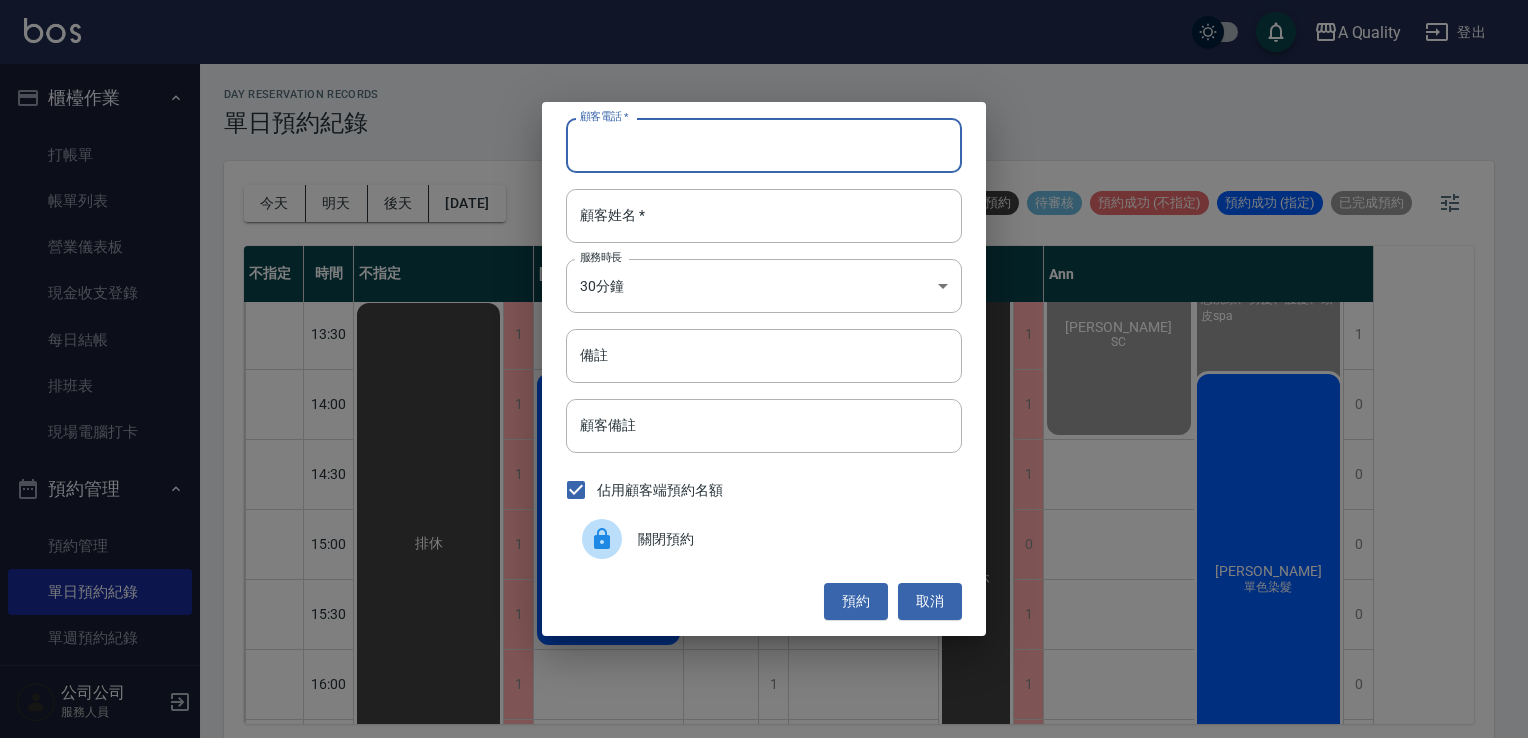 click on "顧客電話   *" at bounding box center [764, 145] 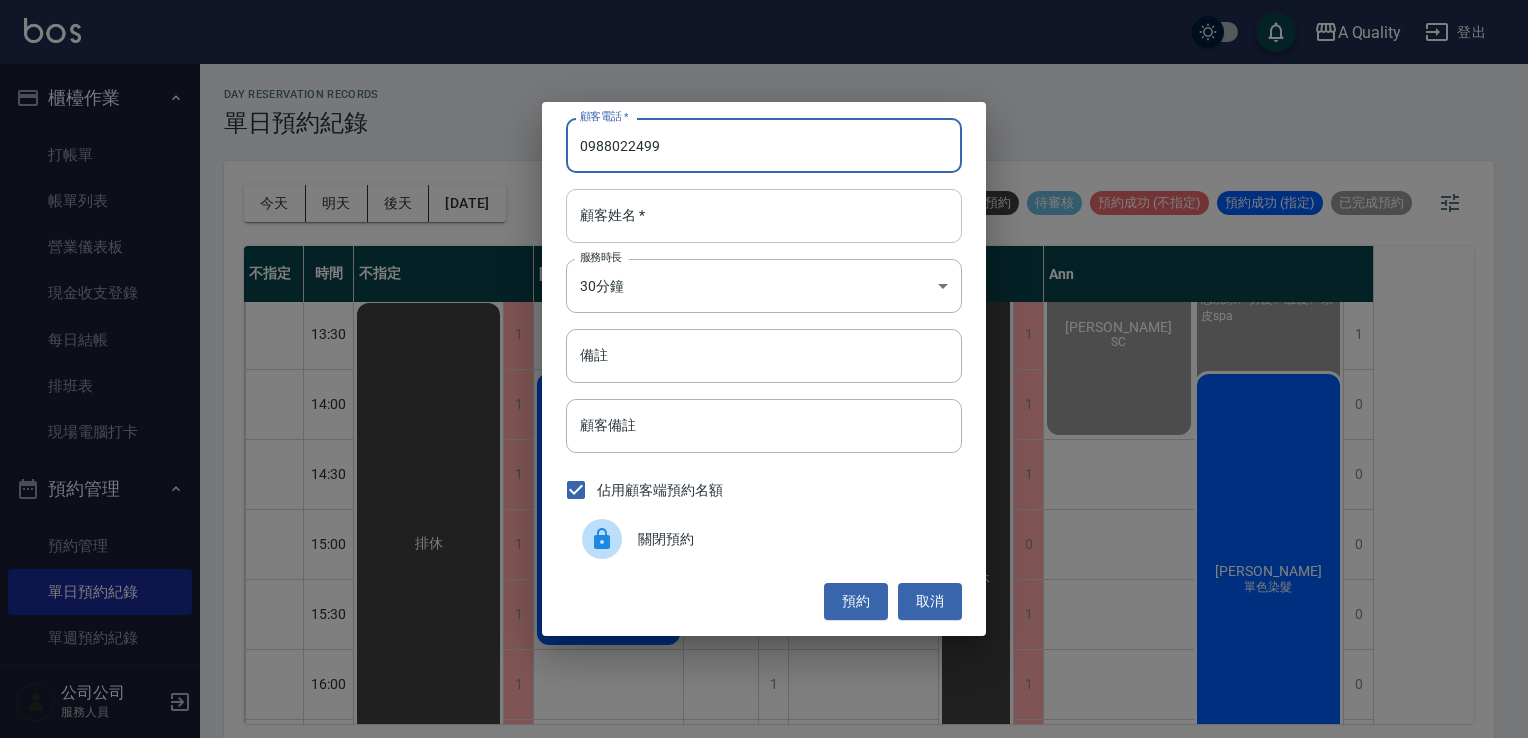 type on "0988022499" 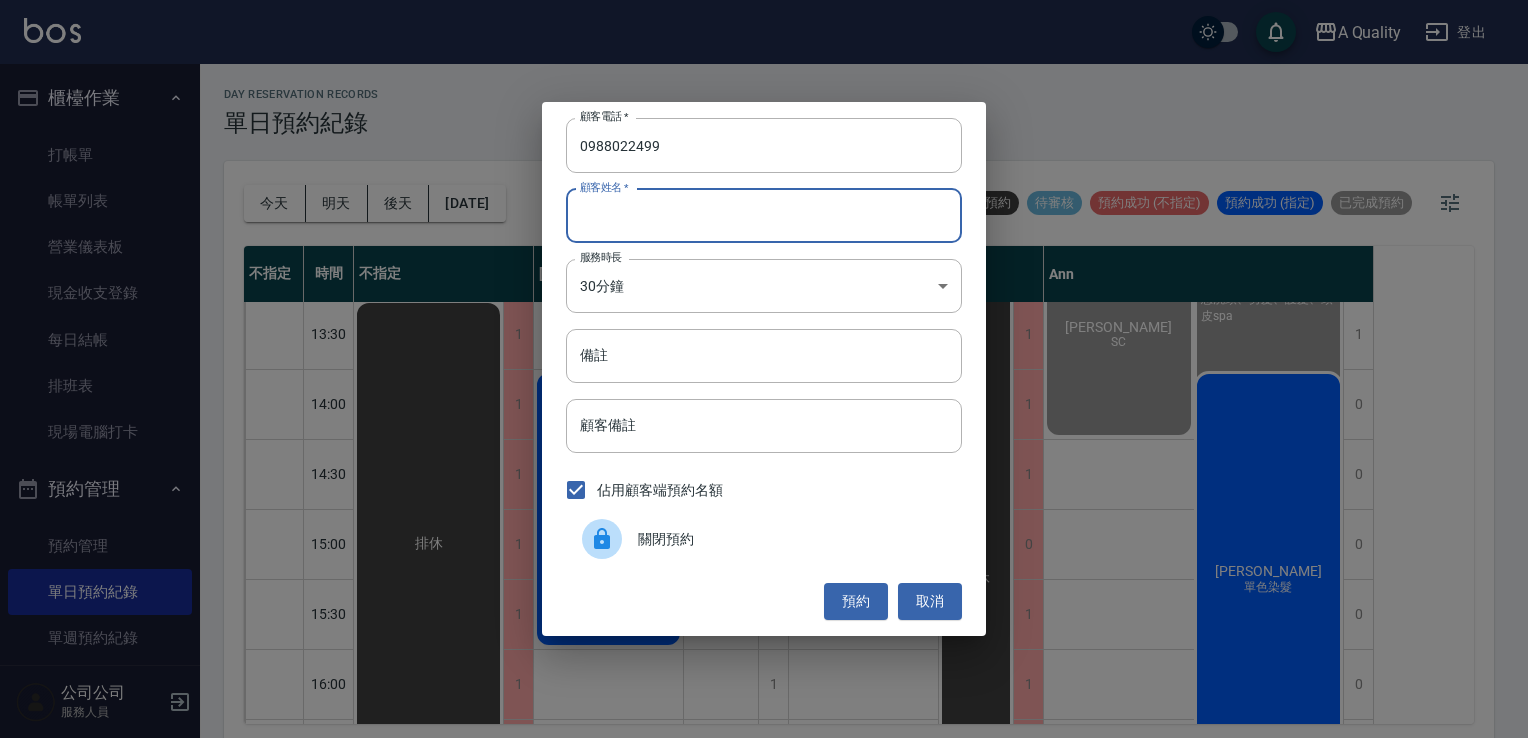 click on "顧客姓名   *" at bounding box center (764, 216) 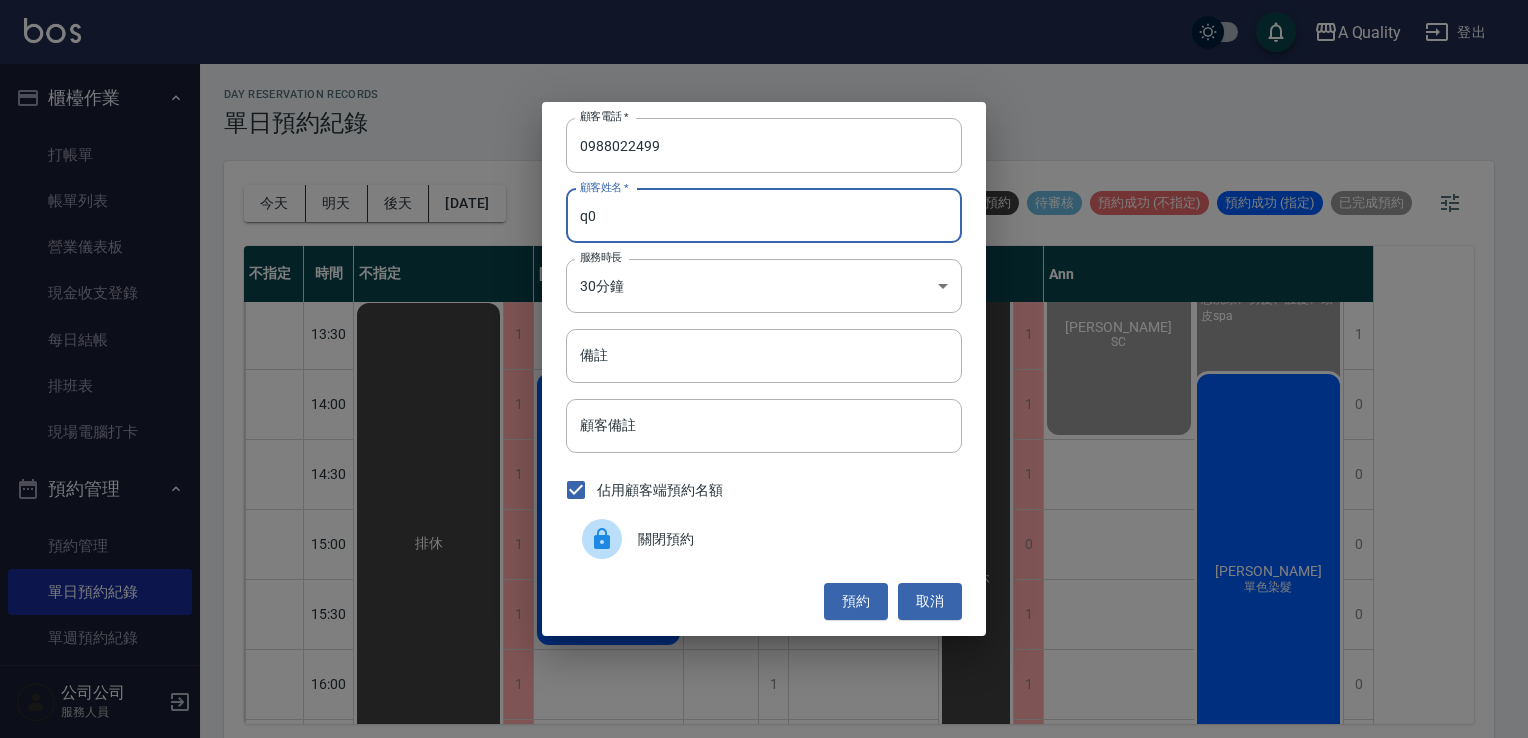 type on "q" 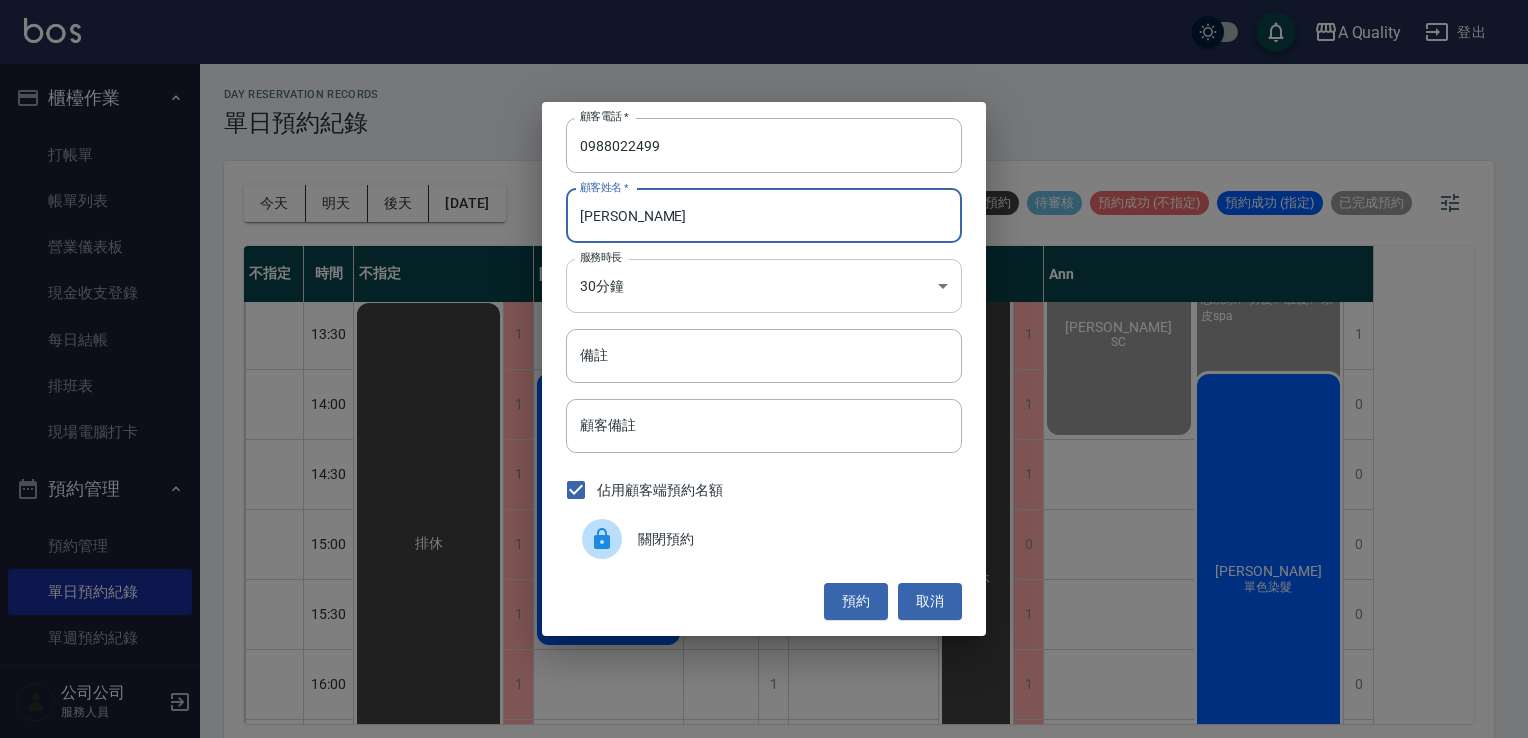 type on "潘S" 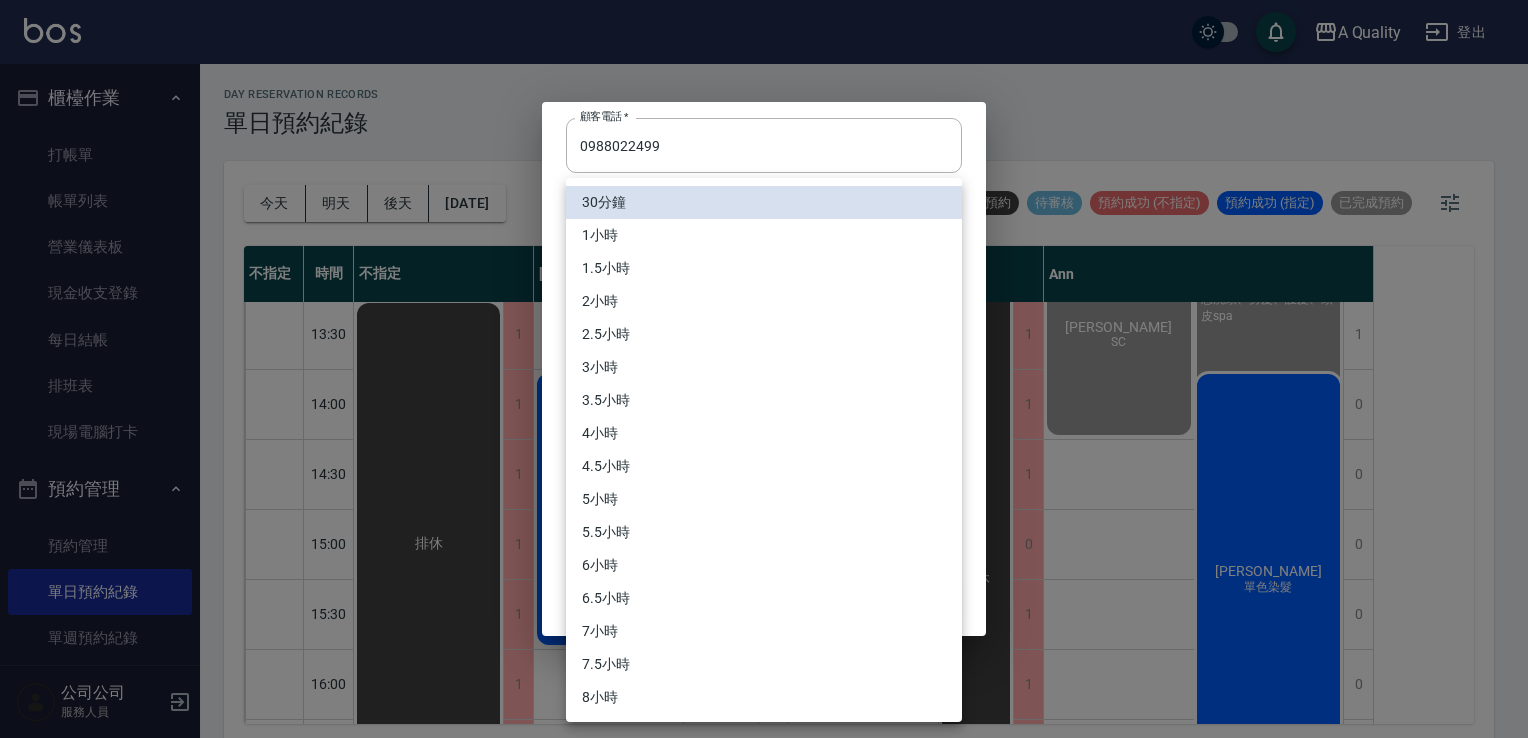 click on "A Quality 登出 櫃檯作業 打帳單 帳單列表 營業儀表板 現金收支登錄 每日結帳 排班表 現場電腦打卡 預約管理 預約管理 單日預約紀錄 單週預約紀錄 報表及分析 報表目錄 店家日報表 互助日報表 互助排行榜 互助點數明細 設計師日報表 設計師業績分析表 設計師排行榜 店販抽成明細 每日非現金明細 客戶管理 客戶列表 卡券管理 入金管理 公司公司 服務人員 day Reservation records 單日預約紀錄 今天 明天 後天 2025/07/12 不可預約 待審核 預約成功 (不指定) 預約成功 (指定) 已完成預約 不指定 時間 不指定 Taylor Quincy Ann 11:00 11:30 12:00 12:30 13:00 13:30 14:00 14:30 15:00 15:30 16:00 16:30 17:00 17:30 18:00 18:30 19:00 19:30 1 1 1 1 1 1 1 1 1 1 1 1 1 1 1 1 1 1 排休 排休 1 1 1 1 1 1 0 0 0 0 1 1 1 0 0 0 1 1 林彥文 時尚精剪 吳雪娥 資生堂水光感染髮 劉R 999+剪 排休 排休 1 1 0 1 1 1 1 1 0 1 1 1 1 1 1 1 1 1 曹玉欣 單色染、單剪  1" at bounding box center [764, 372] 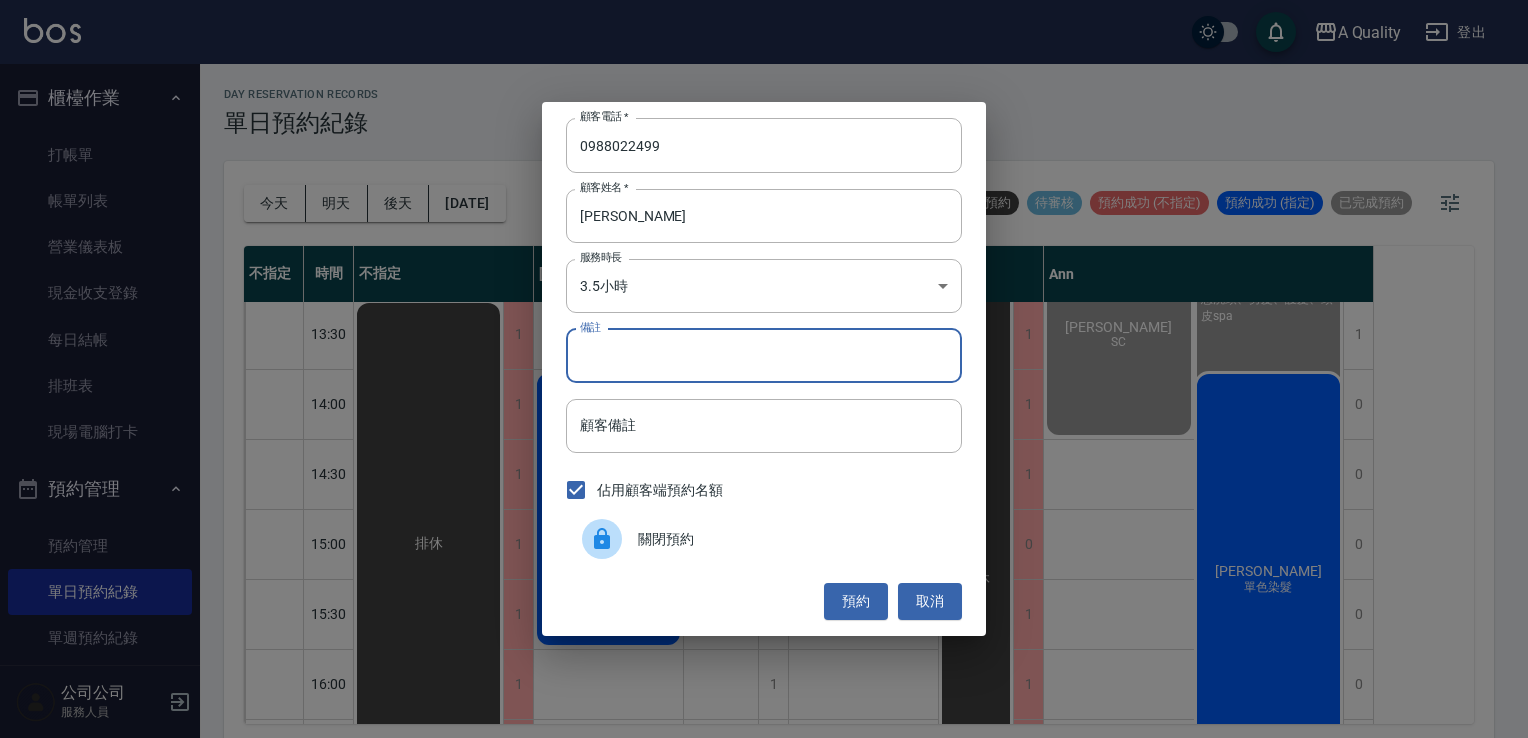 click on "備註" at bounding box center [764, 356] 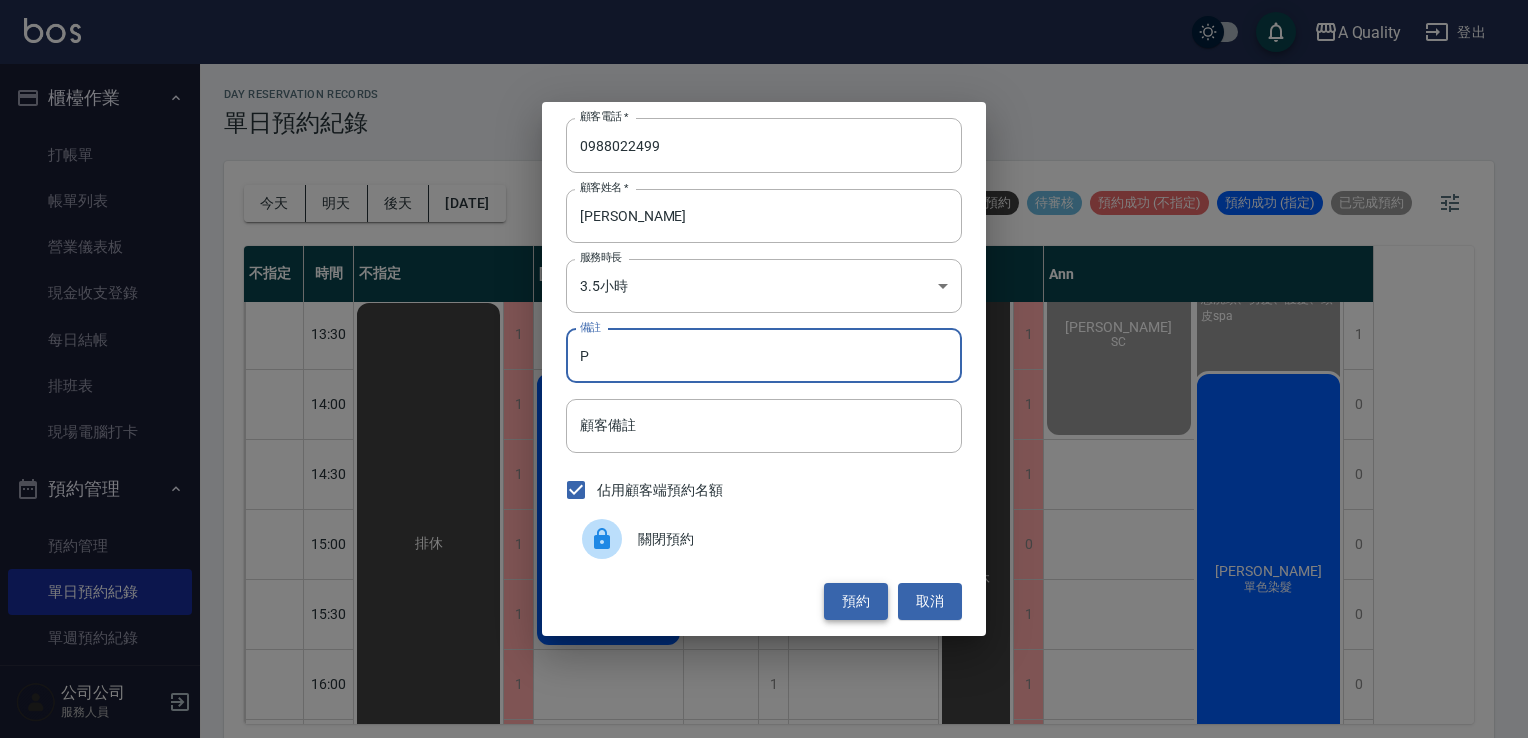 type on "P" 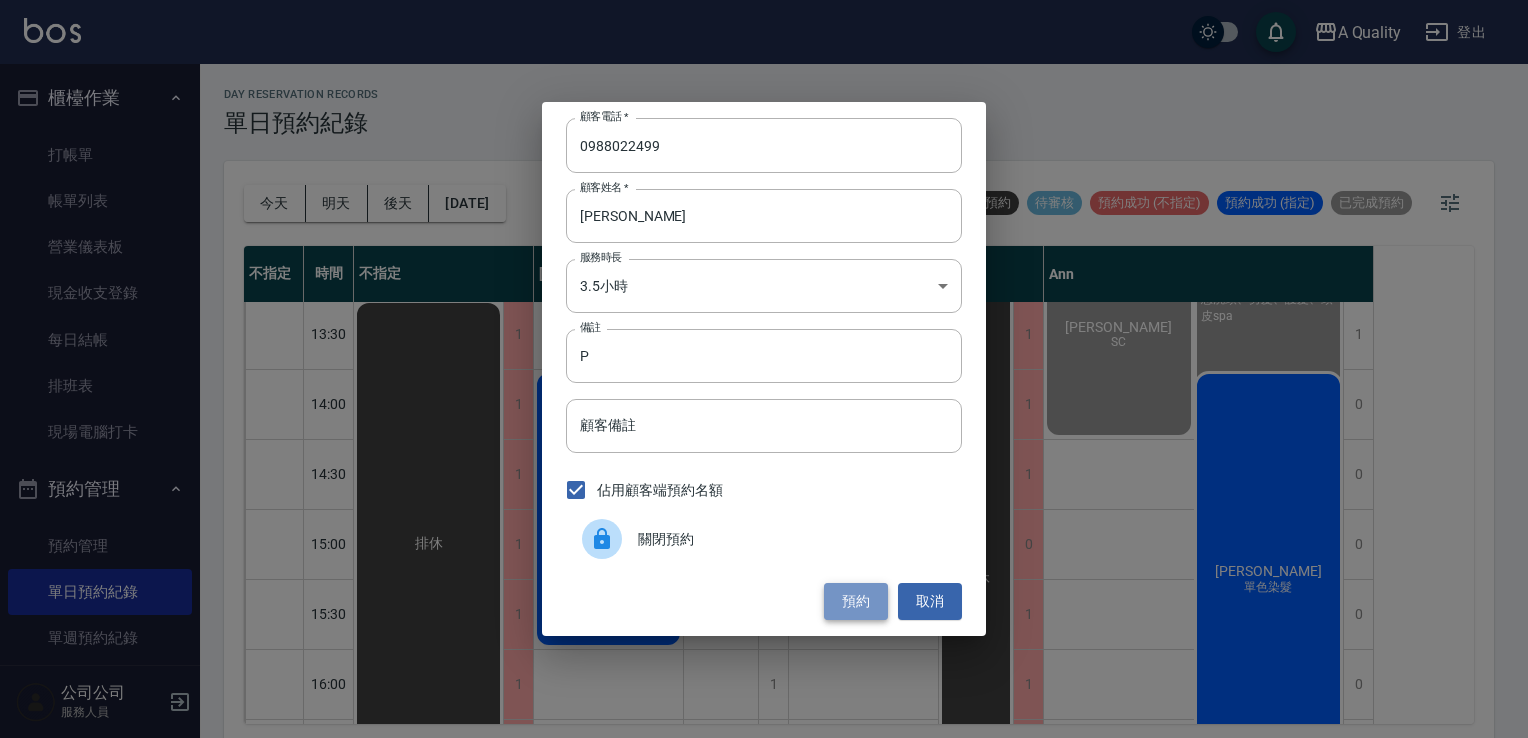 click on "預約" at bounding box center (856, 601) 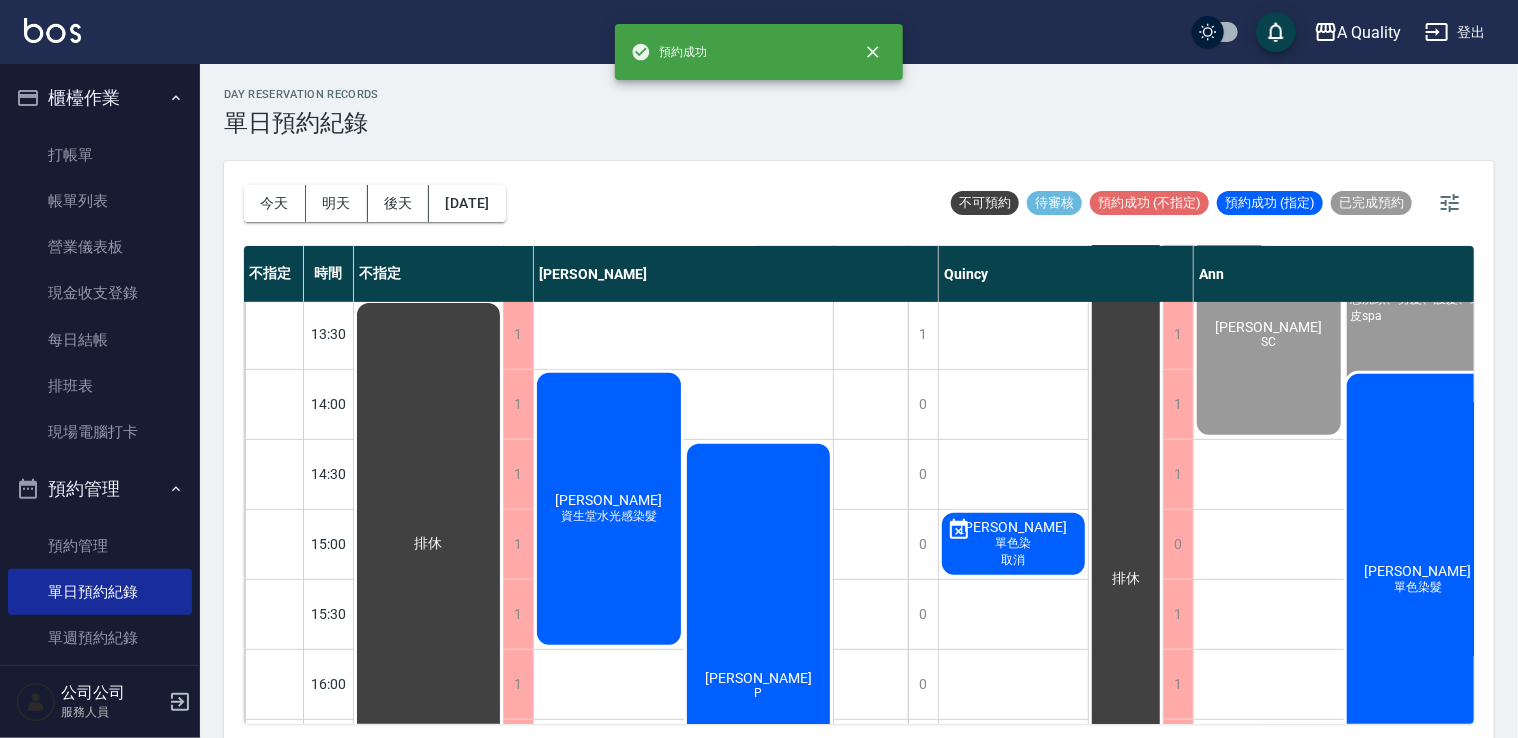 click on "潘宜茹 P" at bounding box center (759, 685) 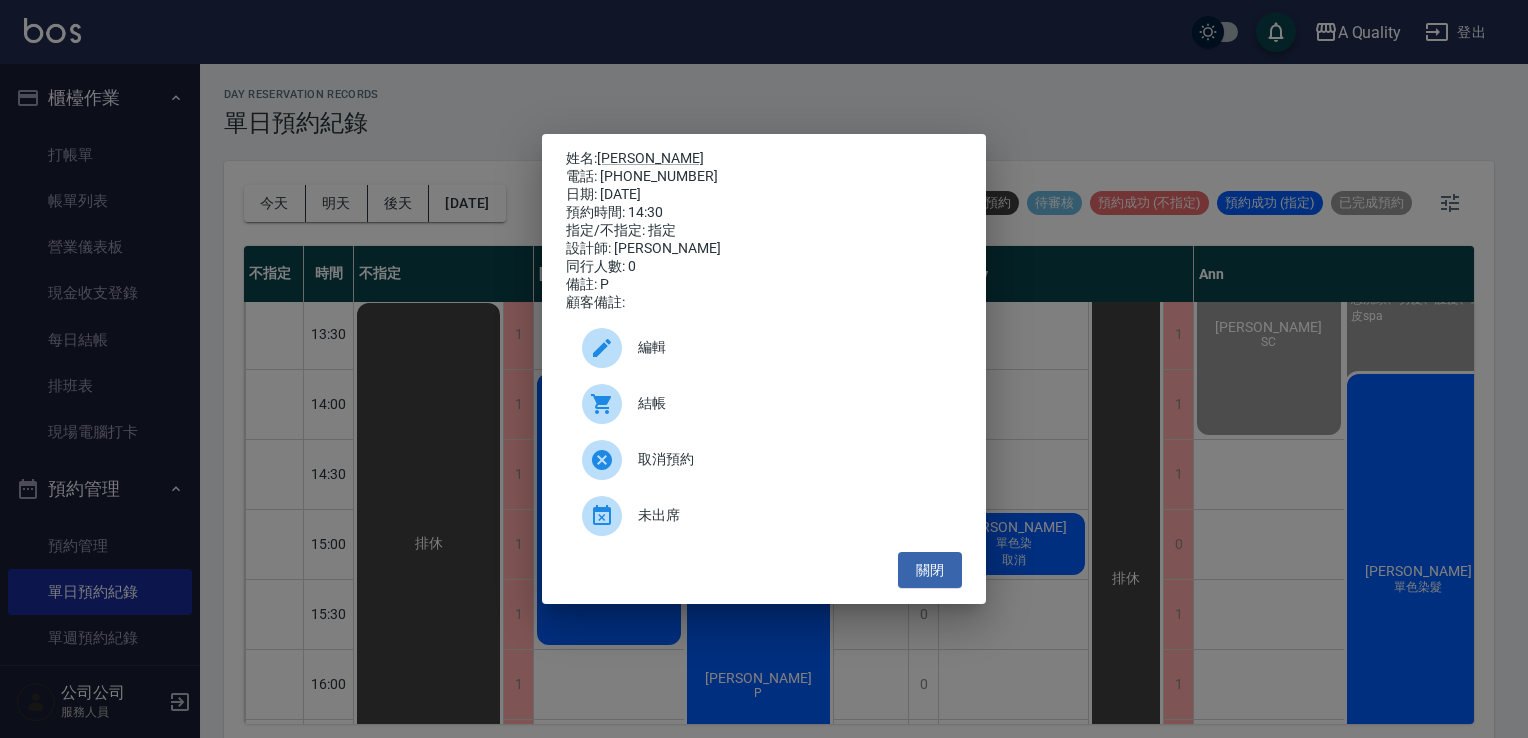 click on "編輯" at bounding box center (792, 347) 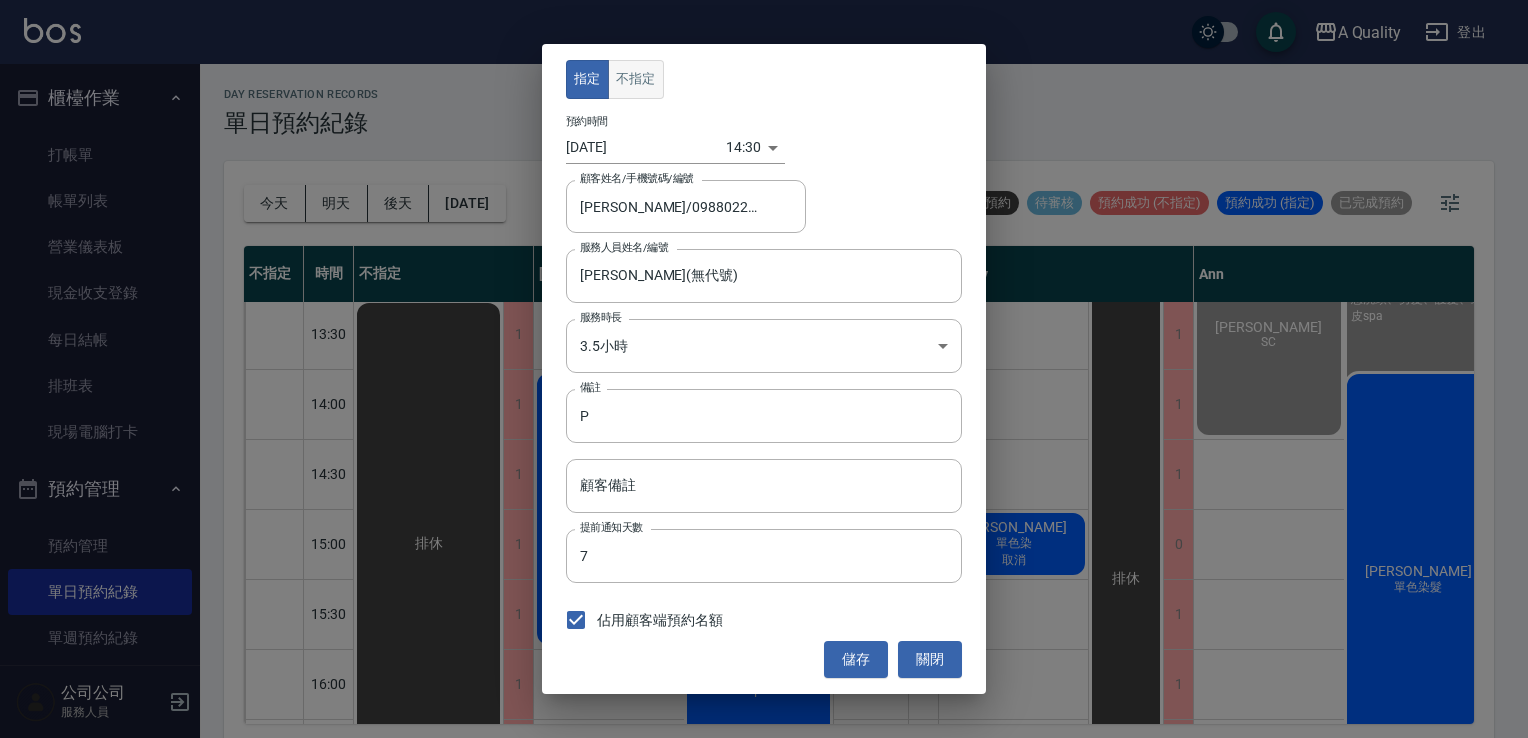 click on "不指定" at bounding box center [636, 79] 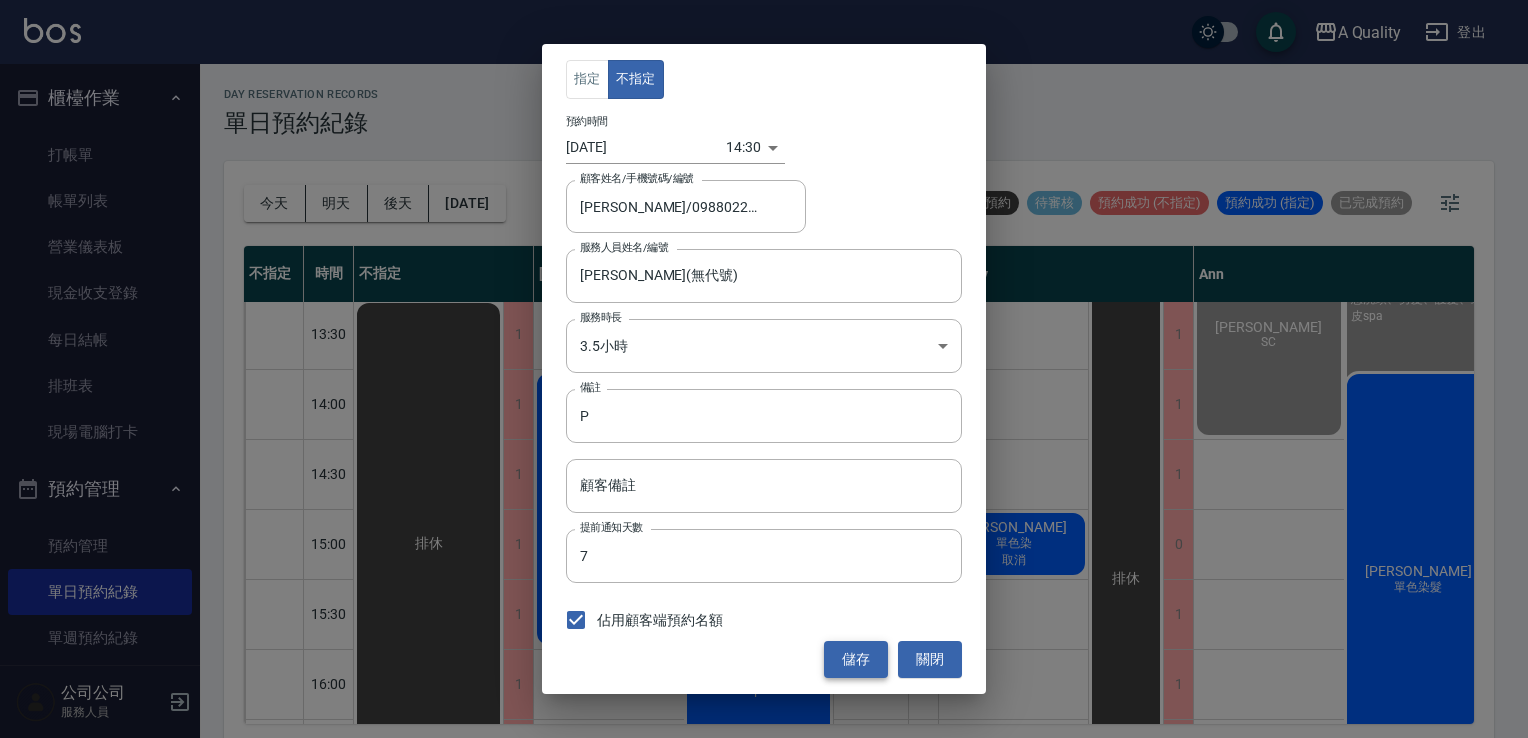 click on "儲存" at bounding box center [856, 659] 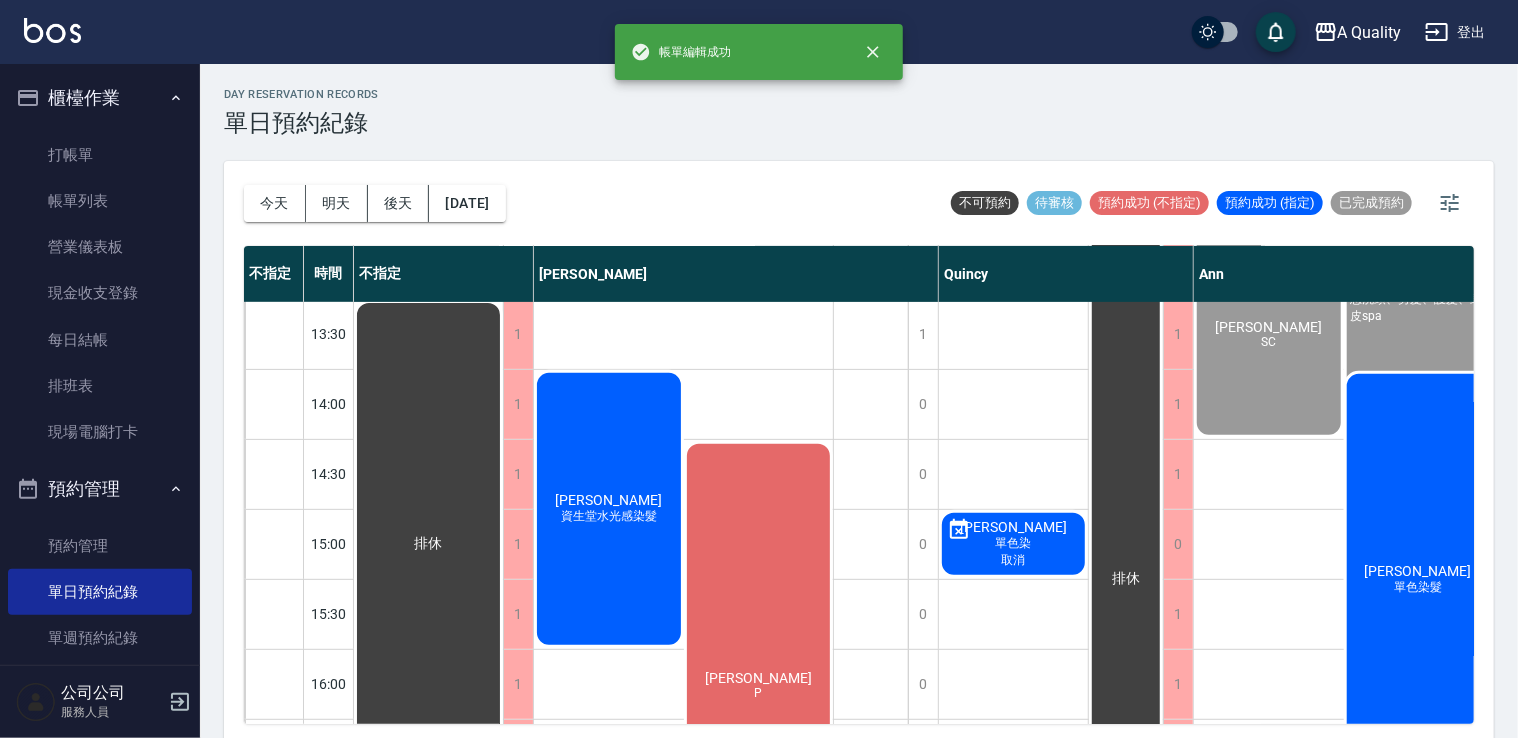 click on "day Reservation records 單日預約紀錄 今天 明天 後天 2025/07/12 不可預約 待審核 預約成功 (不指定) 預約成功 (指定) 已完成預約 不指定 時間 不指定 Taylor Quincy Ann 11:00 11:30 12:00 12:30 13:00 13:30 14:00 14:30 15:00 15:30 16:00 16:30 17:00 17:30 18:00 18:30 19:00 19:30 1 1 1 1 1 1 1 1 1 1 1 1 1 1 1 1 1 1 排休 排休 1 1 1 1 1 1 0 0 0 0 0 0 0 0 0 0 1 1 林彥文 時尚精剪 吳雪娥 資生堂水光感染髮 潘宜茹 P 劉R 999+剪 排休 排休 1 1 0 1 1 1 1 1 0 1 1 1 1 1 1 1 1 1 曹玉欣 單色染、單剪  取消 翁儷 單色染  取消 排休 1 1 1 1 1 1 0 0 0 0 0 0 1 0 0 1 1 1 曾怡慈 洗剪+速效養護 頭皮SPA  林湘芸 想洗頭、剪髮、護髮、頭皮spa 崔庭瑀 SC 林懿蘋 單色染髮 林小姐 sc" at bounding box center (859, 404) 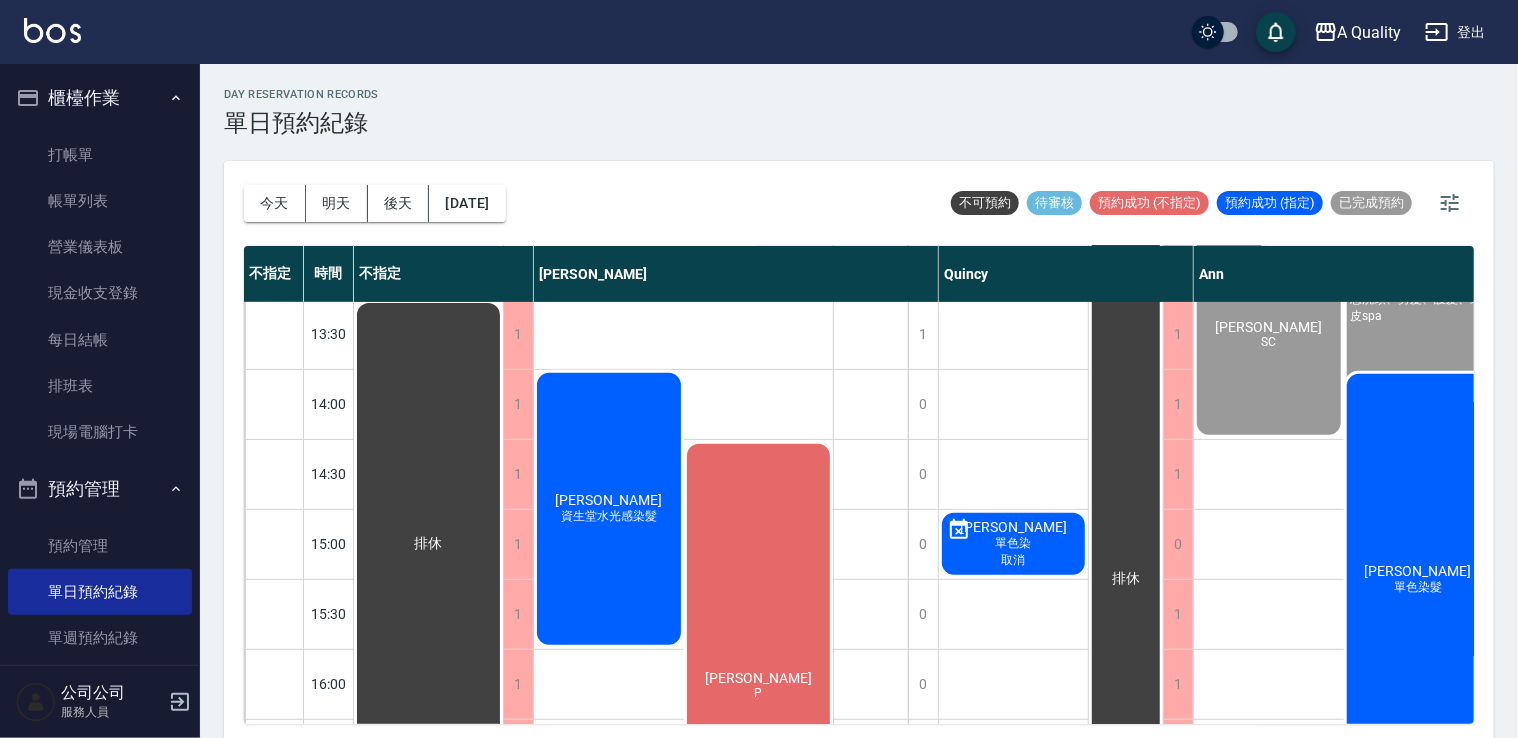 click on "潘宜茹 P" at bounding box center (759, 685) 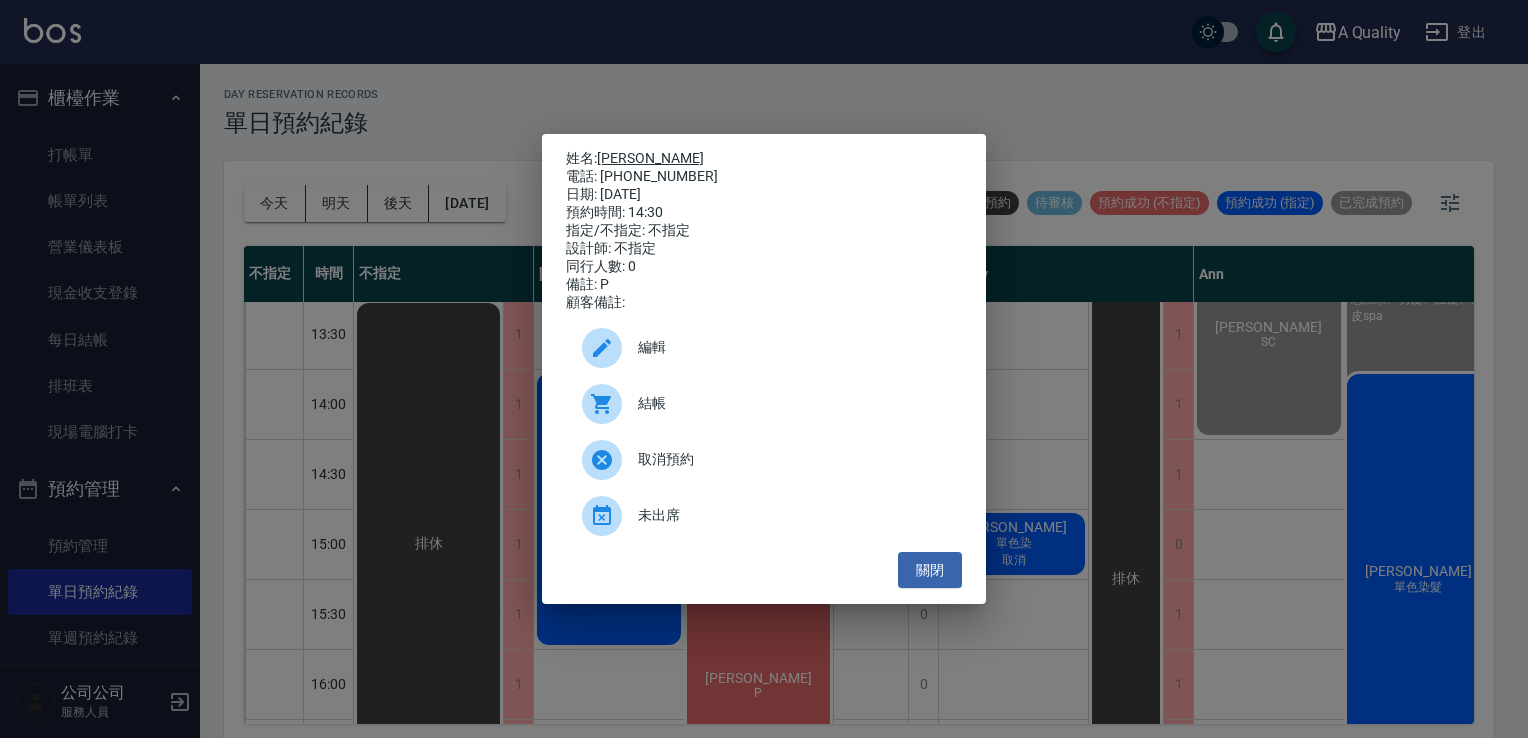 click on "[PERSON_NAME]" at bounding box center (650, 158) 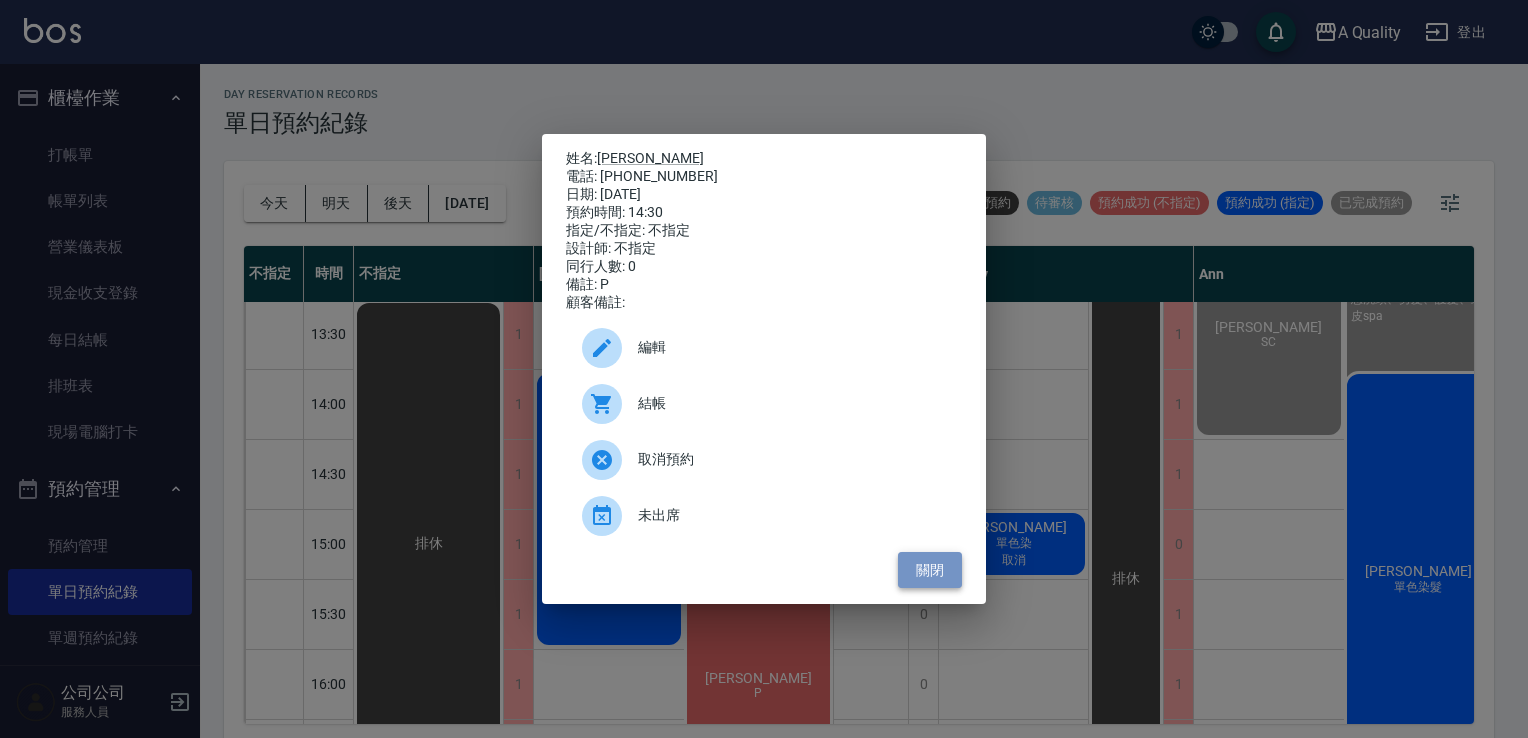 click on "關閉" at bounding box center (930, 570) 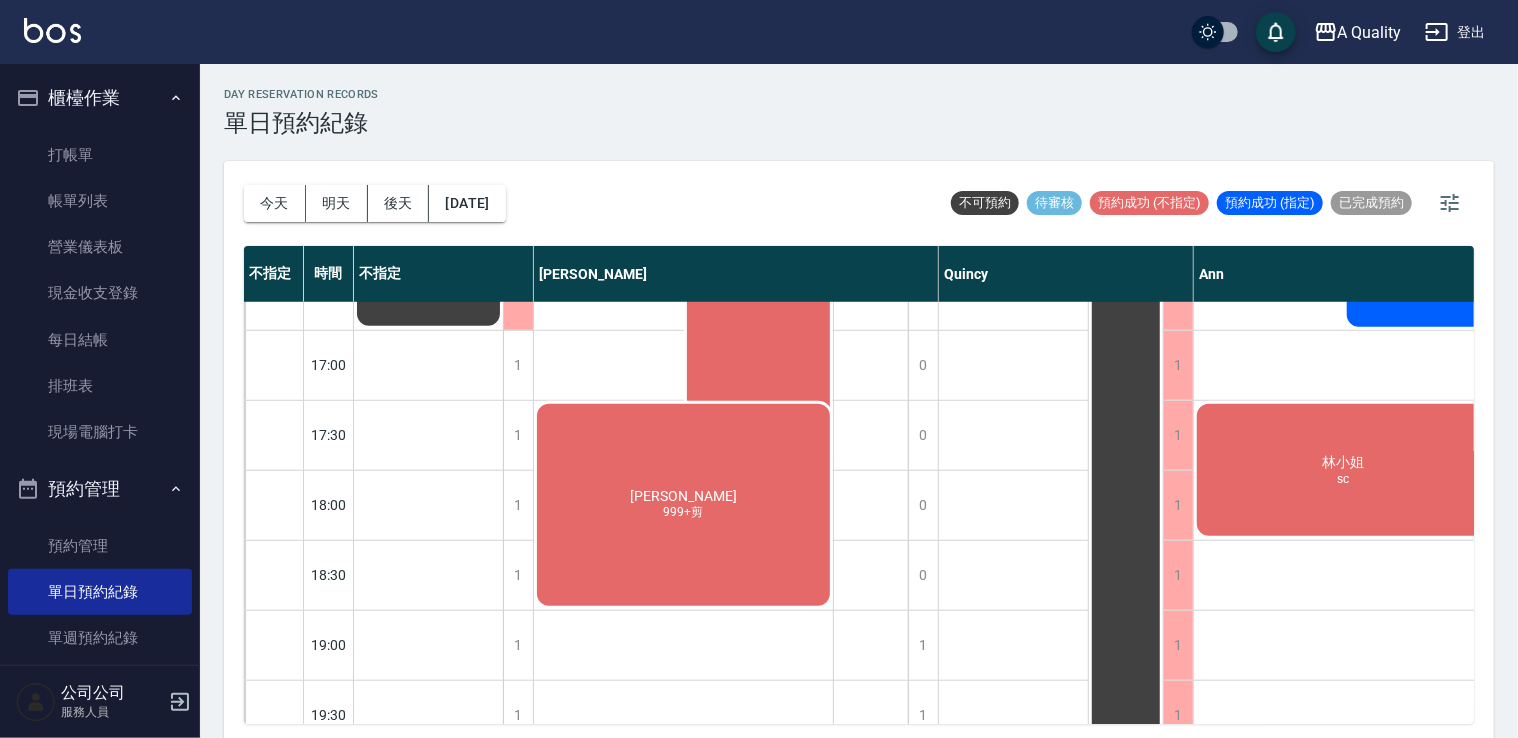 scroll, scrollTop: 853, scrollLeft: 0, axis: vertical 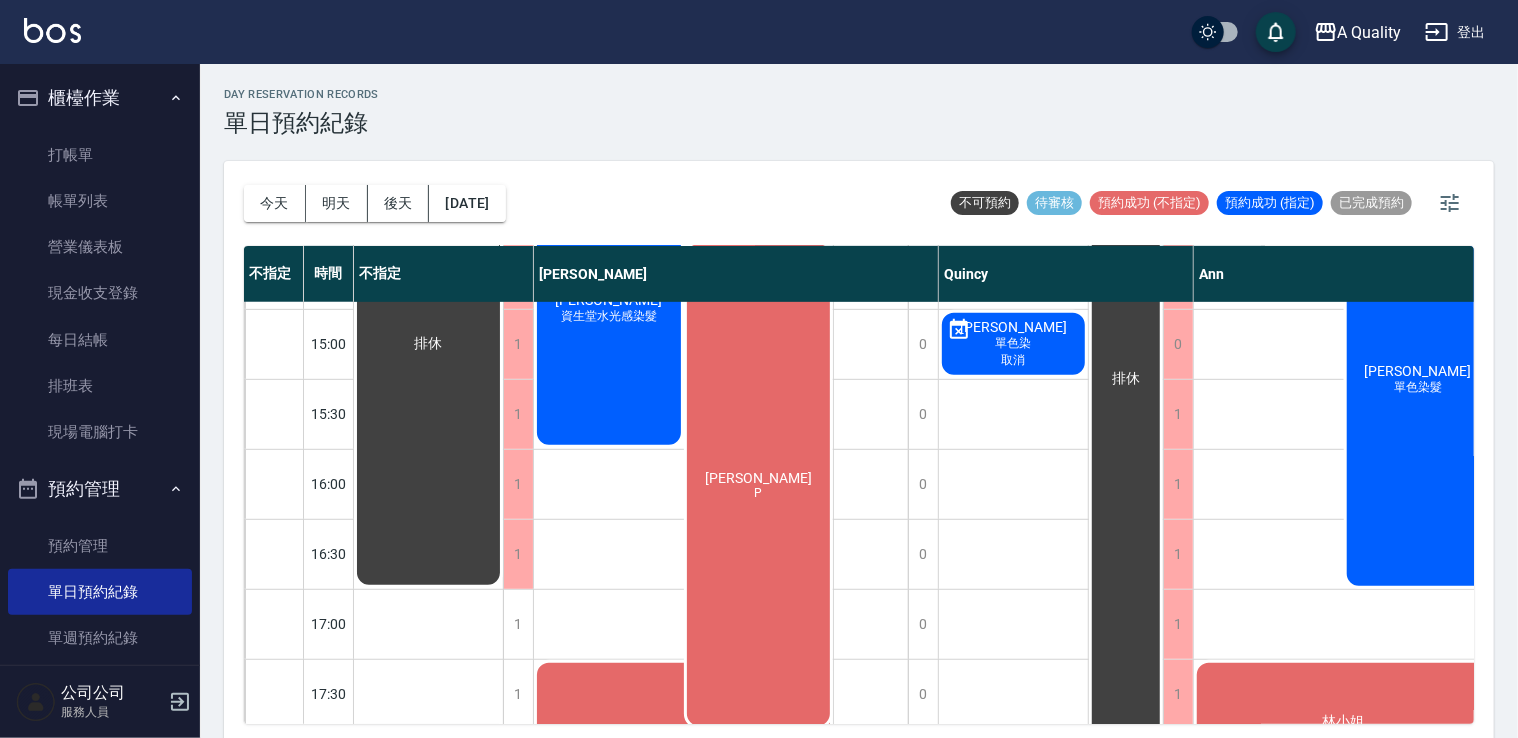 click on "潘宜茹 P" at bounding box center (759, 485) 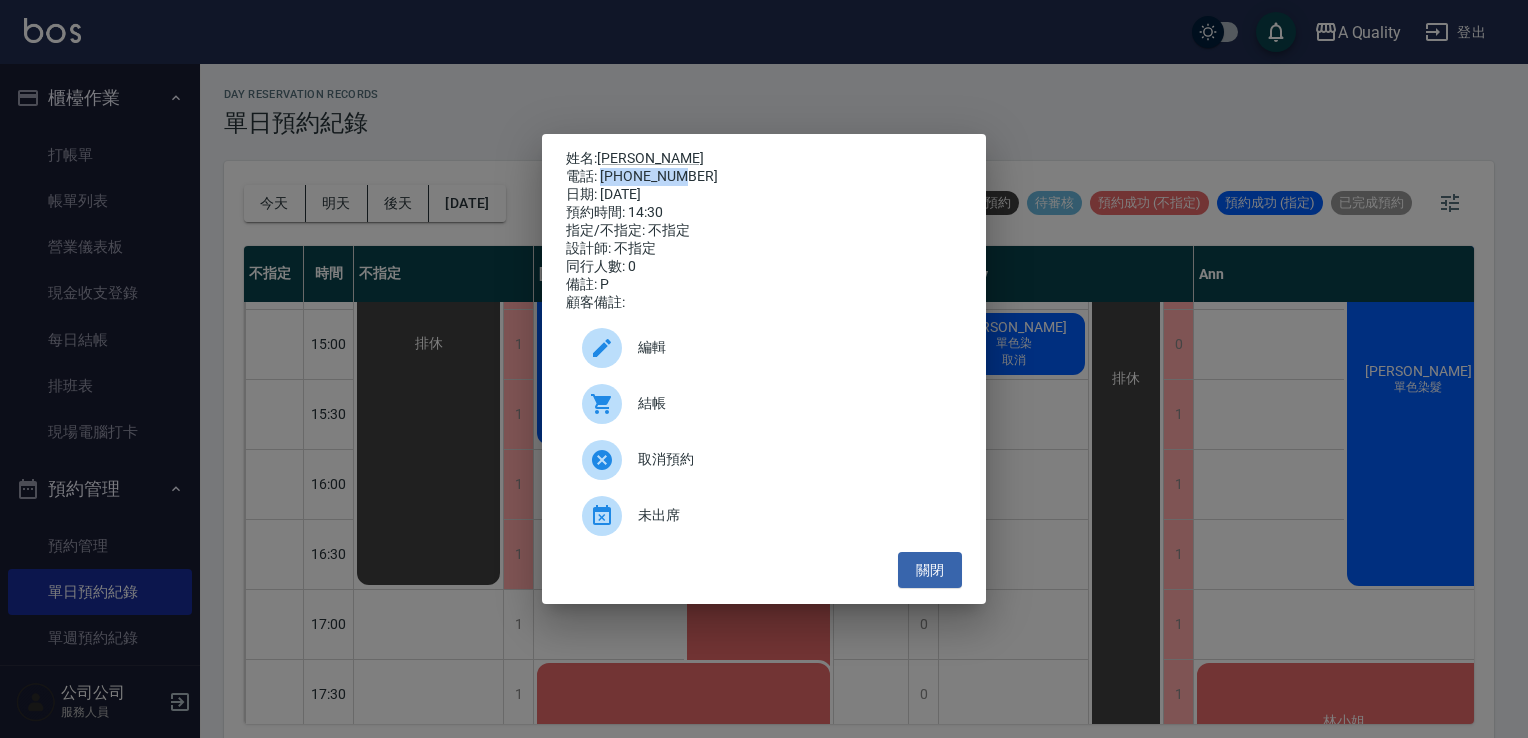 drag, startPoint x: 601, startPoint y: 172, endPoint x: 686, endPoint y: 169, distance: 85.052925 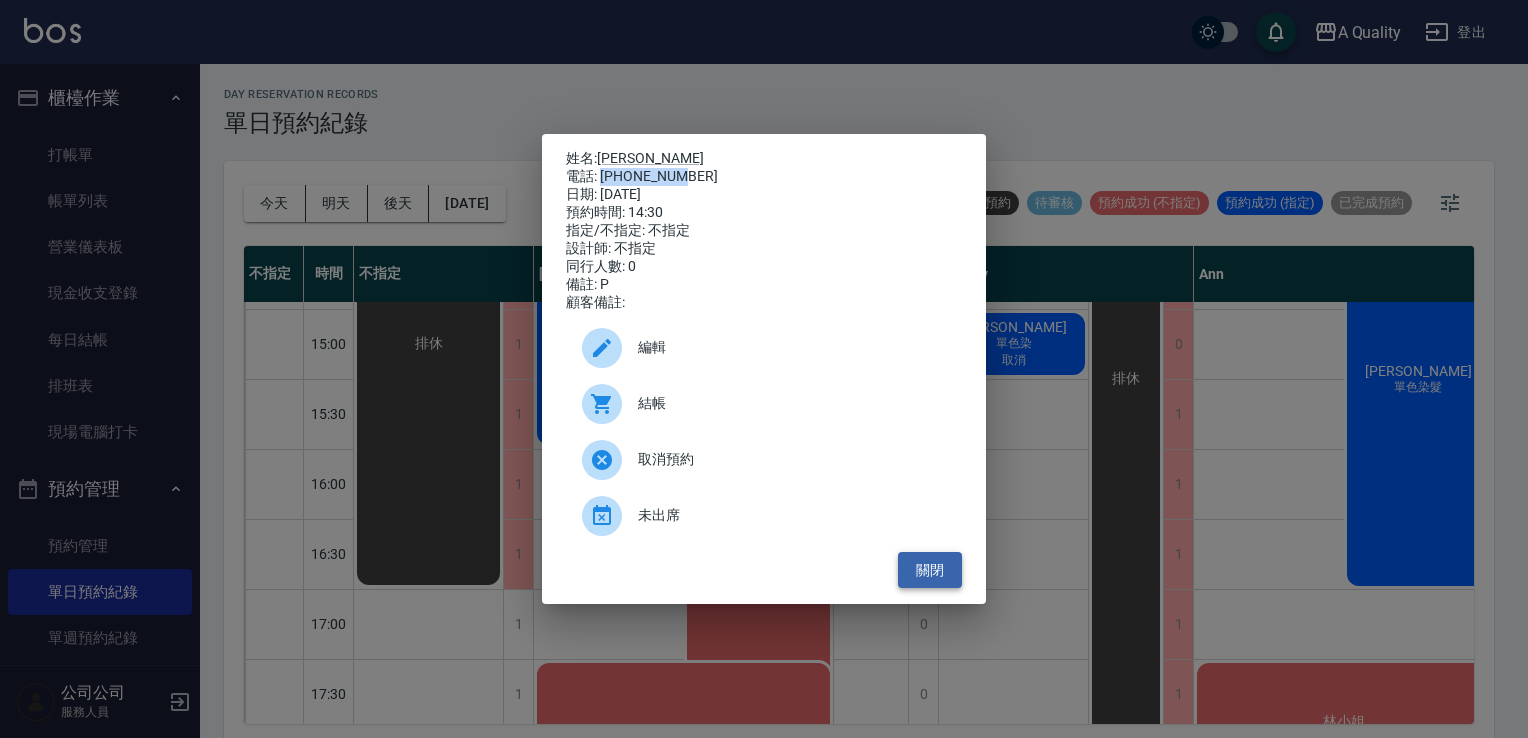click on "關閉" at bounding box center [930, 570] 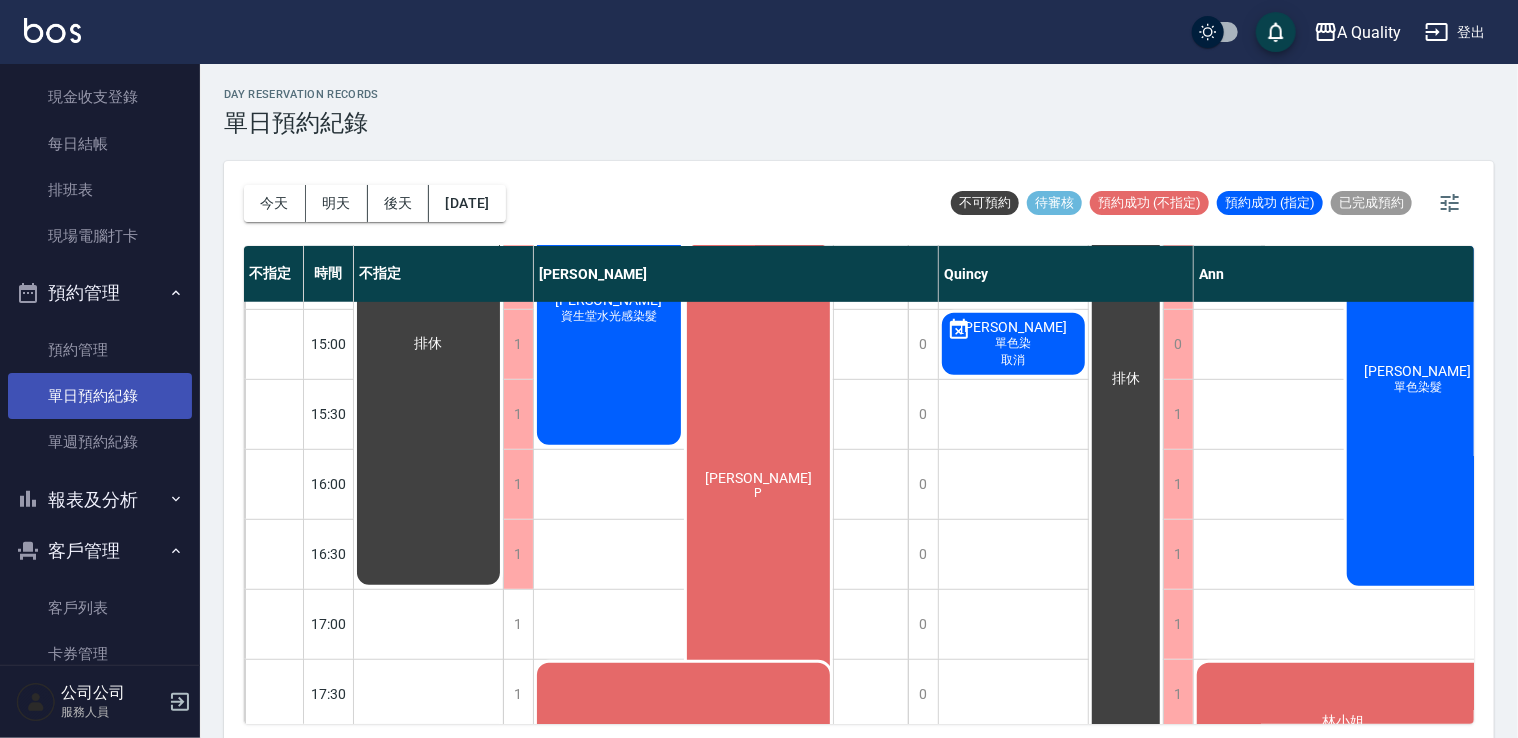 scroll, scrollTop: 200, scrollLeft: 0, axis: vertical 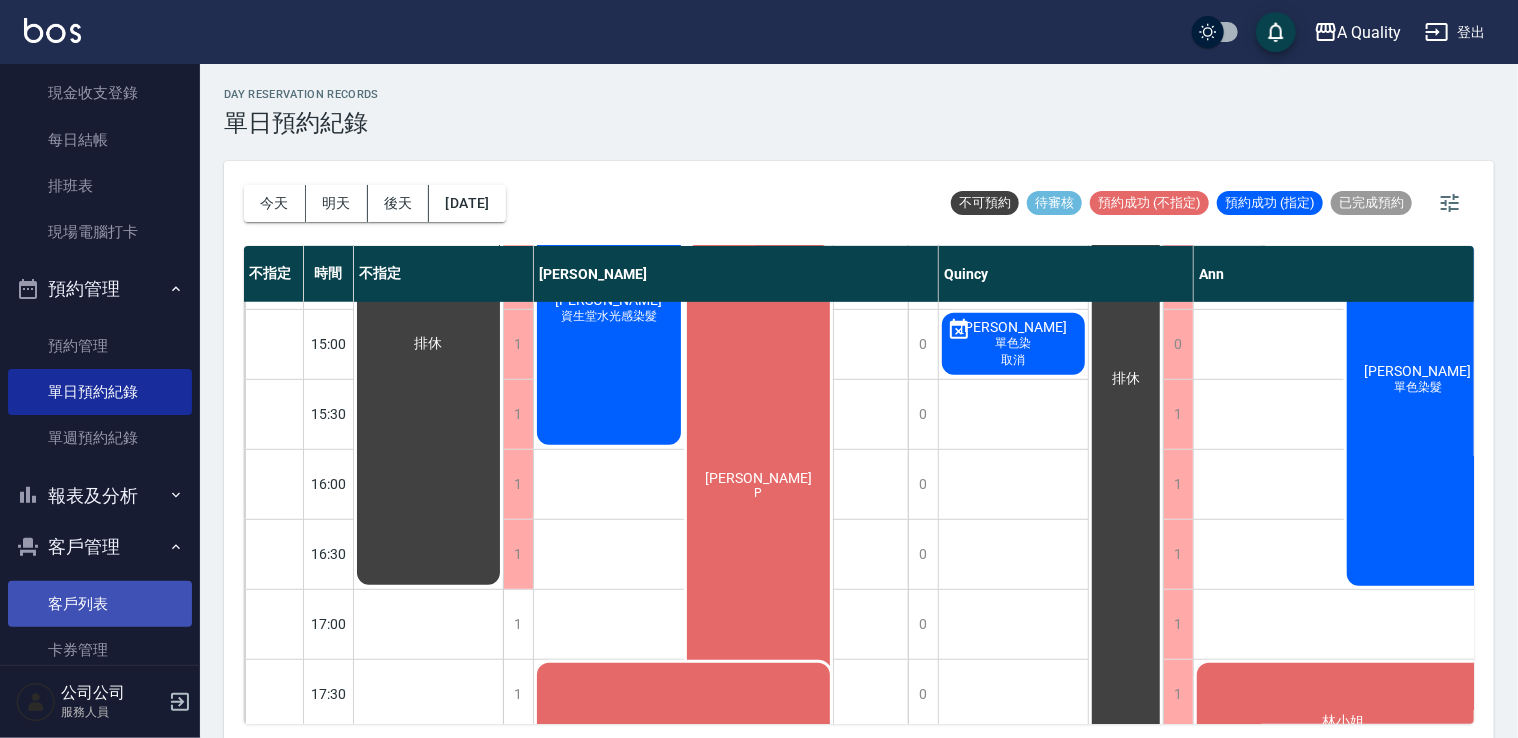 click on "客戶列表" at bounding box center [100, 604] 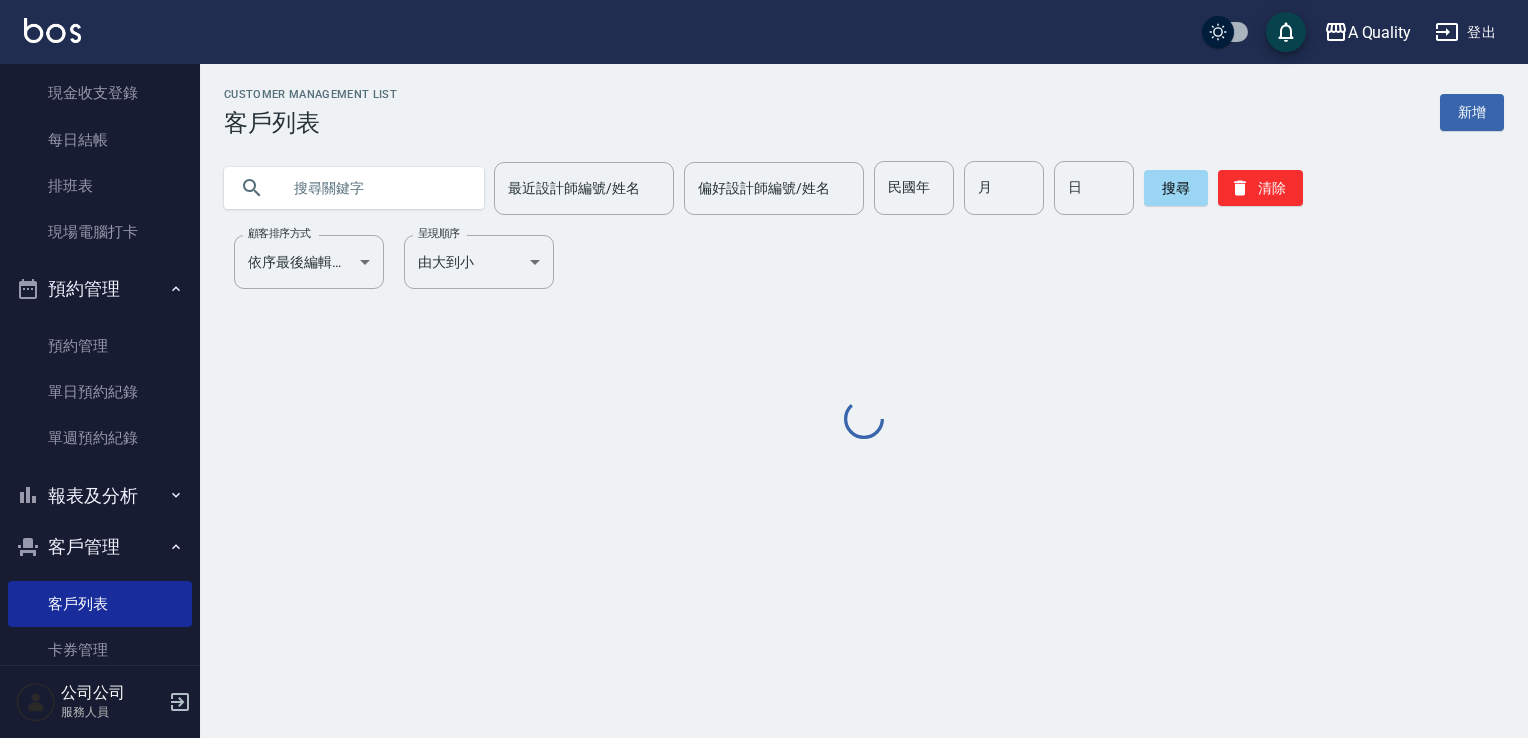 click at bounding box center [374, 188] 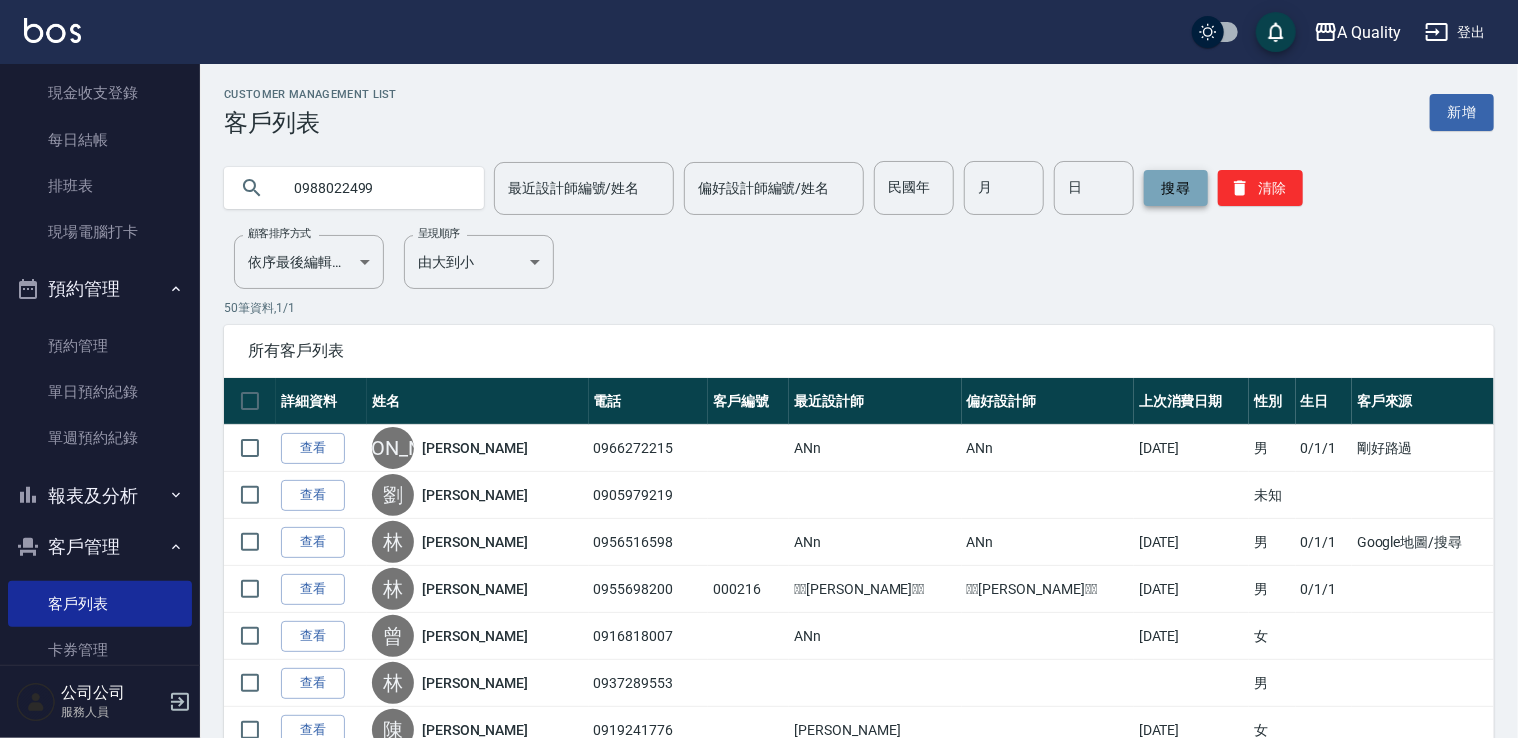 type on "0988022499" 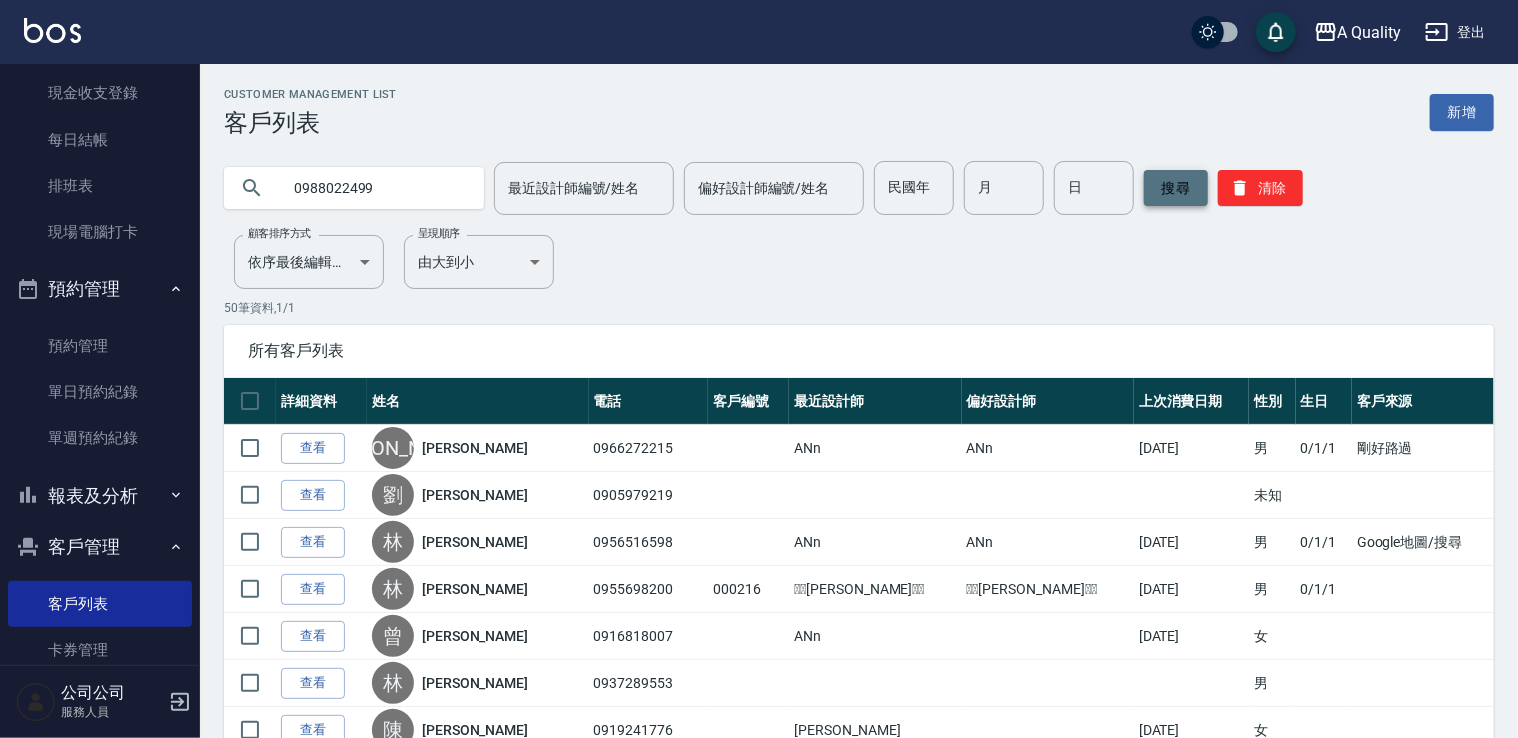 click on "搜尋" at bounding box center [1176, 188] 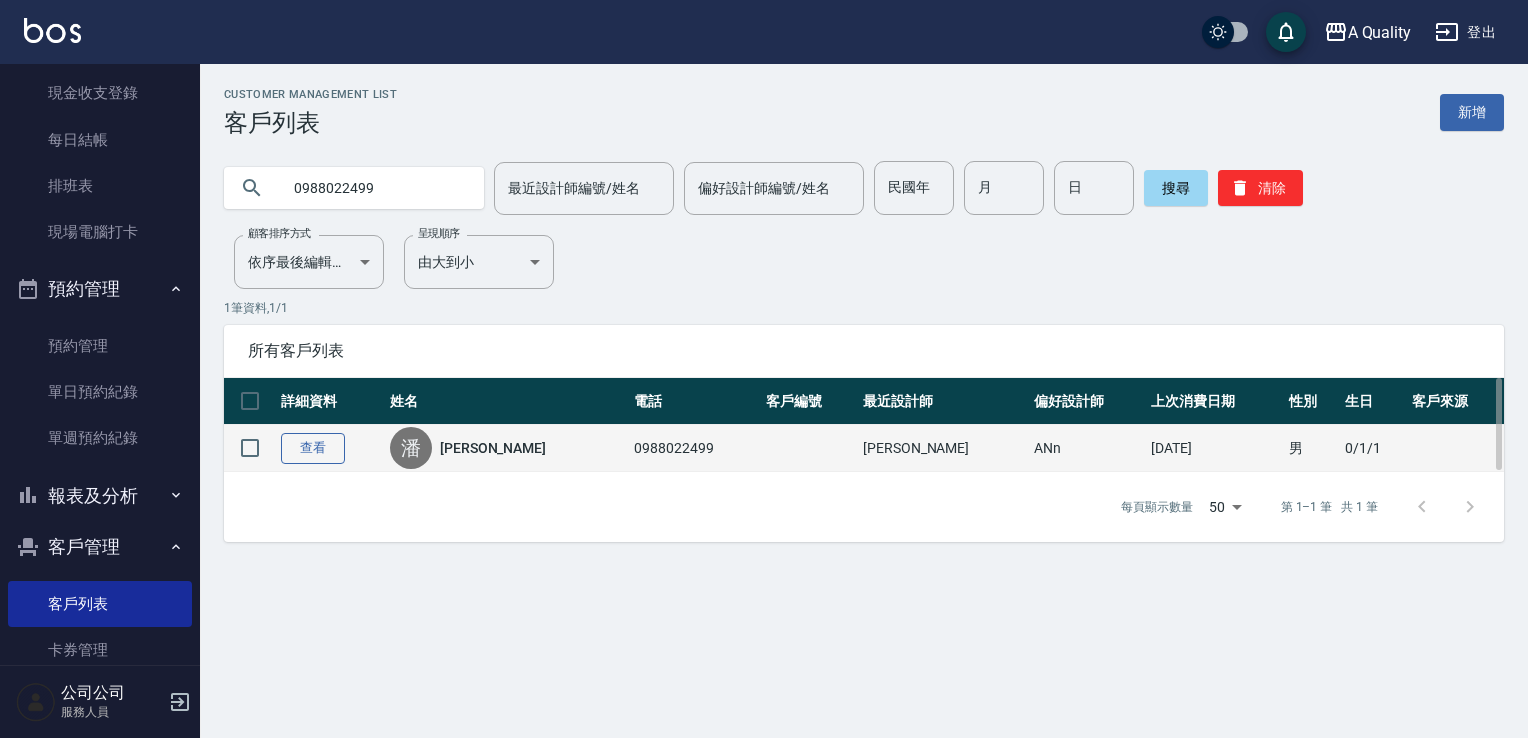click on "查看" at bounding box center [313, 448] 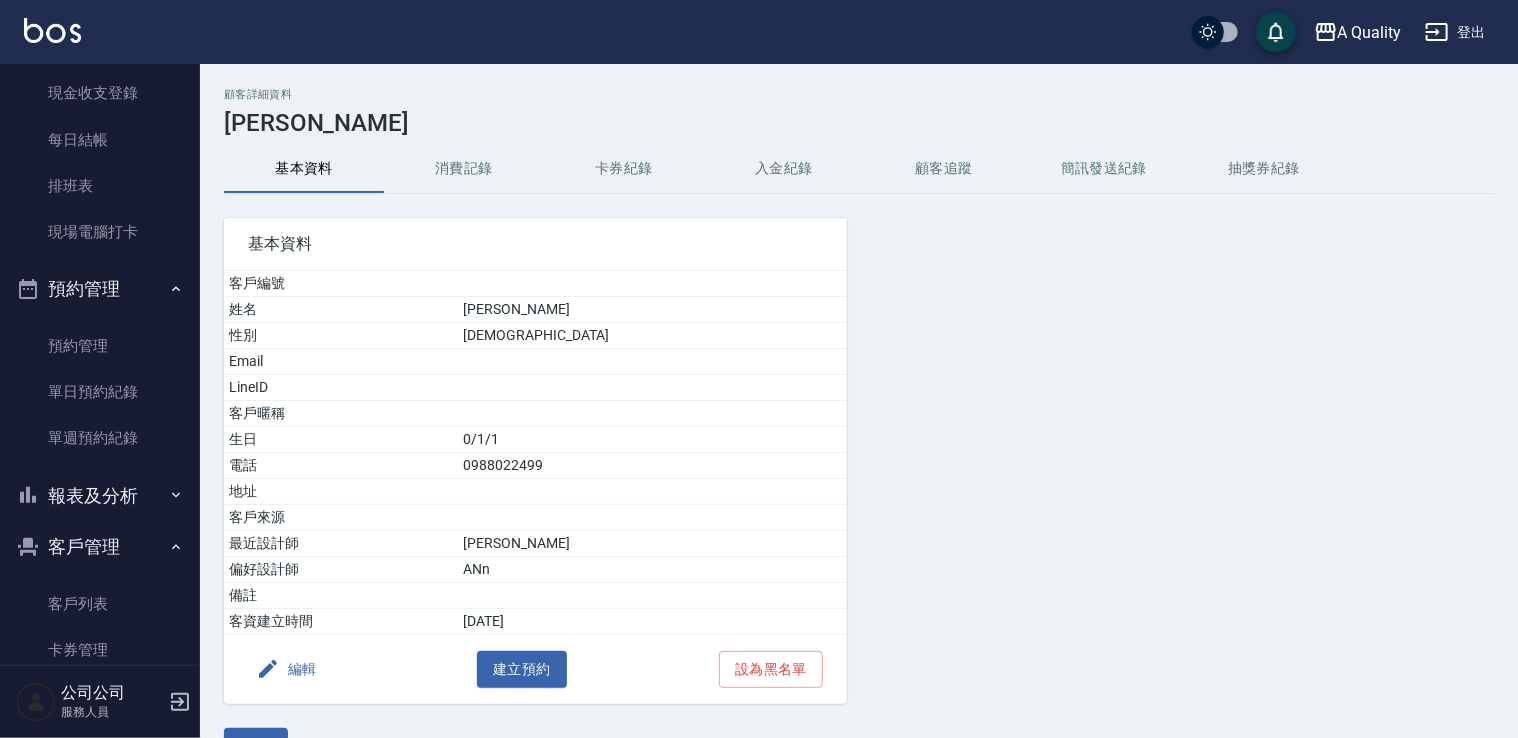 click on "消費記錄" at bounding box center [464, 169] 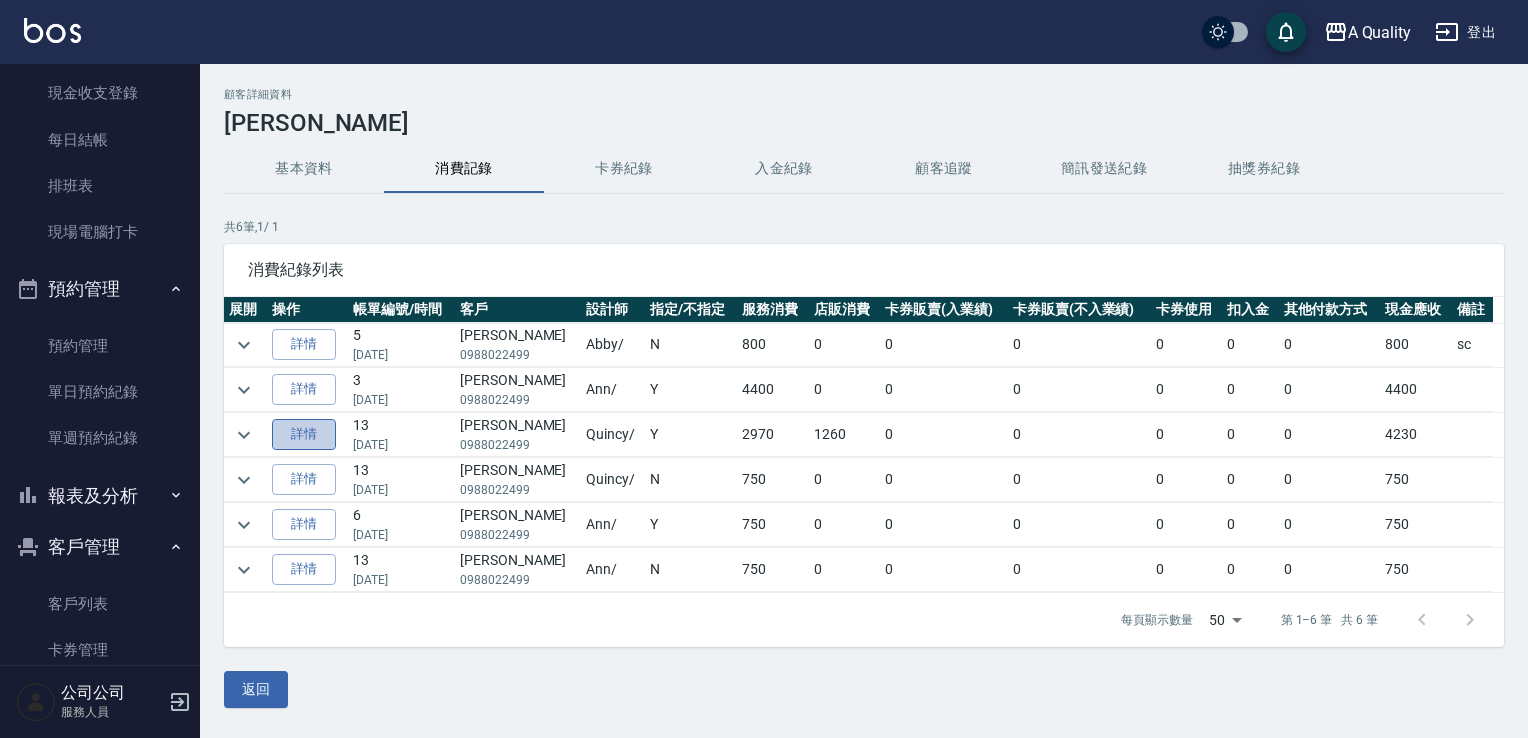 click on "詳情" at bounding box center [304, 434] 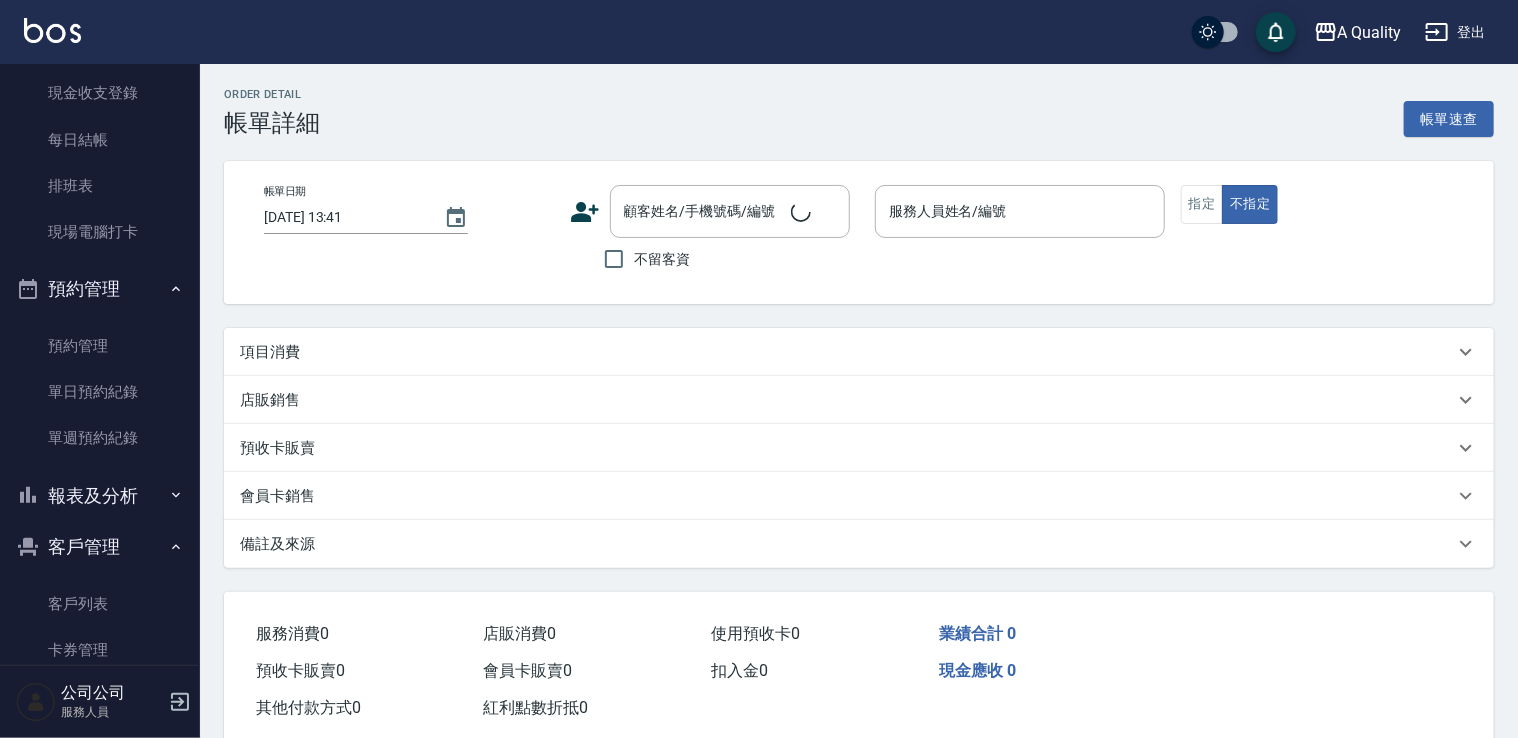 type on "2023/12/10 19:35" 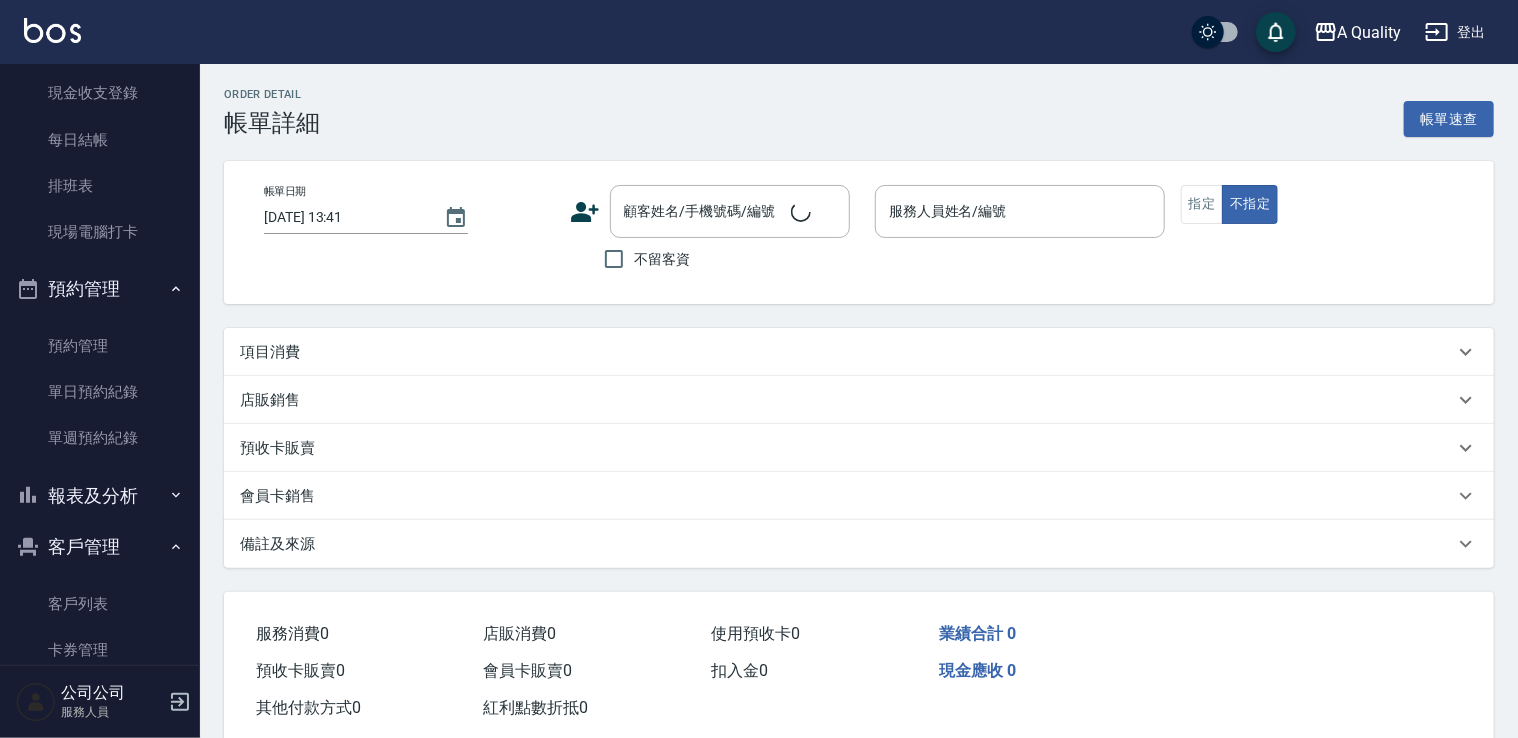 type on "Quincy(無代號)" 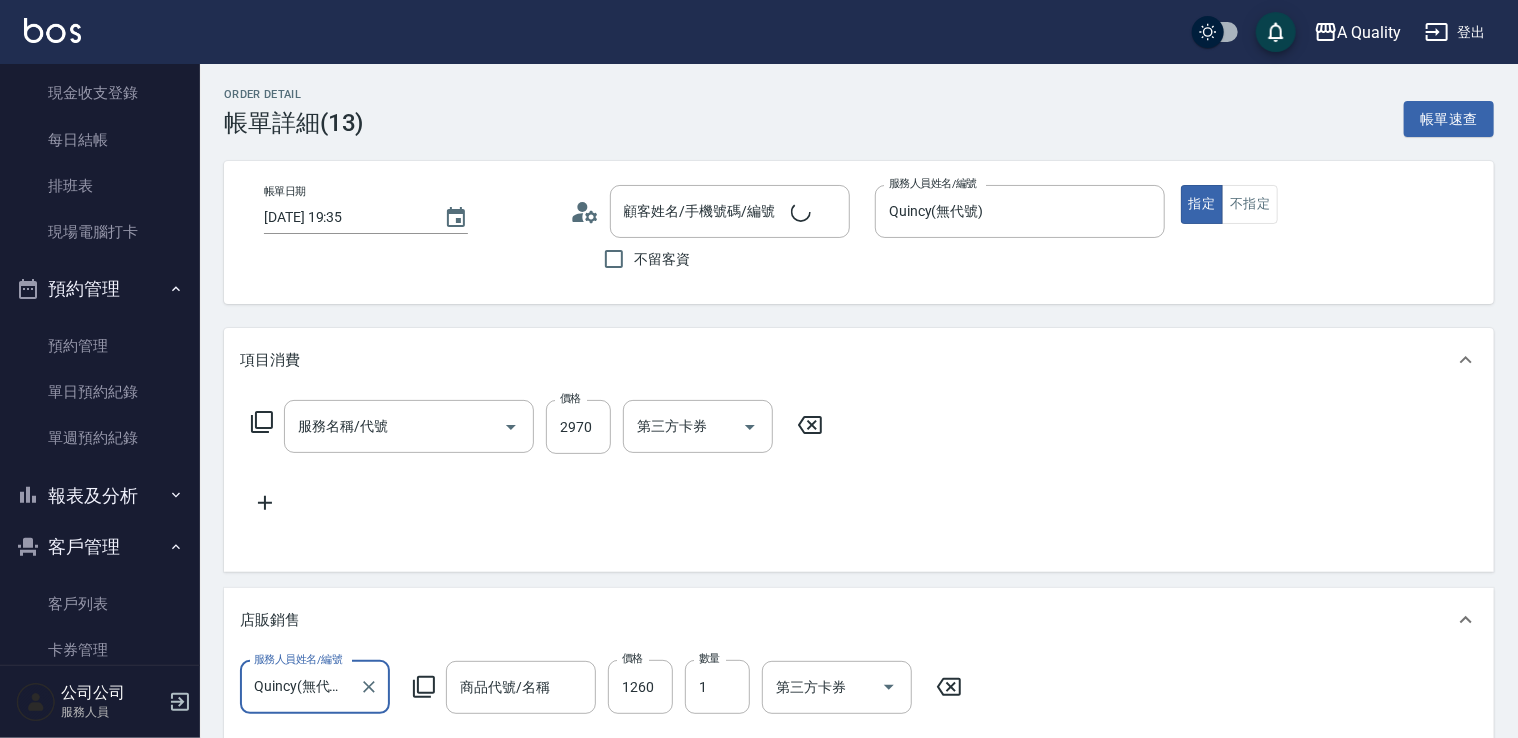 type on "潘宜茹/0988022499/" 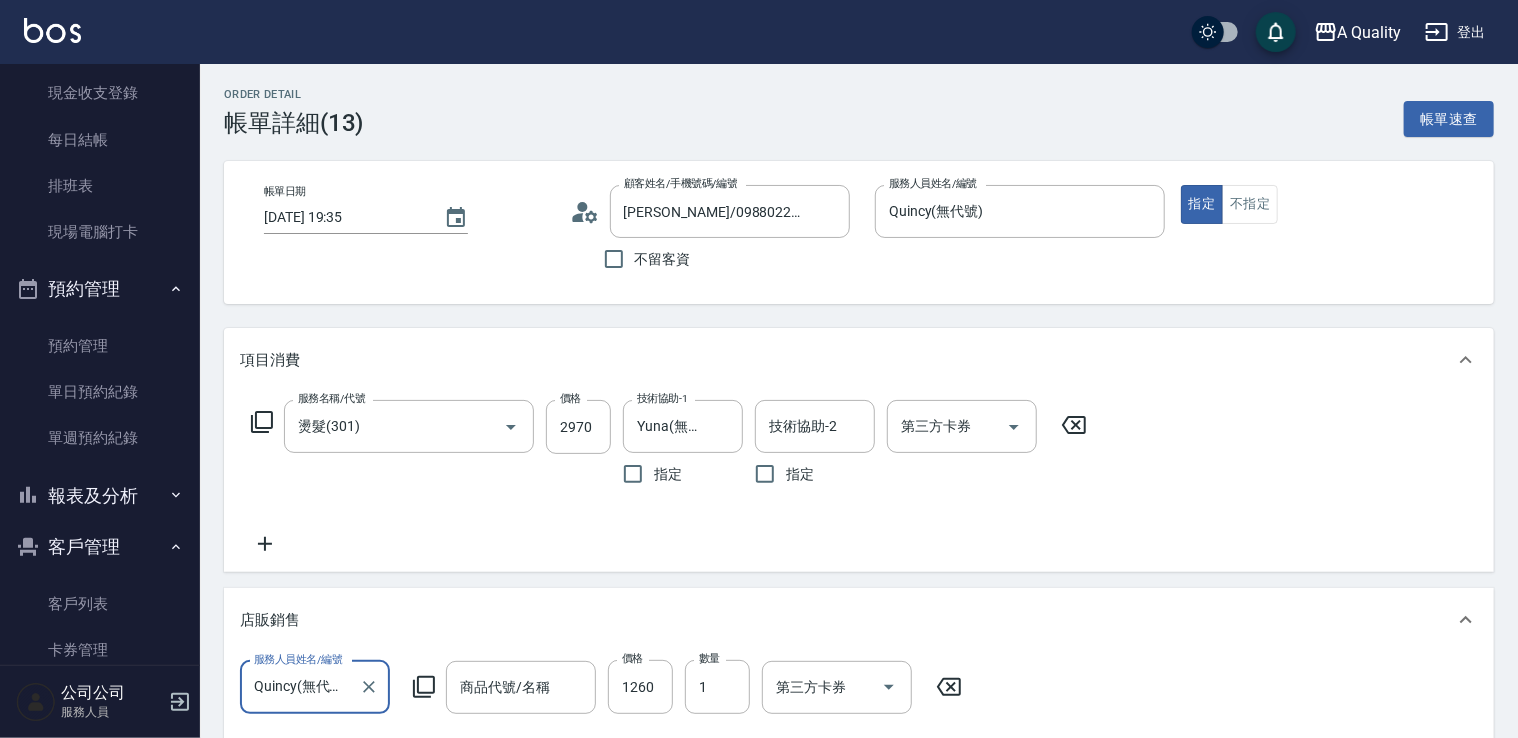 type on "輕縈絲光潤澤油100ml" 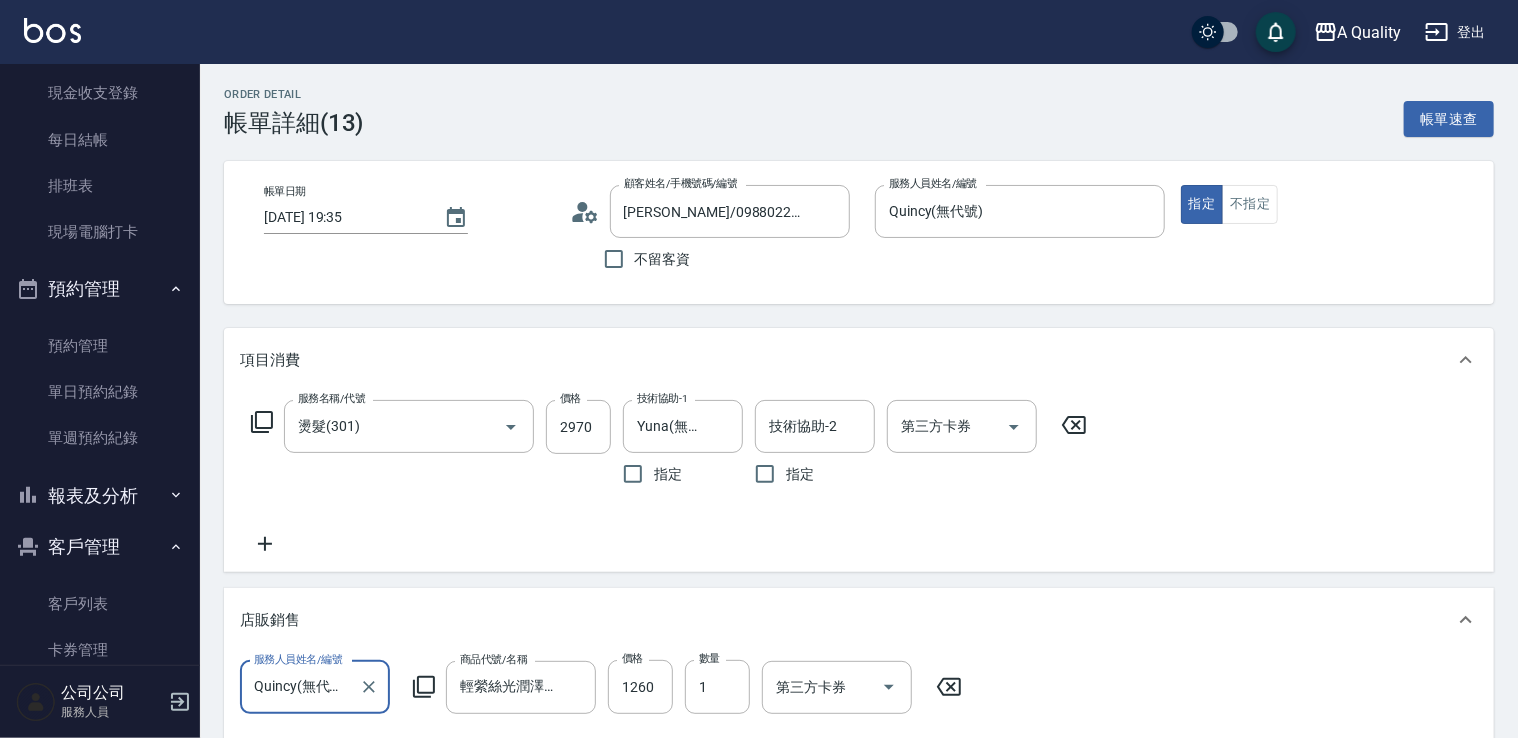 scroll, scrollTop: 0, scrollLeft: 0, axis: both 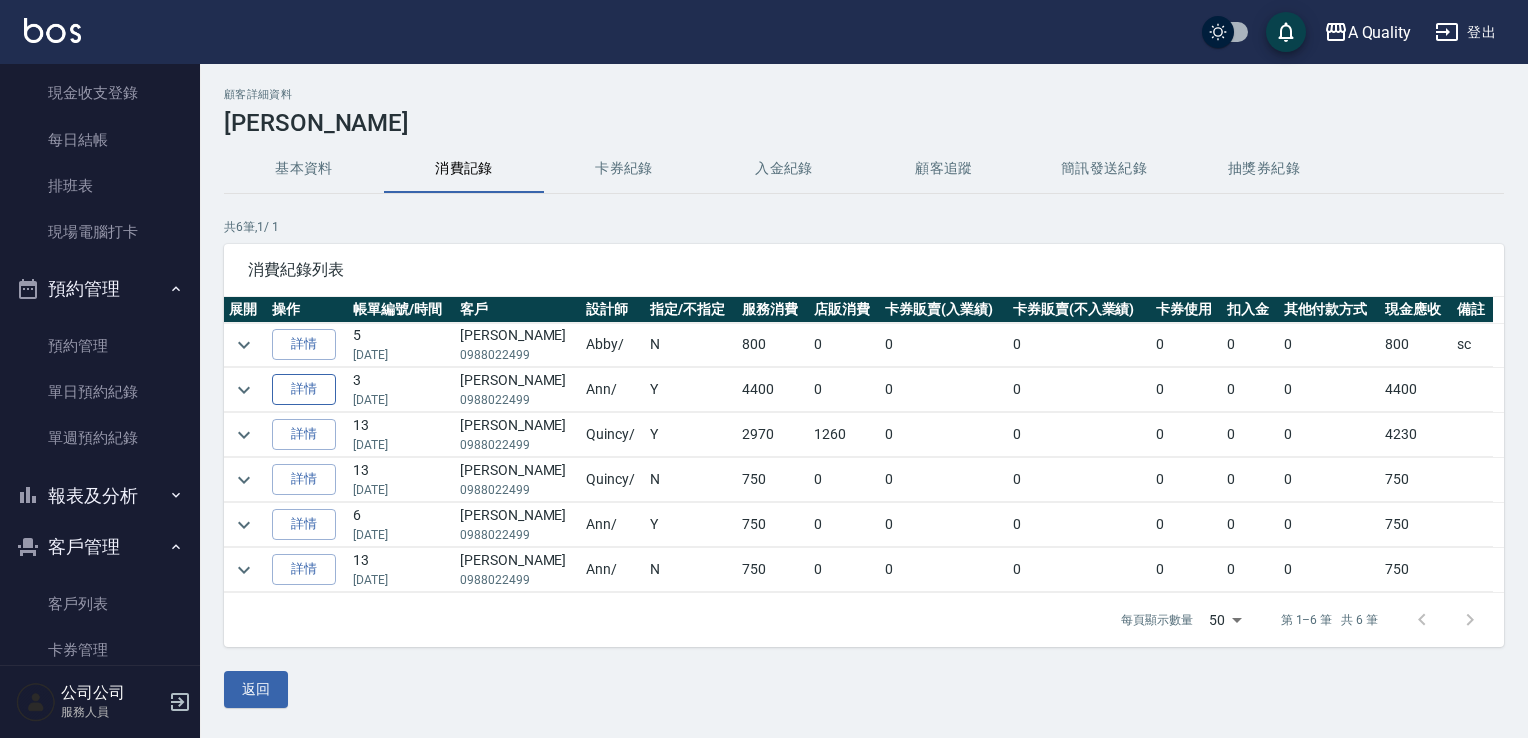click on "詳情" at bounding box center [304, 389] 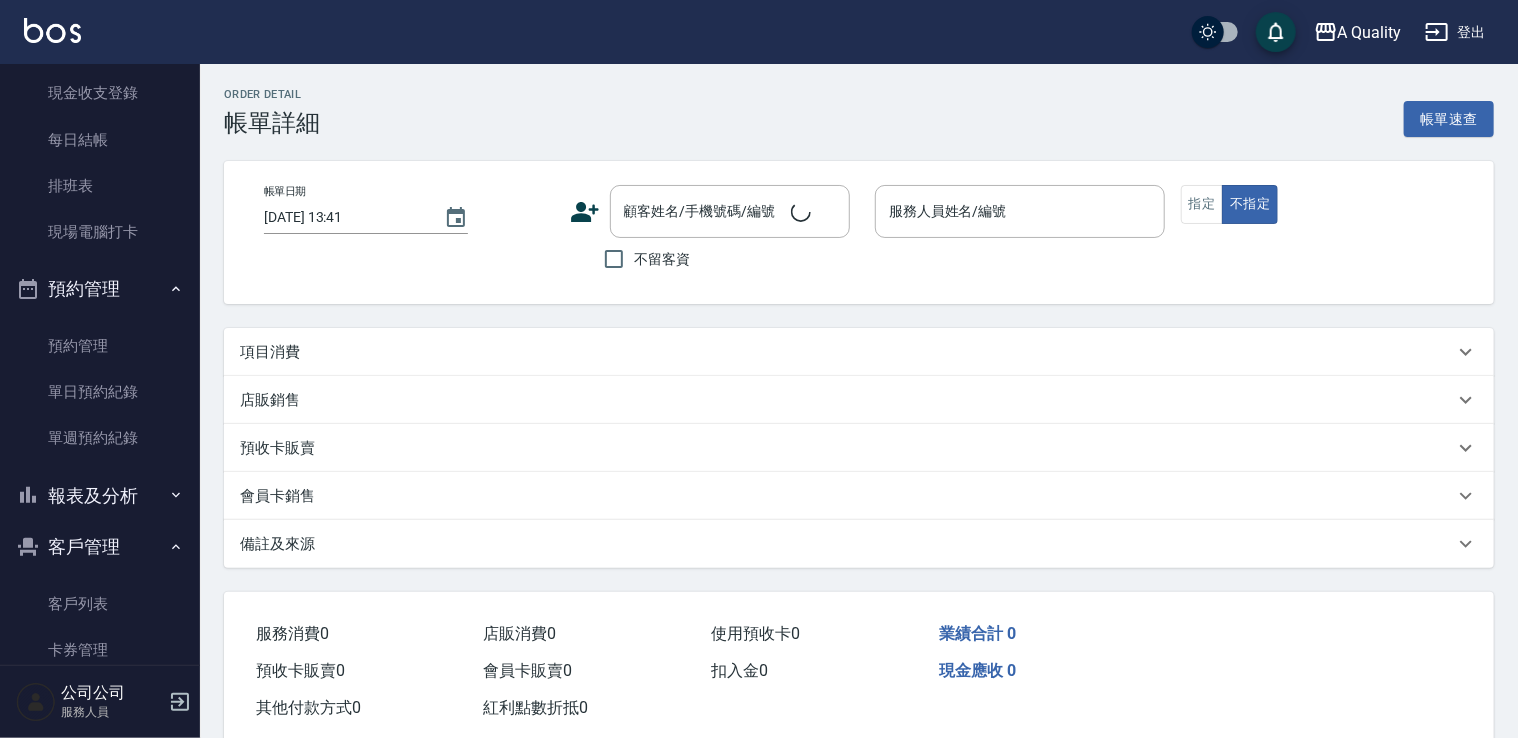 type on "2024/07/28 14:38" 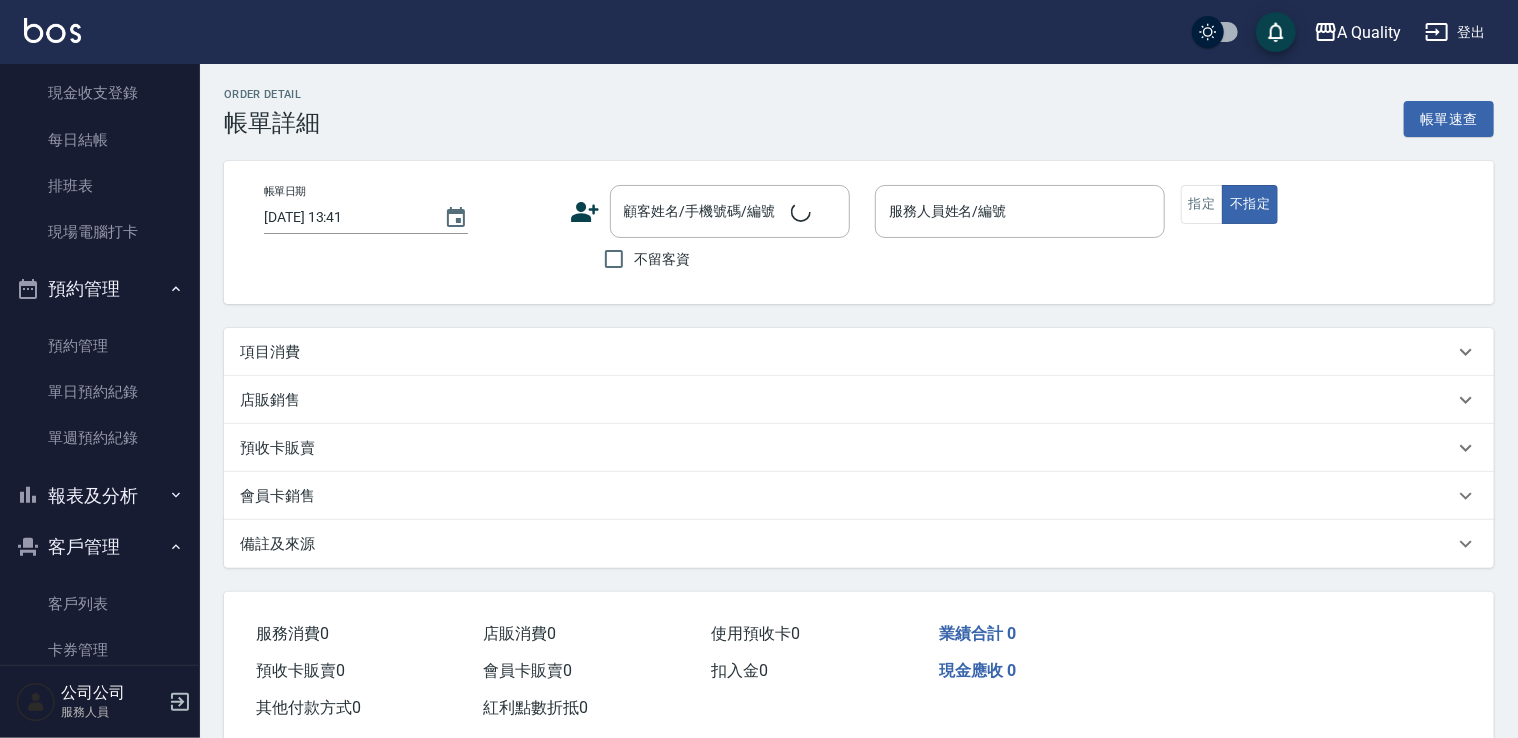 type on "Ann(無代號)" 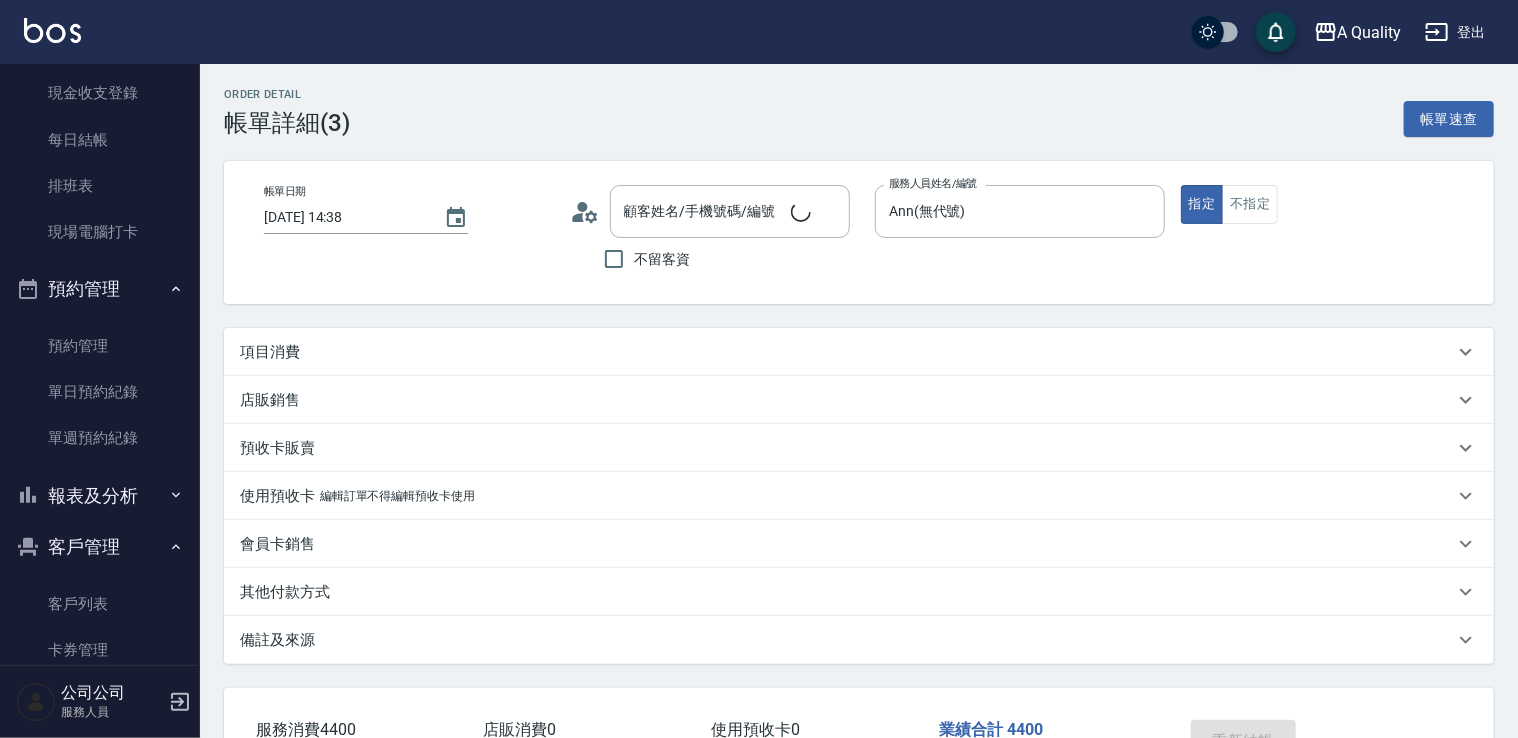 type on "潘宜茹/0988022499/" 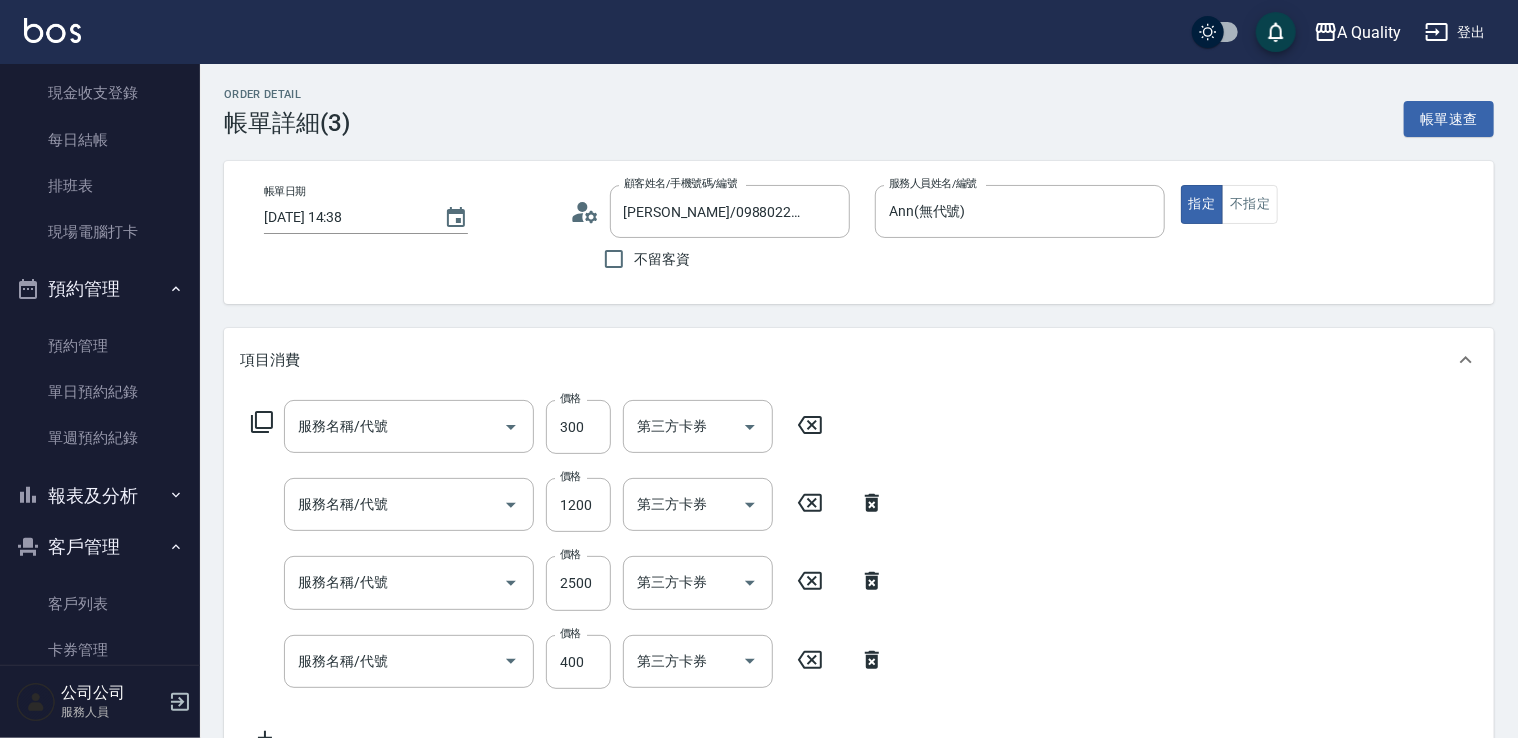 type on "頭皮隔離(600)" 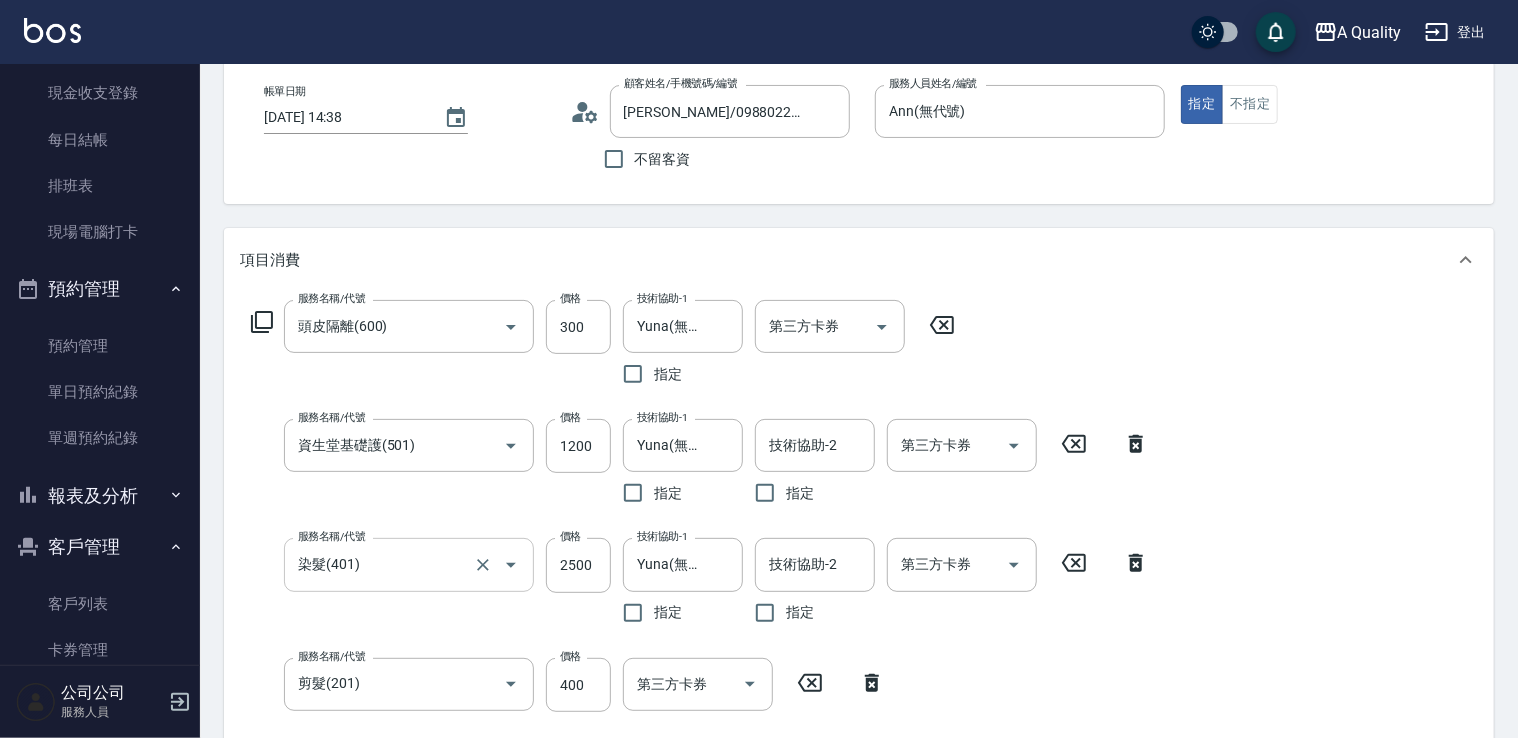 scroll, scrollTop: 200, scrollLeft: 0, axis: vertical 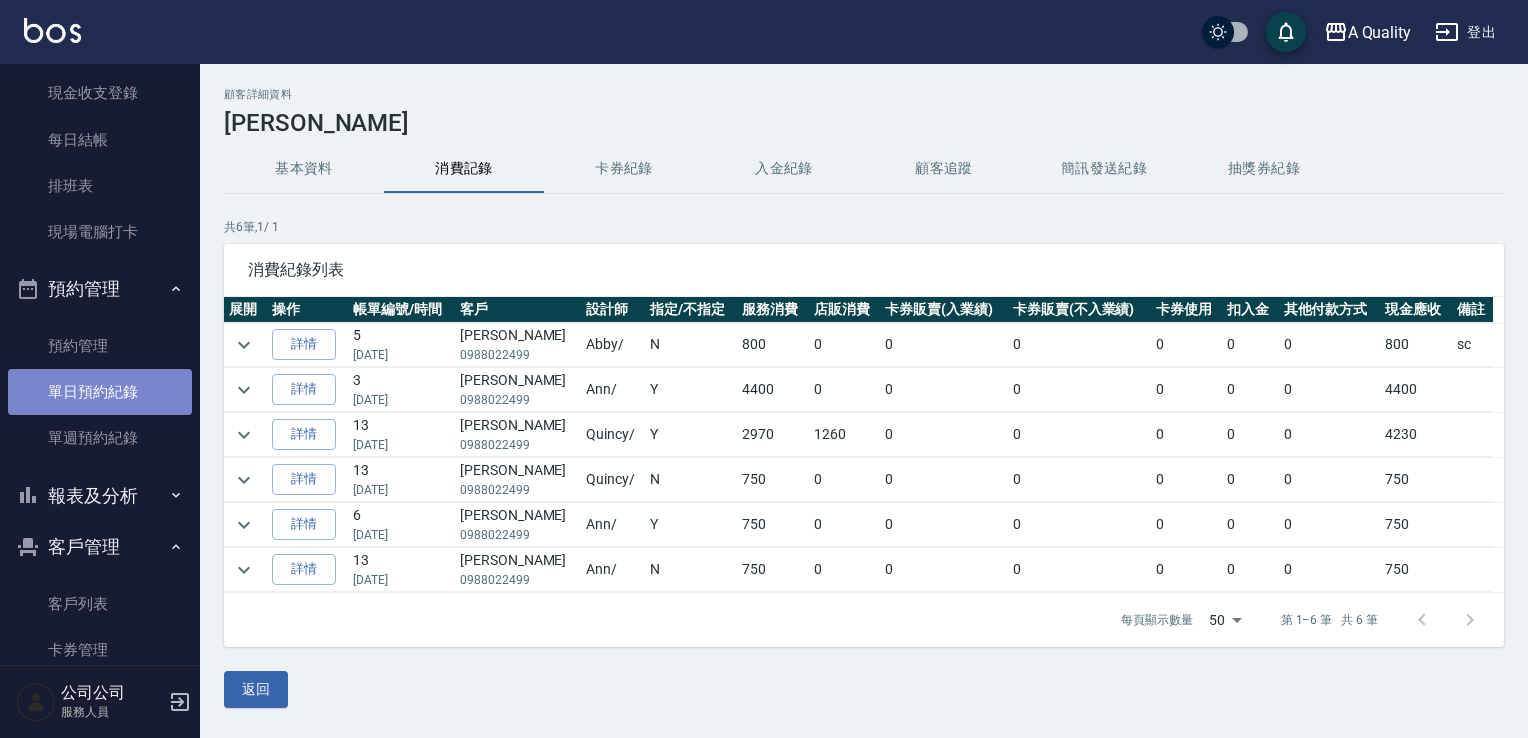 click on "單日預約紀錄" at bounding box center (100, 392) 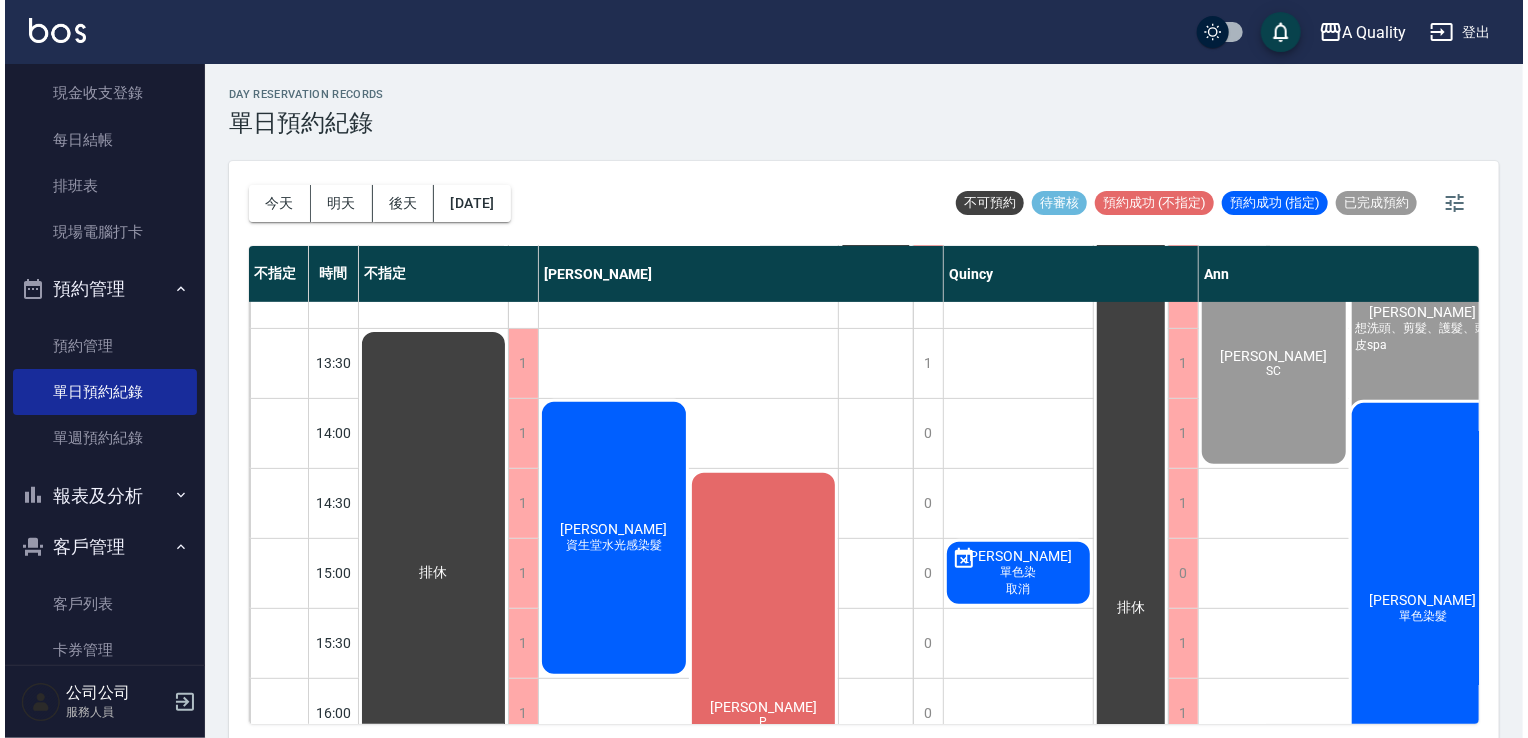 scroll, scrollTop: 400, scrollLeft: 0, axis: vertical 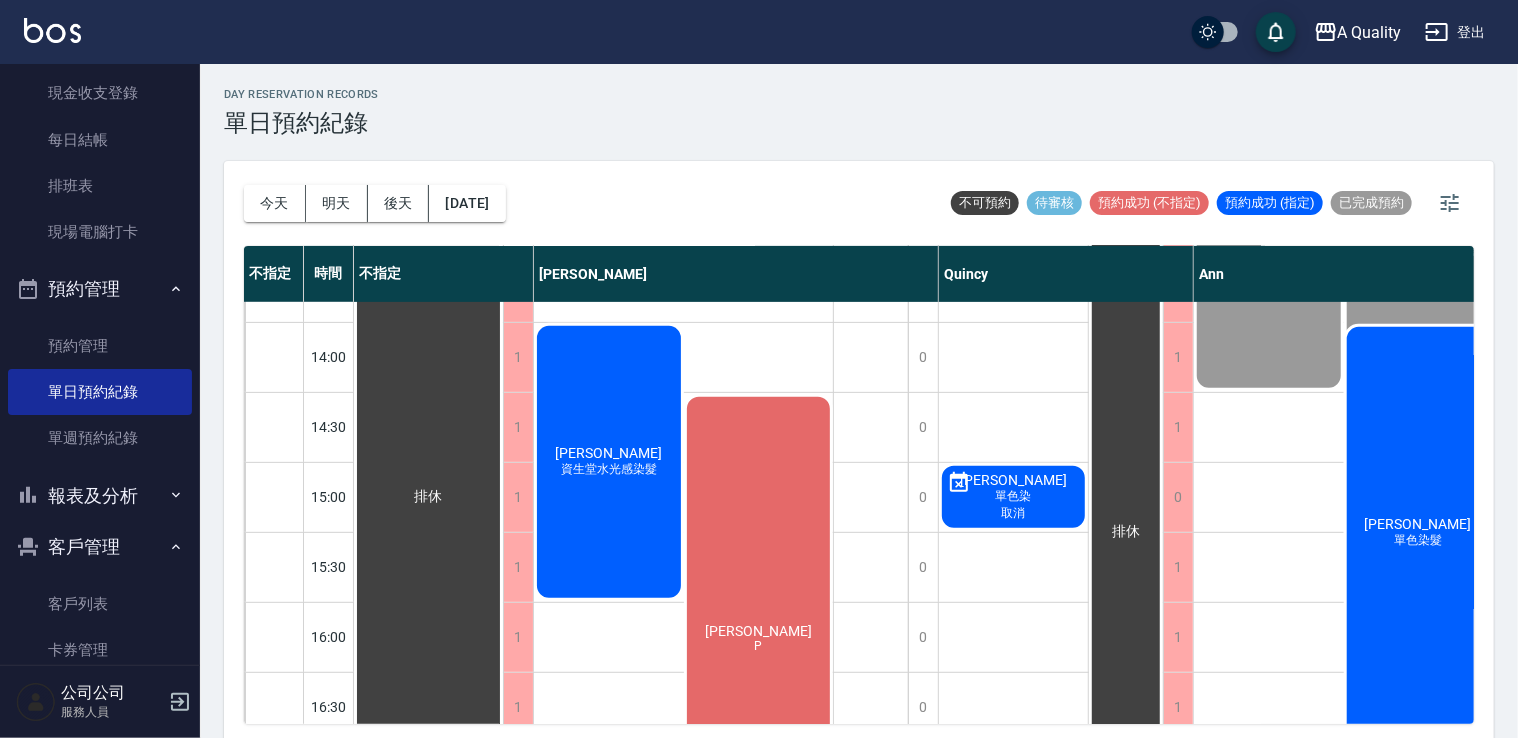 click on "潘宜茹 P" at bounding box center (759, 638) 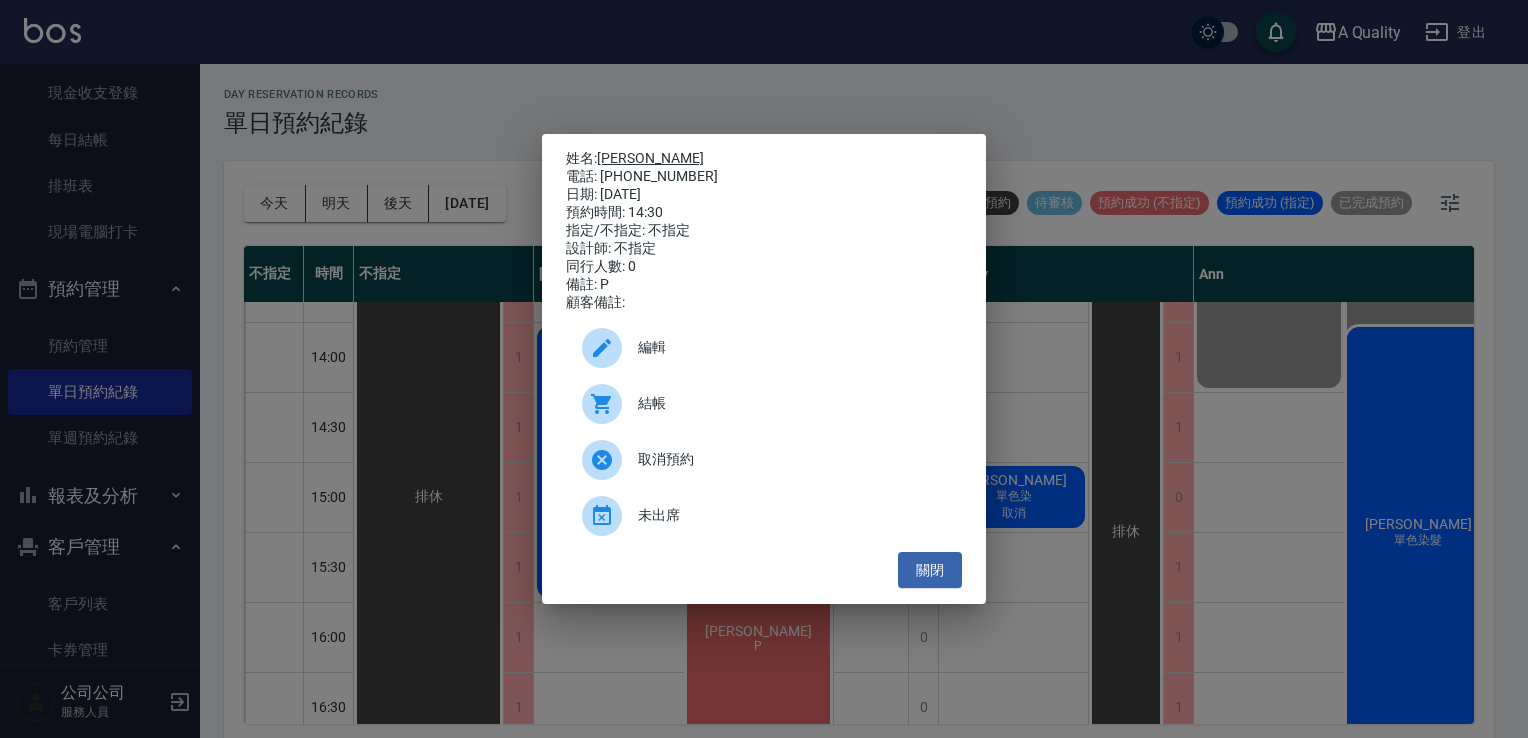 click on "[PERSON_NAME]" at bounding box center [650, 158] 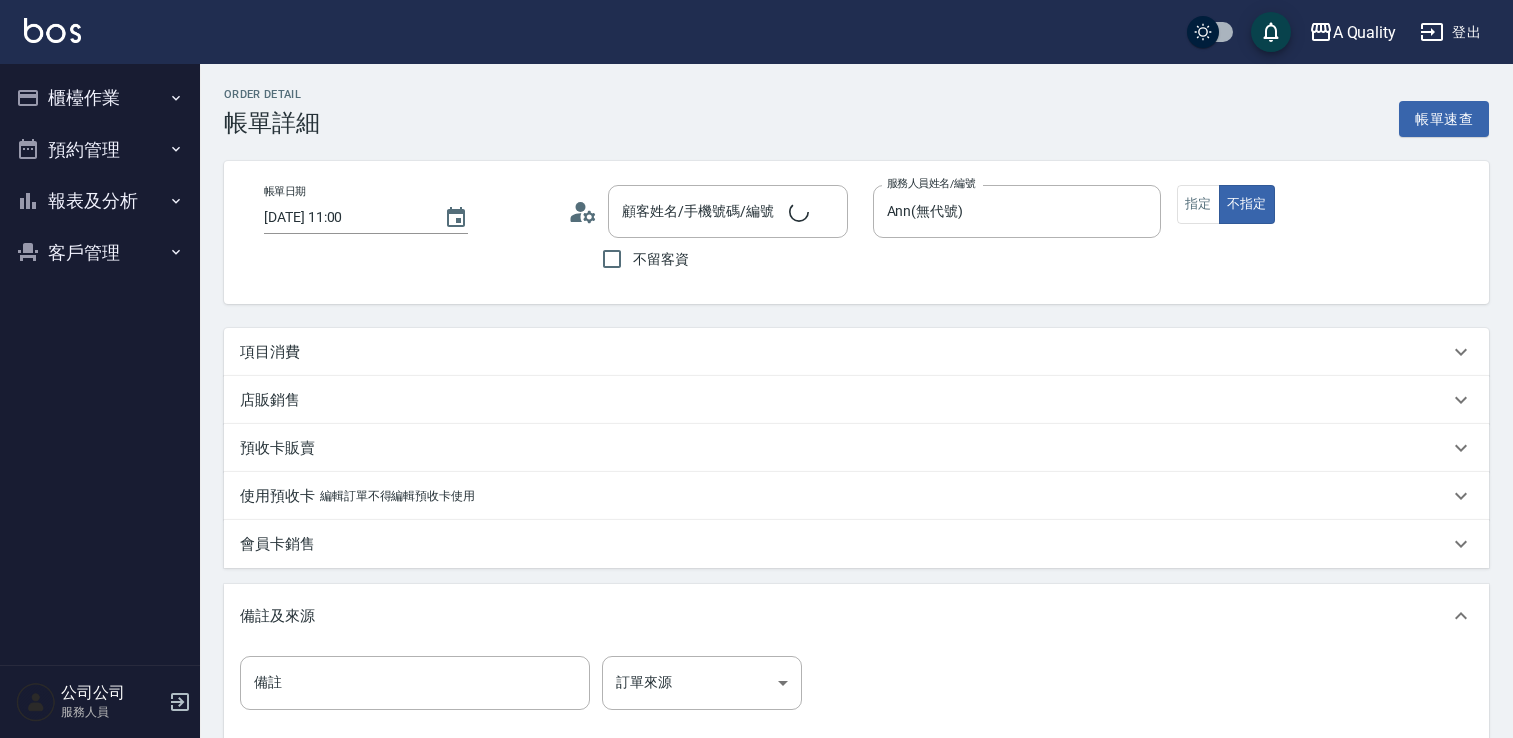 click on "項目消費" at bounding box center [844, 352] 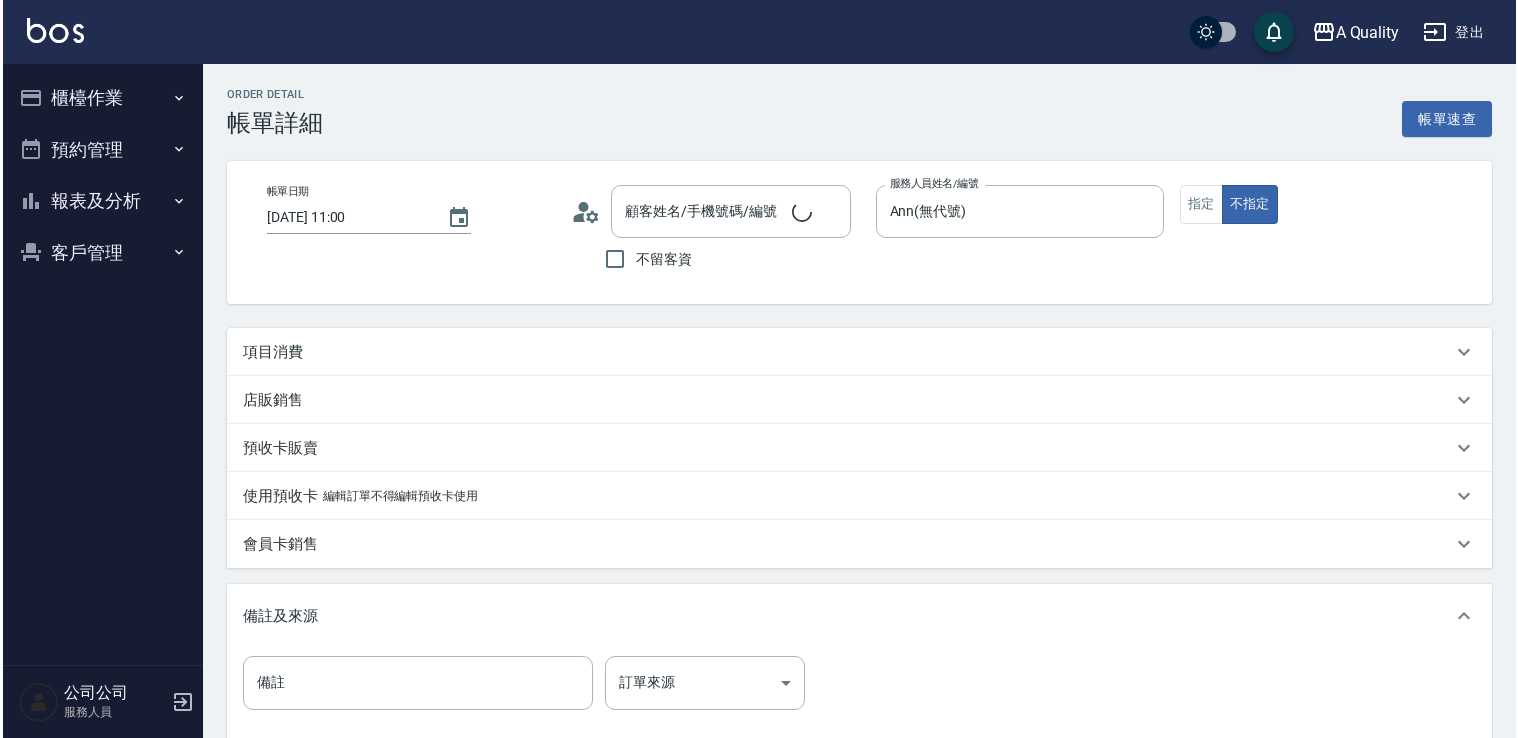 scroll, scrollTop: 0, scrollLeft: 0, axis: both 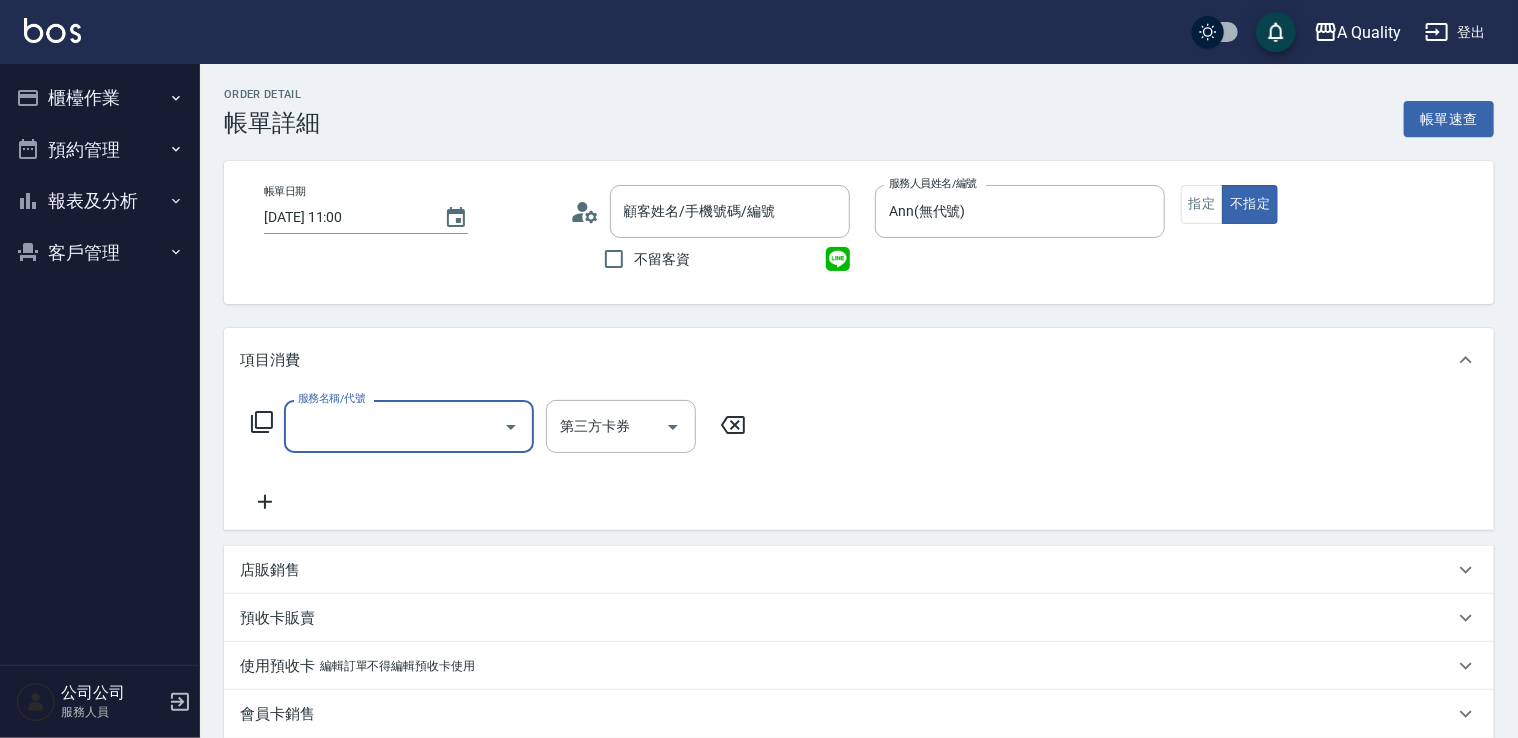 type on "[PERSON_NAME]/0916818007/null" 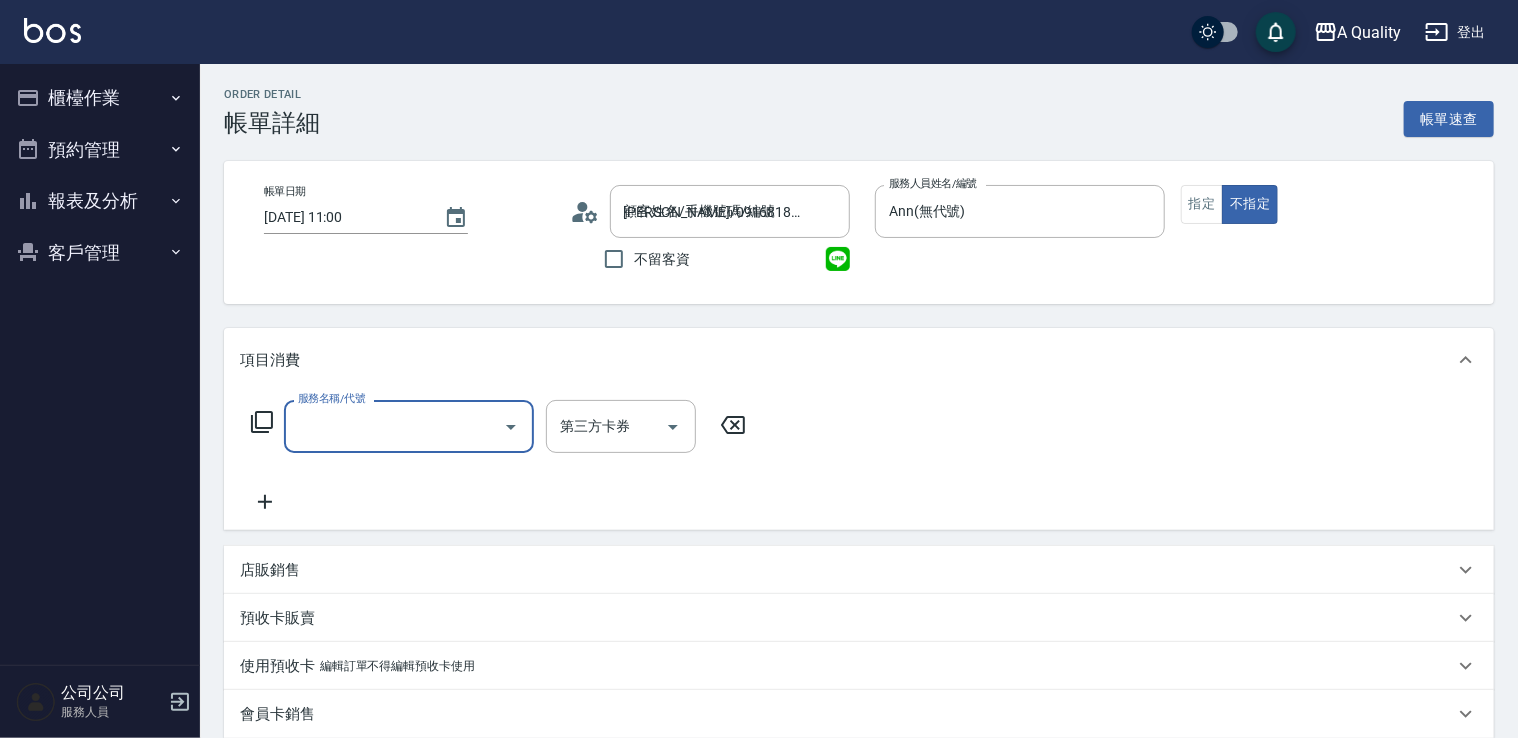 scroll, scrollTop: 0, scrollLeft: 0, axis: both 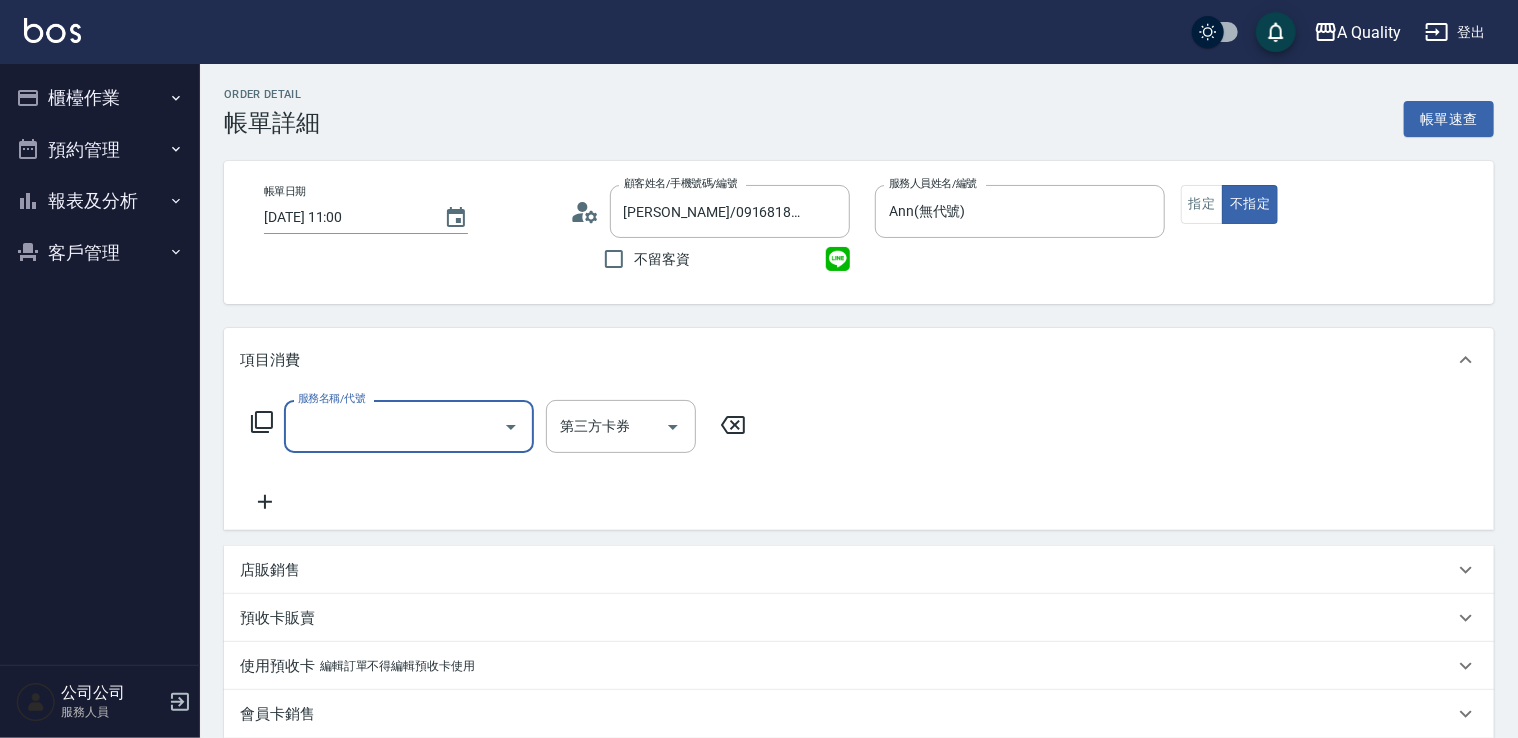 click on "服務名稱/代號" at bounding box center (394, 426) 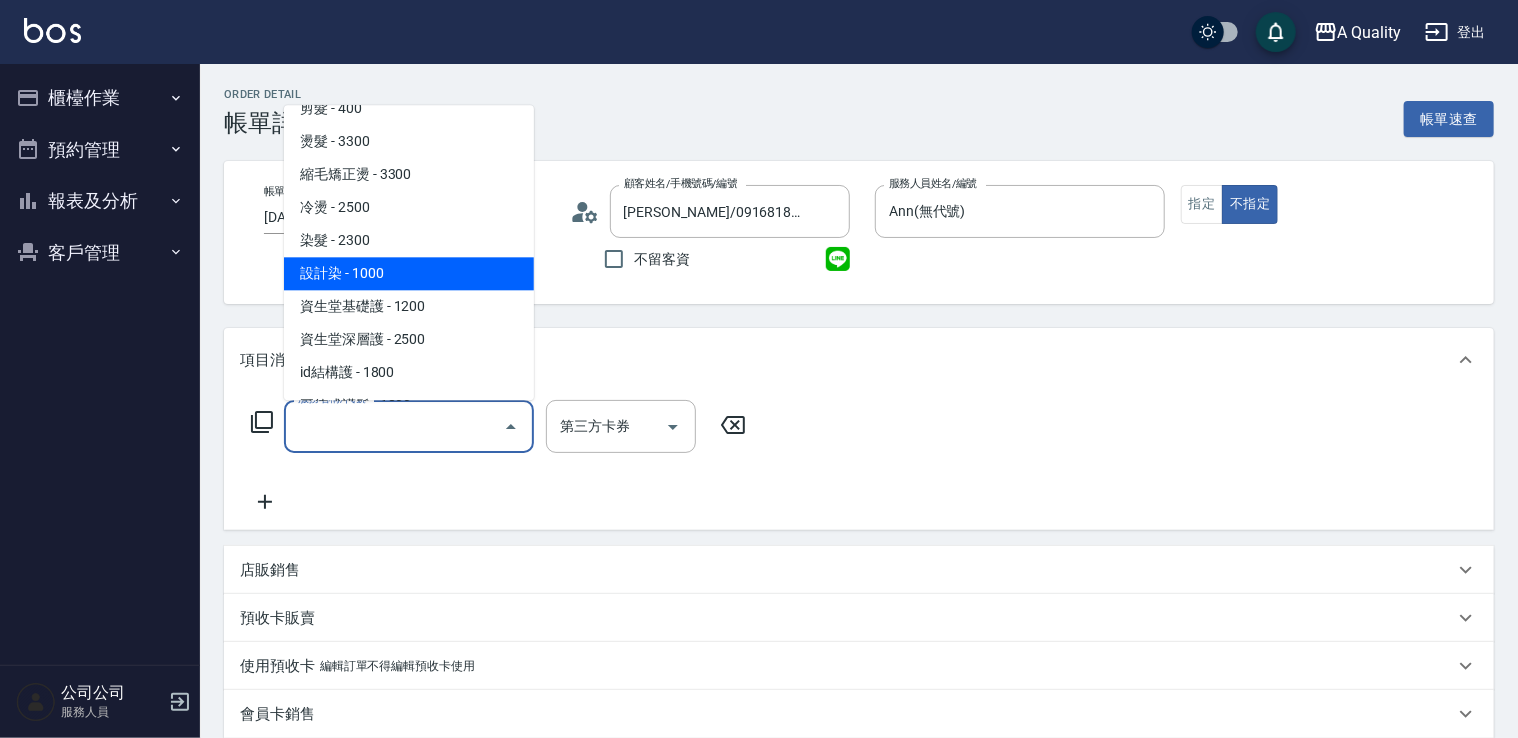 scroll, scrollTop: 200, scrollLeft: 0, axis: vertical 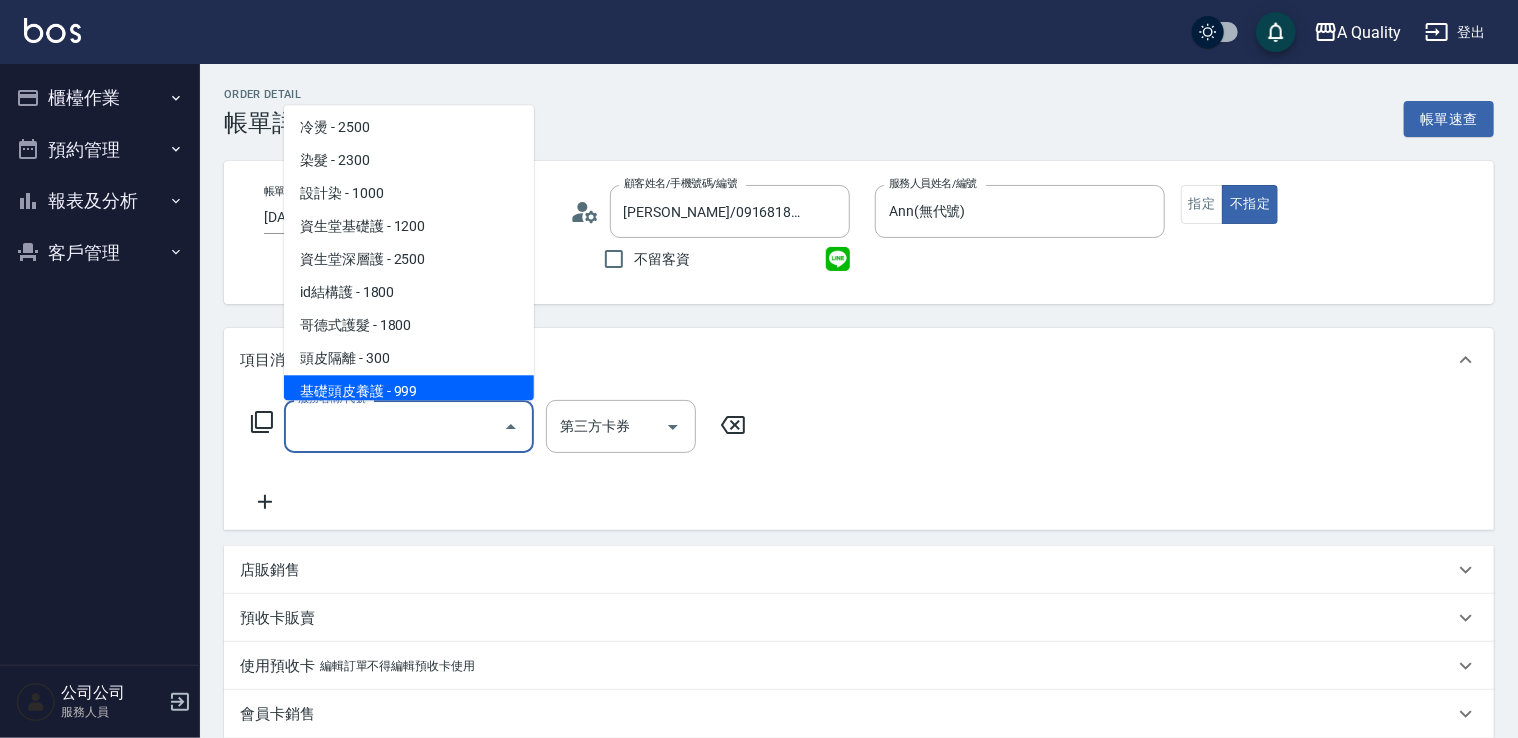 click on "基礎頭皮養護 - 999" at bounding box center (409, 391) 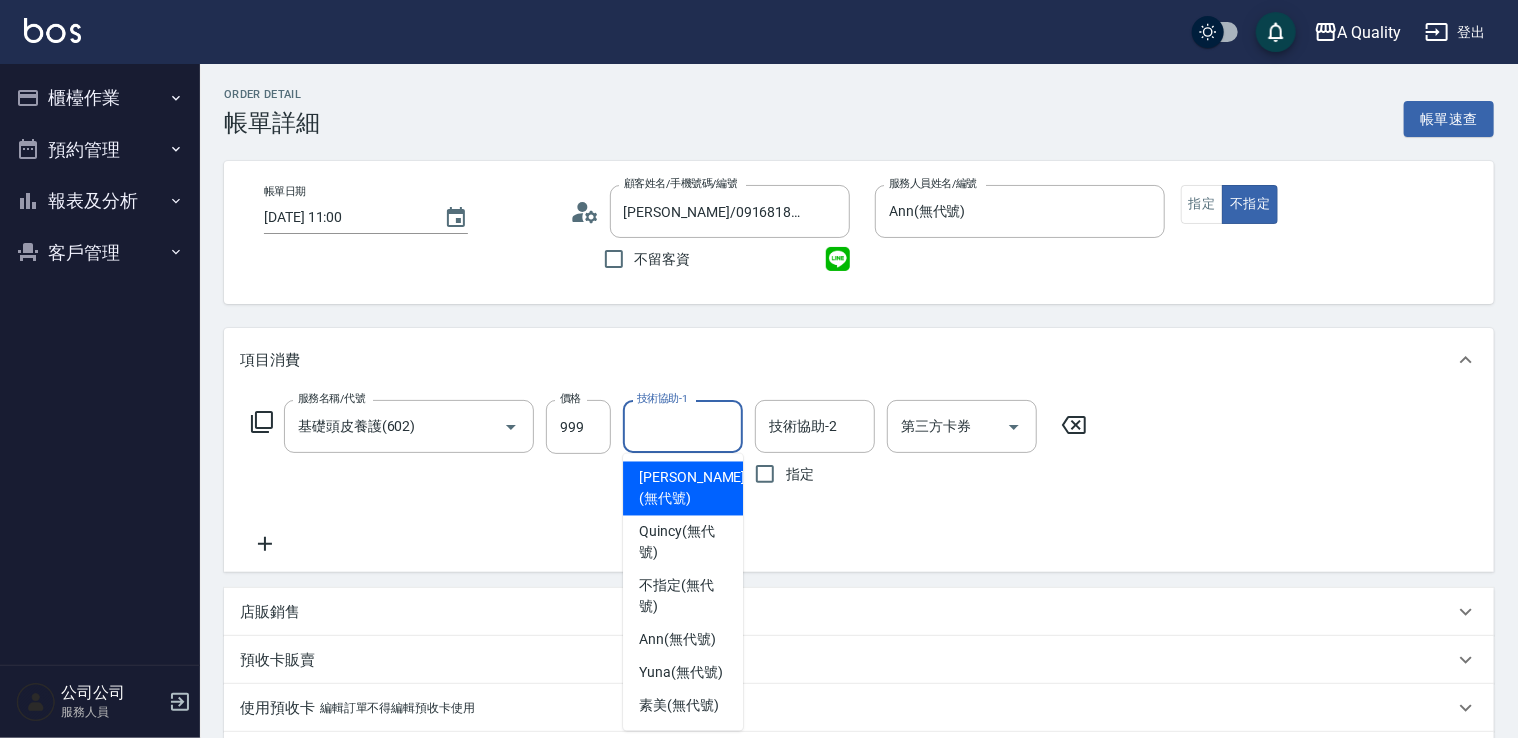 drag, startPoint x: 687, startPoint y: 426, endPoint x: 681, endPoint y: 481, distance: 55.326305 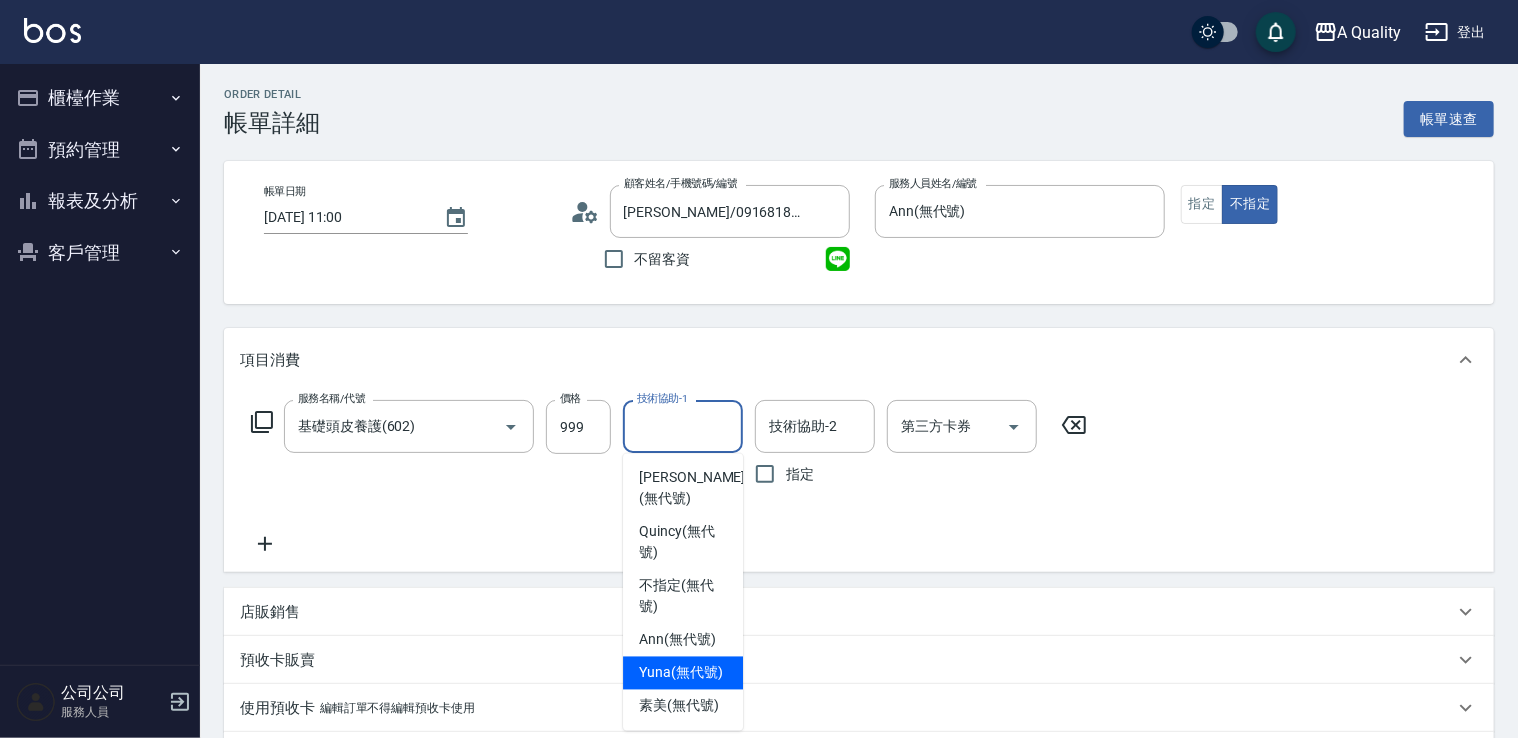 drag, startPoint x: 685, startPoint y: 670, endPoint x: 655, endPoint y: 673, distance: 30.149628 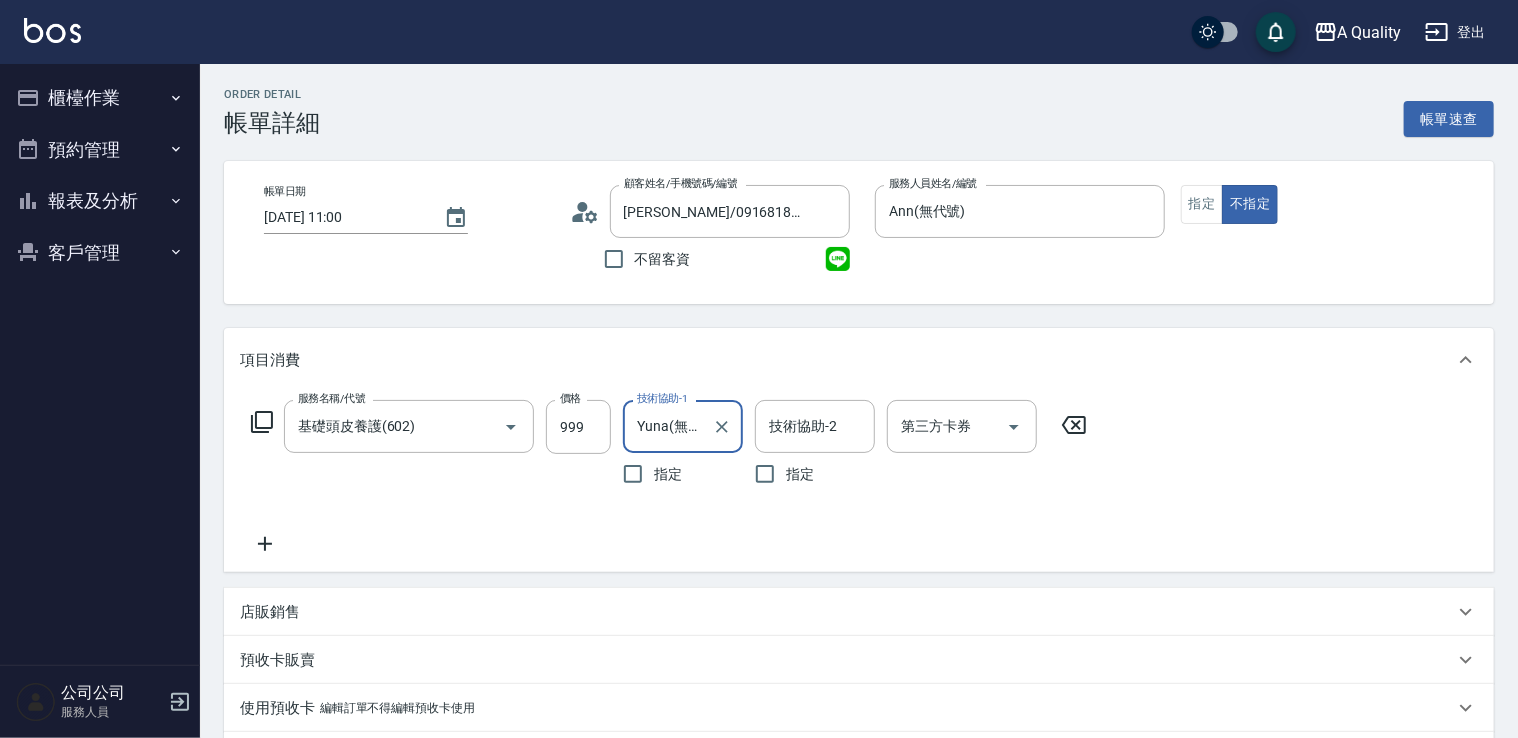 drag, startPoint x: 280, startPoint y: 550, endPoint x: 356, endPoint y: 550, distance: 76 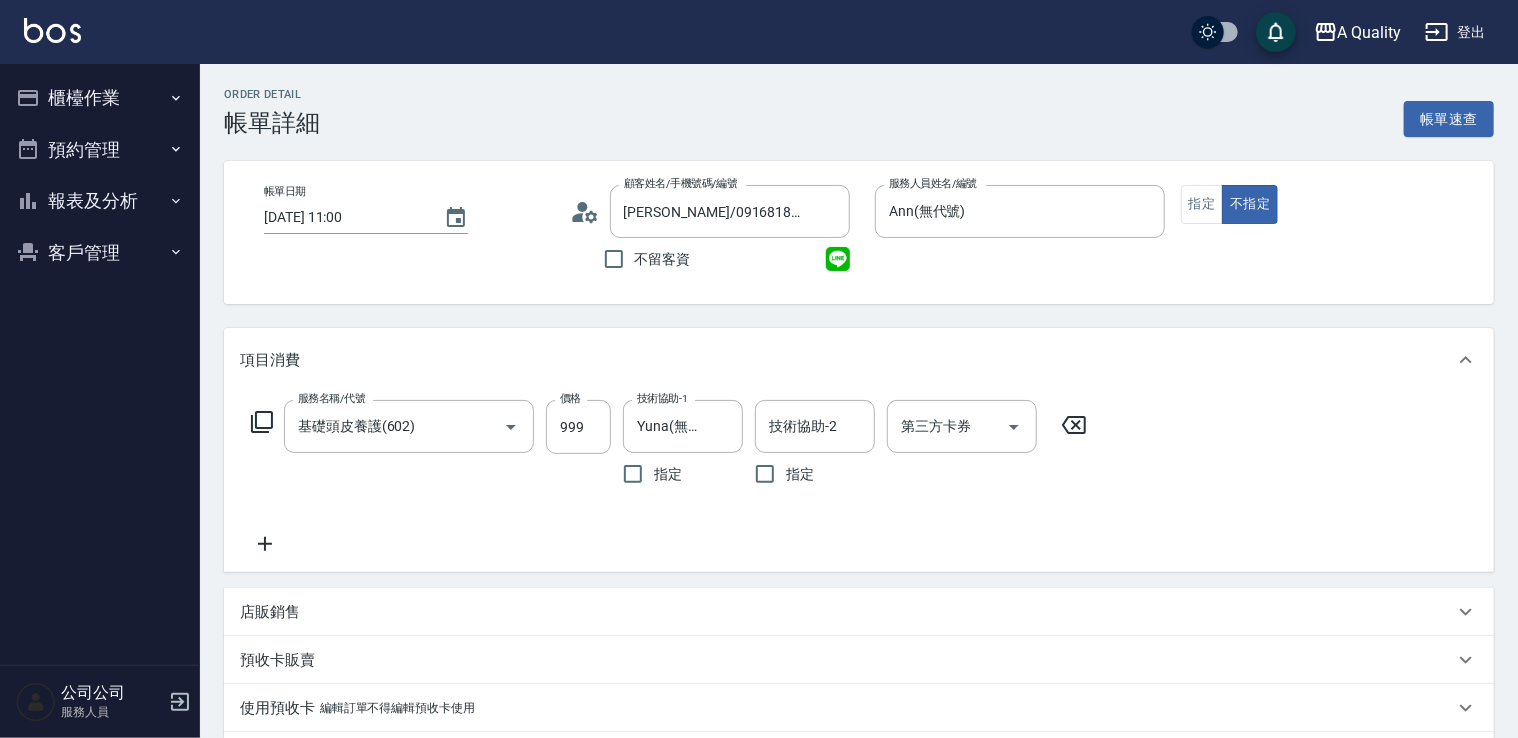 click on "服務名稱/代號 基礎頭皮養護(602) 服務名稱/代號 價格 999 價格 技術協助-1 Yuna(無代號) 技術協助-1 指定 技術協助-2 技術協助-2 指定 第三方卡券 第三方卡券" at bounding box center [669, 478] 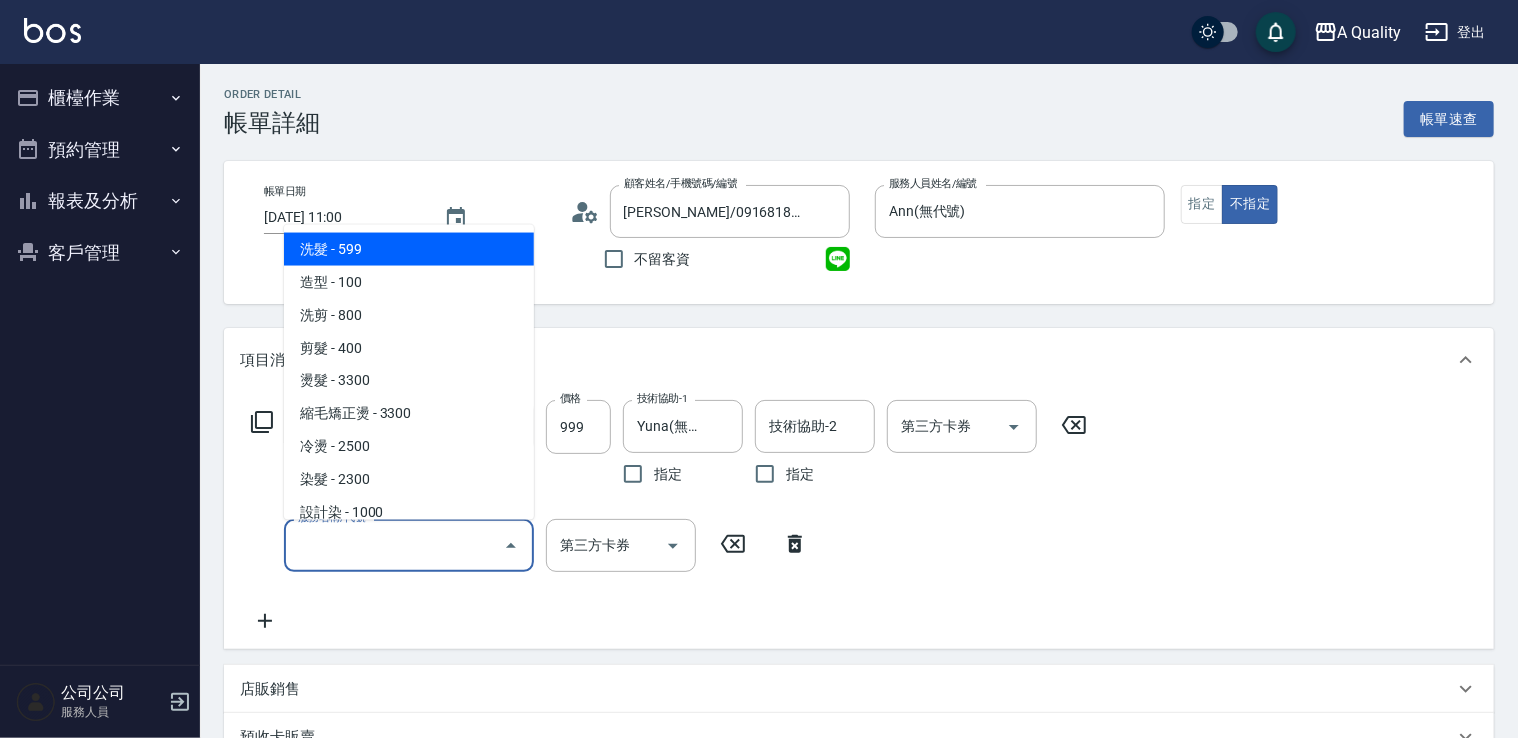 drag, startPoint x: 352, startPoint y: 541, endPoint x: 371, endPoint y: 398, distance: 144.25671 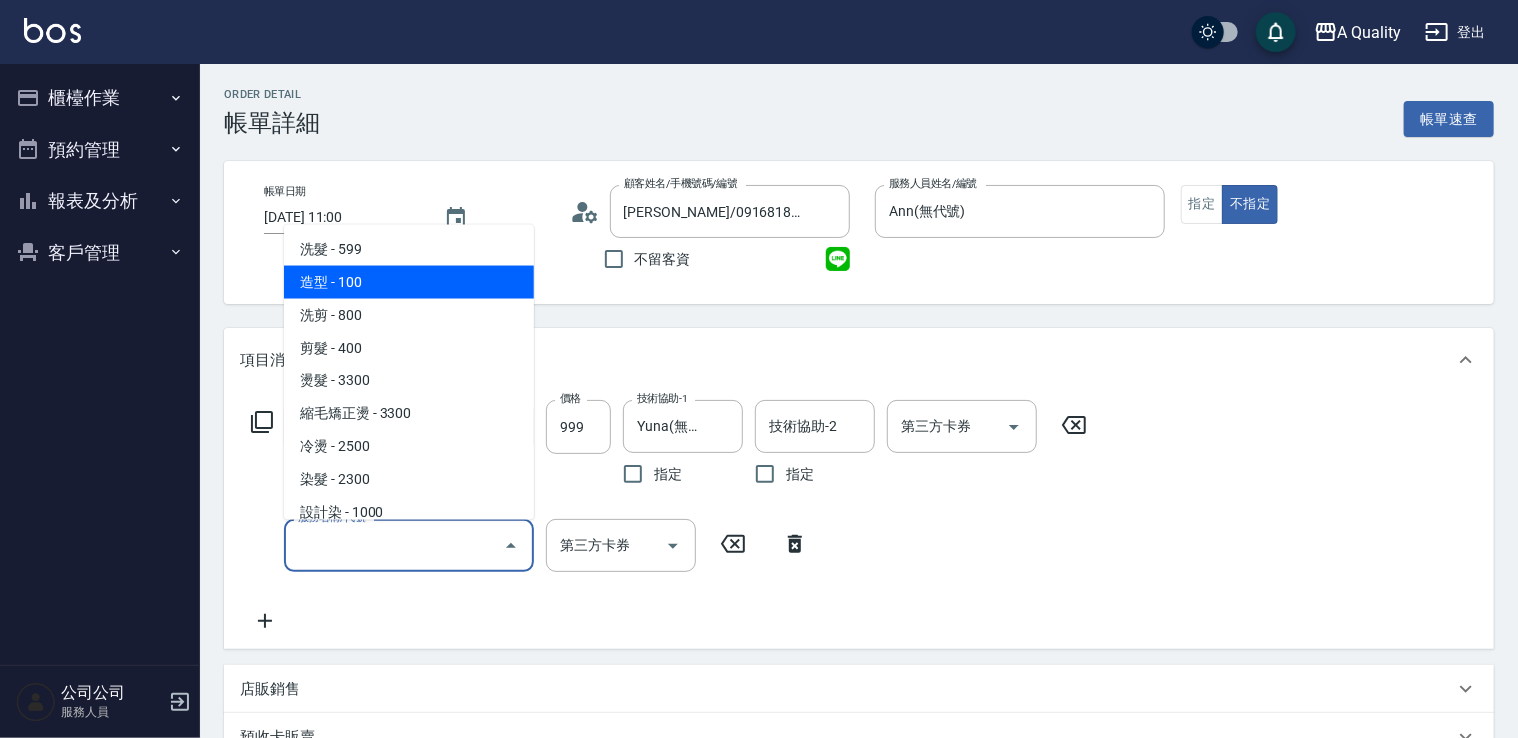 click on "造型 - 100" at bounding box center [409, 281] 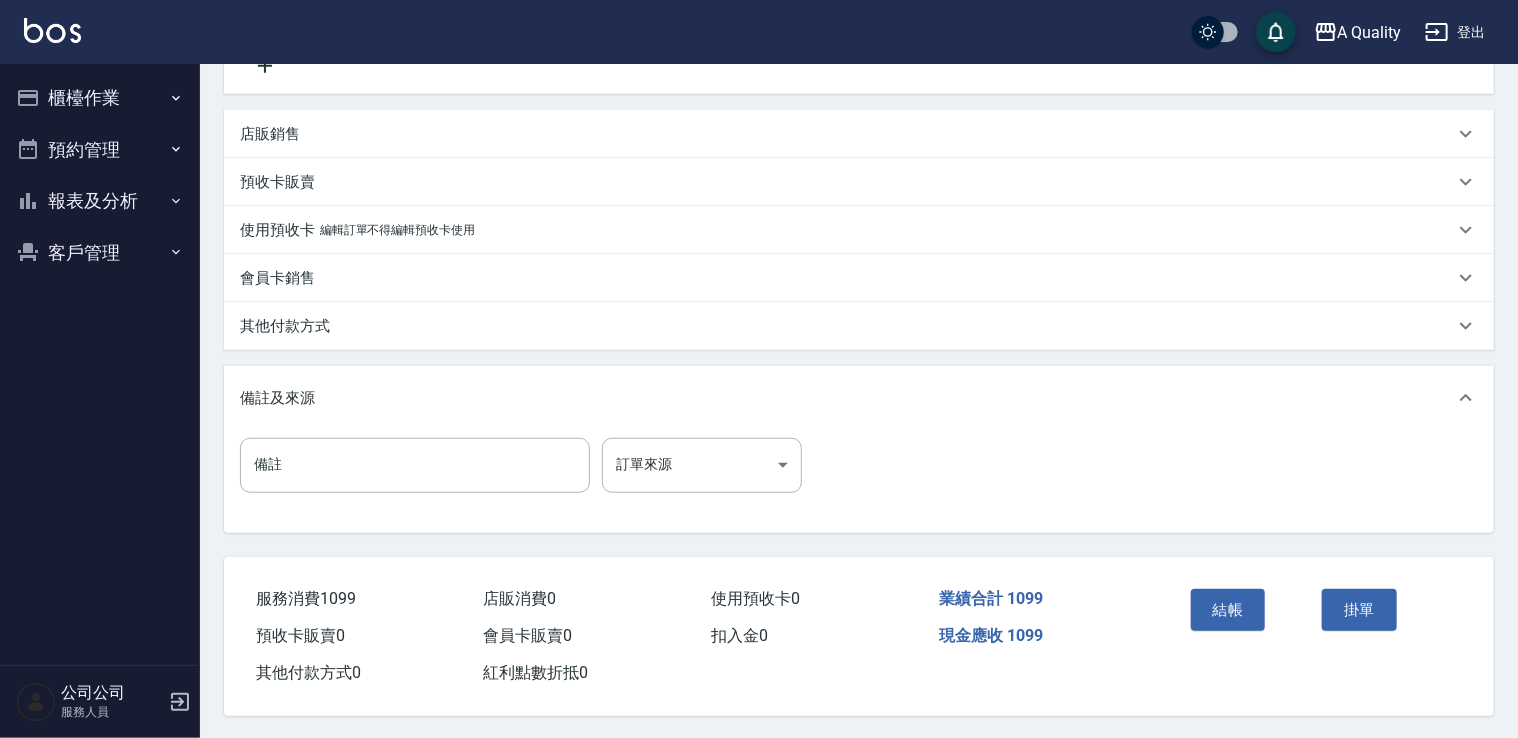 scroll, scrollTop: 564, scrollLeft: 0, axis: vertical 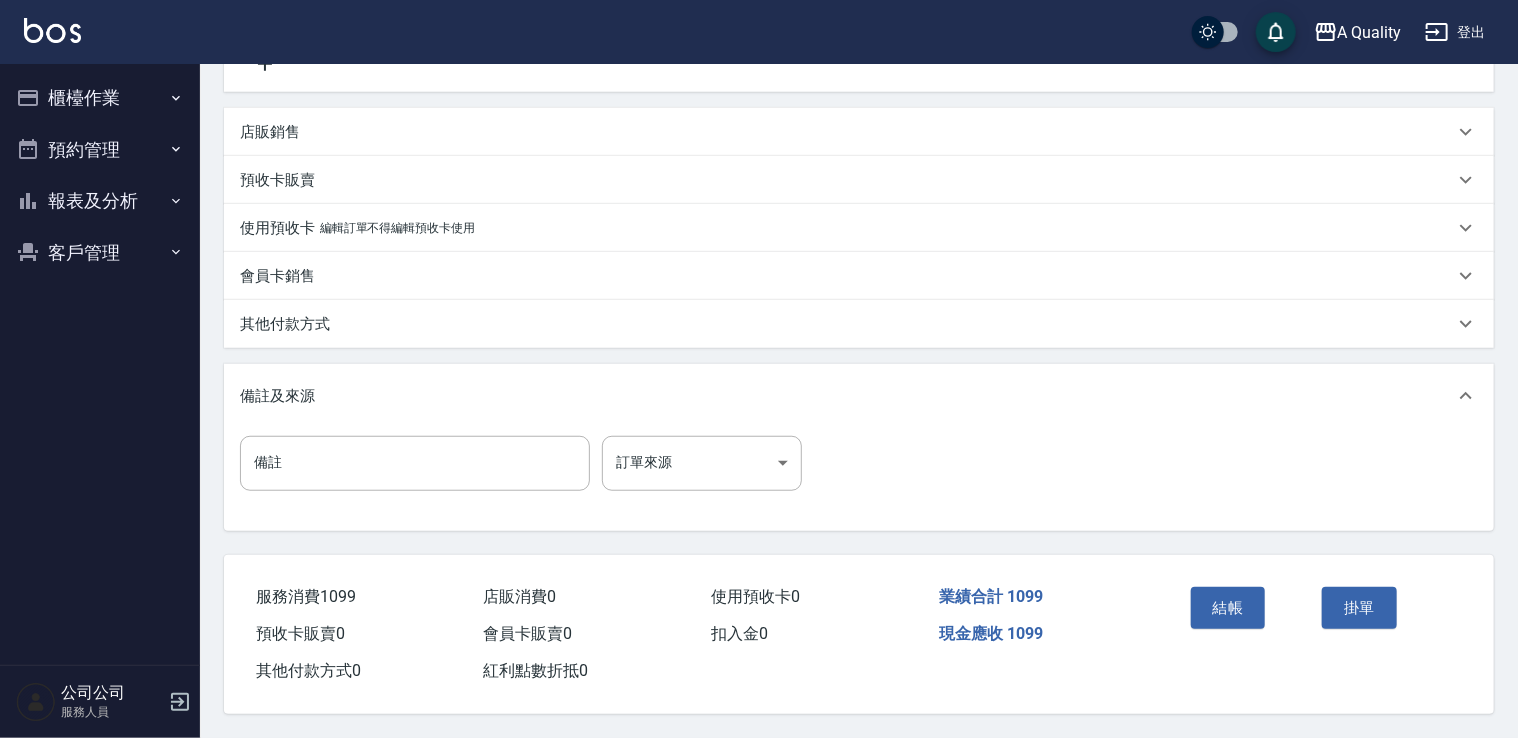 click on "結帳" at bounding box center [1228, 608] 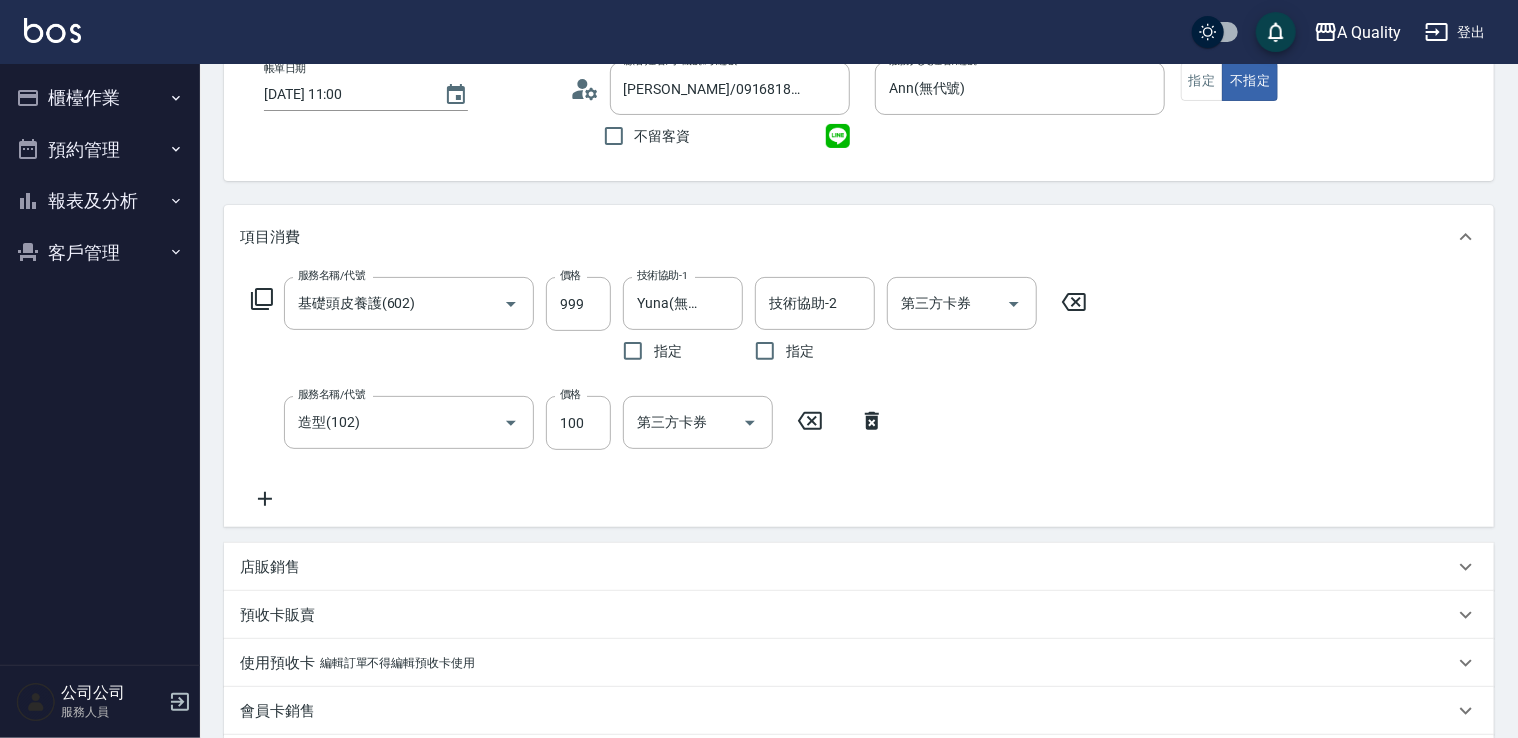 scroll, scrollTop: 0, scrollLeft: 0, axis: both 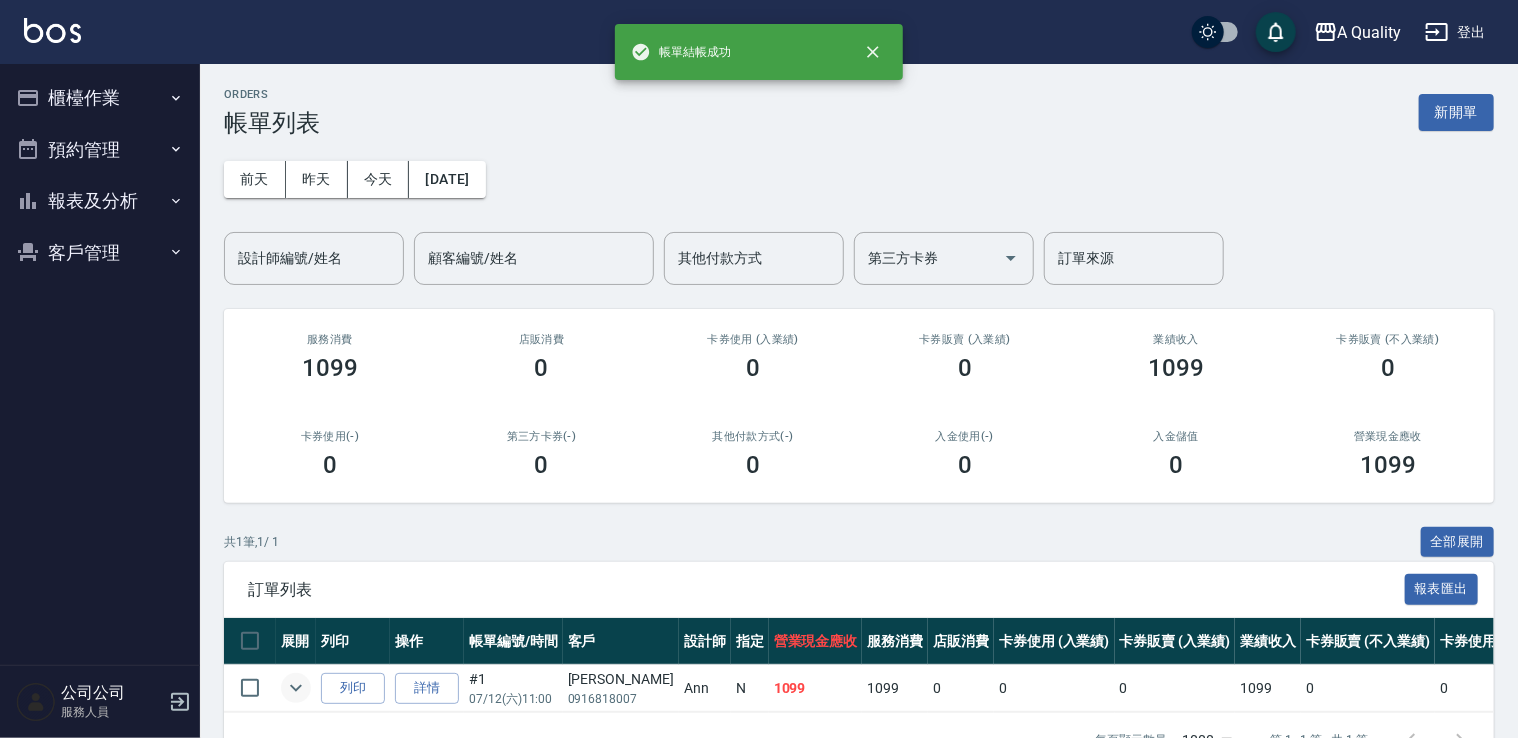 click 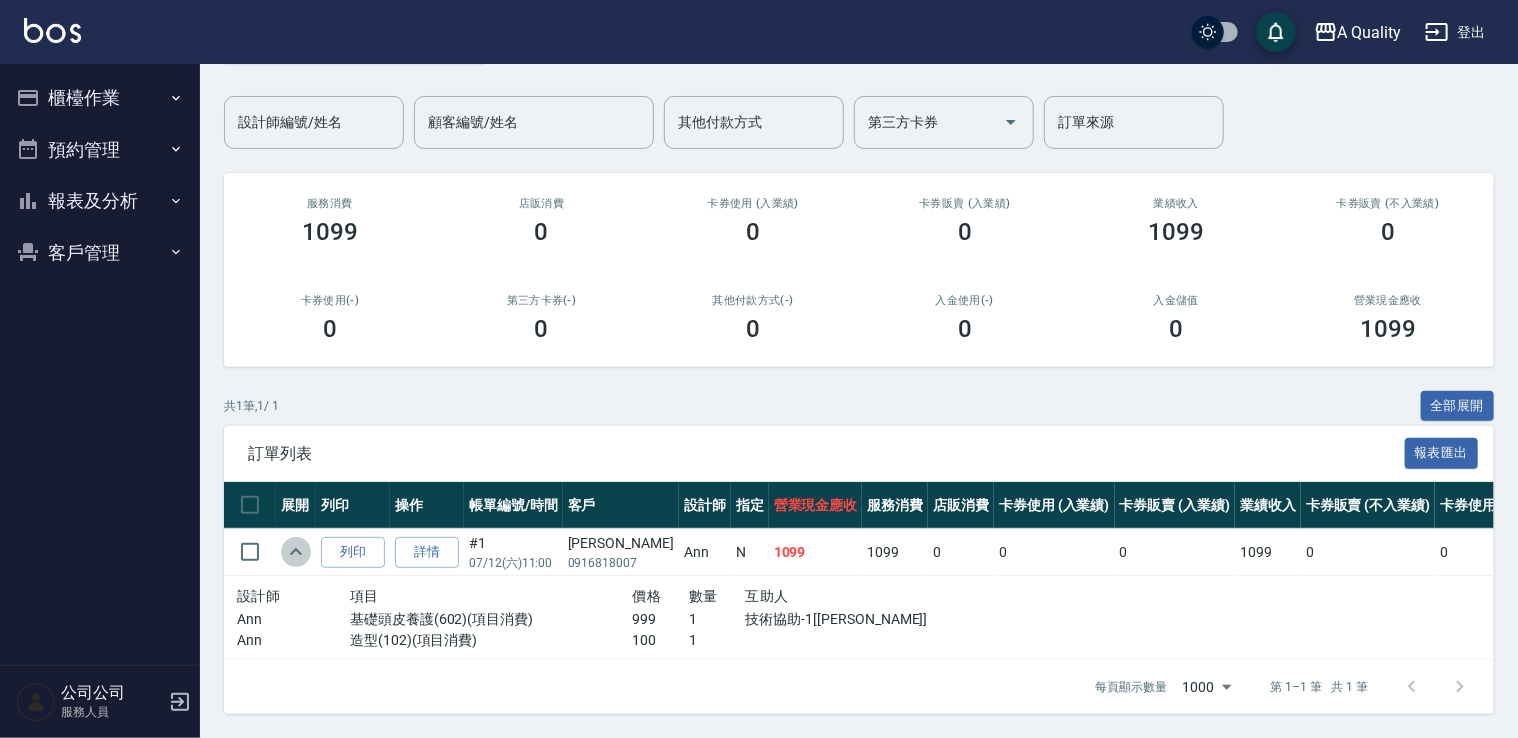 click 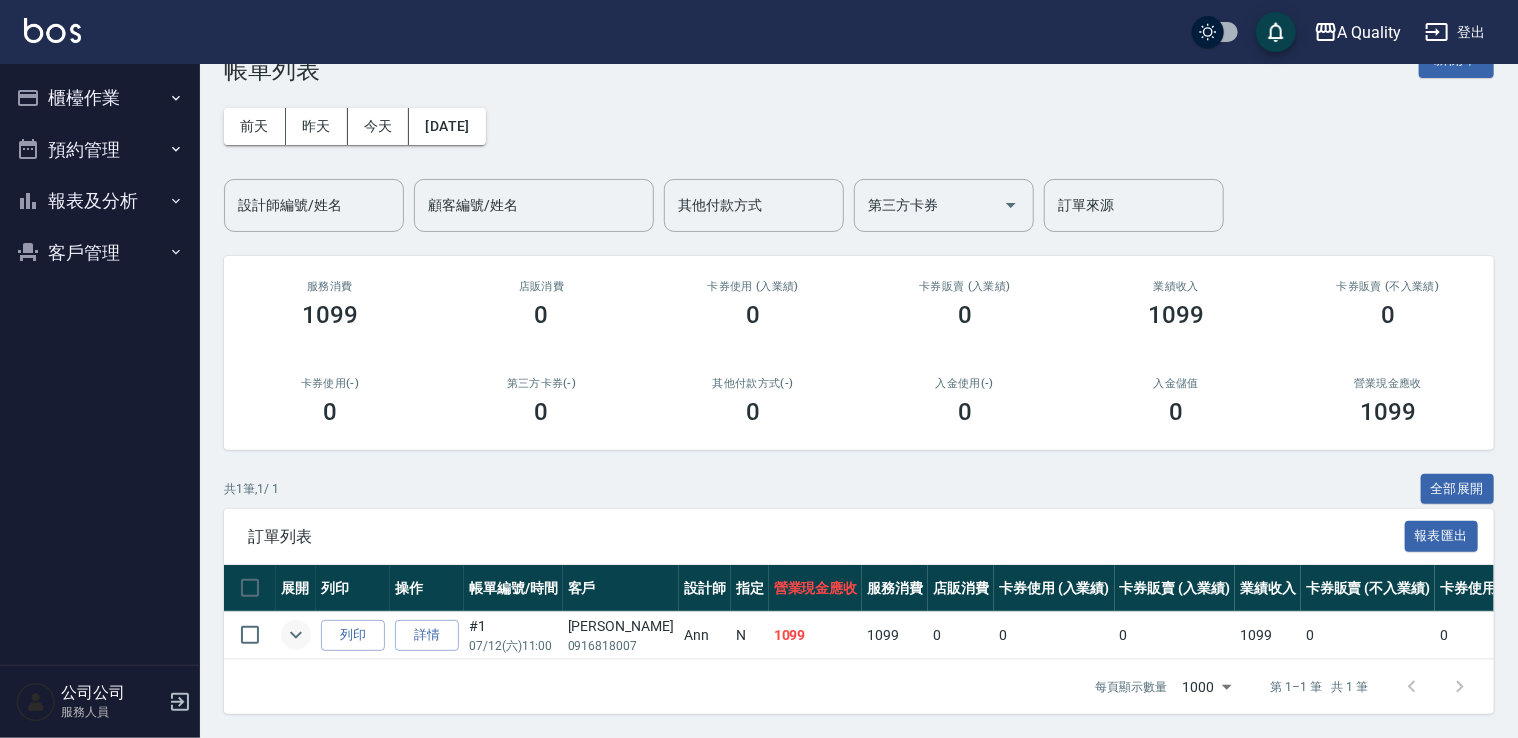 scroll, scrollTop: 67, scrollLeft: 0, axis: vertical 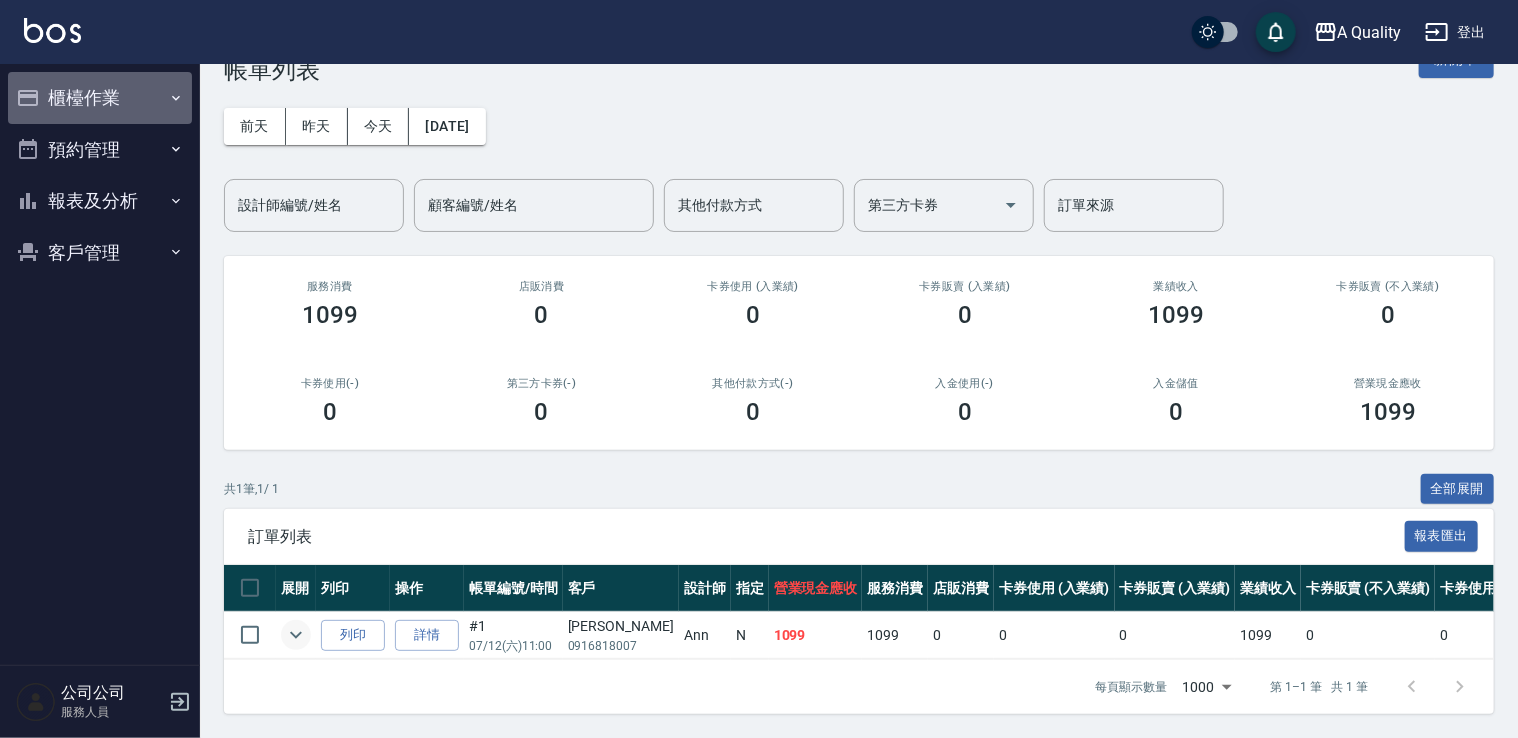 click on "櫃檯作業" at bounding box center (100, 98) 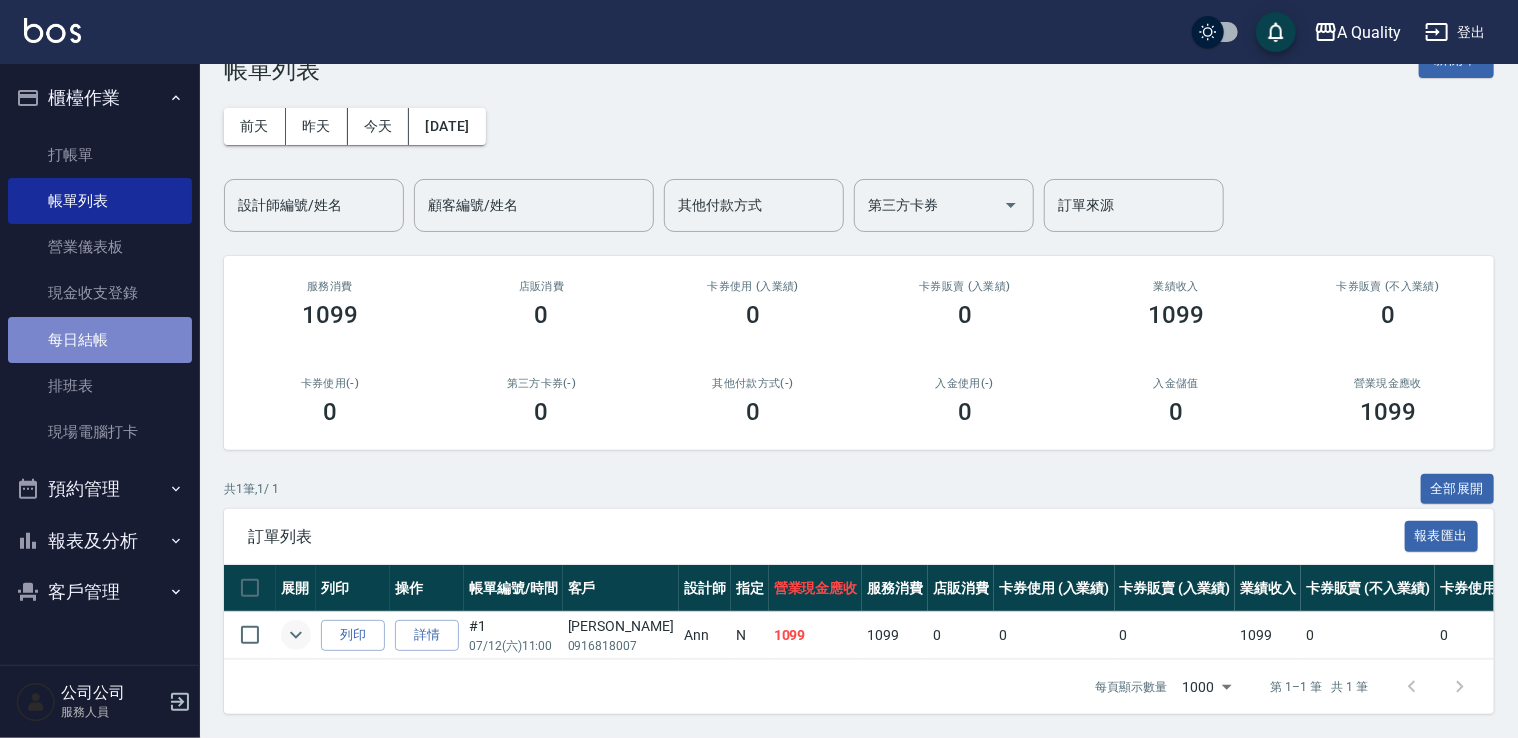 click on "每日結帳" at bounding box center (100, 340) 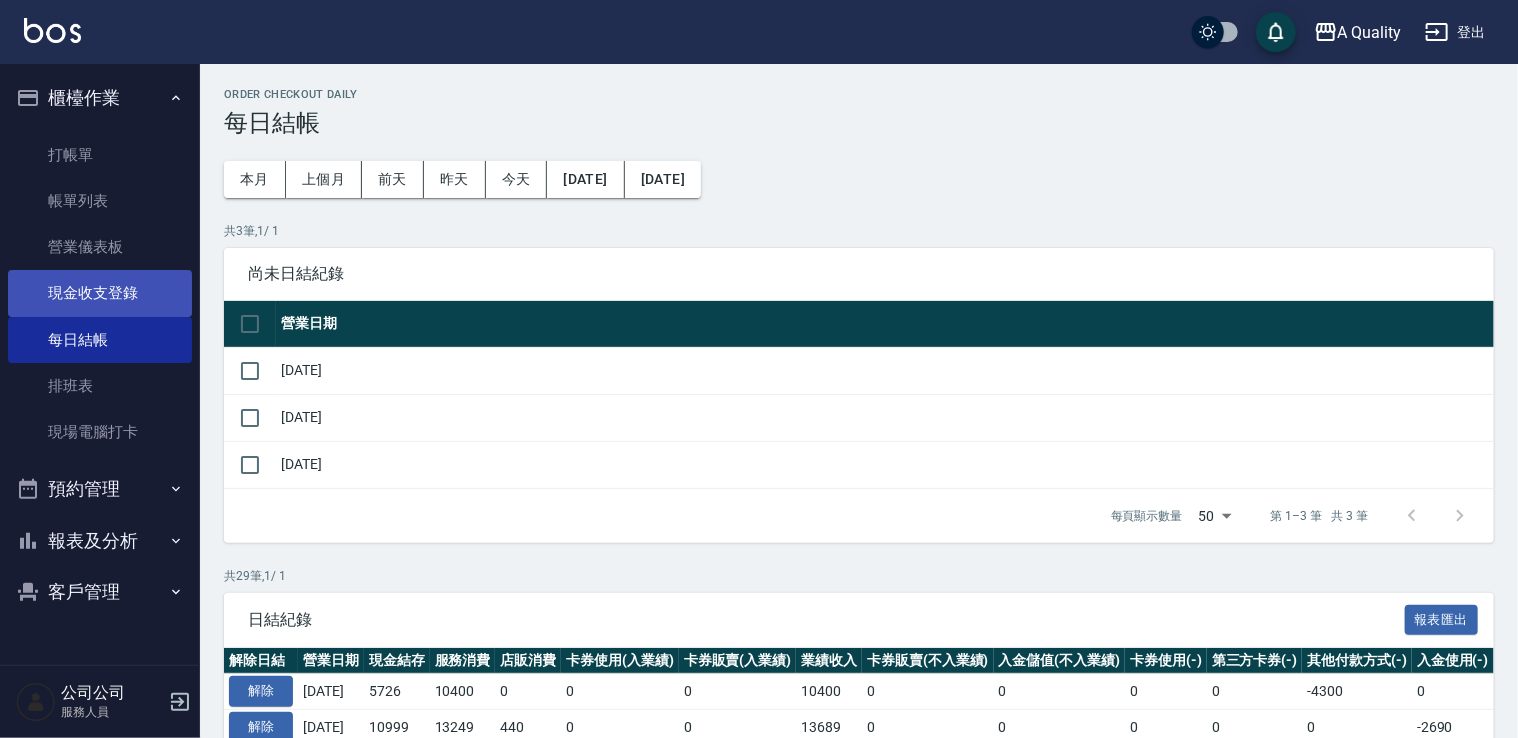 click on "現金收支登錄" at bounding box center [100, 293] 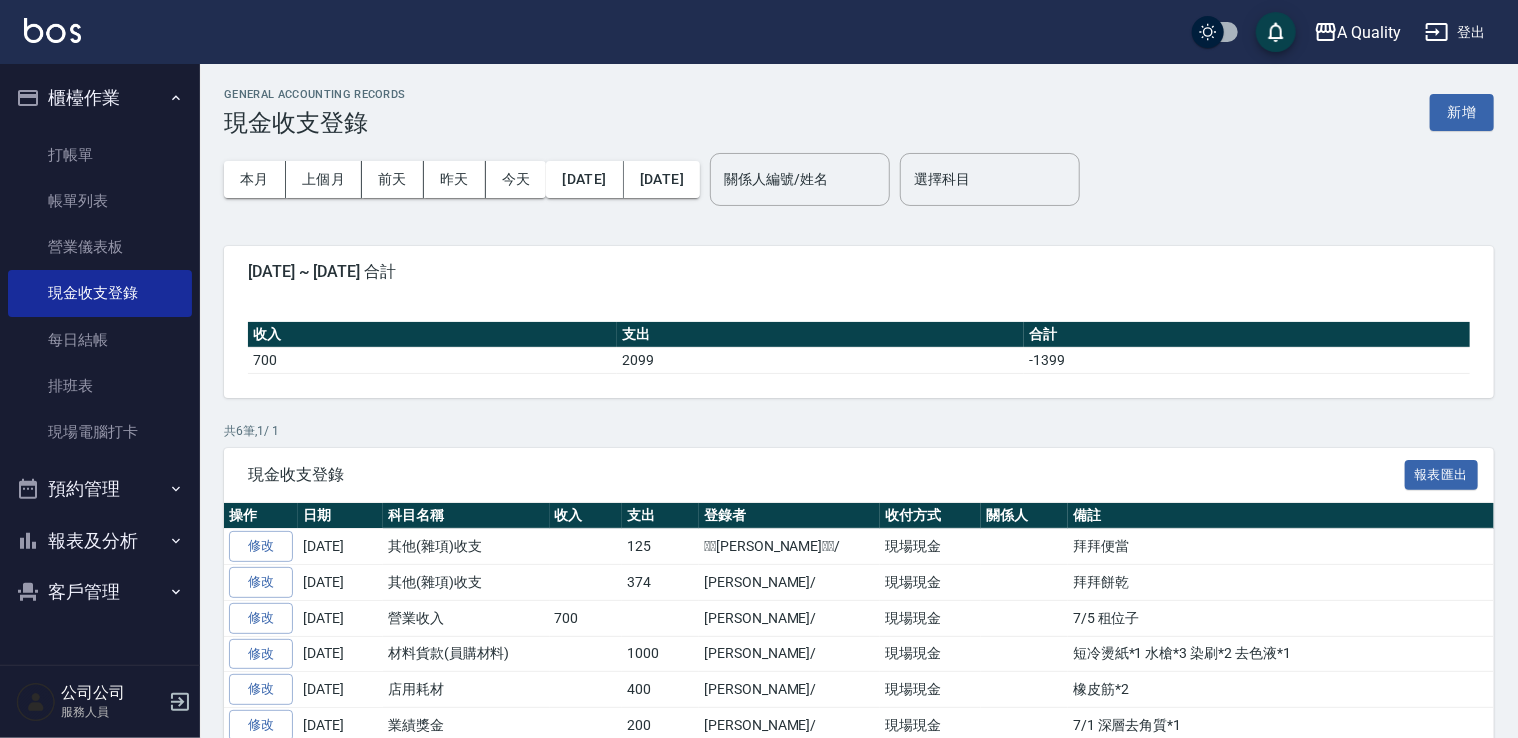 click on "新增" at bounding box center [1462, 112] 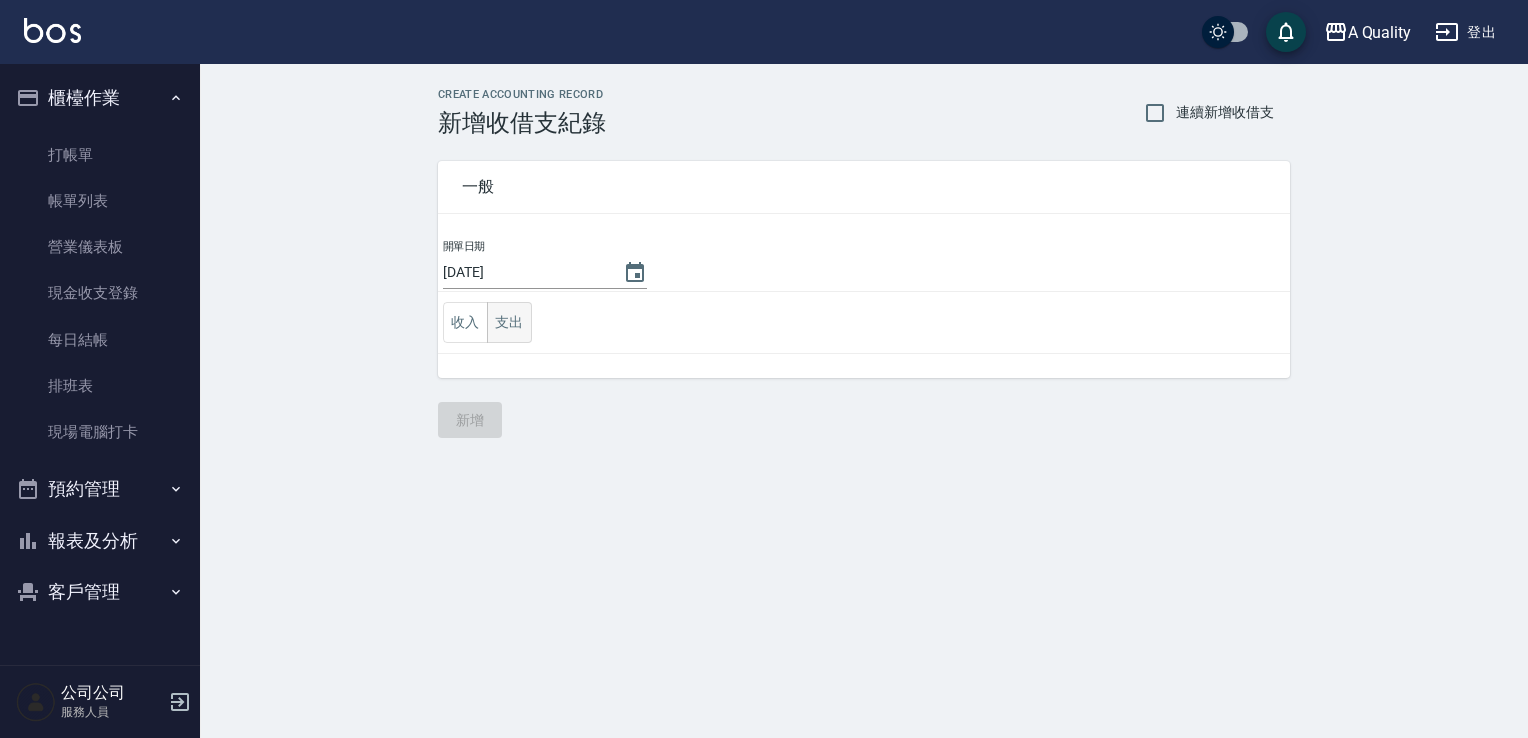 click on "支出" at bounding box center (509, 322) 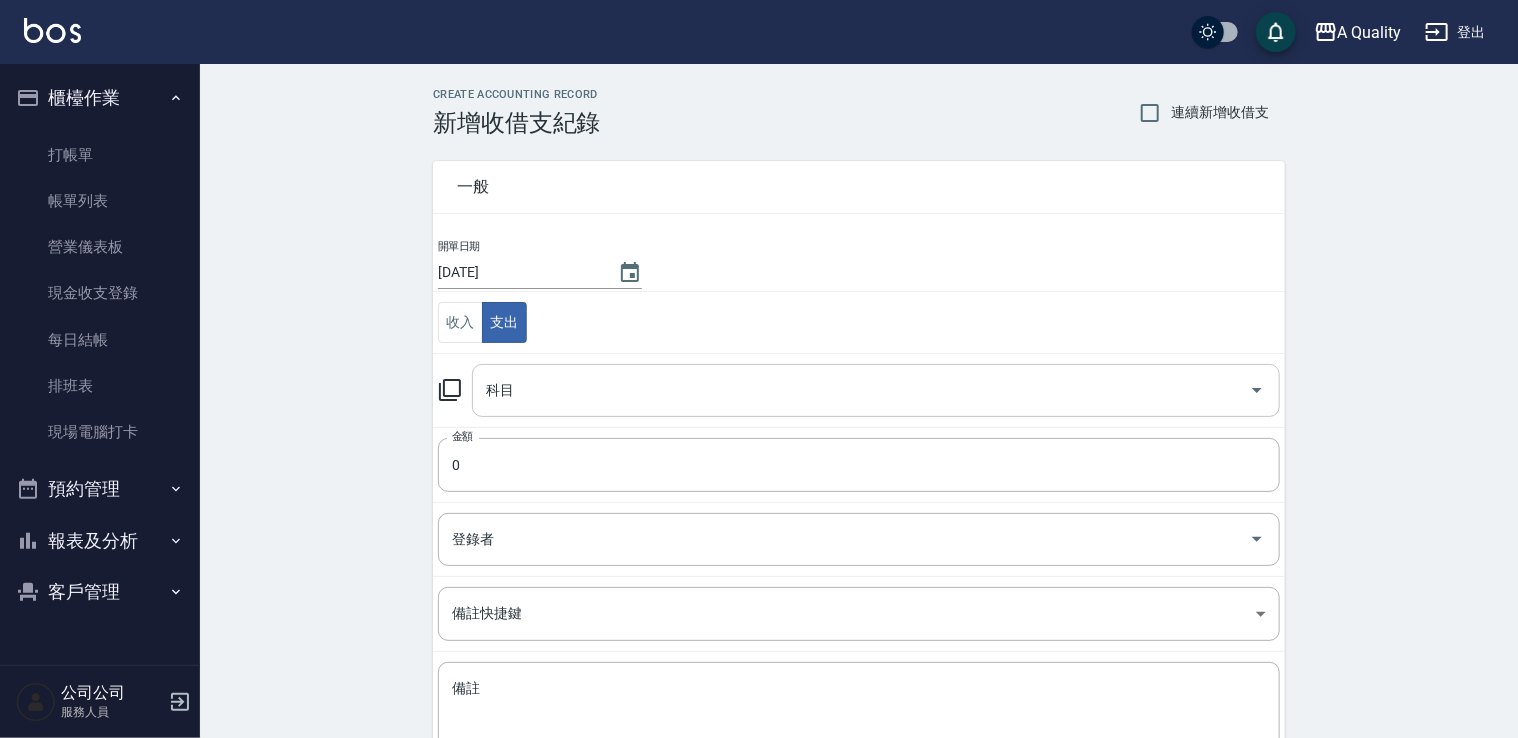 click on "科目" at bounding box center (861, 390) 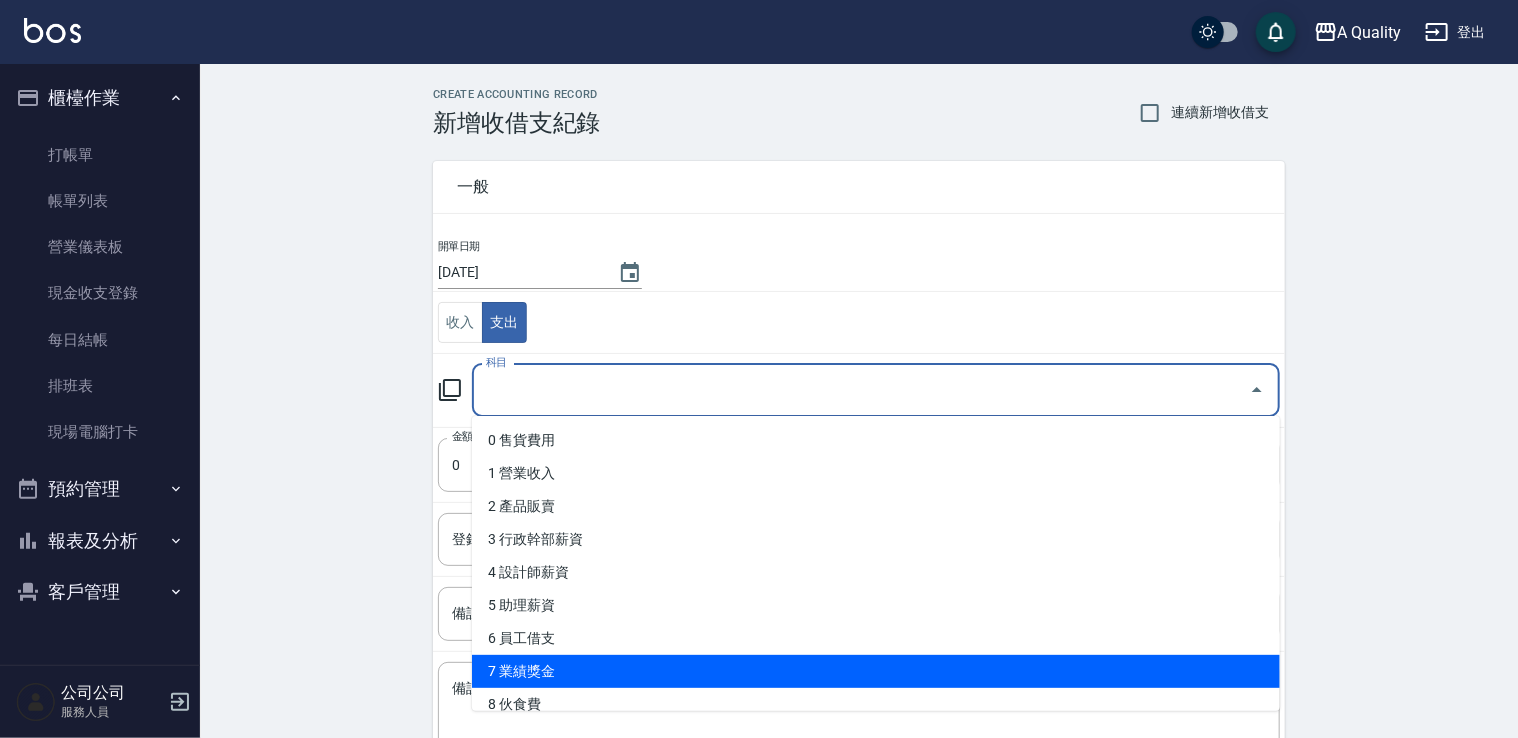 drag, startPoint x: 541, startPoint y: 684, endPoint x: 560, endPoint y: 566, distance: 119.519875 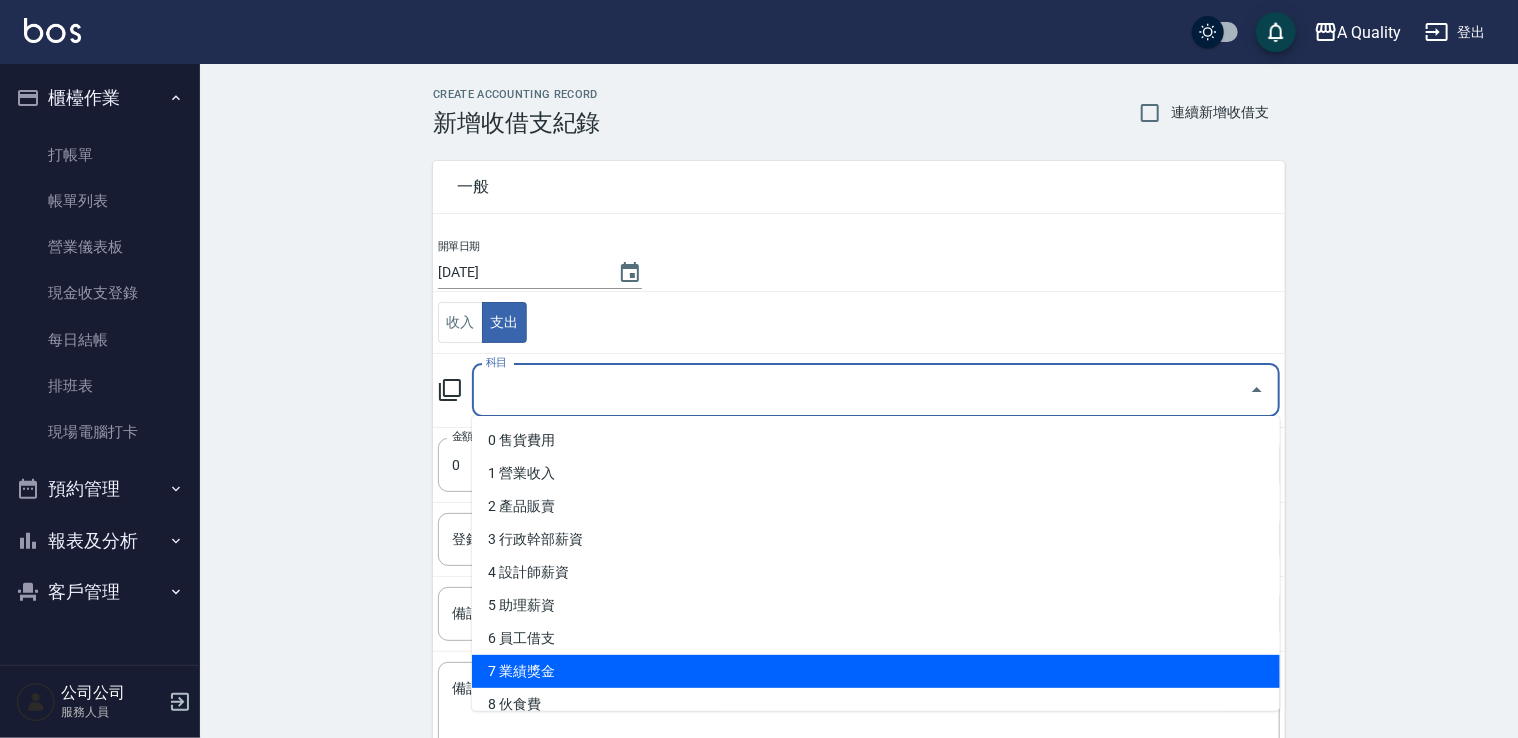 click on "7 業績獎金" at bounding box center (876, 671) 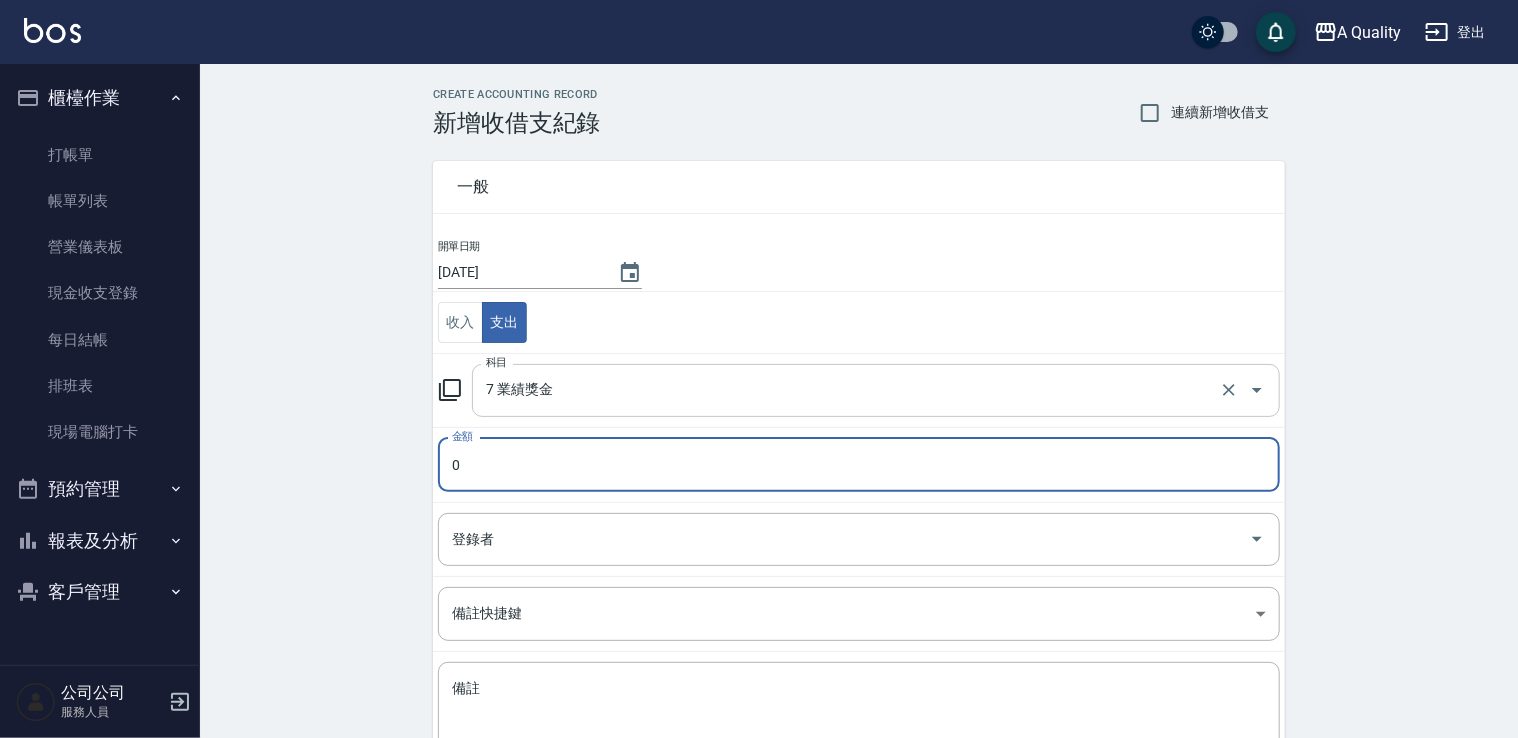 click on "7 業績獎金" at bounding box center (848, 390) 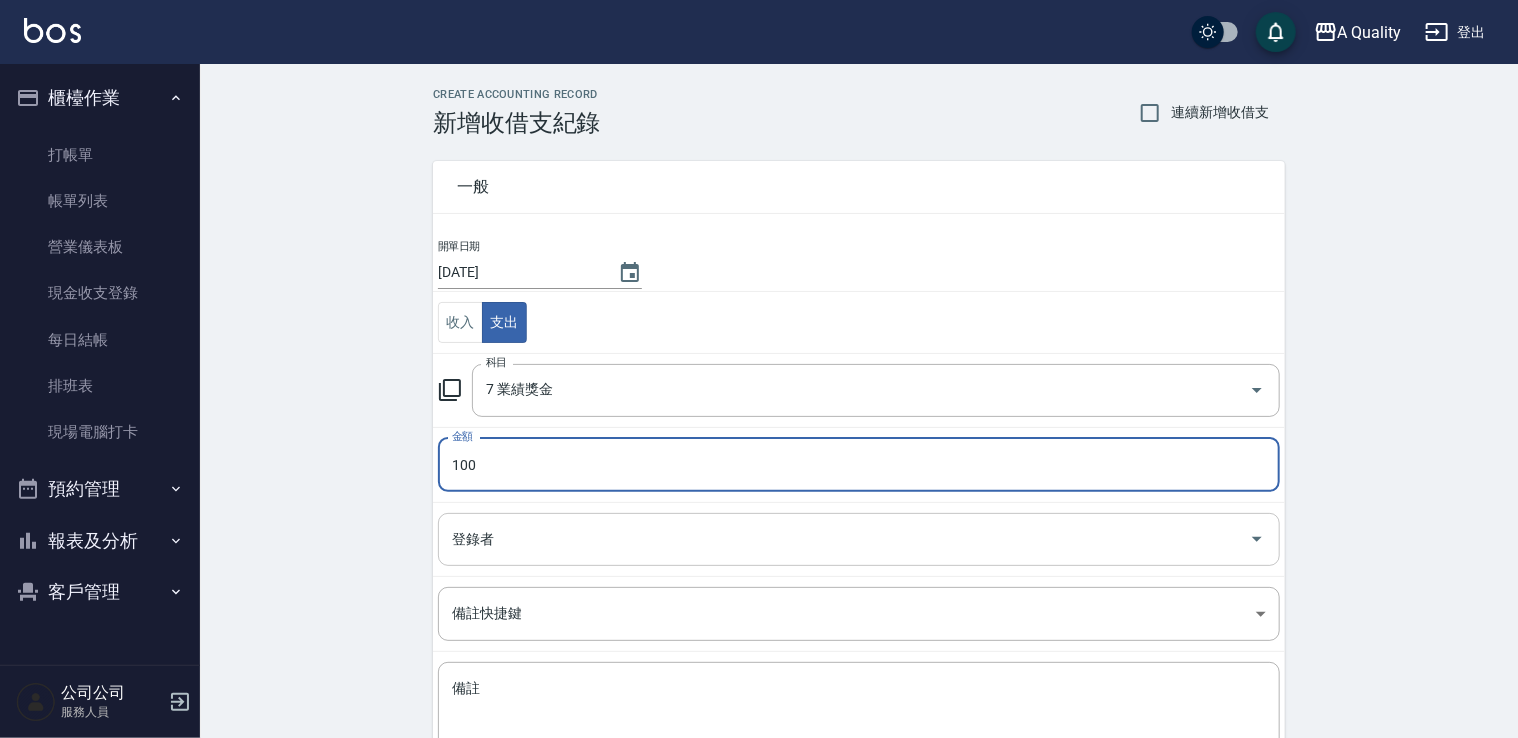type on "100" 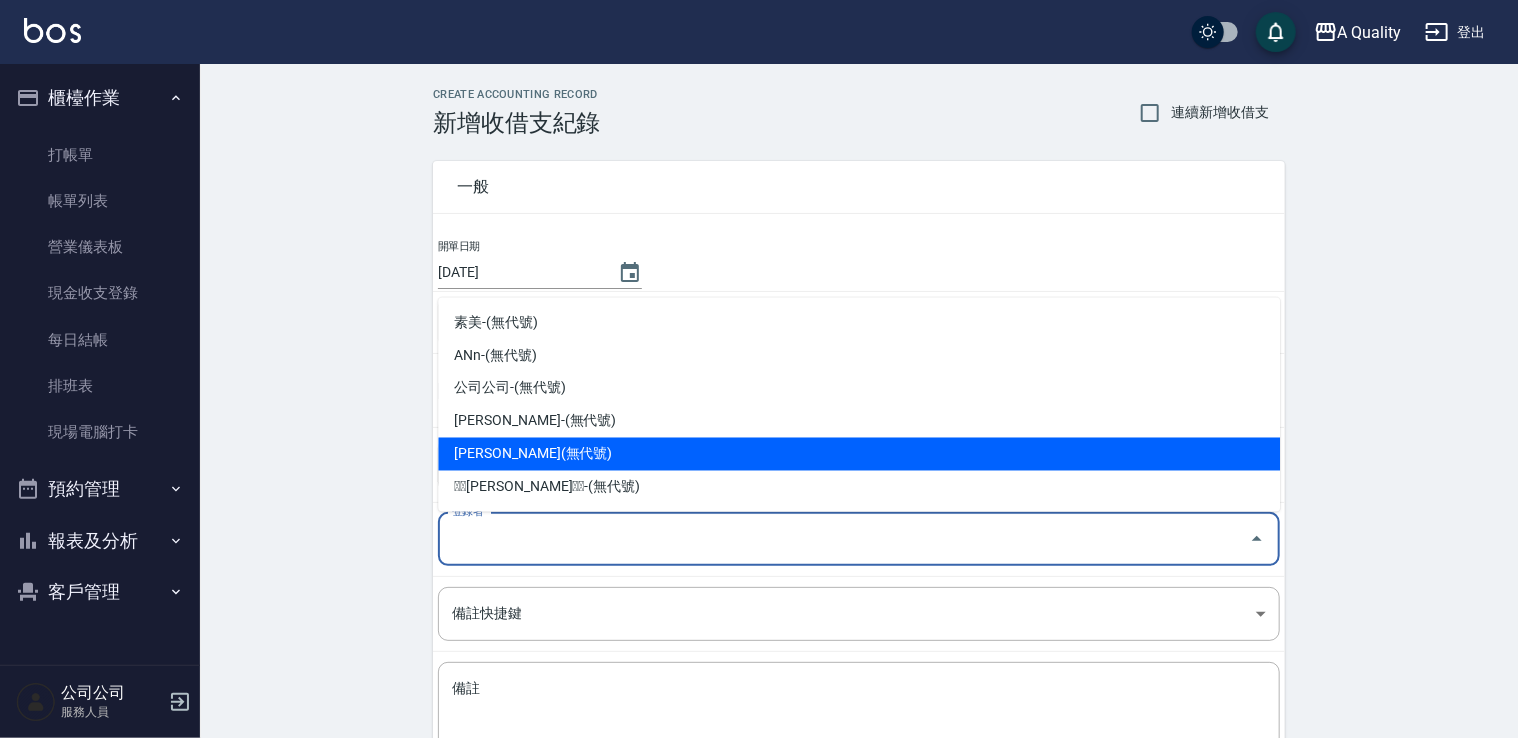 click on "洪苡玲-(無代號)" at bounding box center (859, 454) 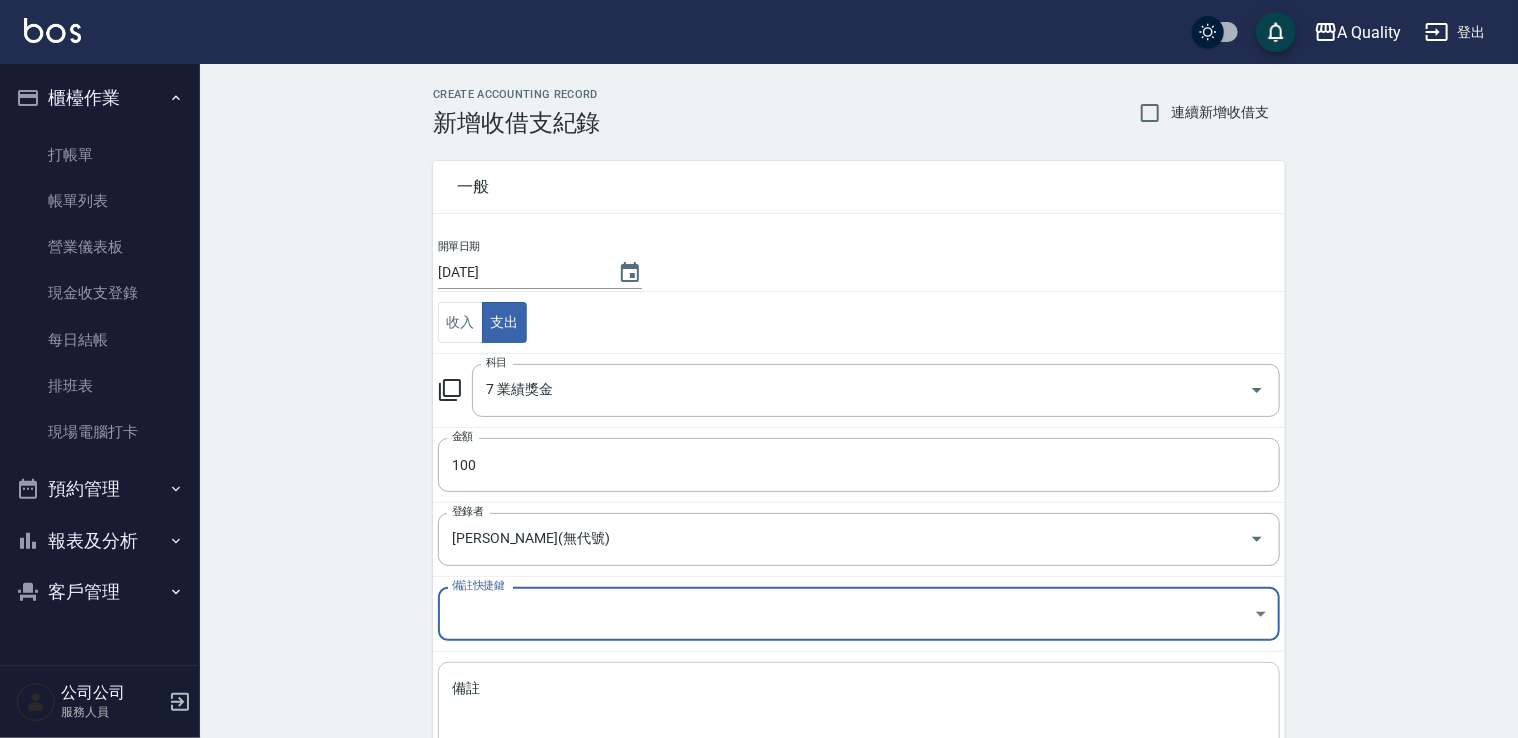 click on "備註" at bounding box center [859, 713] 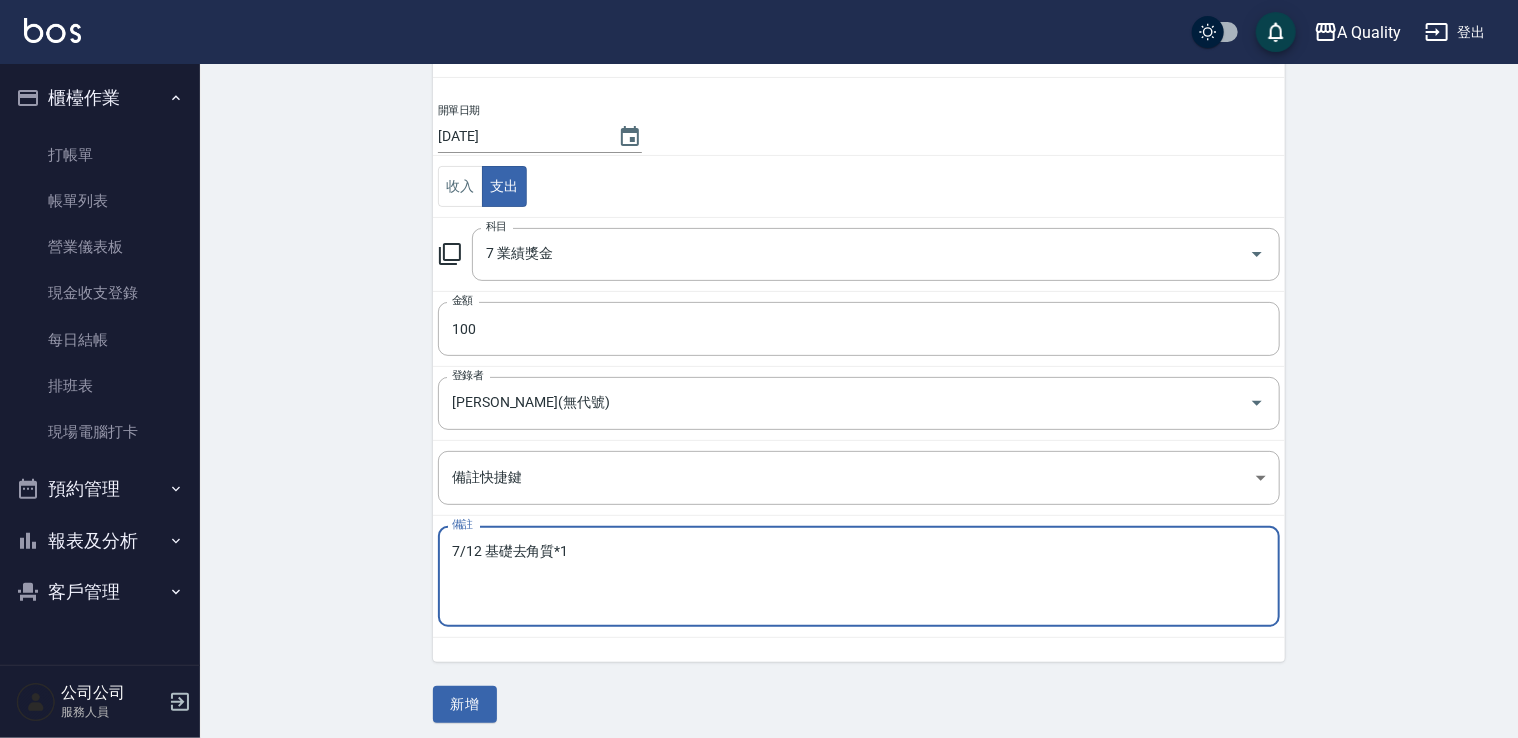 scroll, scrollTop: 142, scrollLeft: 0, axis: vertical 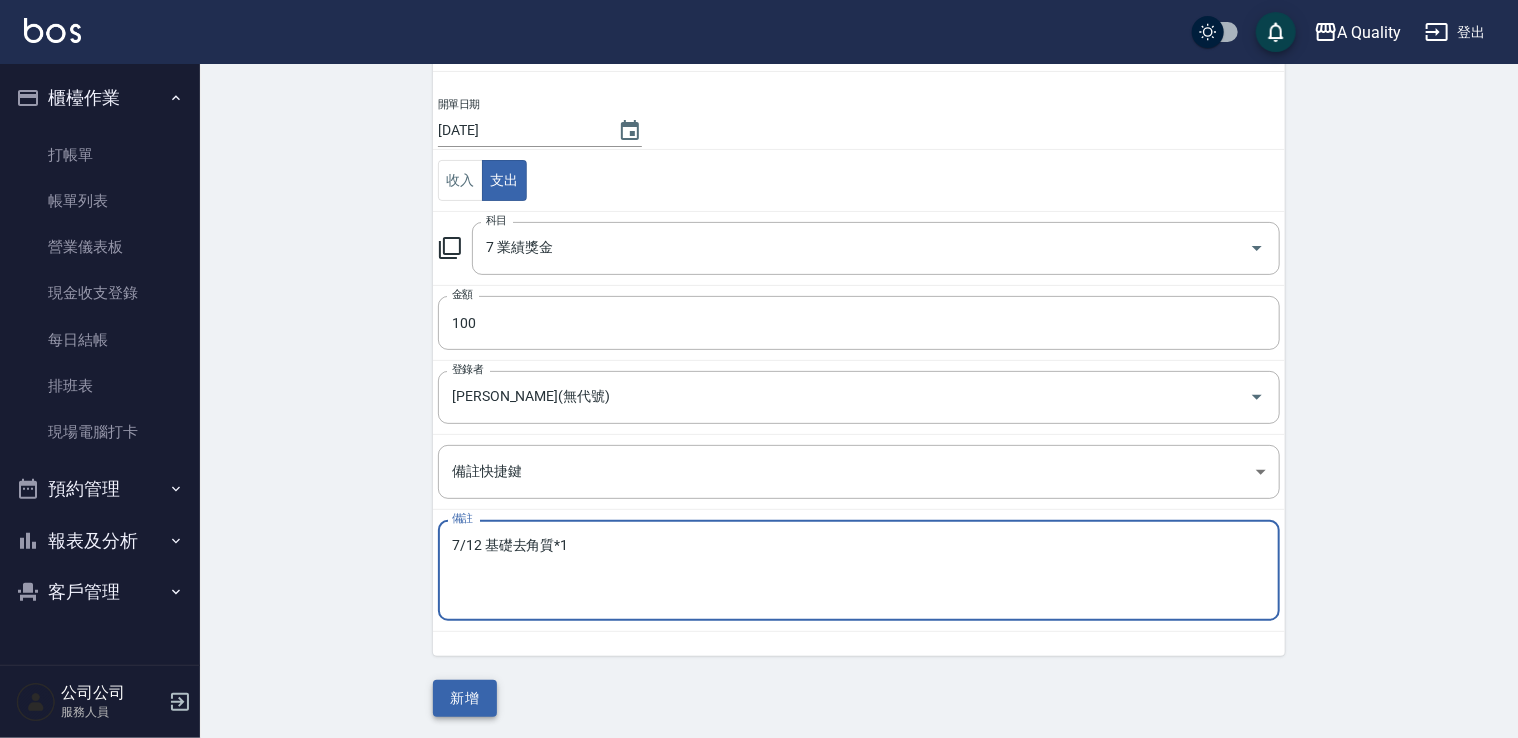 type on "7/12 基礎去角質*1" 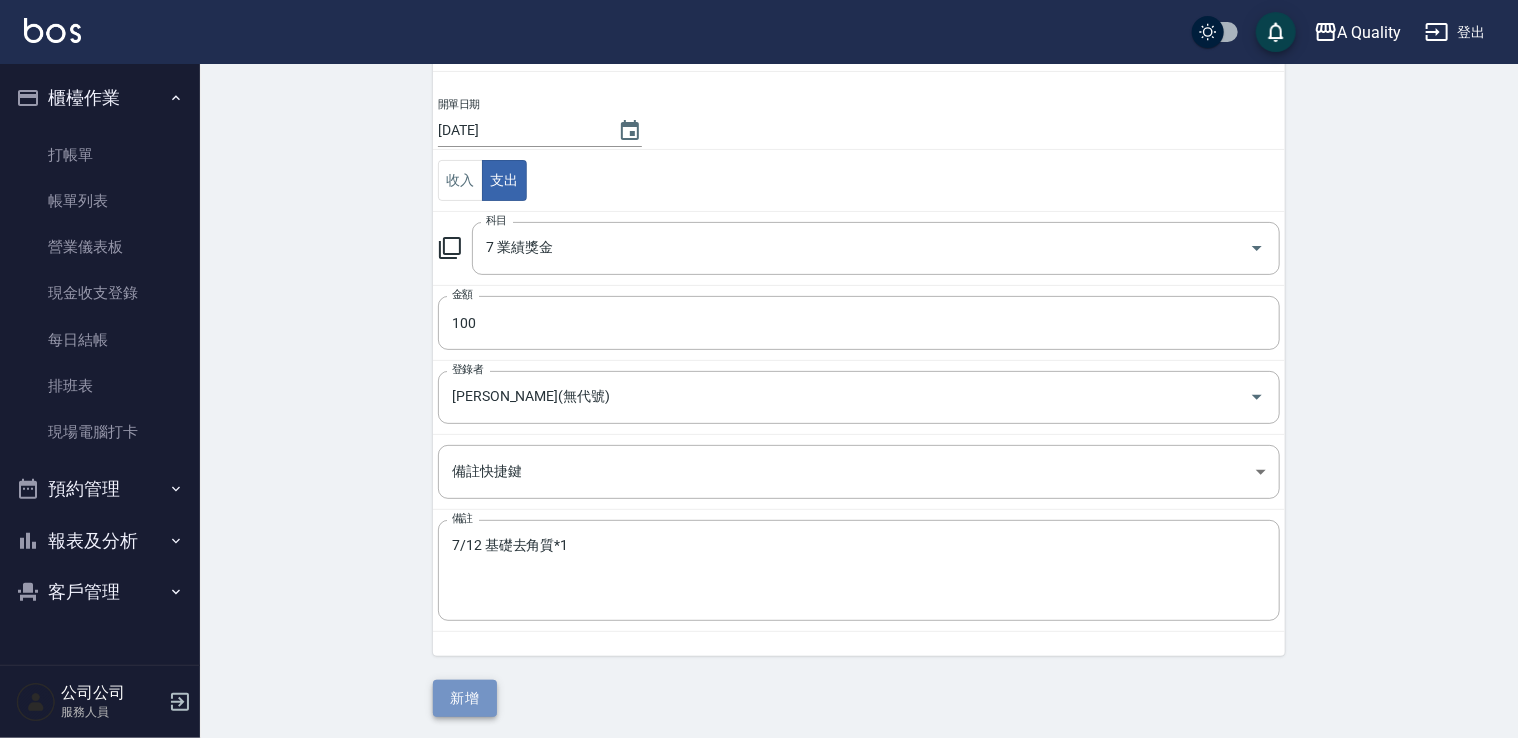 click on "新增" at bounding box center [465, 698] 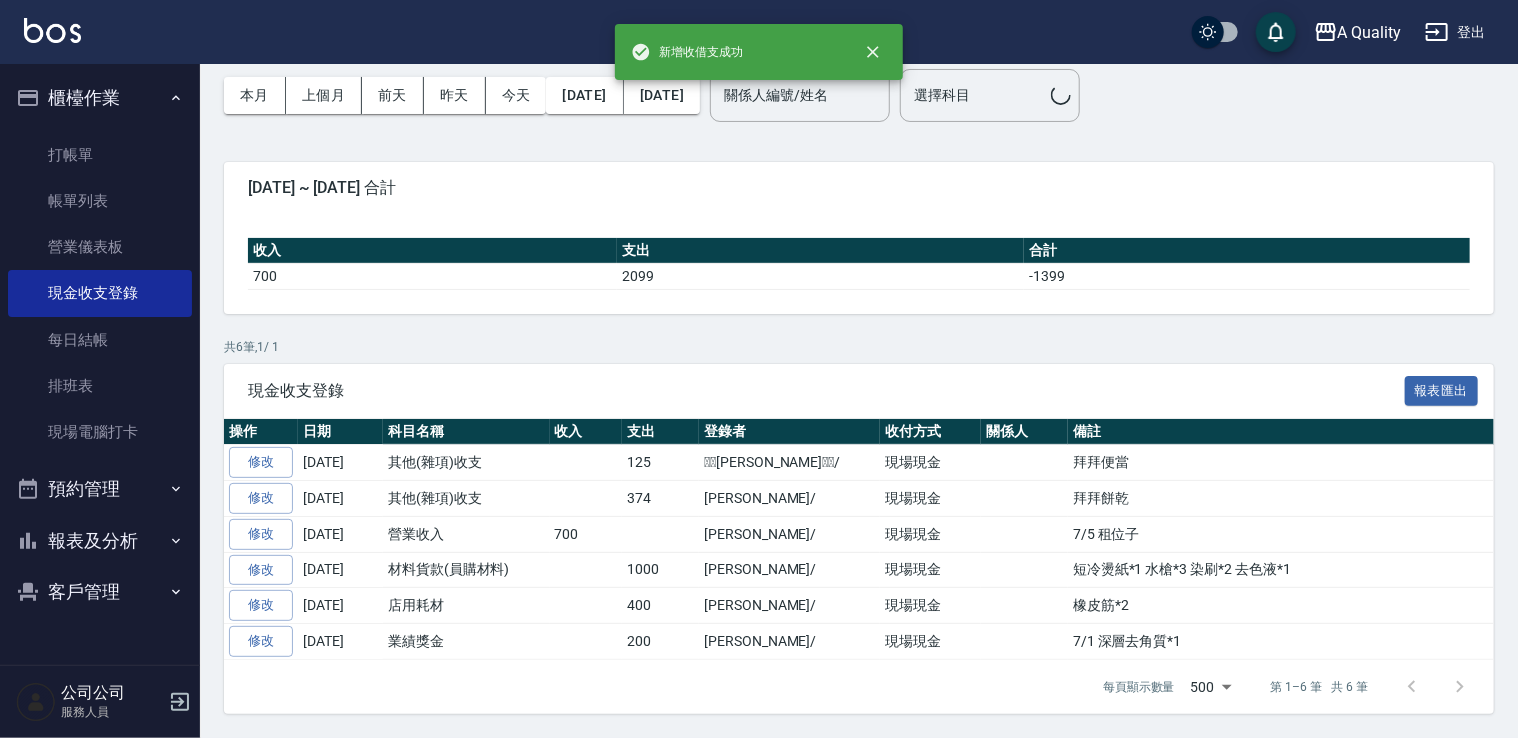 scroll, scrollTop: 0, scrollLeft: 0, axis: both 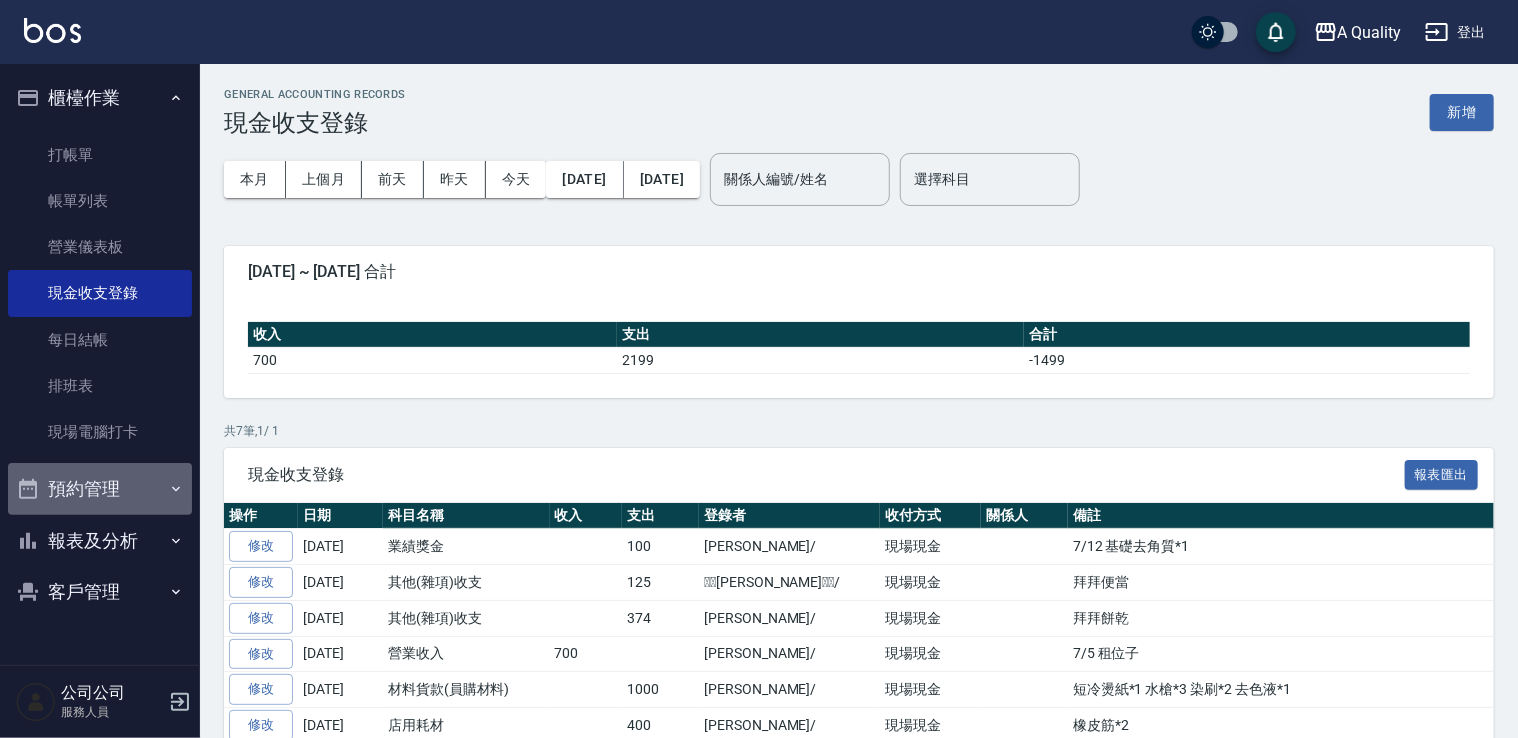 click on "預約管理" at bounding box center [100, 489] 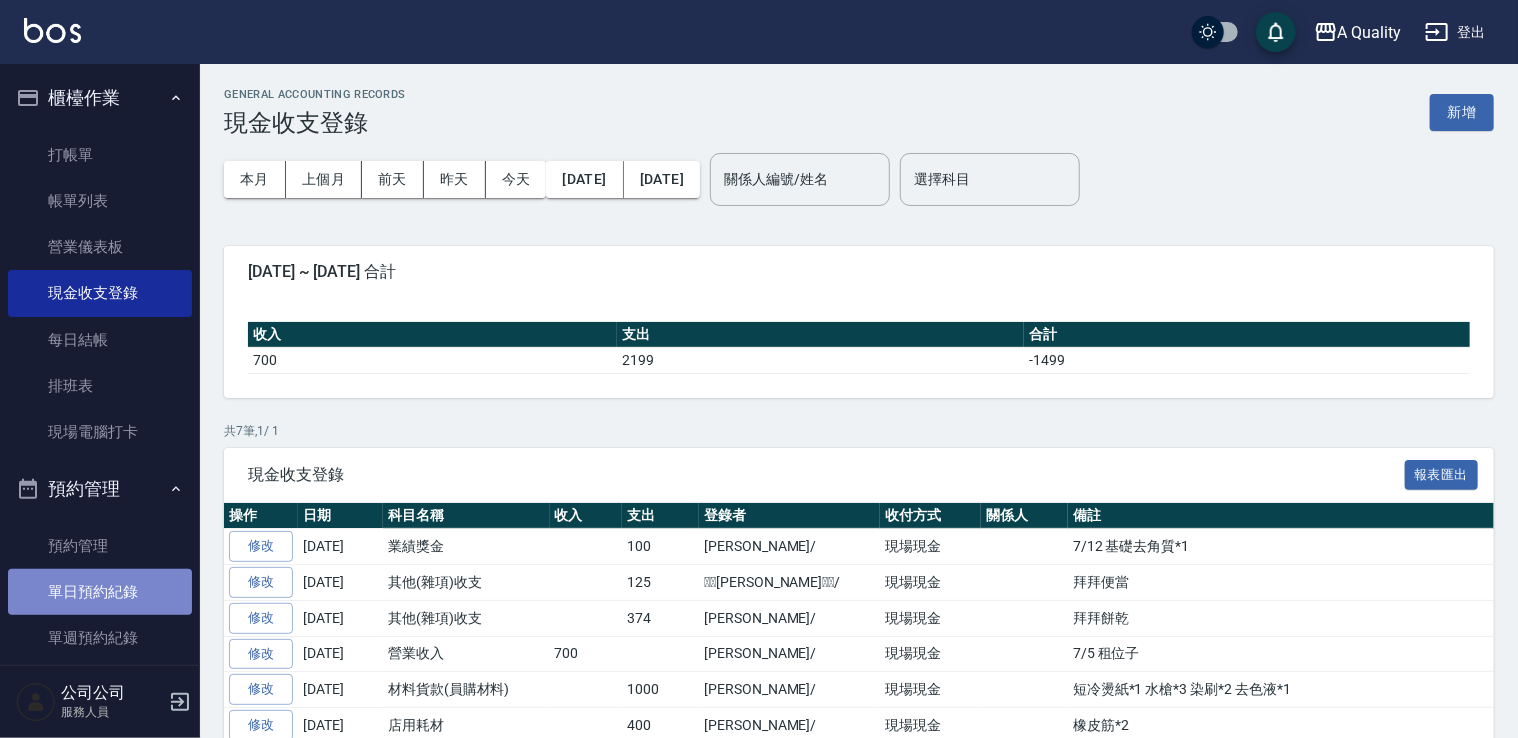 click on "單日預約紀錄" at bounding box center [100, 592] 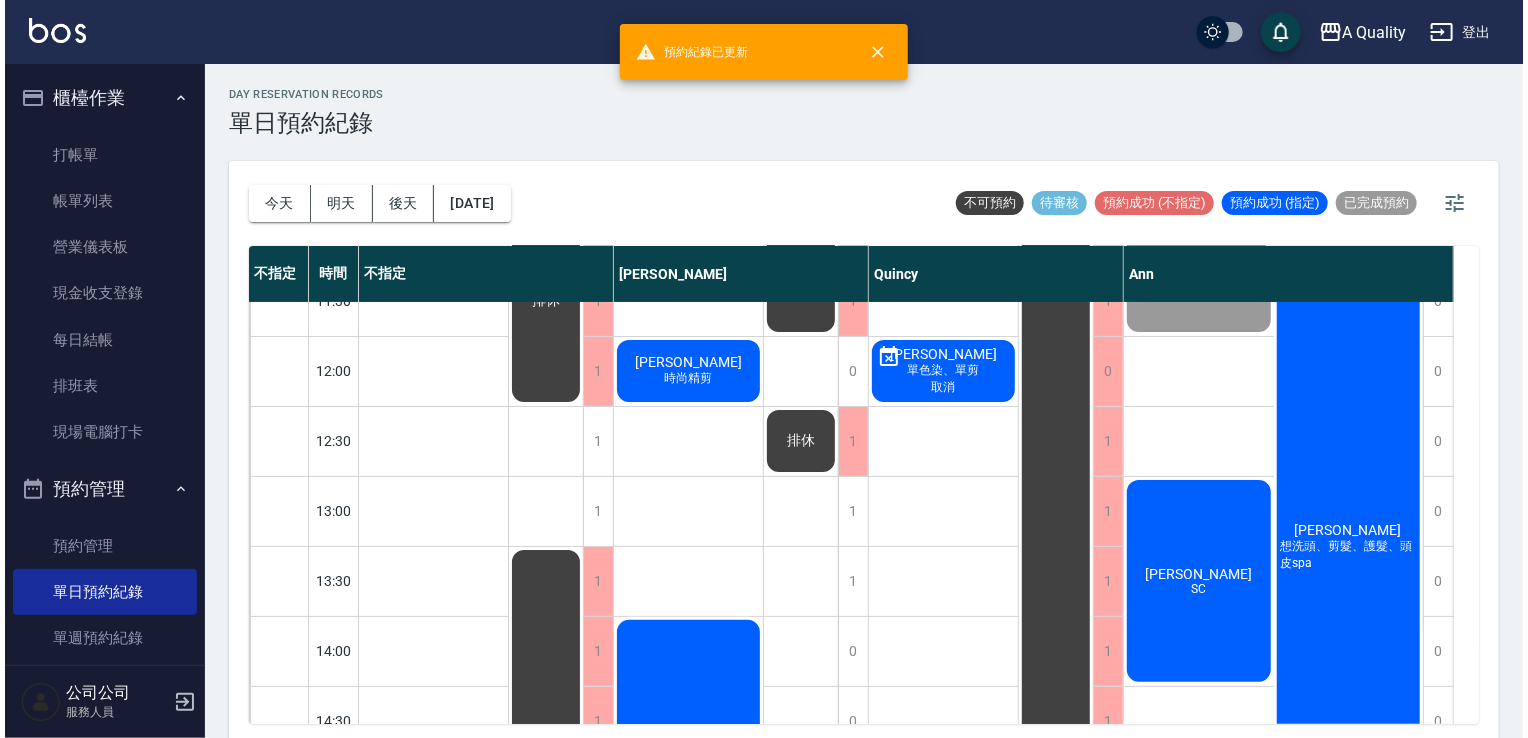 scroll, scrollTop: 0, scrollLeft: 0, axis: both 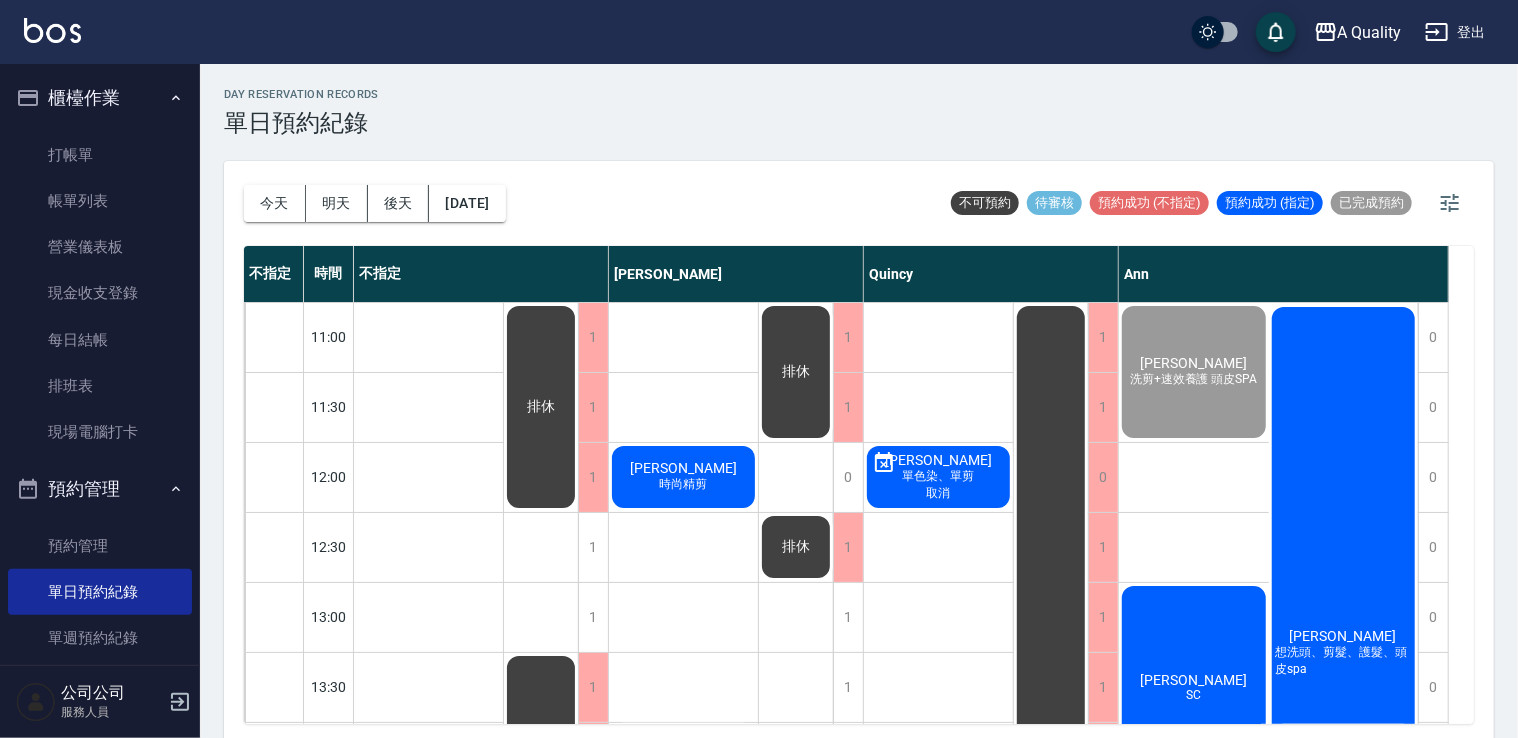 click on "時尚精剪" at bounding box center [429, 1291] 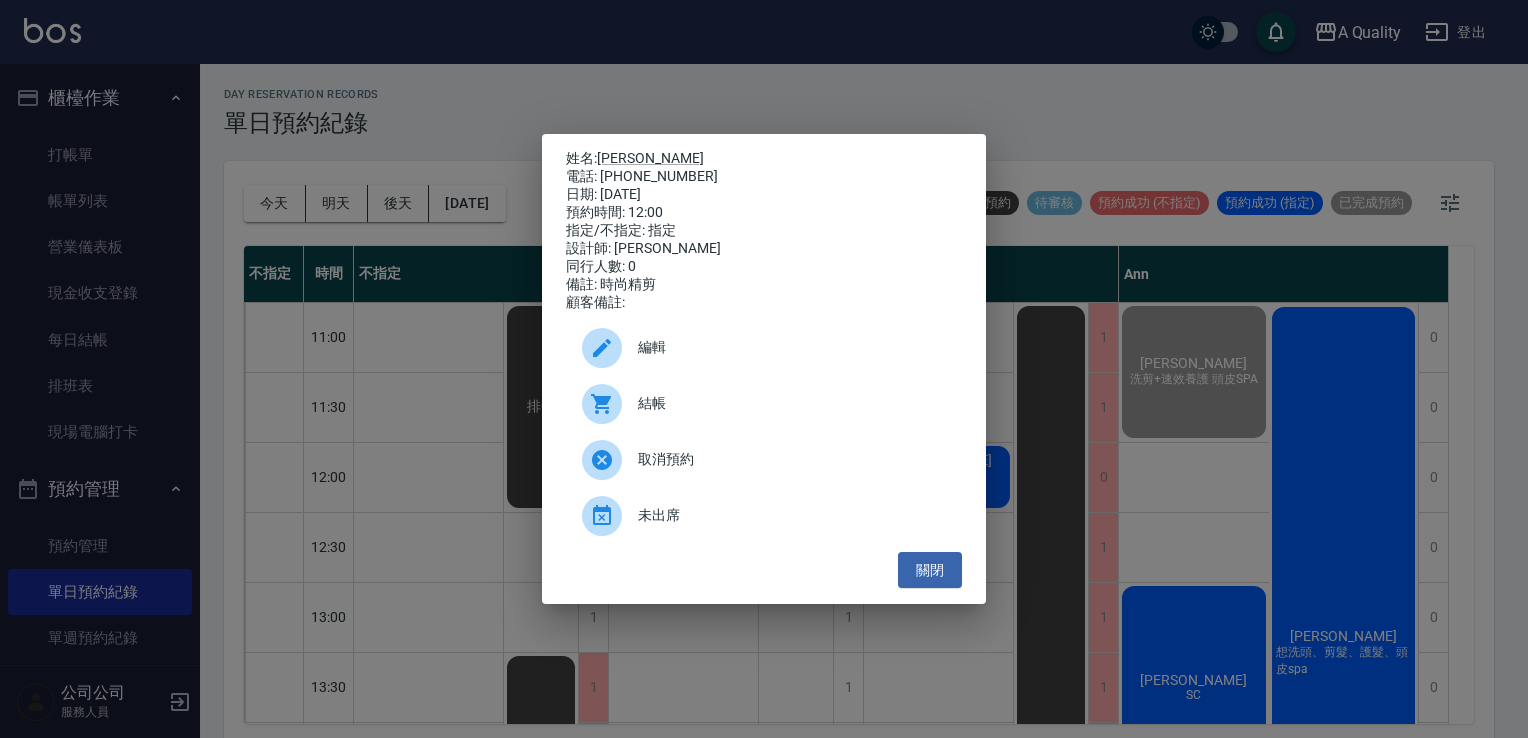 click on "結帳" at bounding box center [764, 404] 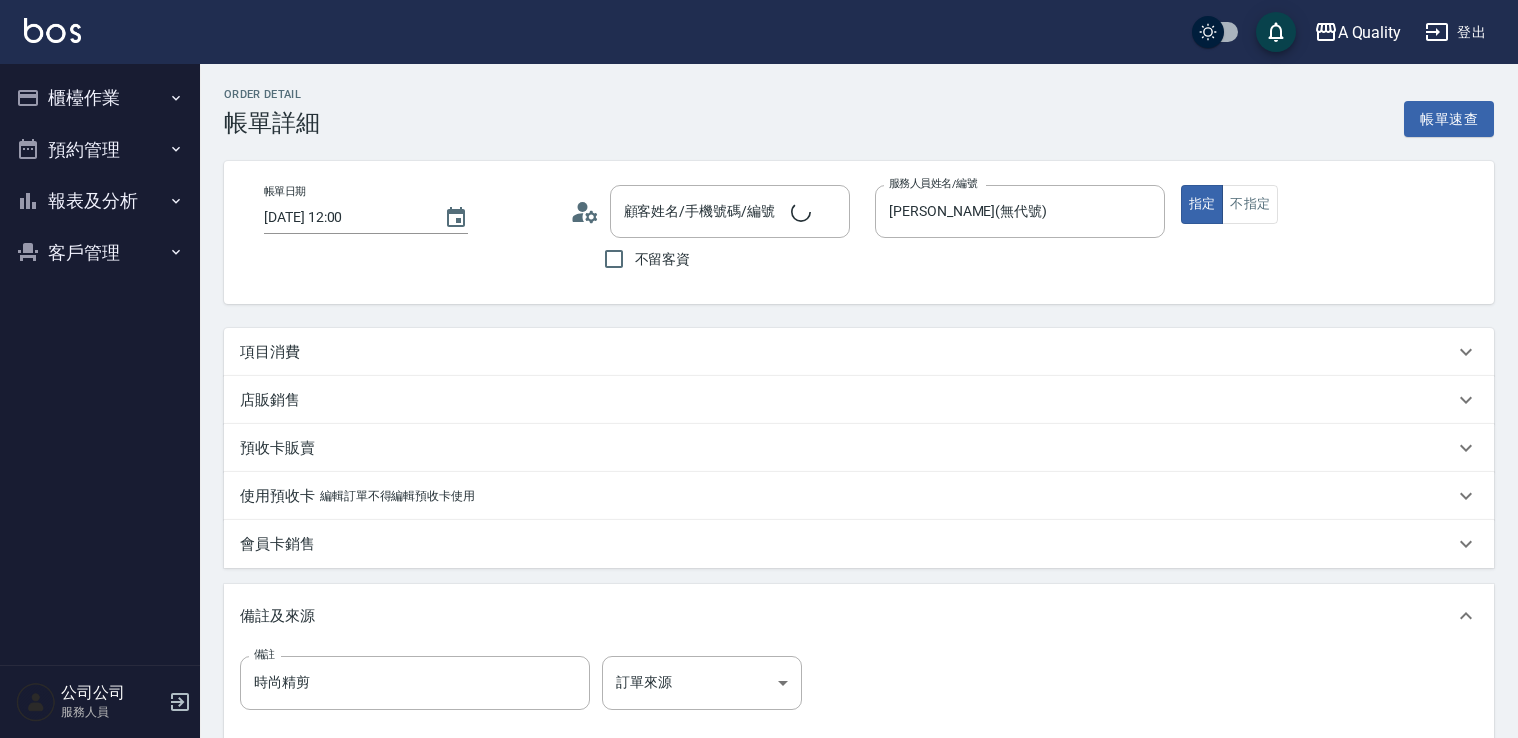 type on "[PERSON_NAME]/0955698200/000216" 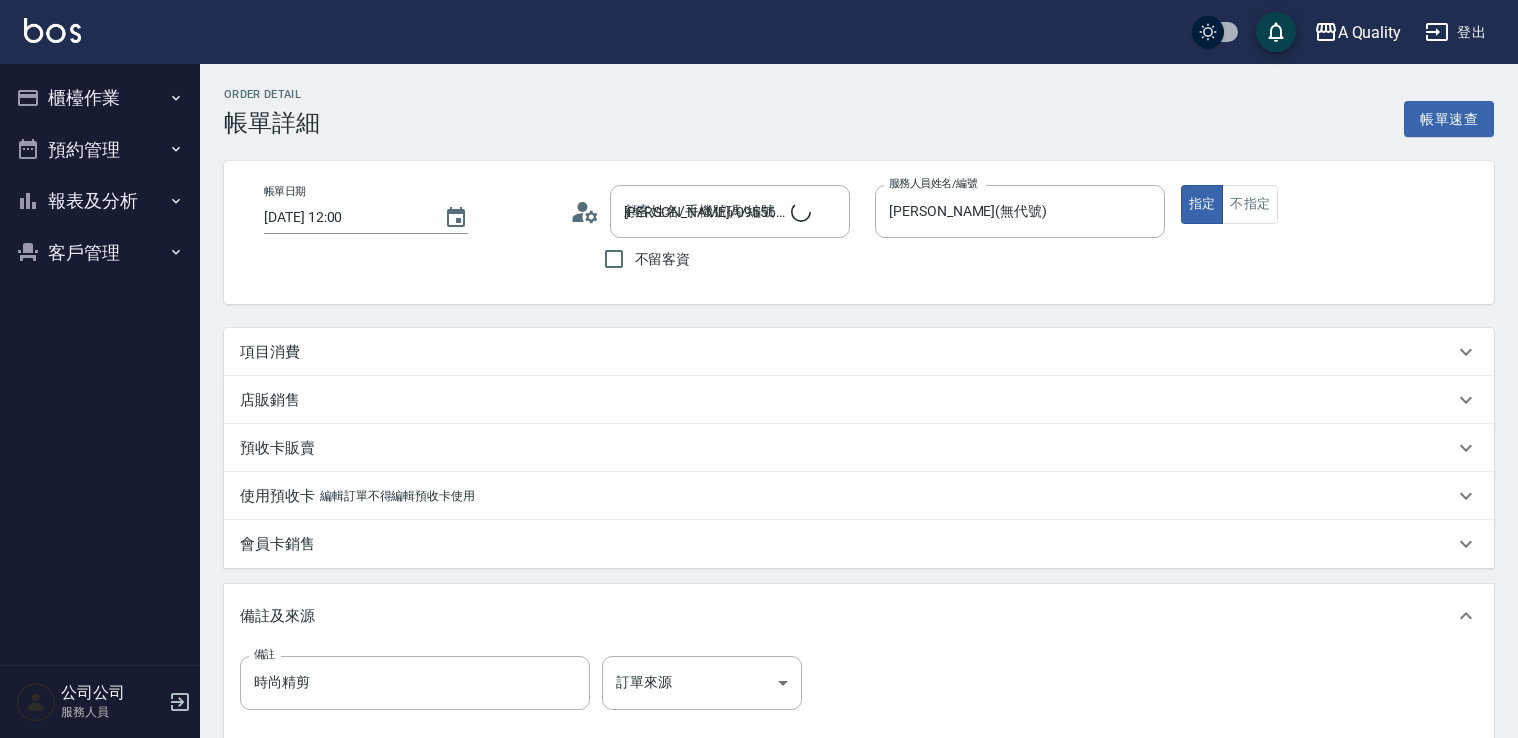 scroll, scrollTop: 0, scrollLeft: 0, axis: both 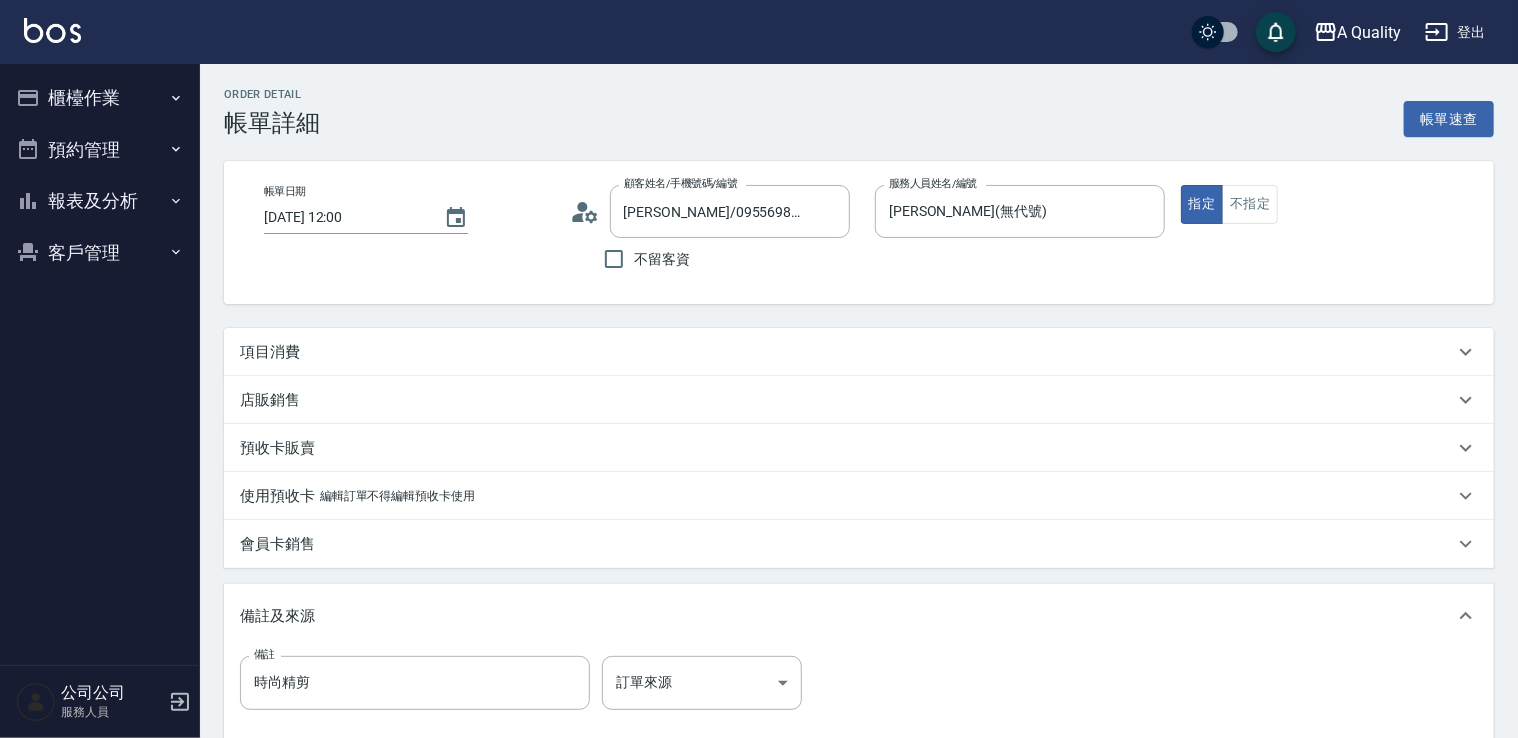 click on "項目消費" at bounding box center [847, 352] 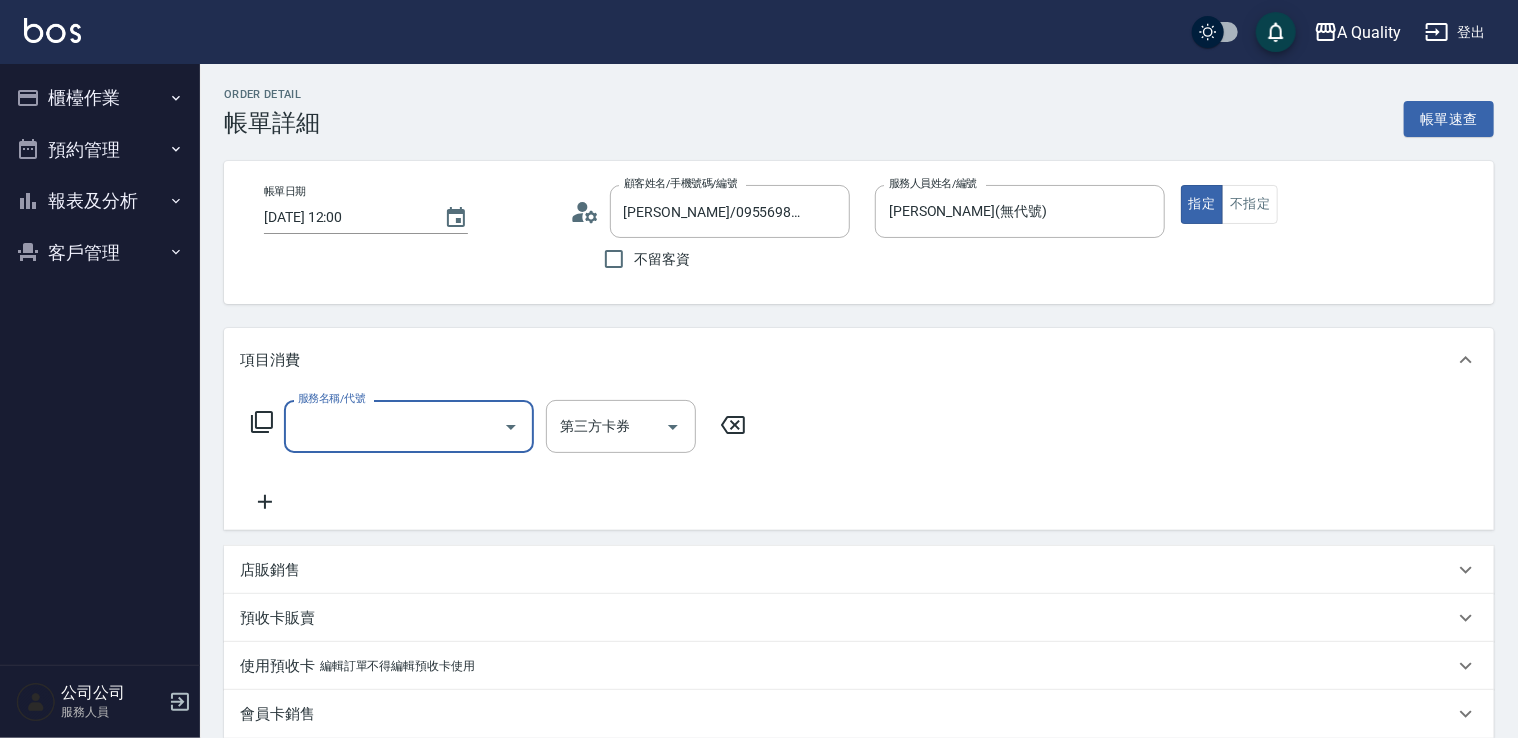scroll, scrollTop: 0, scrollLeft: 0, axis: both 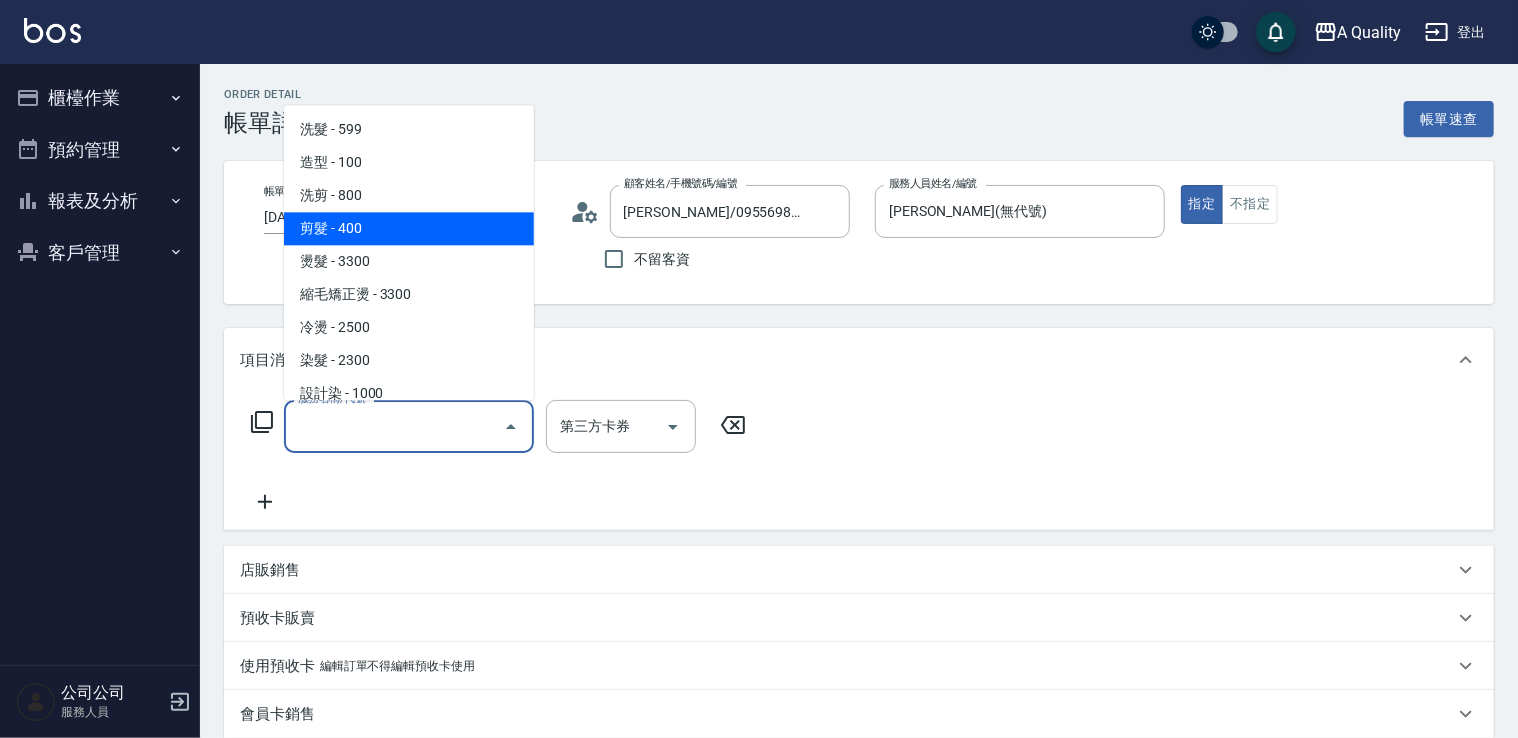 drag, startPoint x: 327, startPoint y: 230, endPoint x: 469, endPoint y: 215, distance: 142.79005 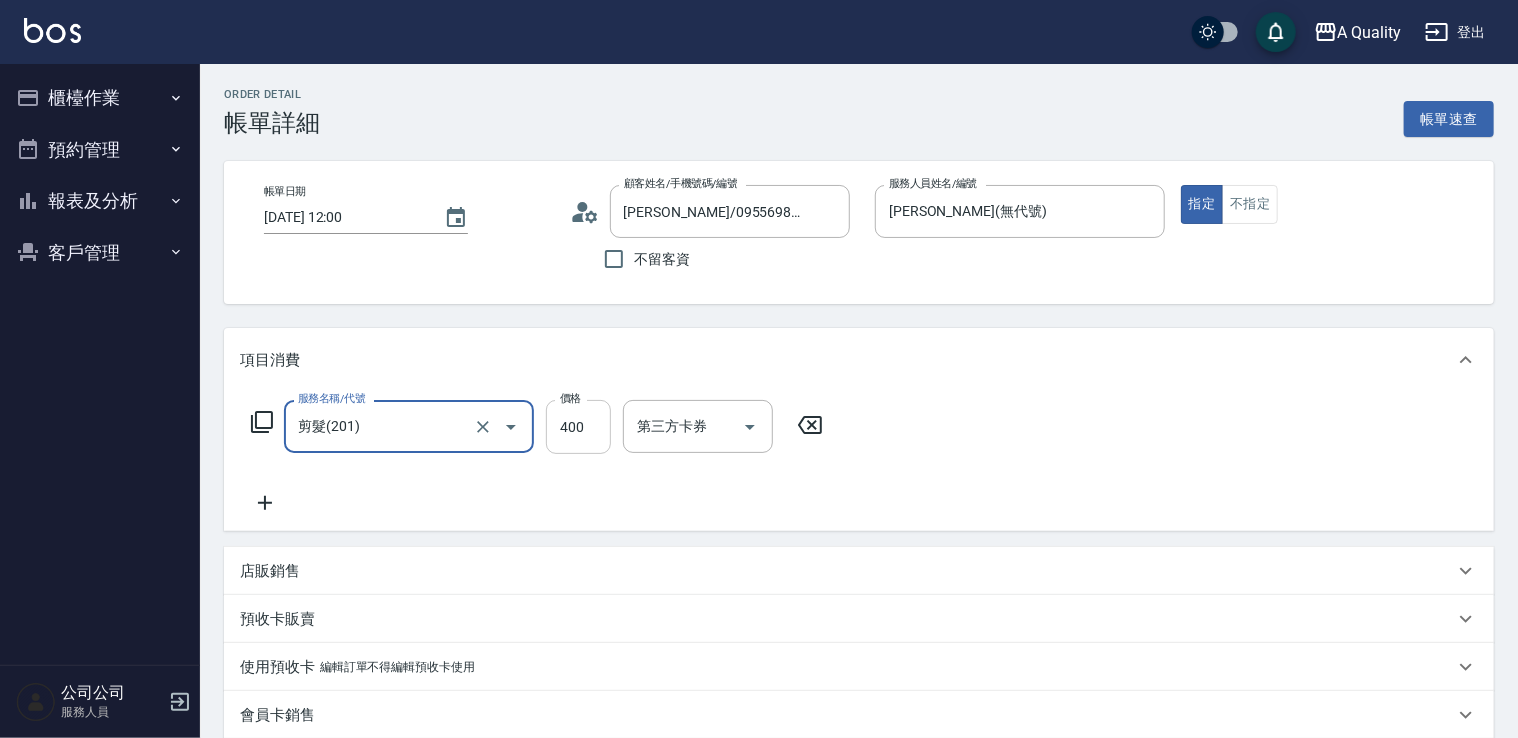 click on "400" at bounding box center [578, 427] 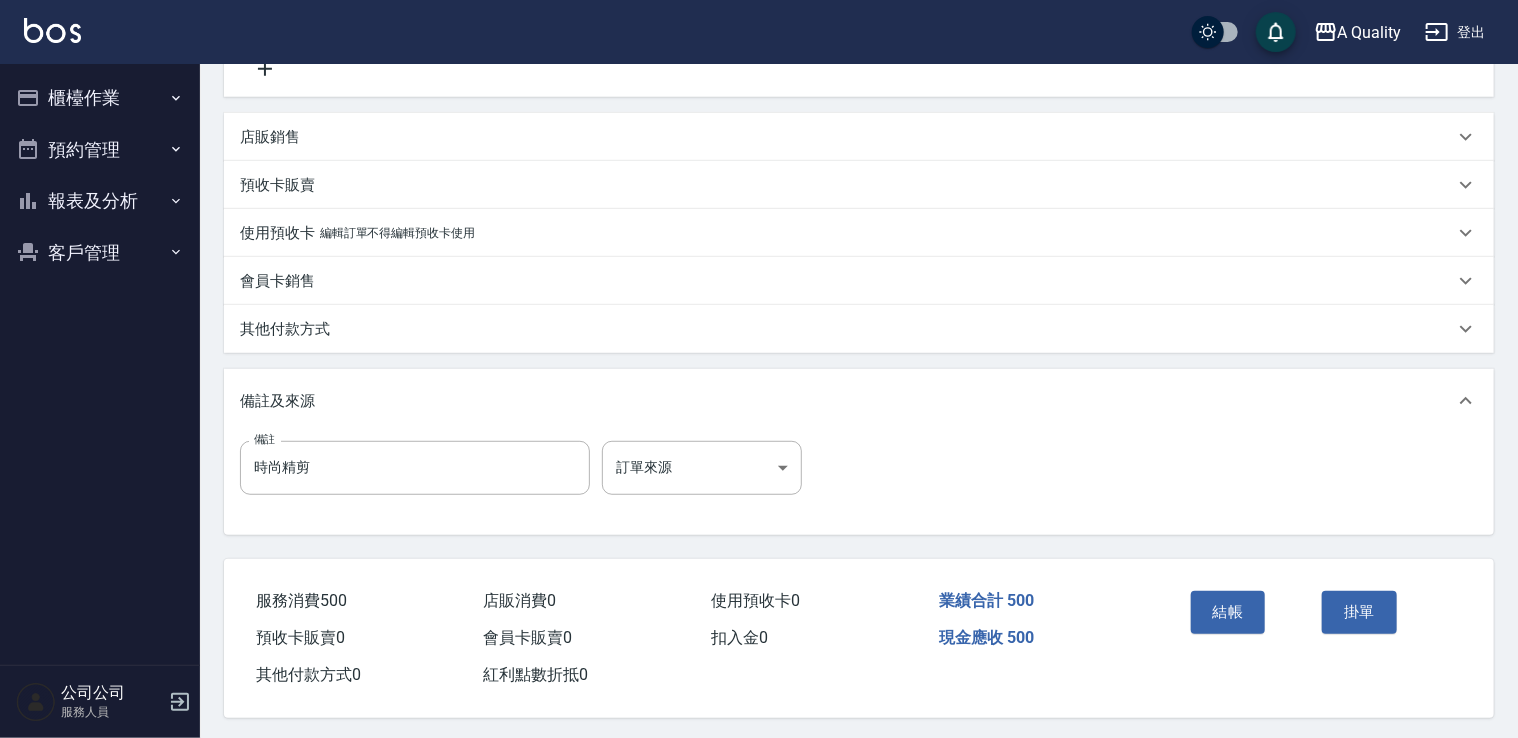 scroll, scrollTop: 444, scrollLeft: 0, axis: vertical 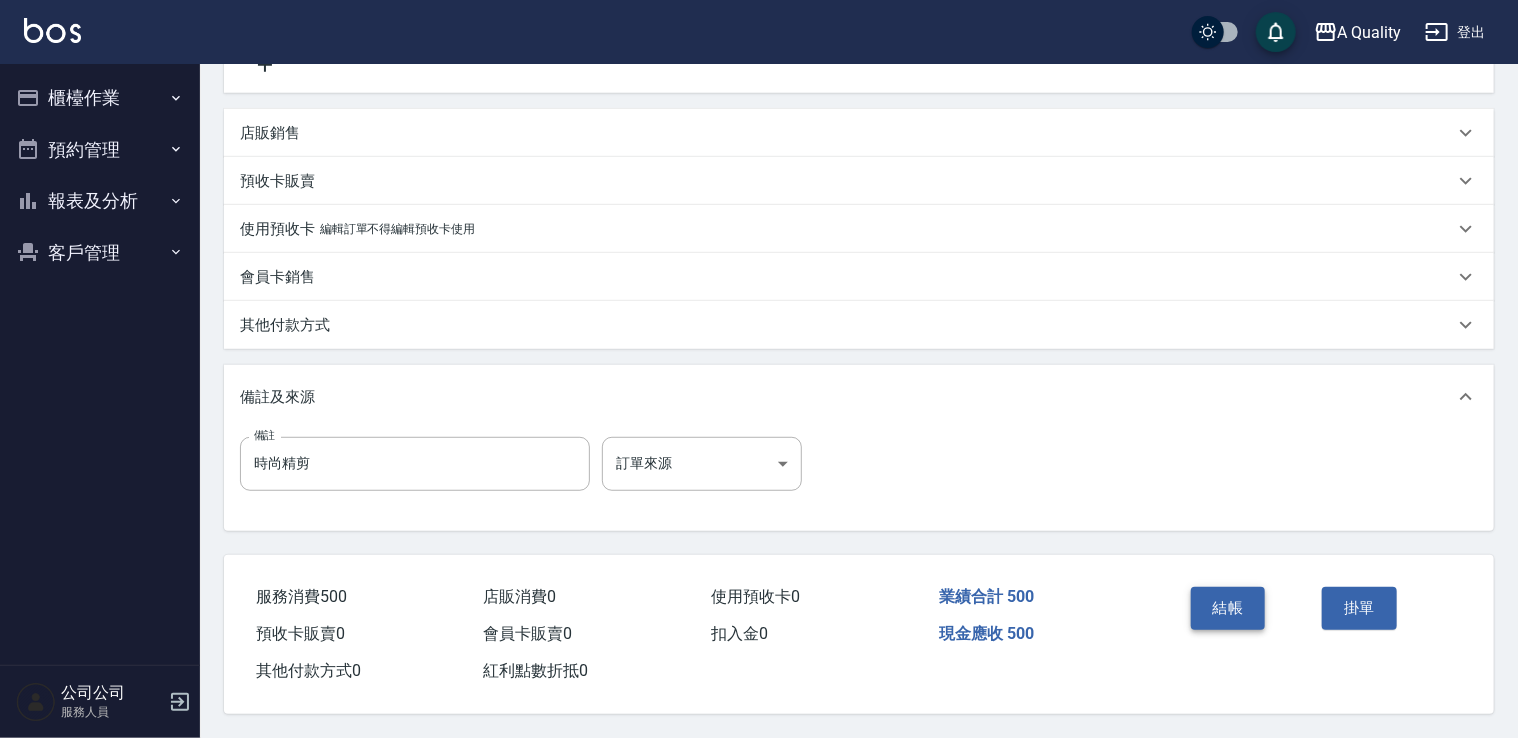 type on "500" 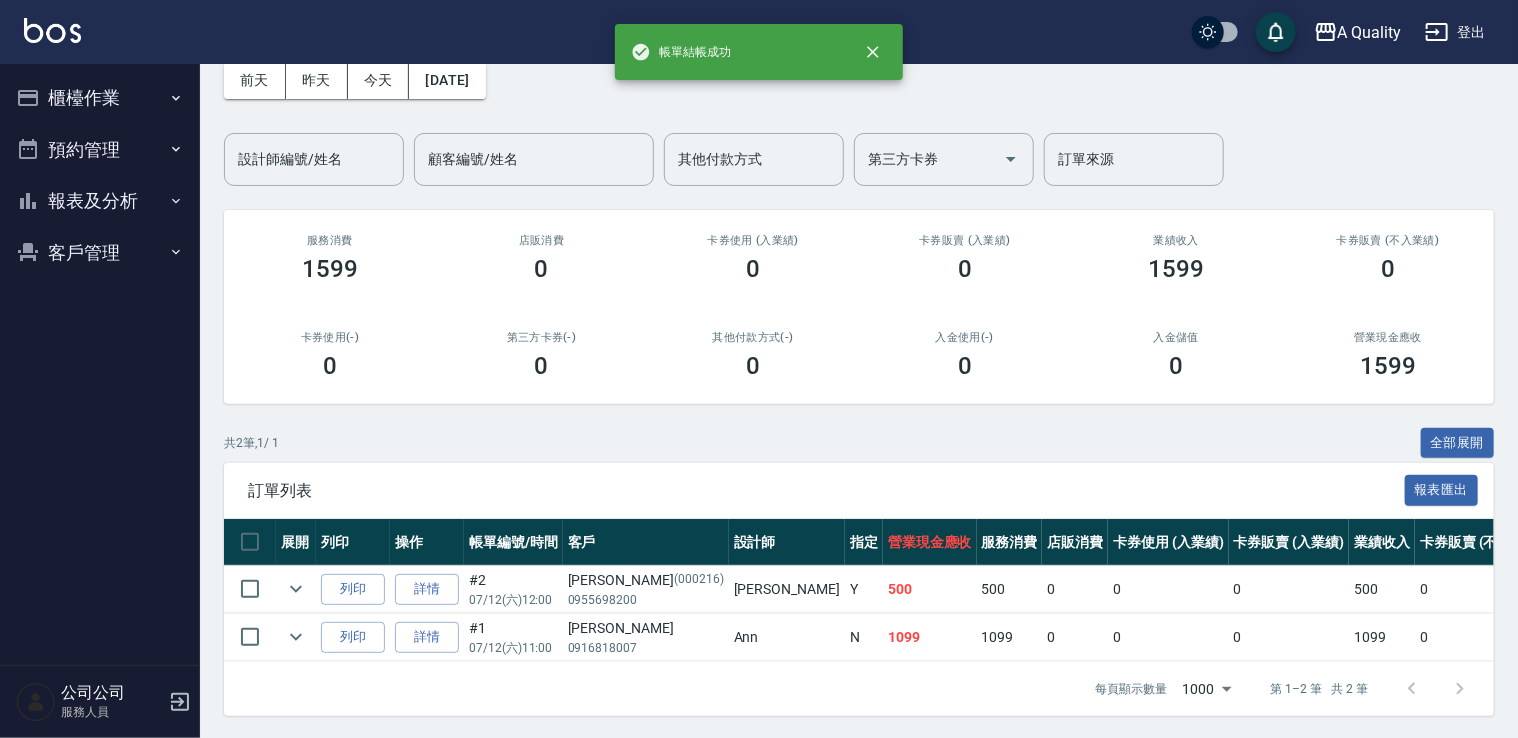 scroll, scrollTop: 100, scrollLeft: 0, axis: vertical 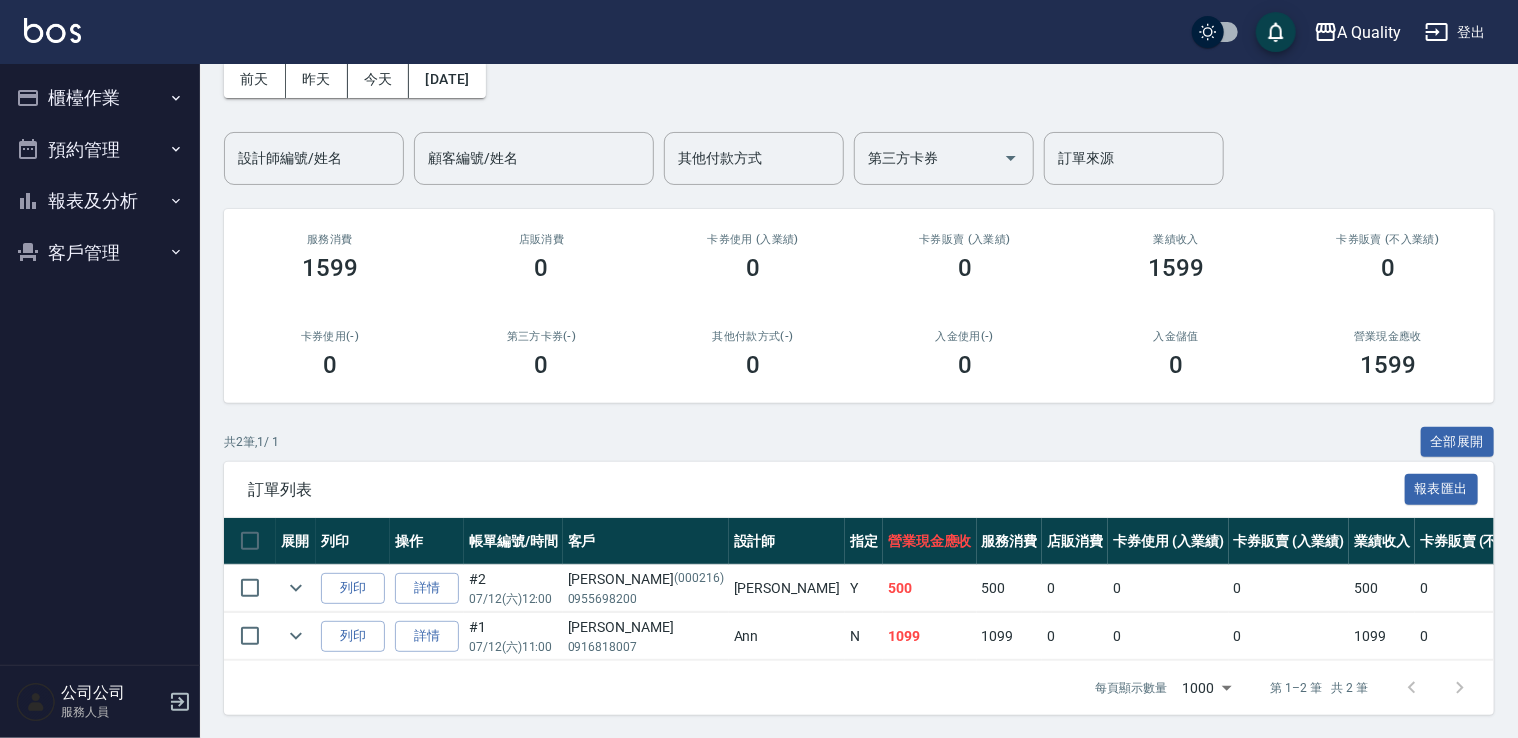 drag, startPoint x: 130, startPoint y: 155, endPoint x: 125, endPoint y: 172, distance: 17.720045 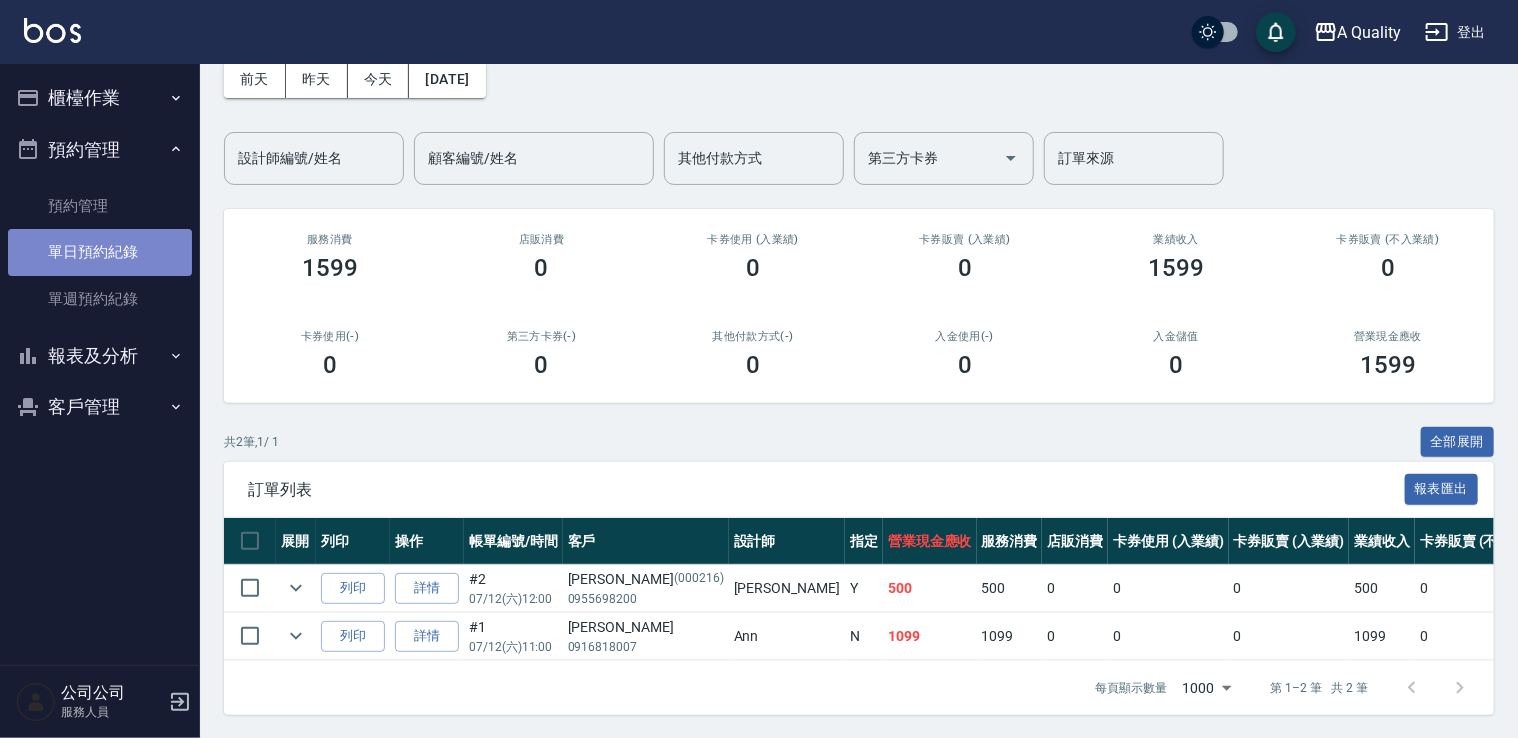click on "單日預約紀錄" at bounding box center [100, 252] 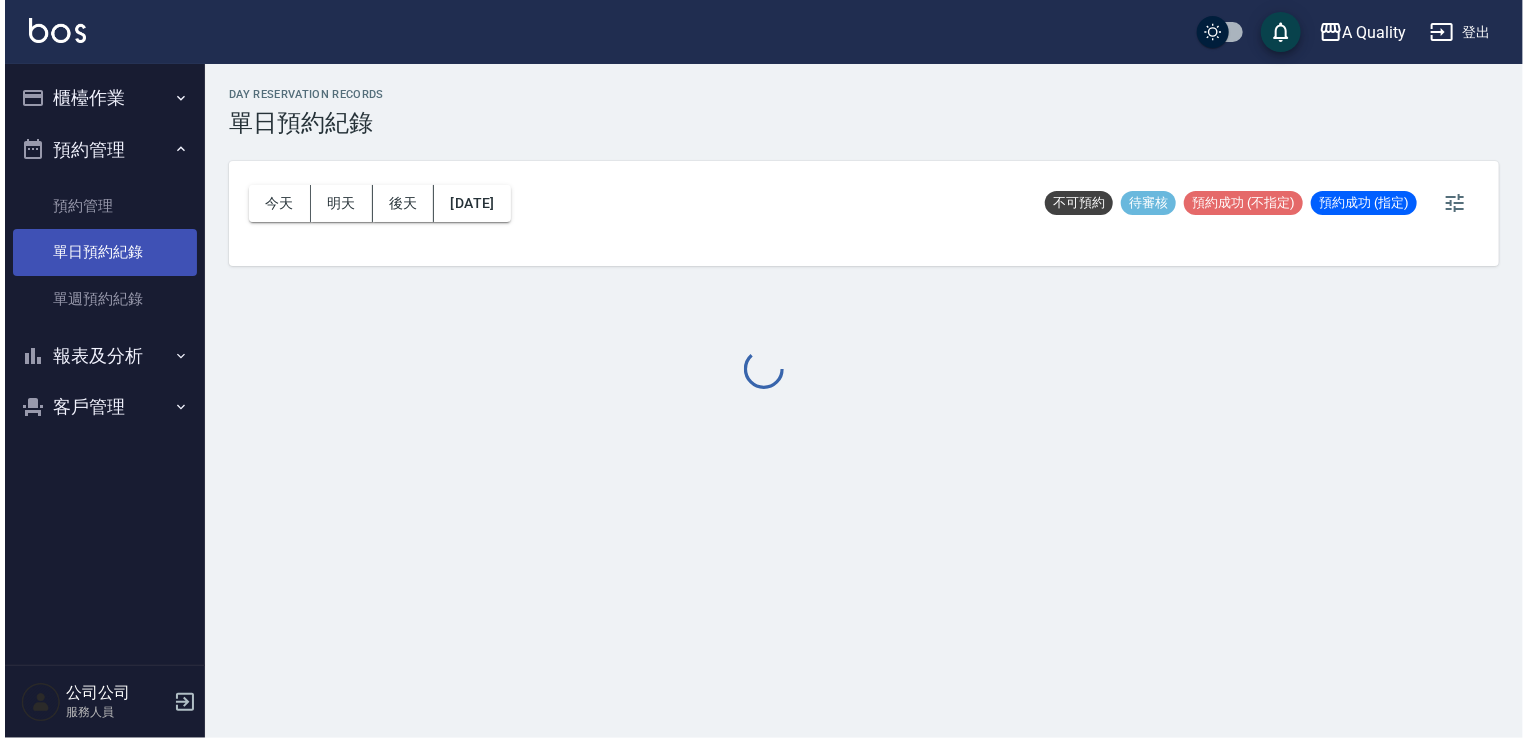 scroll, scrollTop: 0, scrollLeft: 0, axis: both 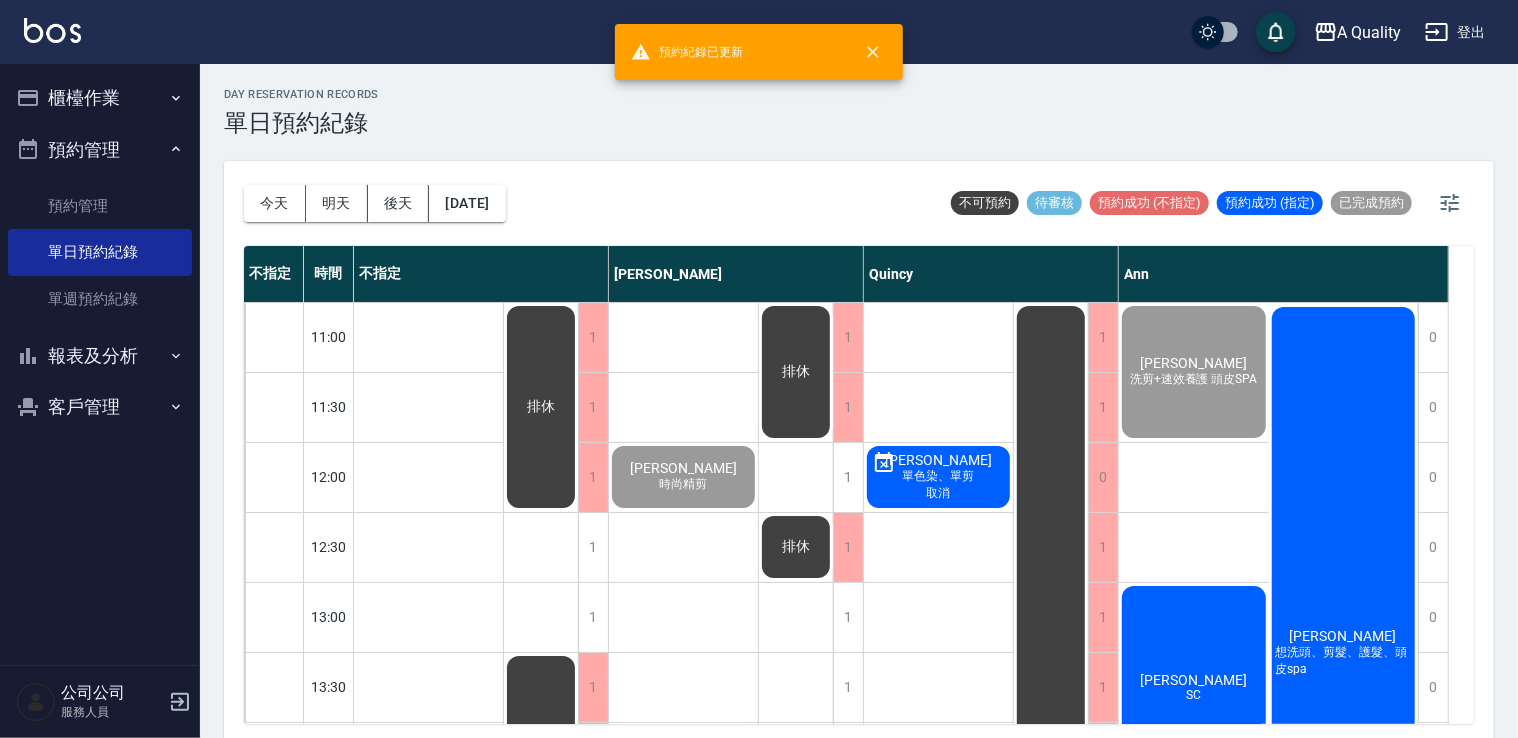 click on "[PERSON_NAME] 想洗頭、剪髮、護髮、頭皮spa" at bounding box center [1344, 653] 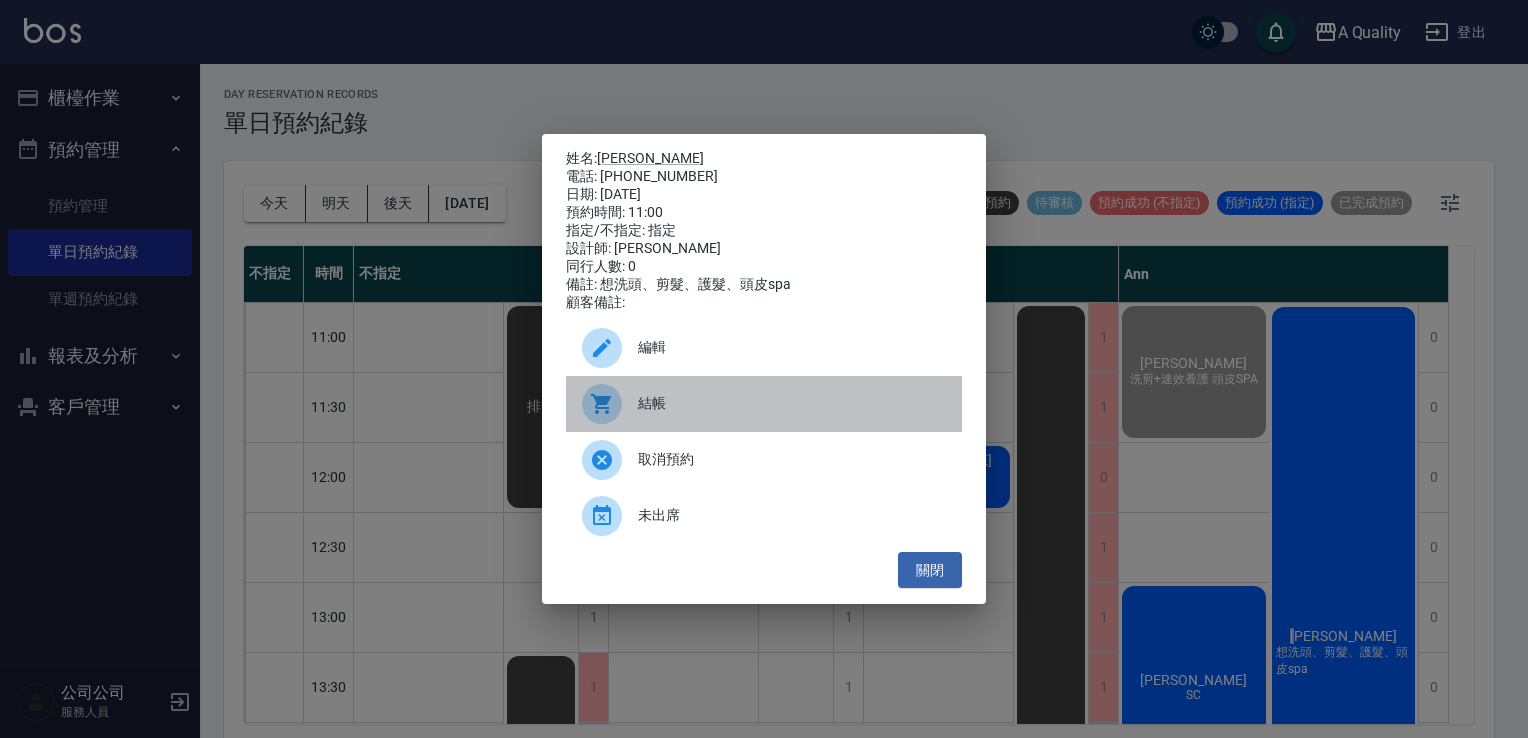 click on "結帳" at bounding box center (792, 403) 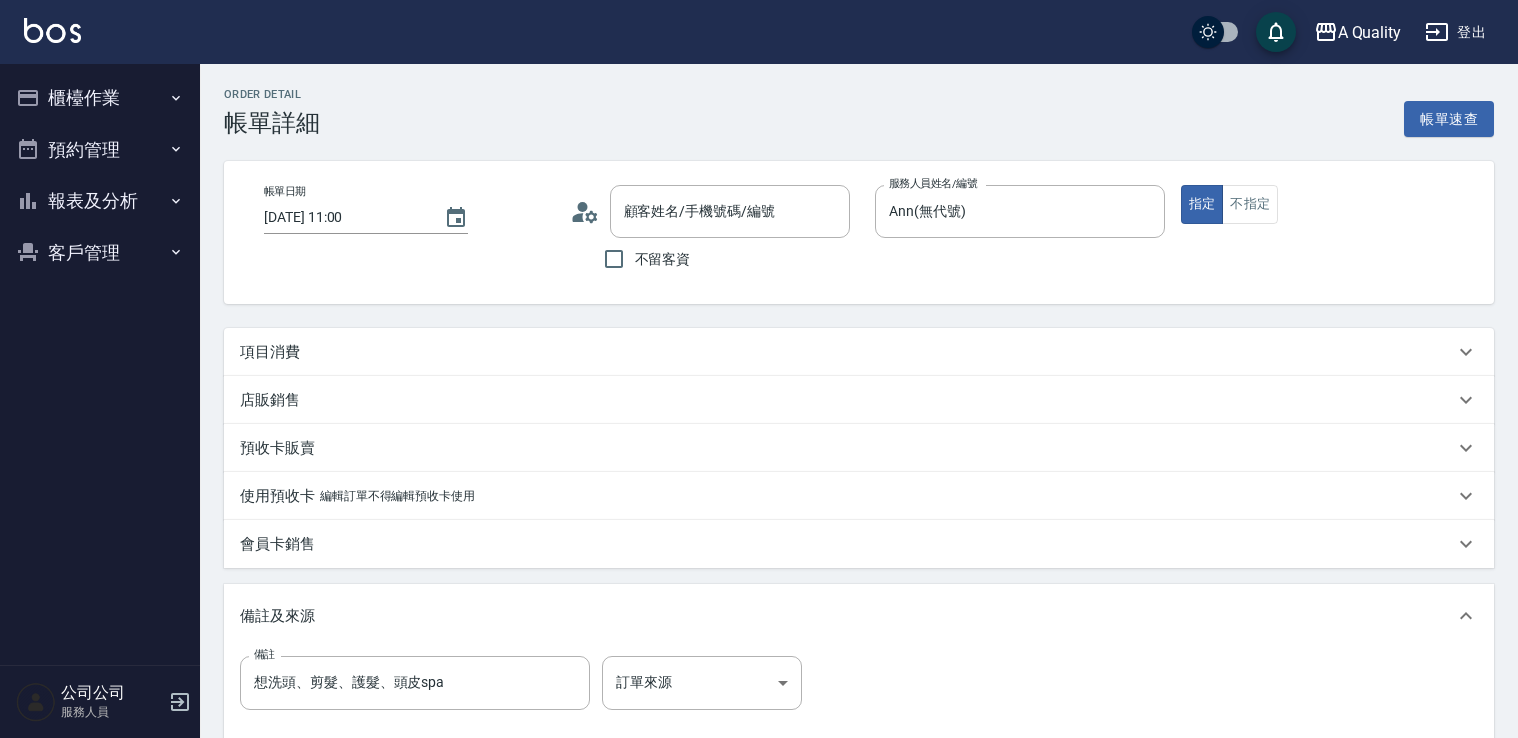 scroll, scrollTop: 0, scrollLeft: 0, axis: both 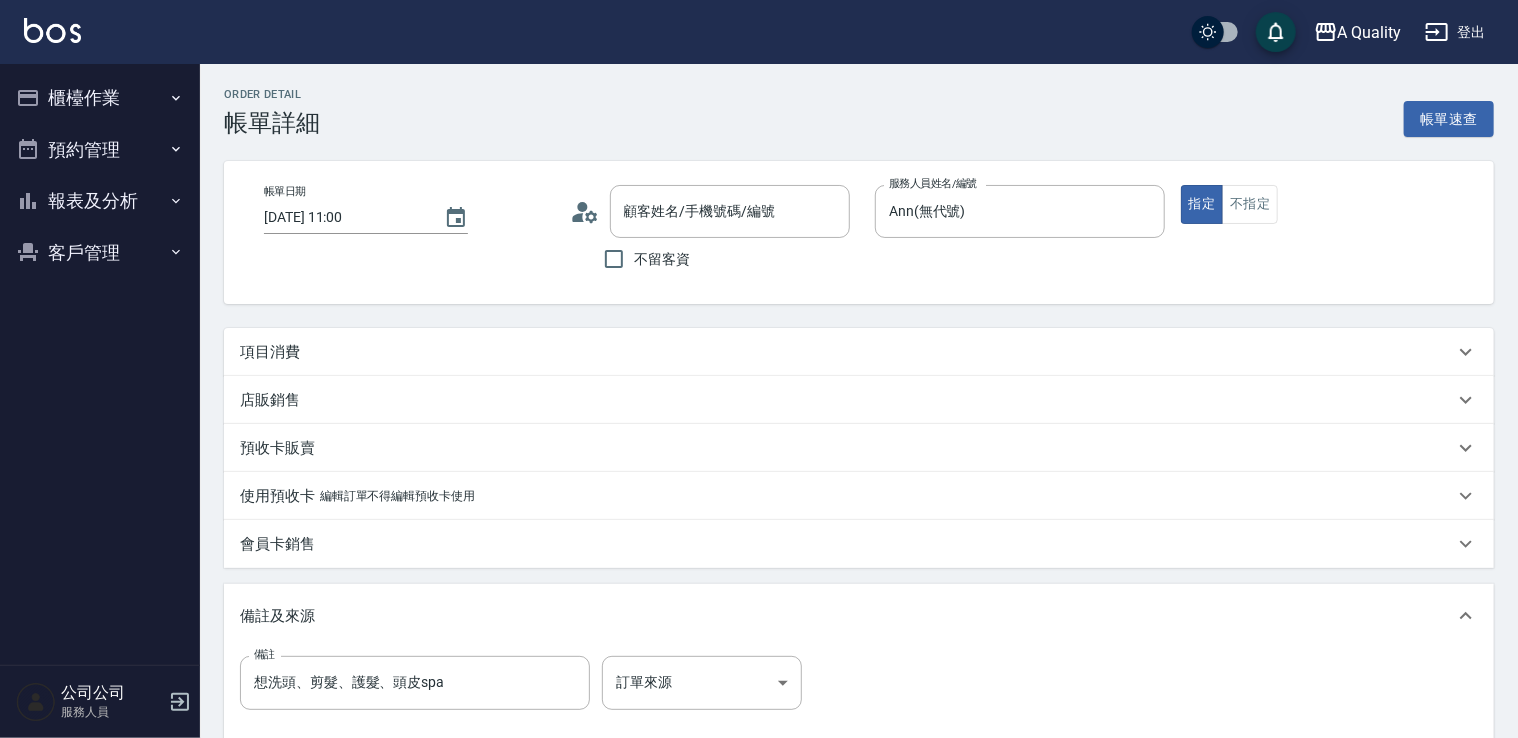 type on "林湘芸/0956516598/" 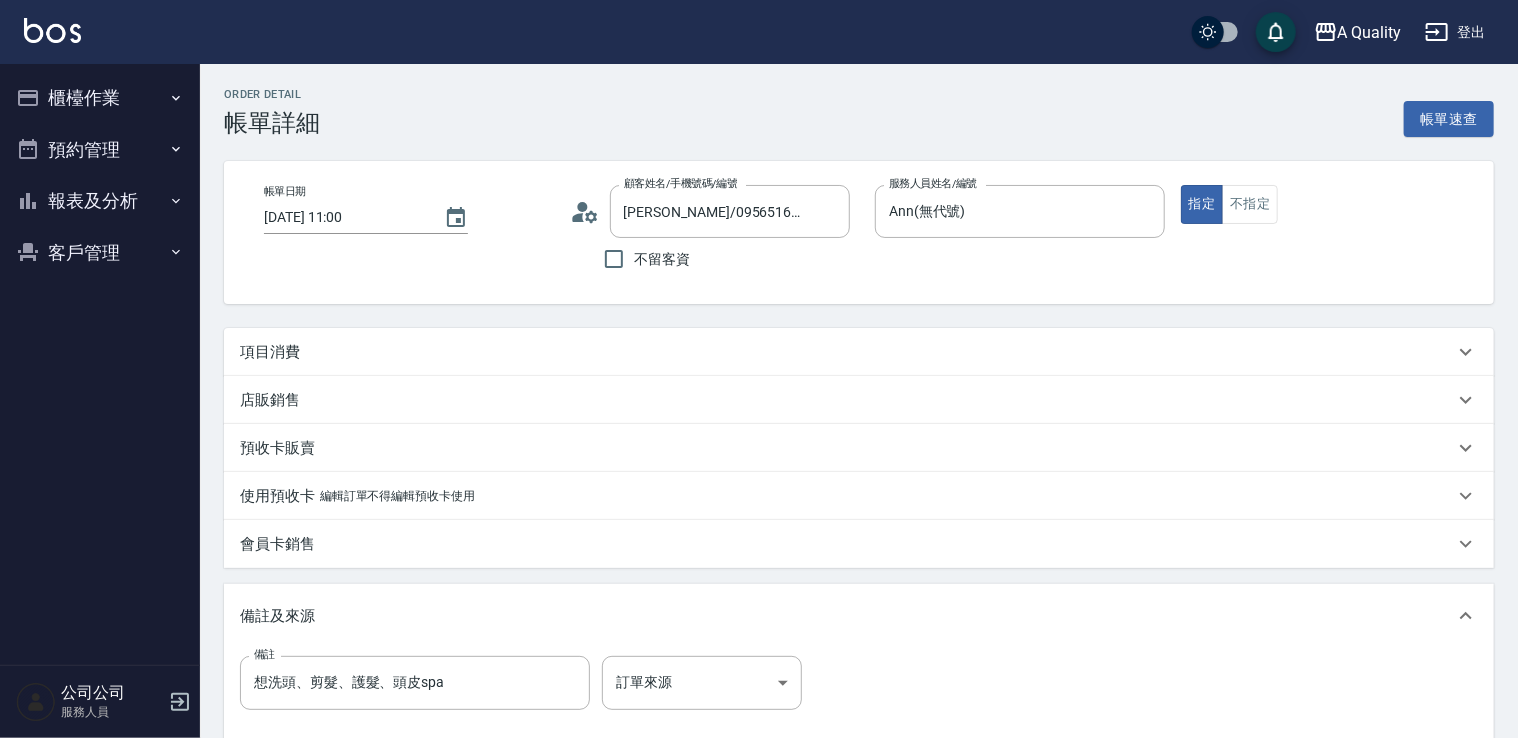 click on "項目消費" at bounding box center [847, 352] 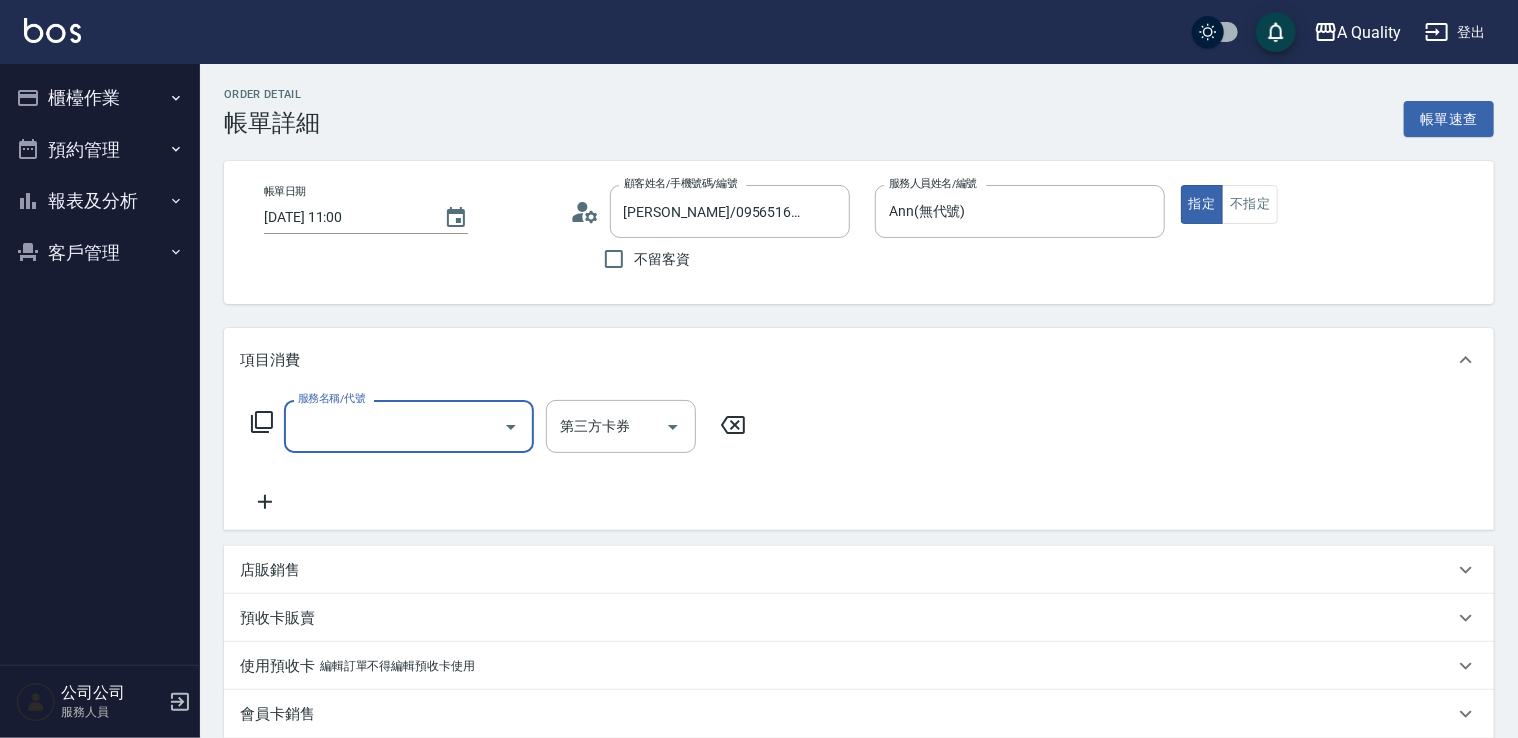 scroll, scrollTop: 0, scrollLeft: 0, axis: both 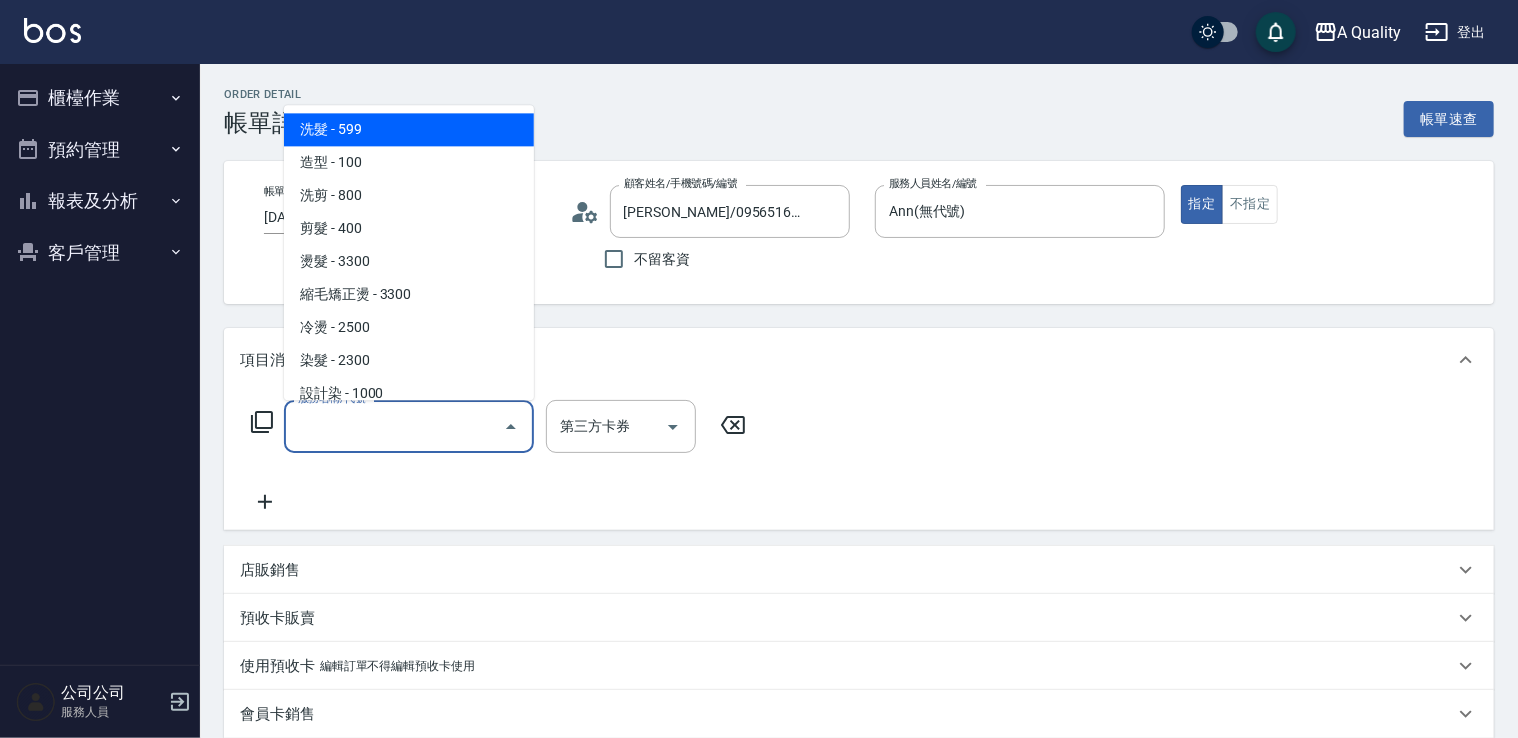 click on "服務名稱/代號" at bounding box center (394, 426) 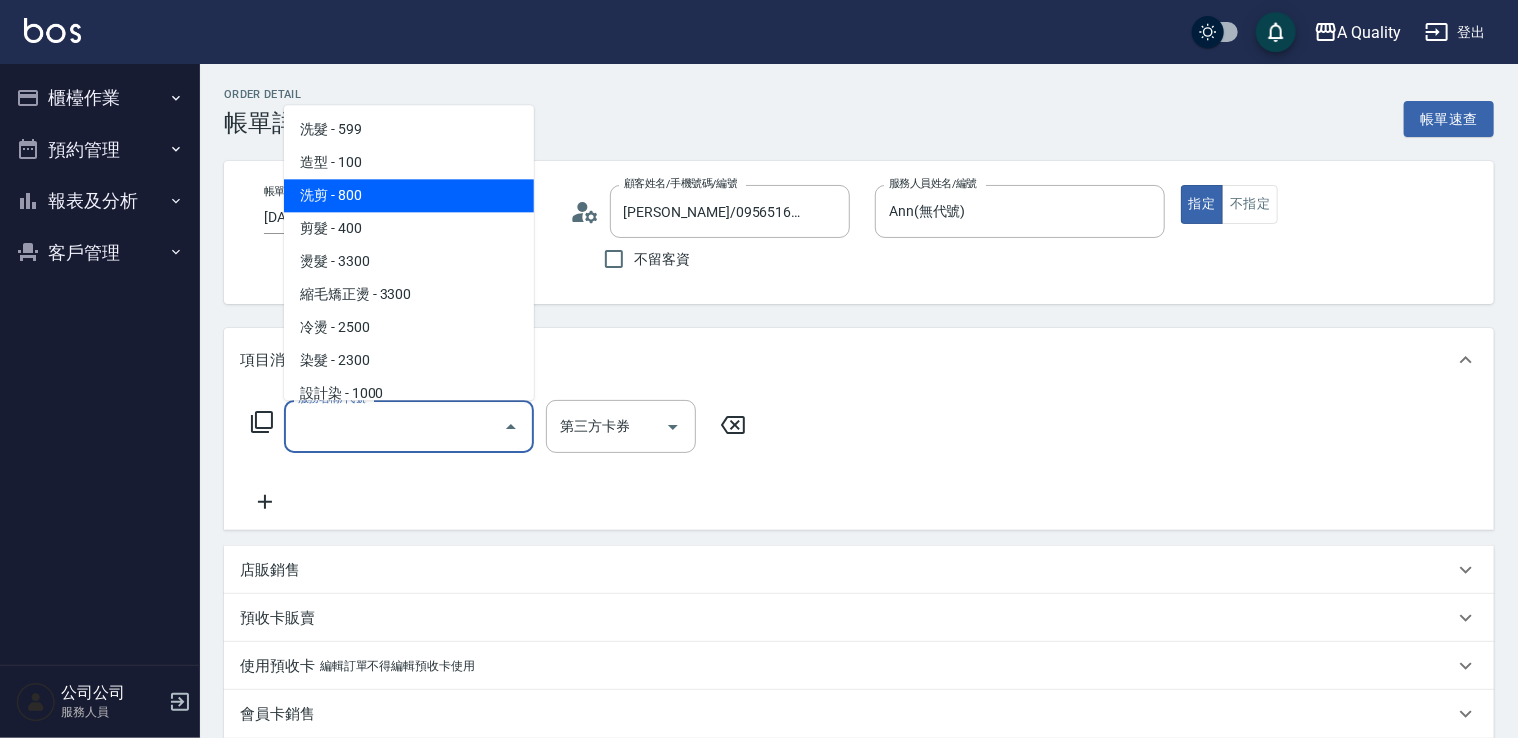 click on "洗剪 - 800" at bounding box center (409, 195) 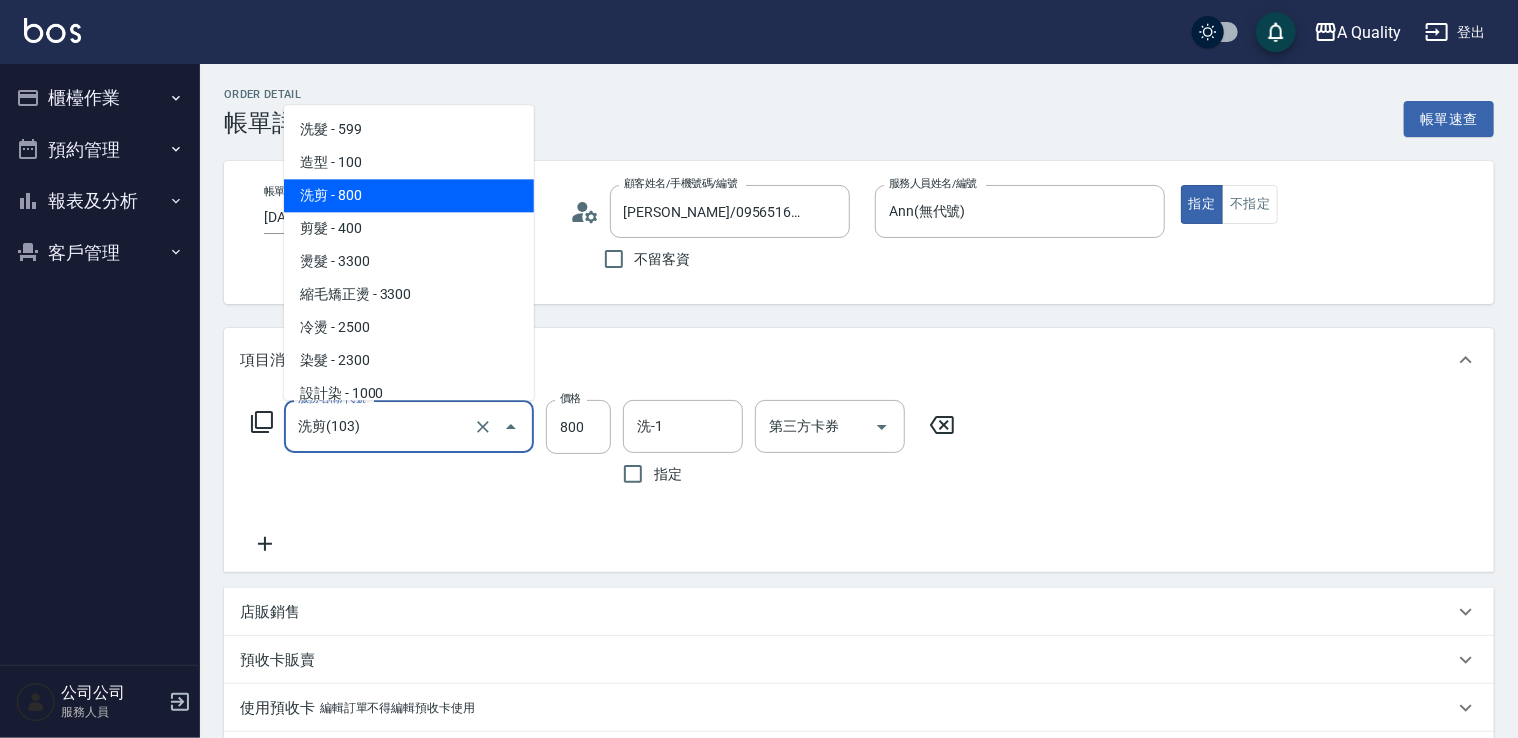 drag, startPoint x: 312, startPoint y: 413, endPoint x: 306, endPoint y: 341, distance: 72.249565 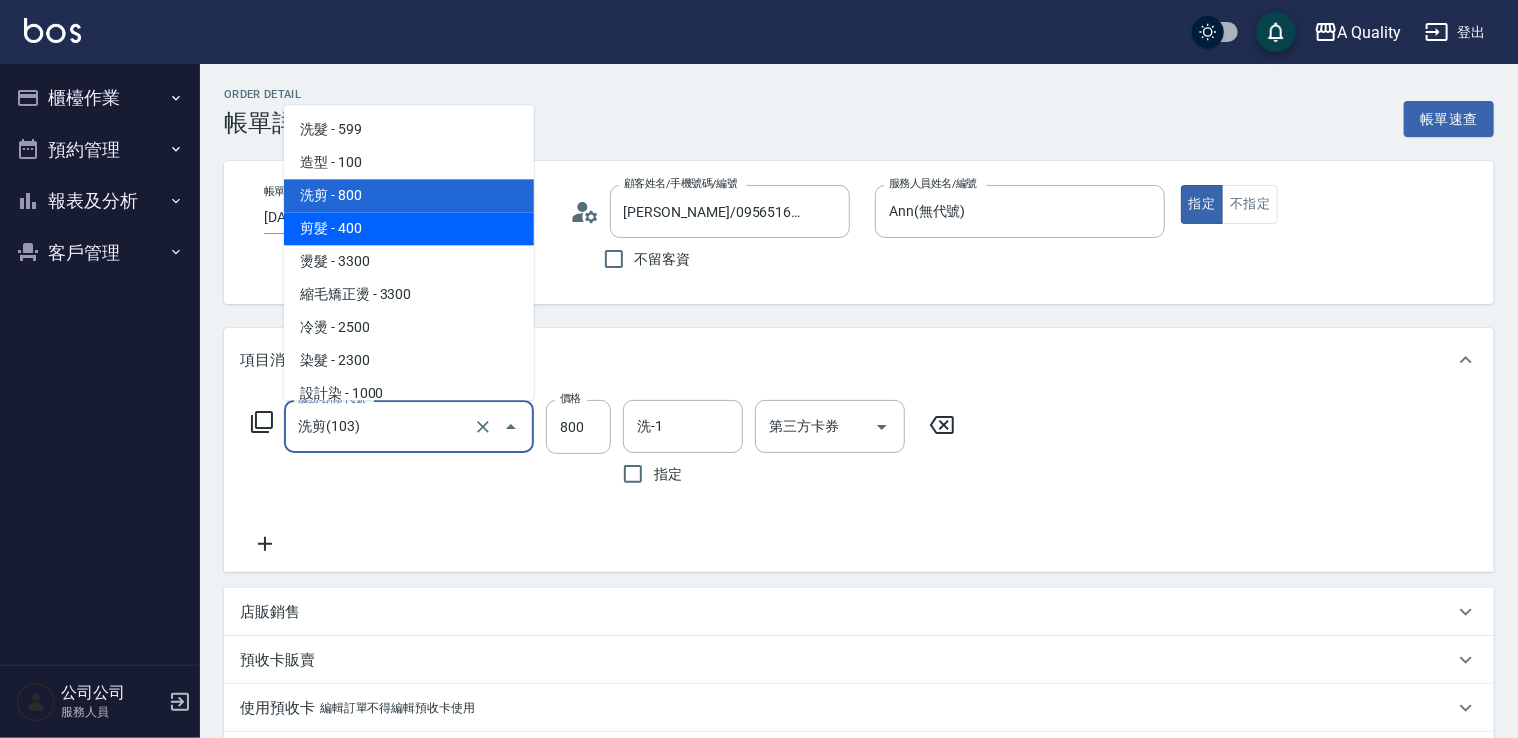 click on "剪髮 - 400" at bounding box center [409, 228] 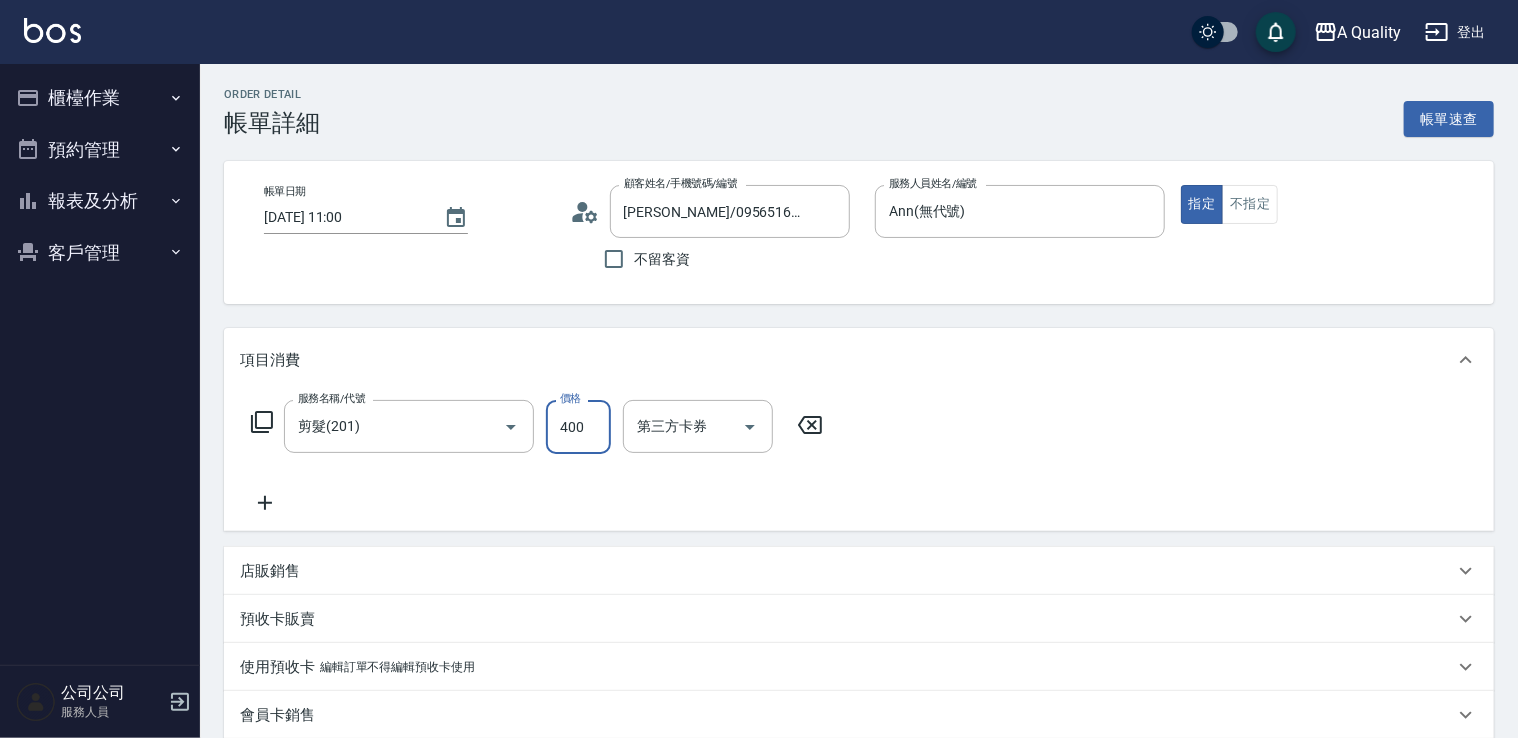 click on "400" at bounding box center (578, 427) 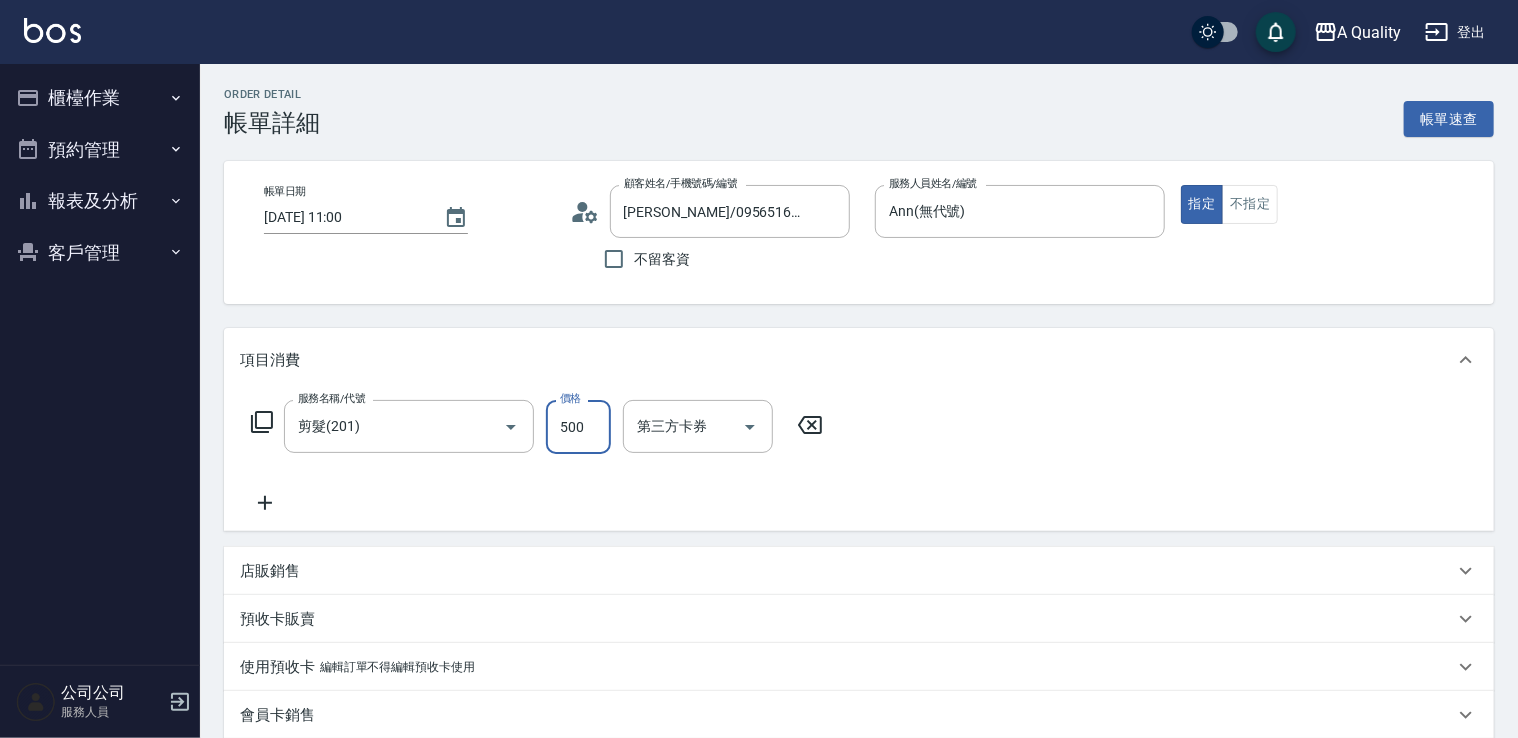 type on "500" 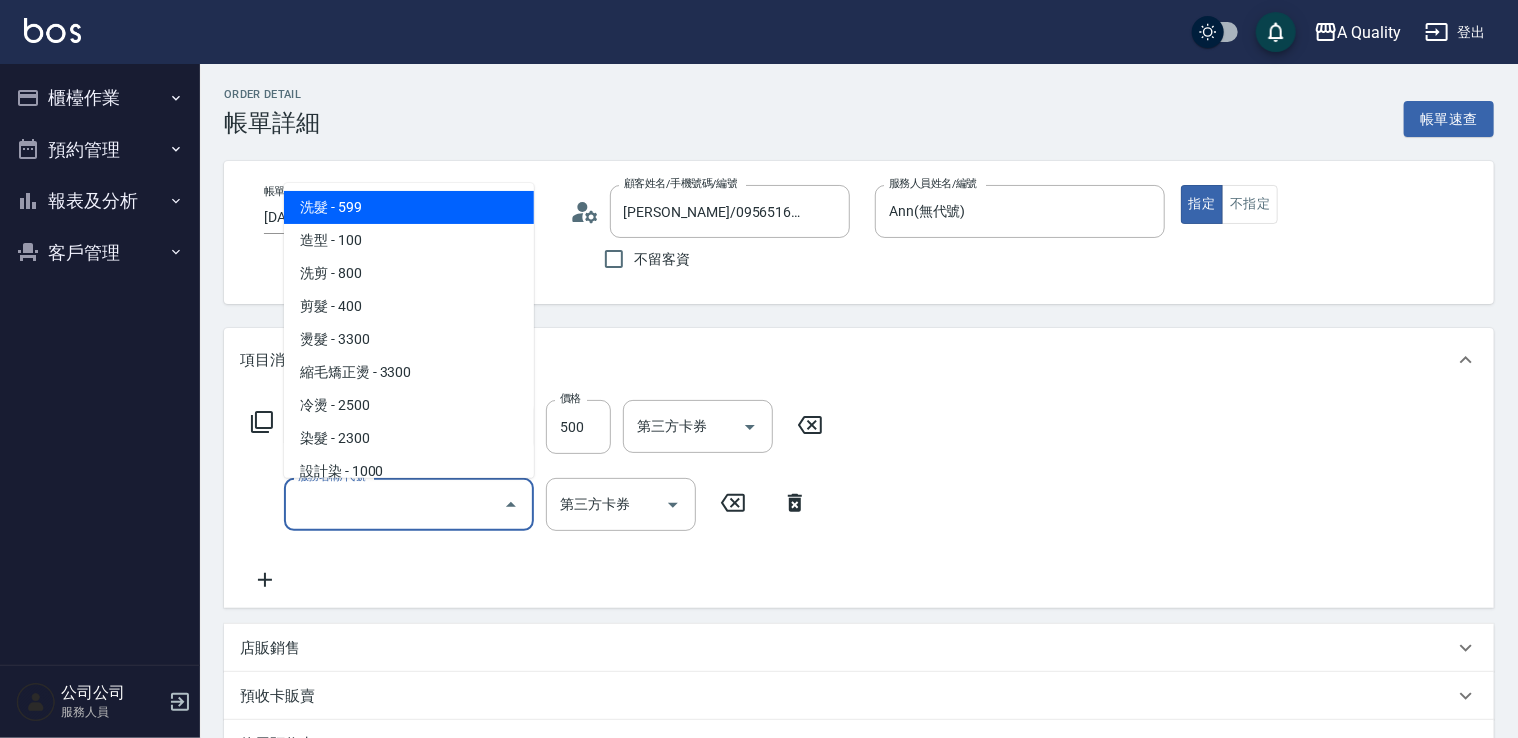 drag, startPoint x: 360, startPoint y: 518, endPoint x: 372, endPoint y: 446, distance: 72.99315 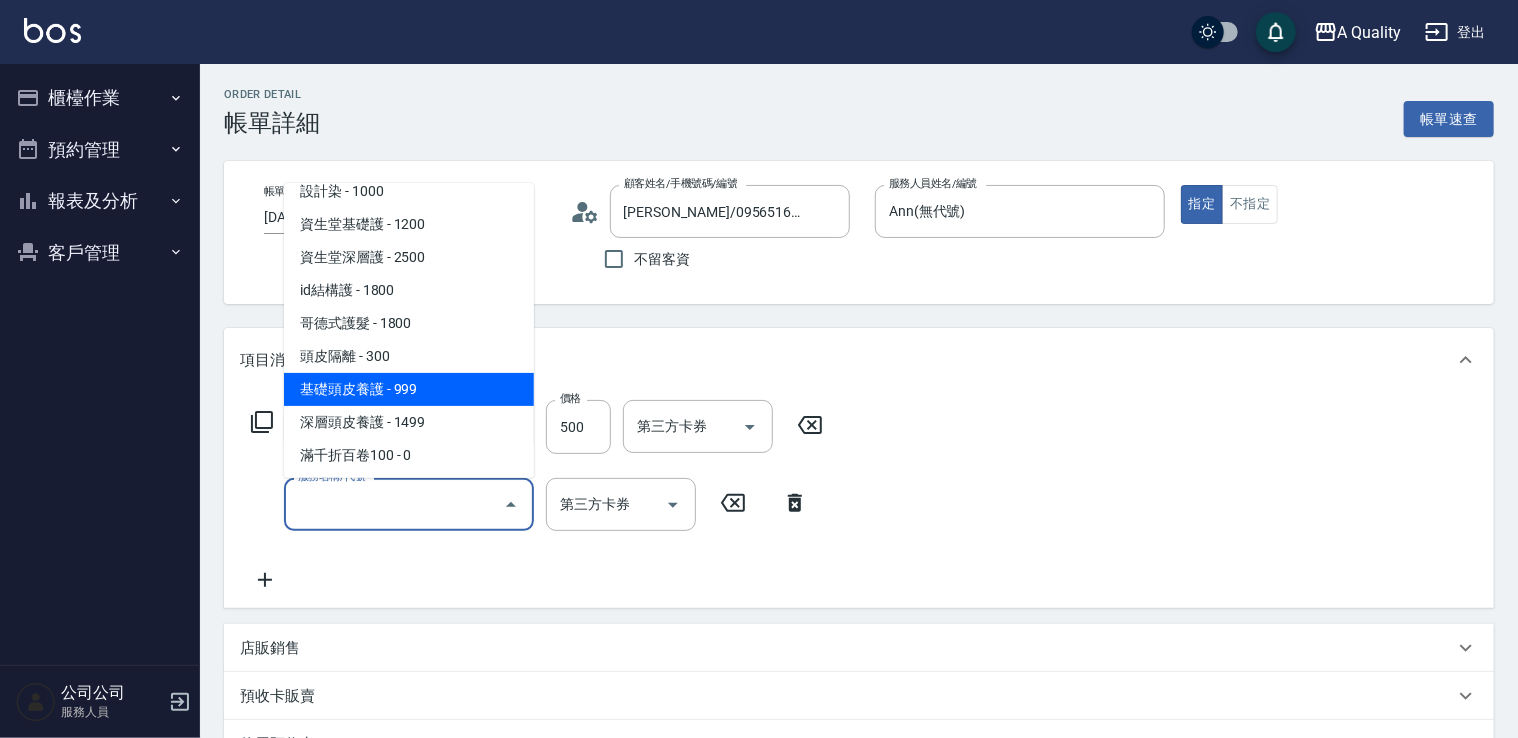 scroll, scrollTop: 281, scrollLeft: 0, axis: vertical 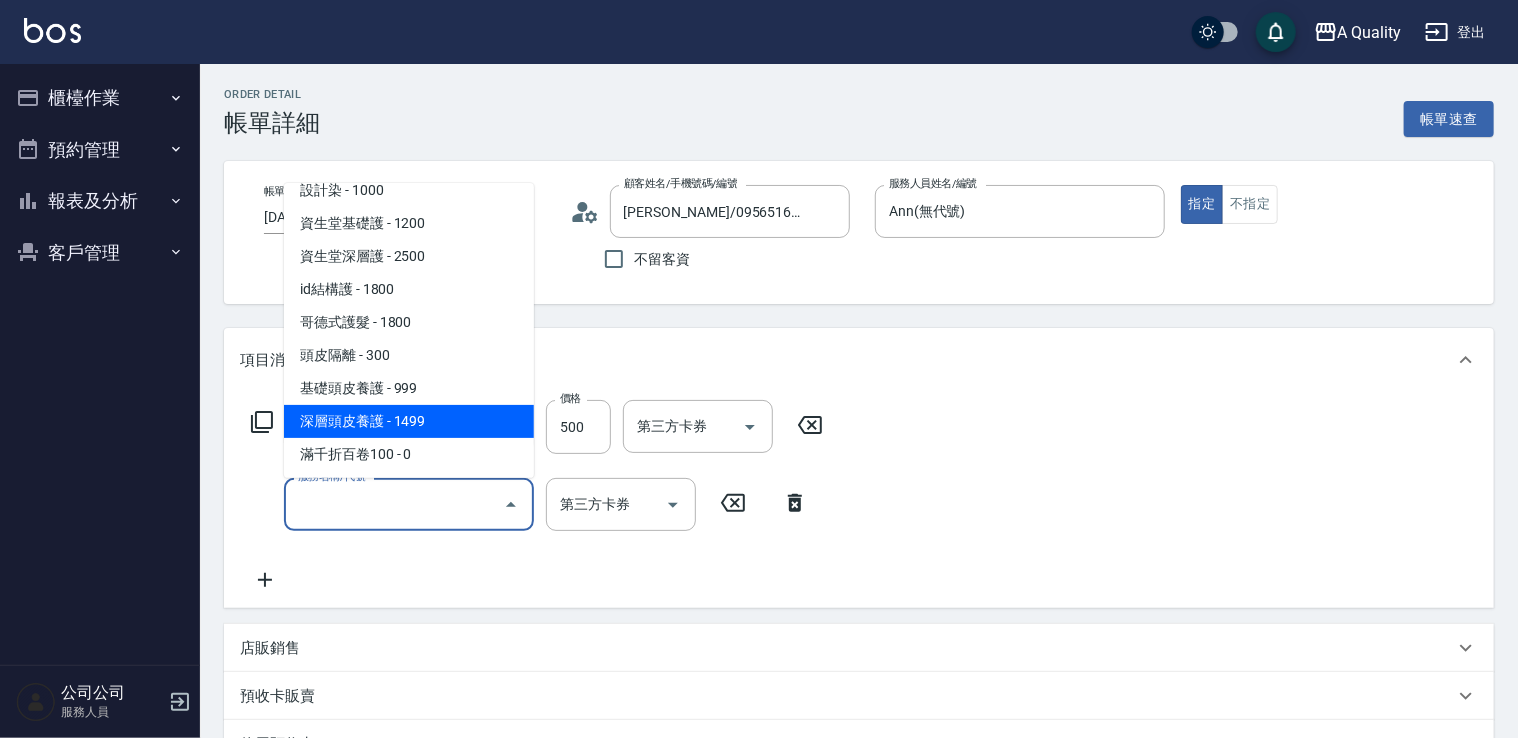 drag, startPoint x: 427, startPoint y: 425, endPoint x: 486, endPoint y: 418, distance: 59.413803 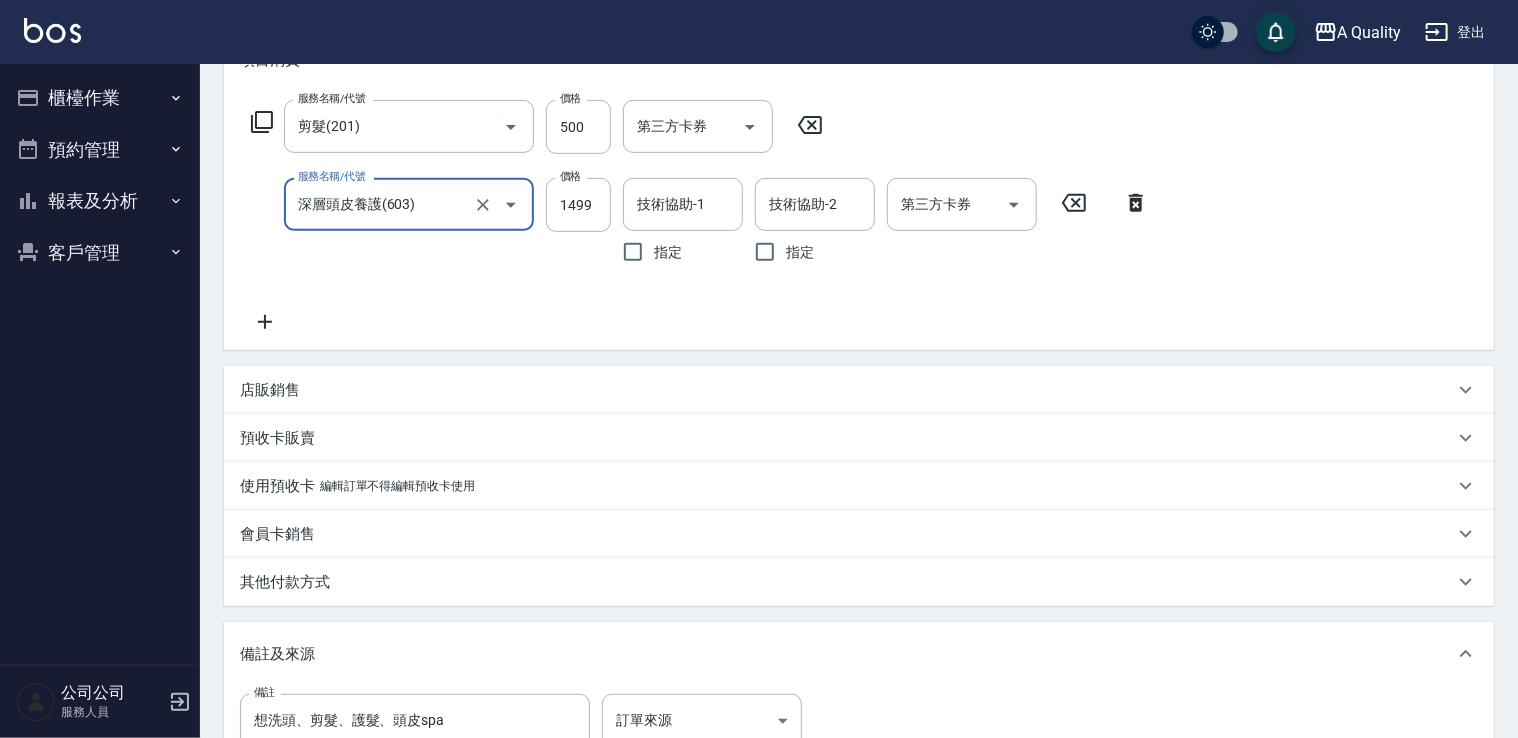 scroll, scrollTop: 564, scrollLeft: 0, axis: vertical 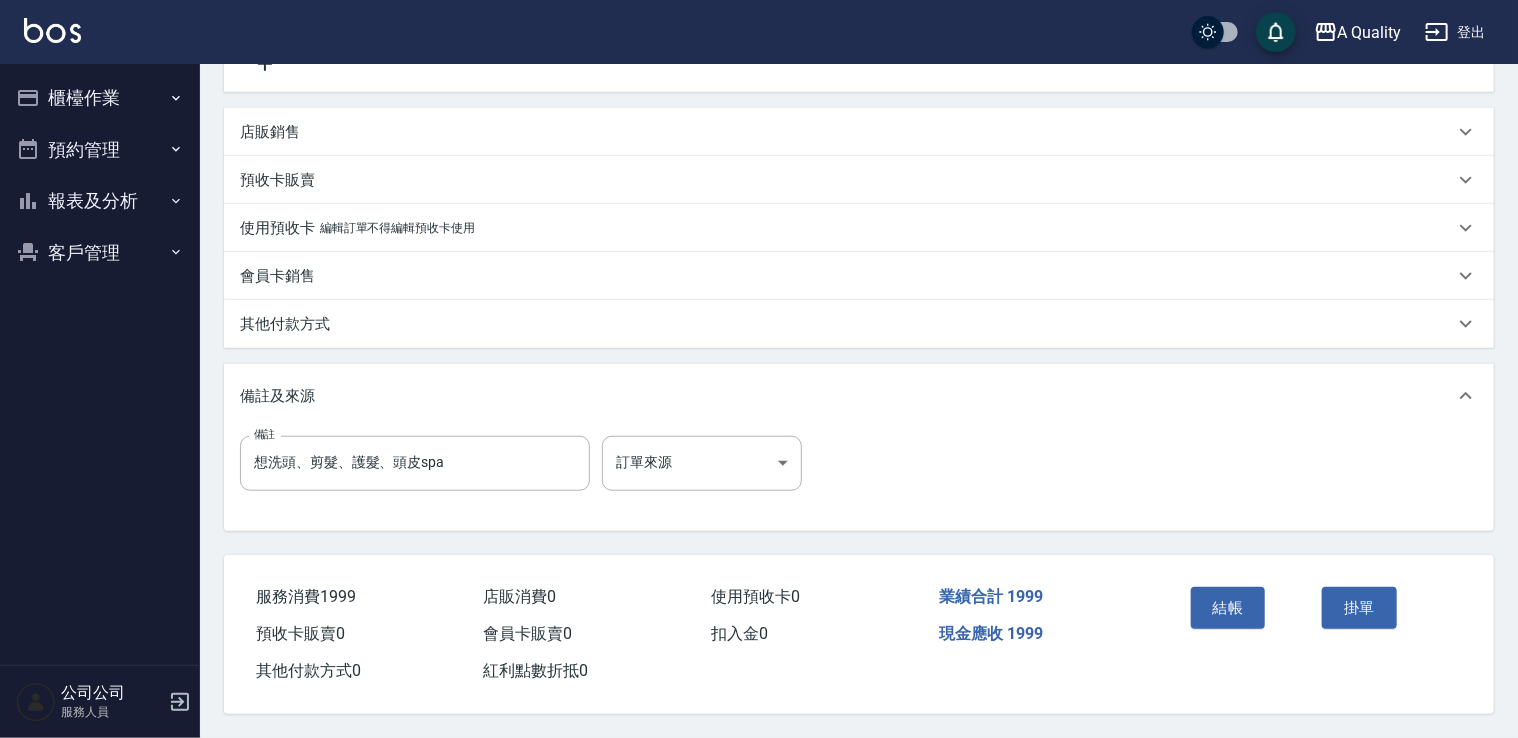 drag, startPoint x: 296, startPoint y: 325, endPoint x: 335, endPoint y: 406, distance: 89.89995 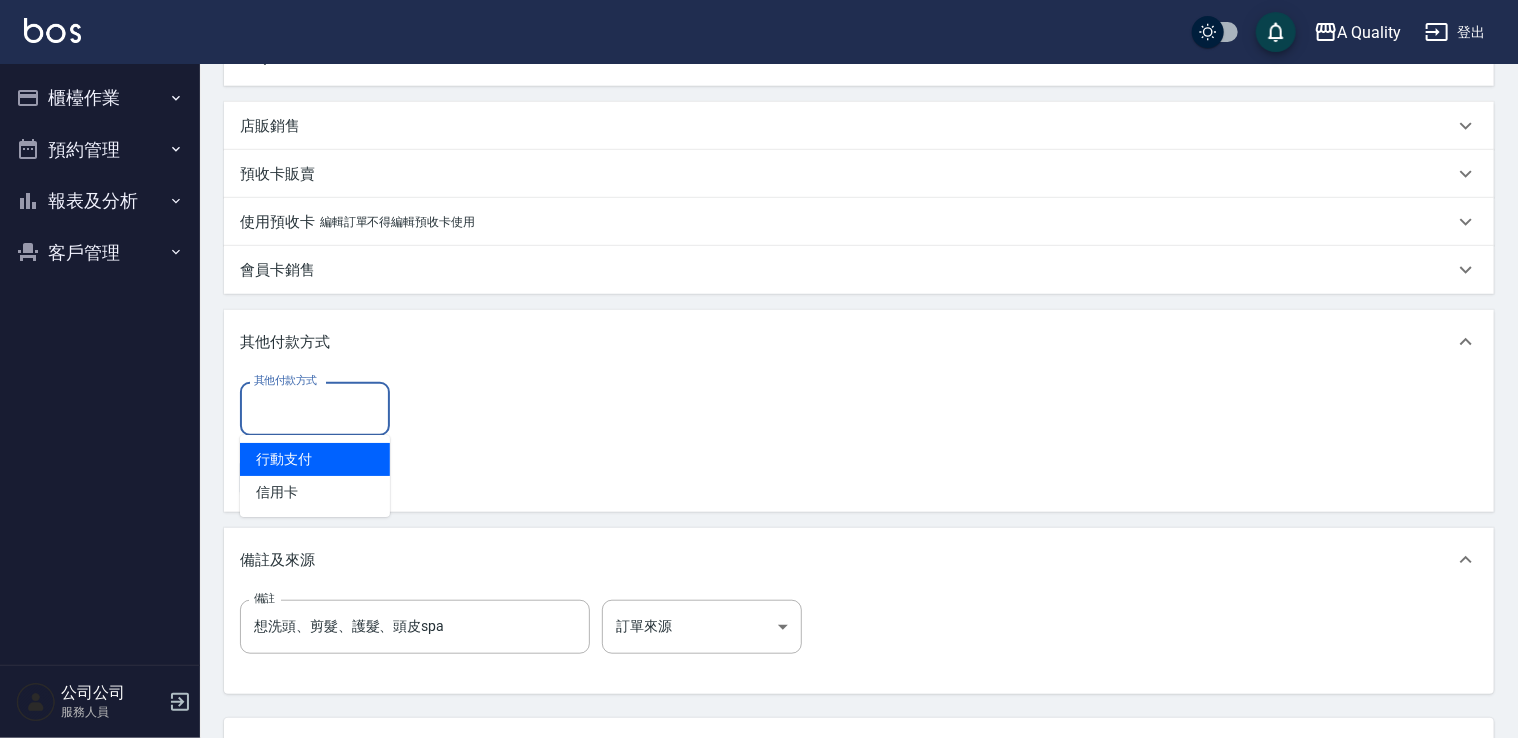 drag, startPoint x: 337, startPoint y: 417, endPoint x: 329, endPoint y: 454, distance: 37.85499 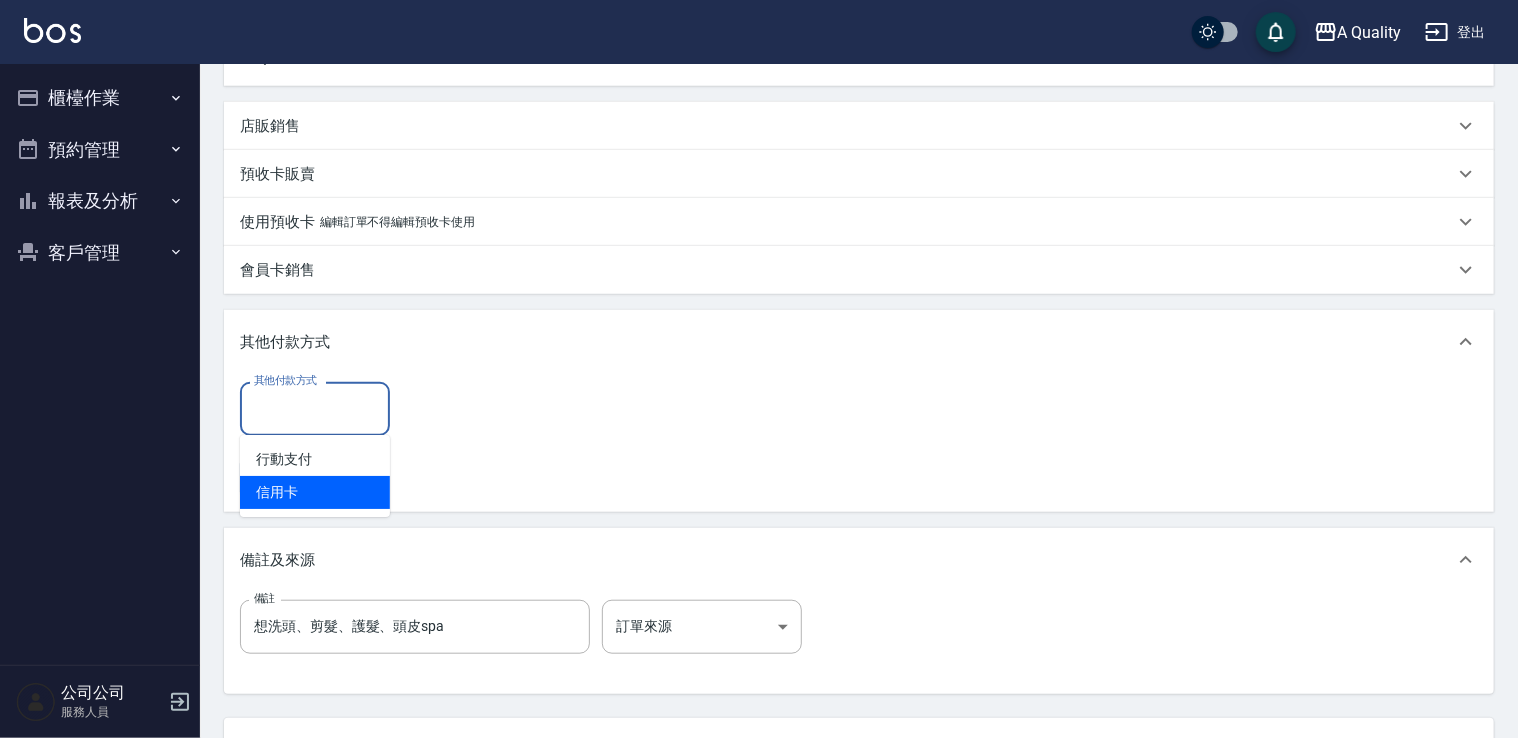 click on "信用卡" at bounding box center (315, 492) 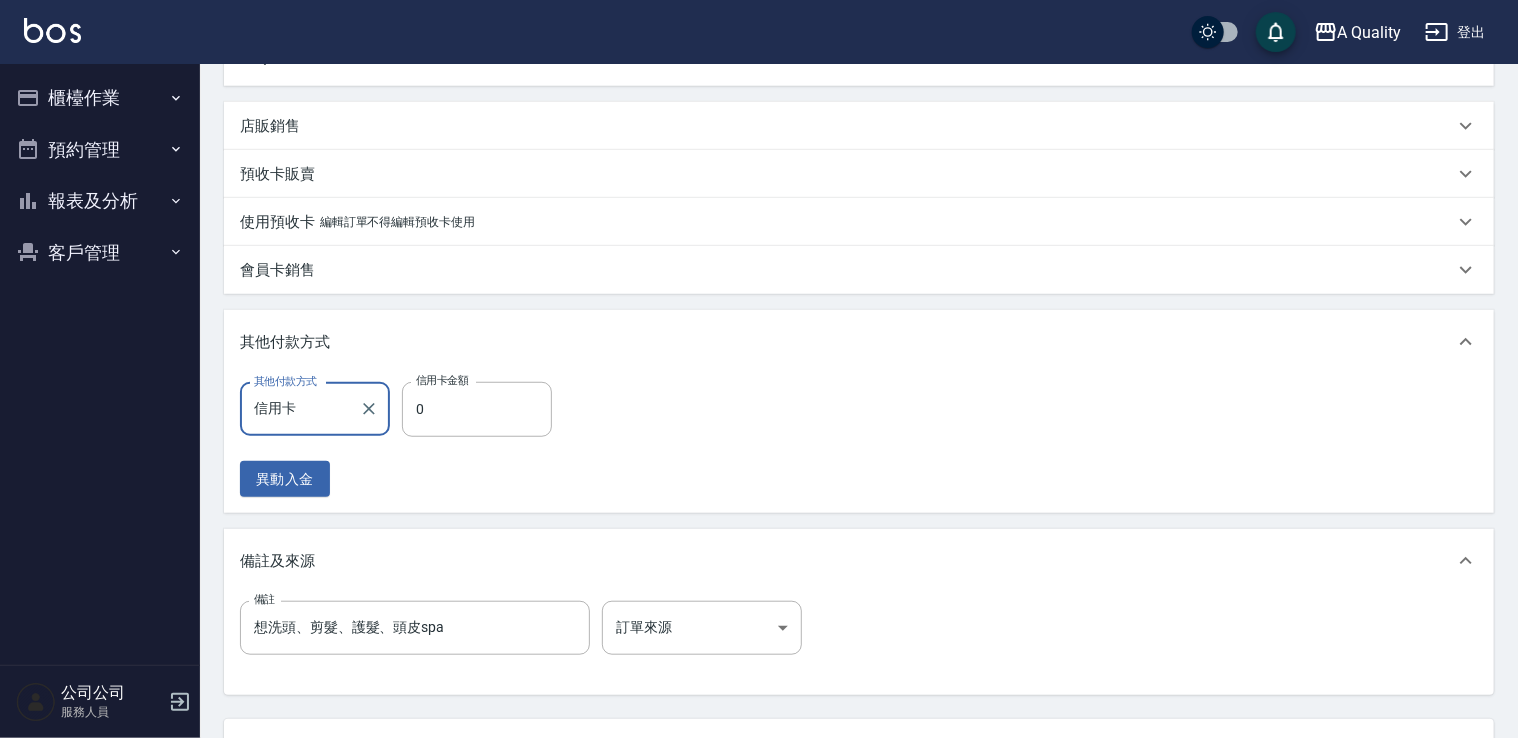 click on "信用卡" at bounding box center (300, 409) 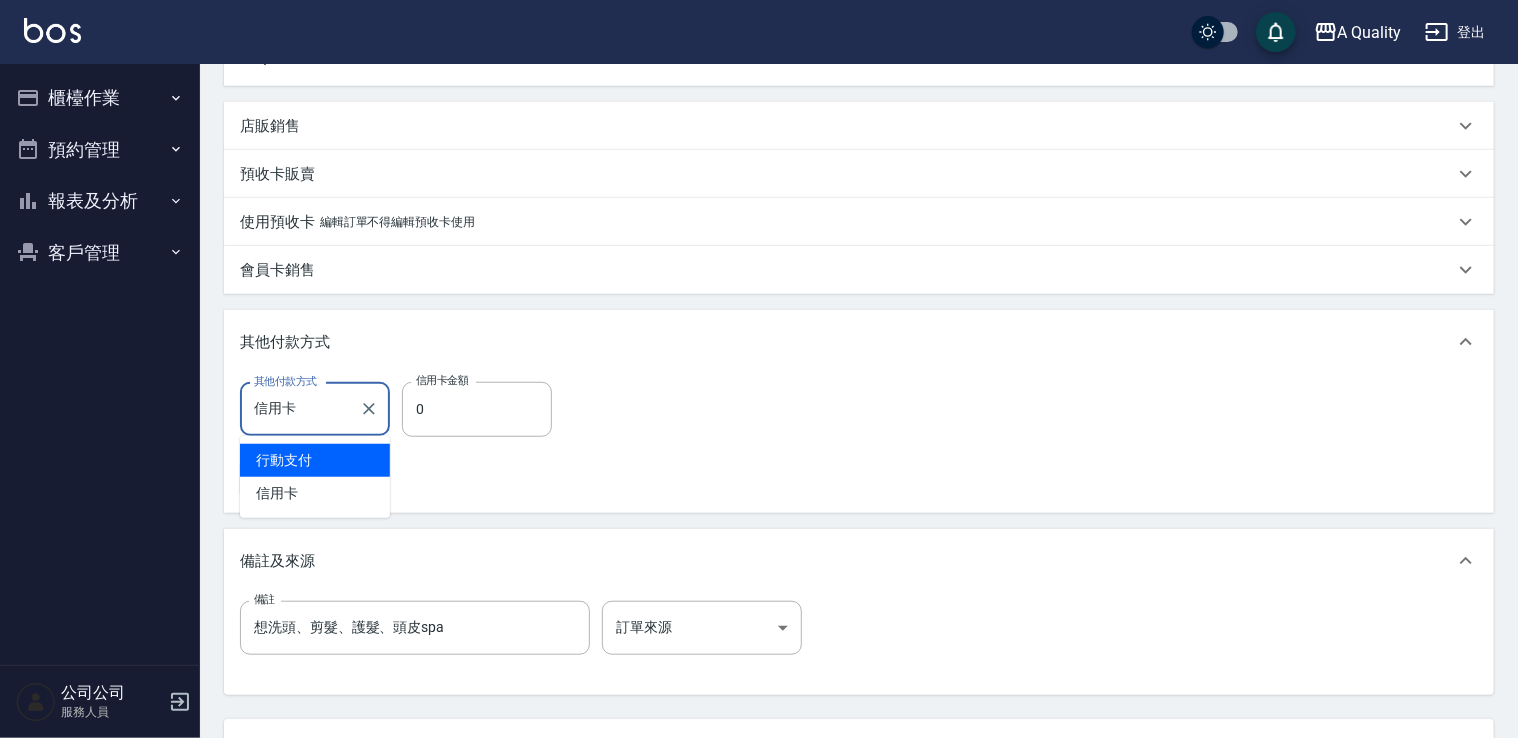drag, startPoint x: 314, startPoint y: 453, endPoint x: 382, endPoint y: 415, distance: 77.89737 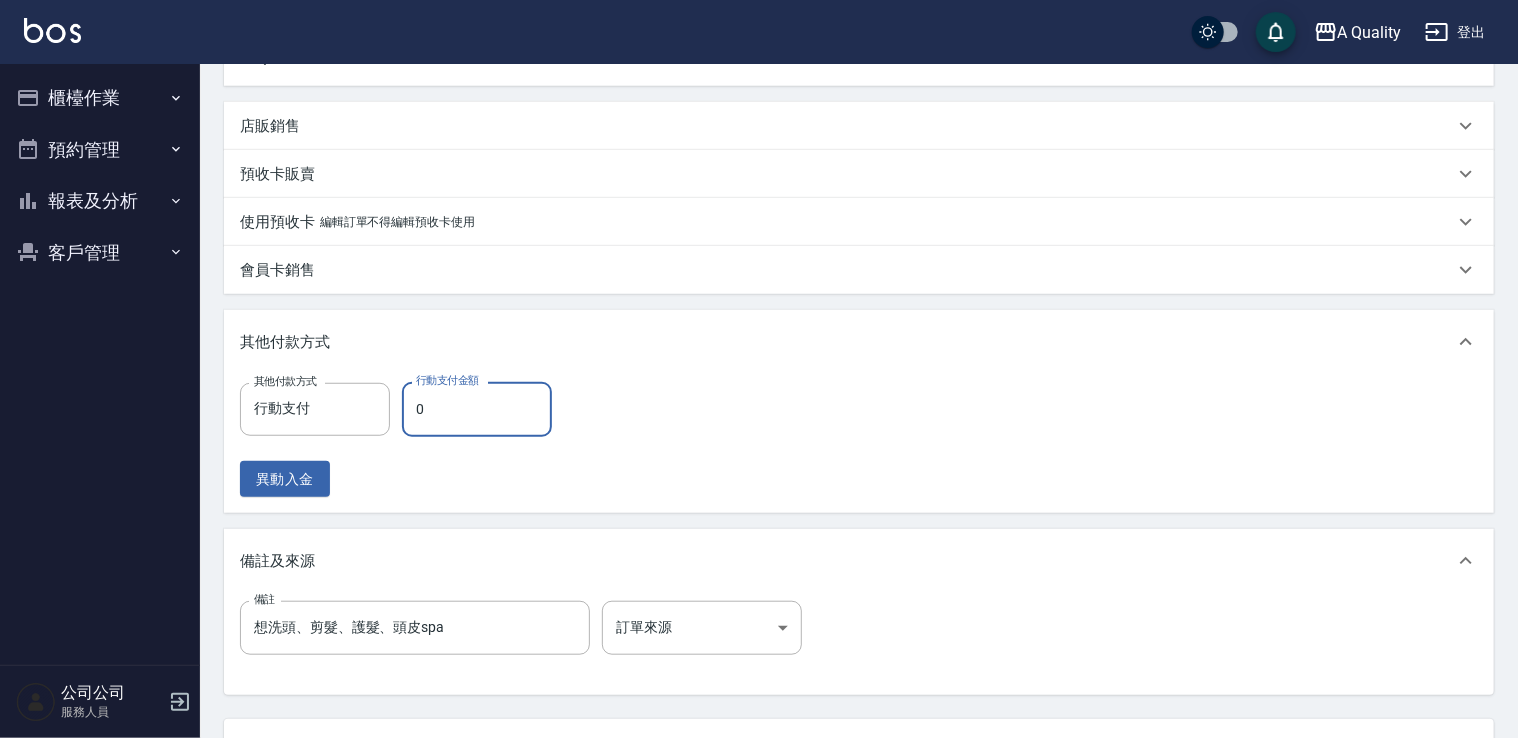 click on "0" at bounding box center [477, 409] 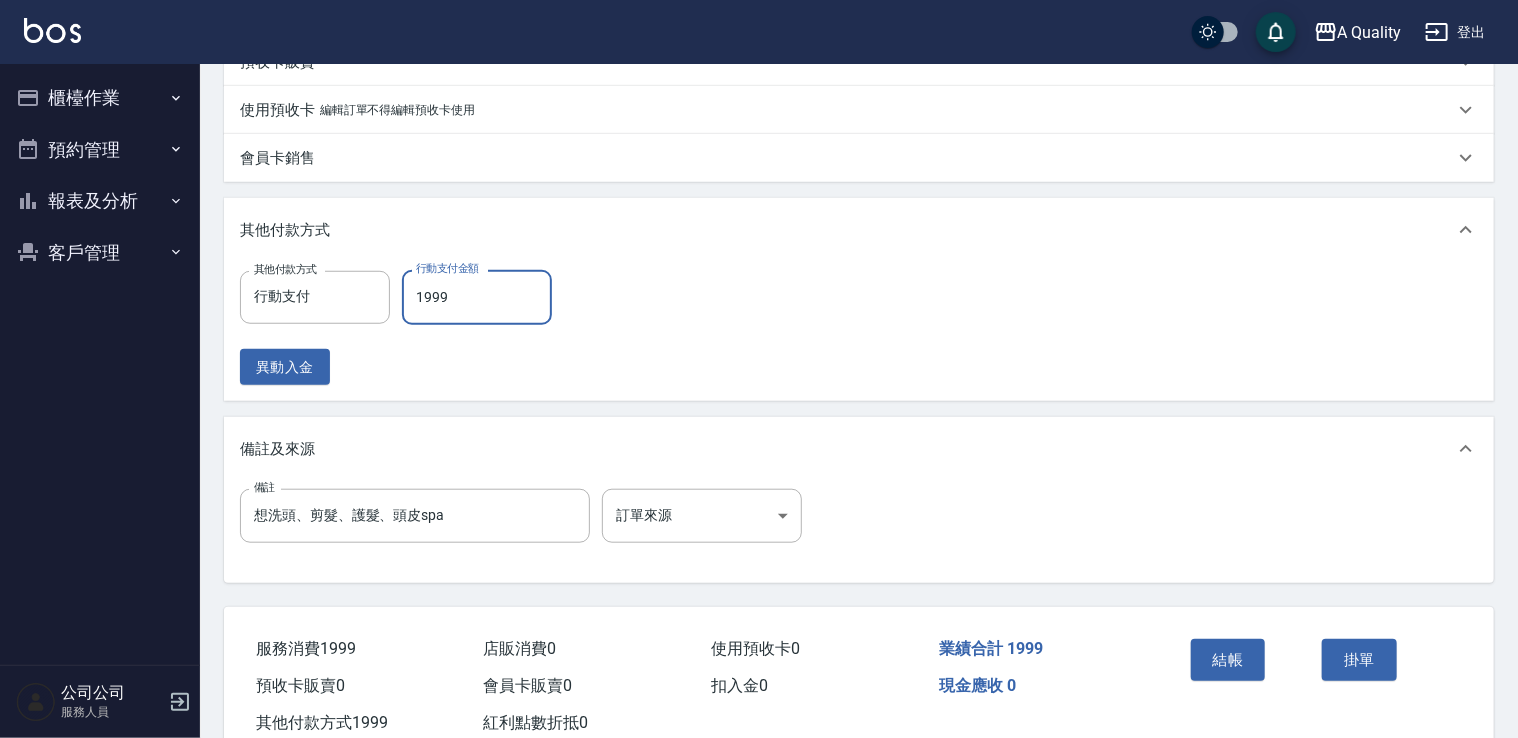 scroll, scrollTop: 634, scrollLeft: 0, axis: vertical 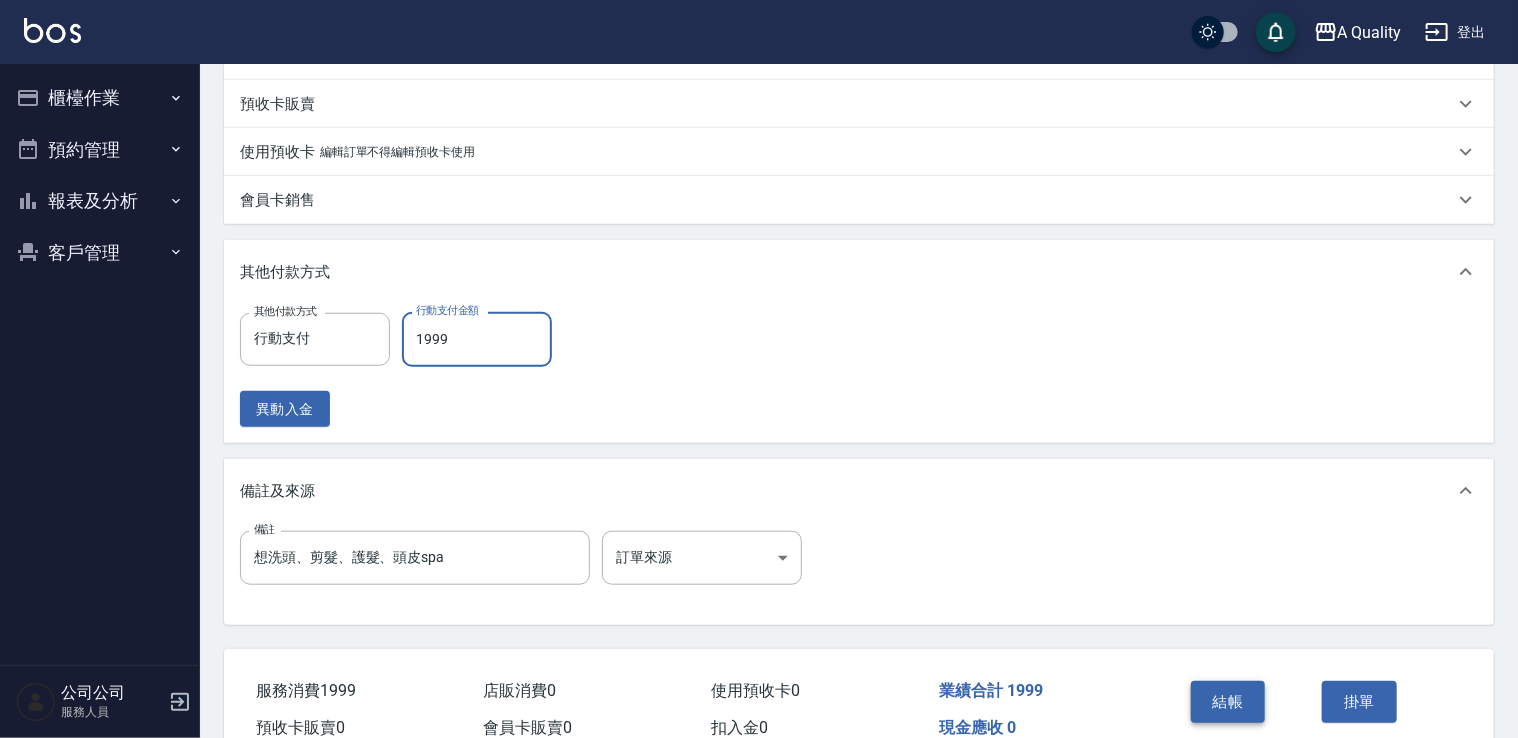 type on "1999" 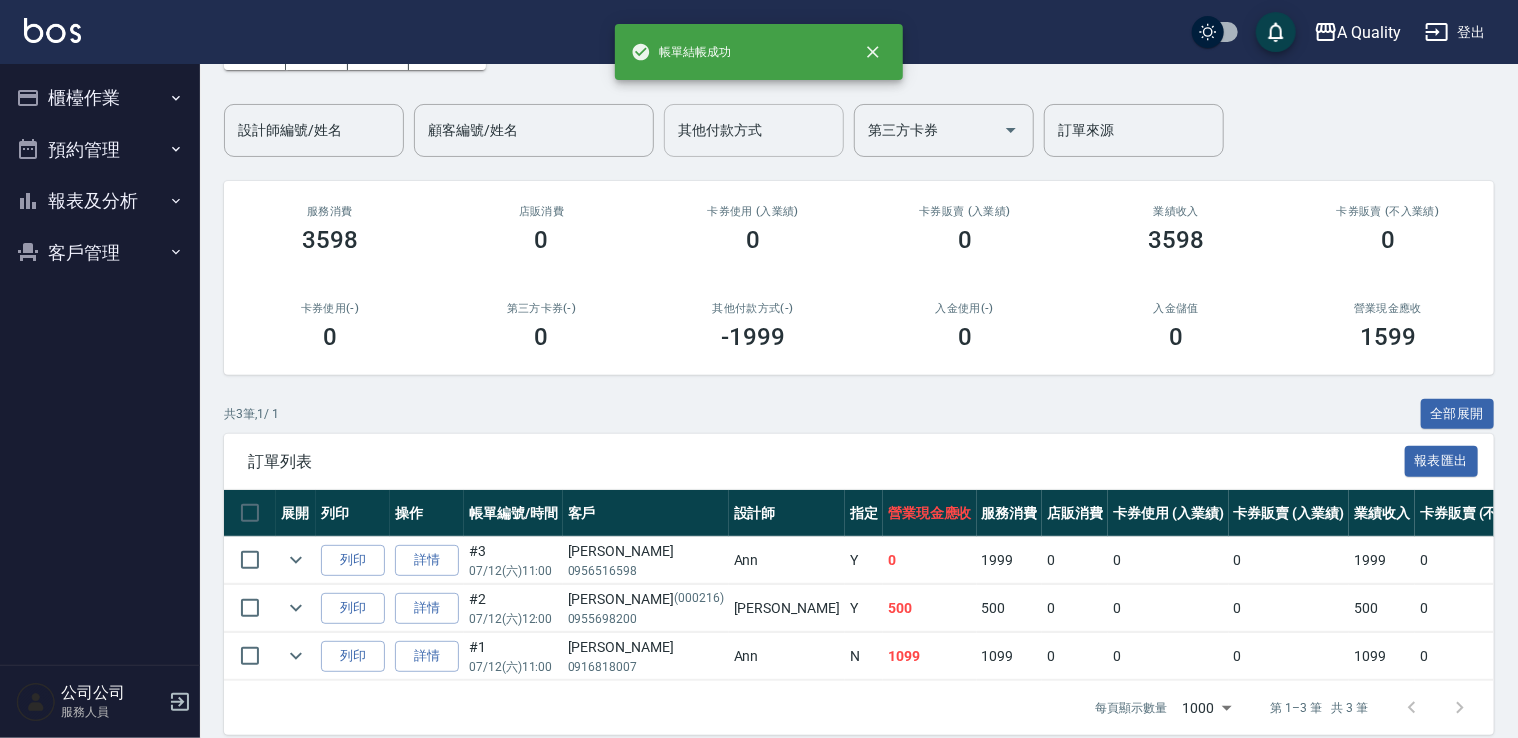 scroll, scrollTop: 162, scrollLeft: 0, axis: vertical 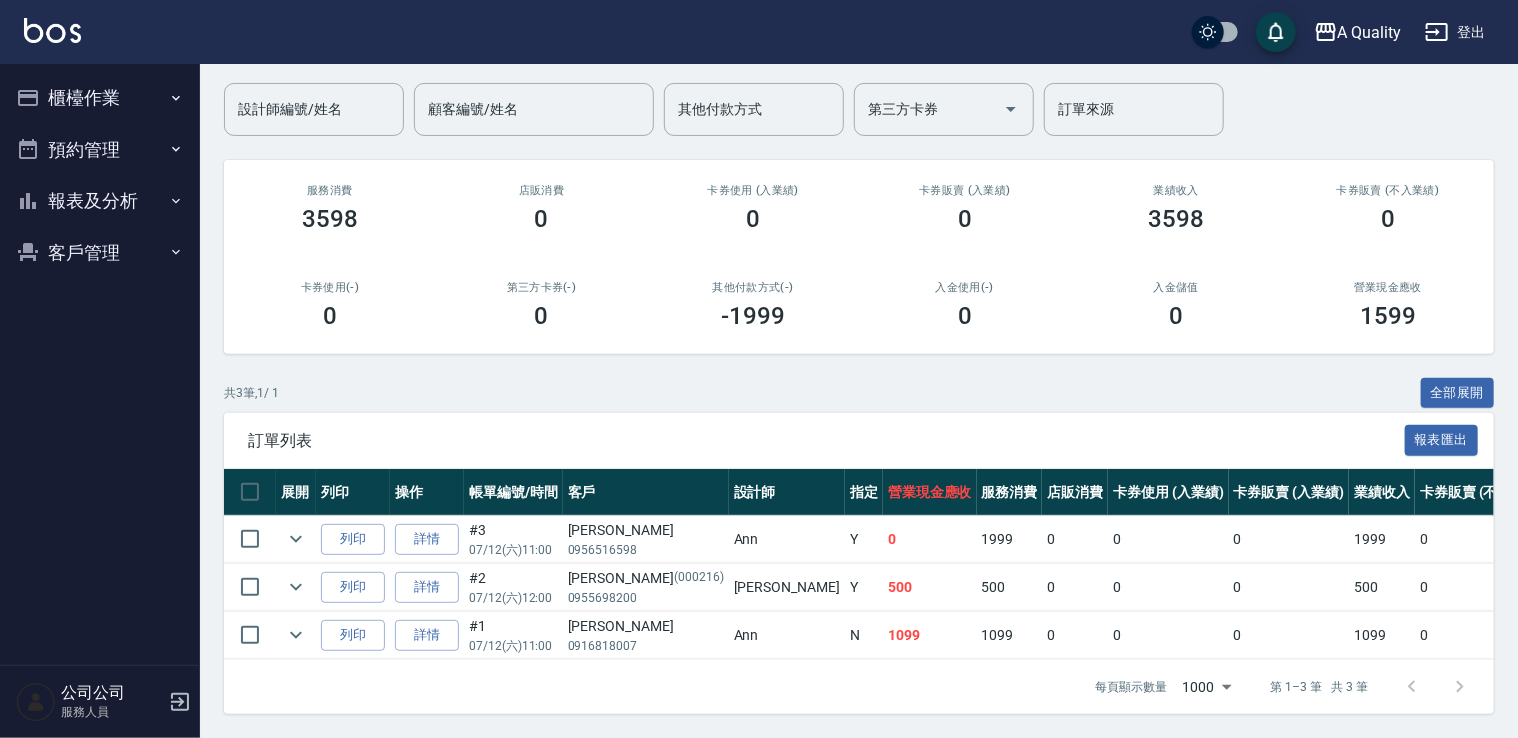 click on "預約管理" at bounding box center (100, 150) 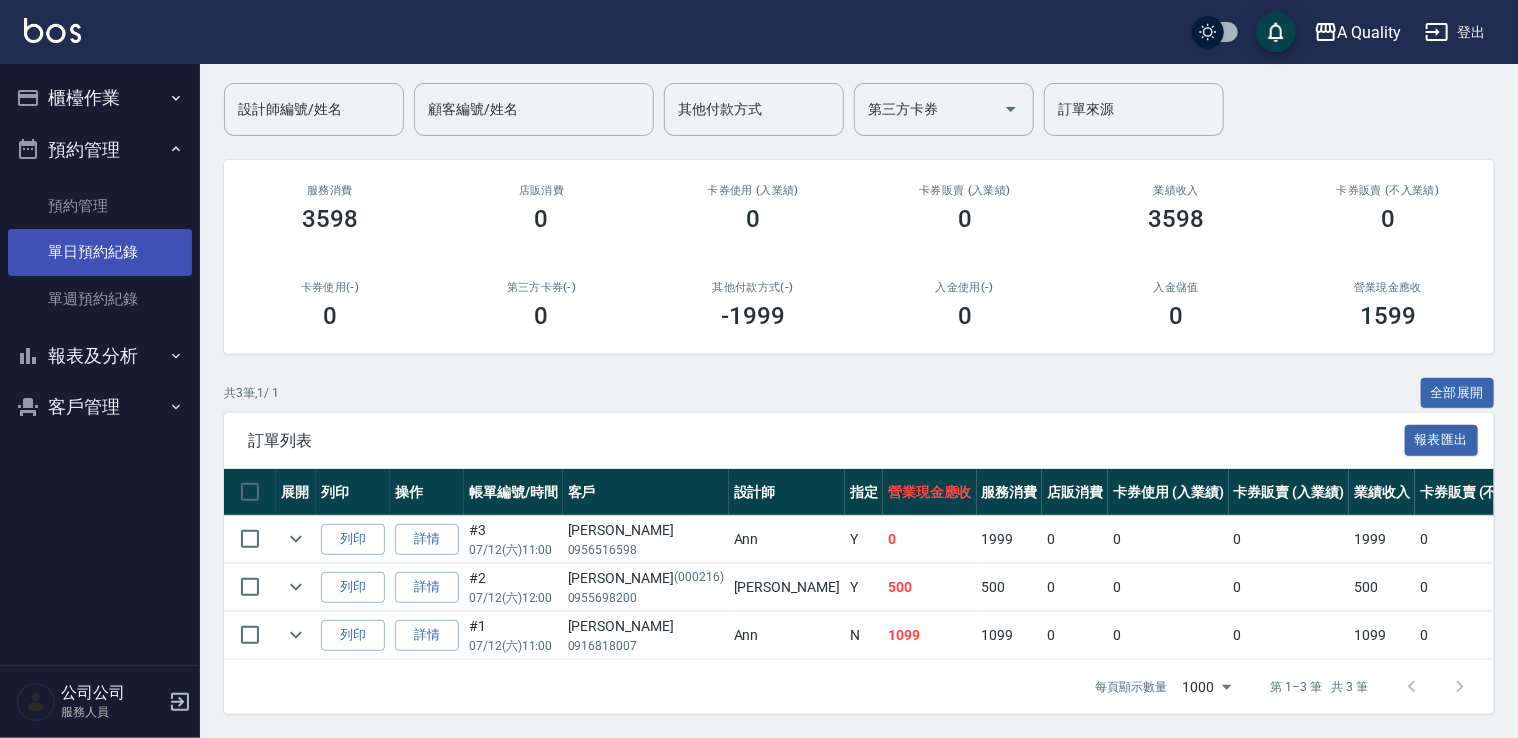 click on "單日預約紀錄" at bounding box center (100, 252) 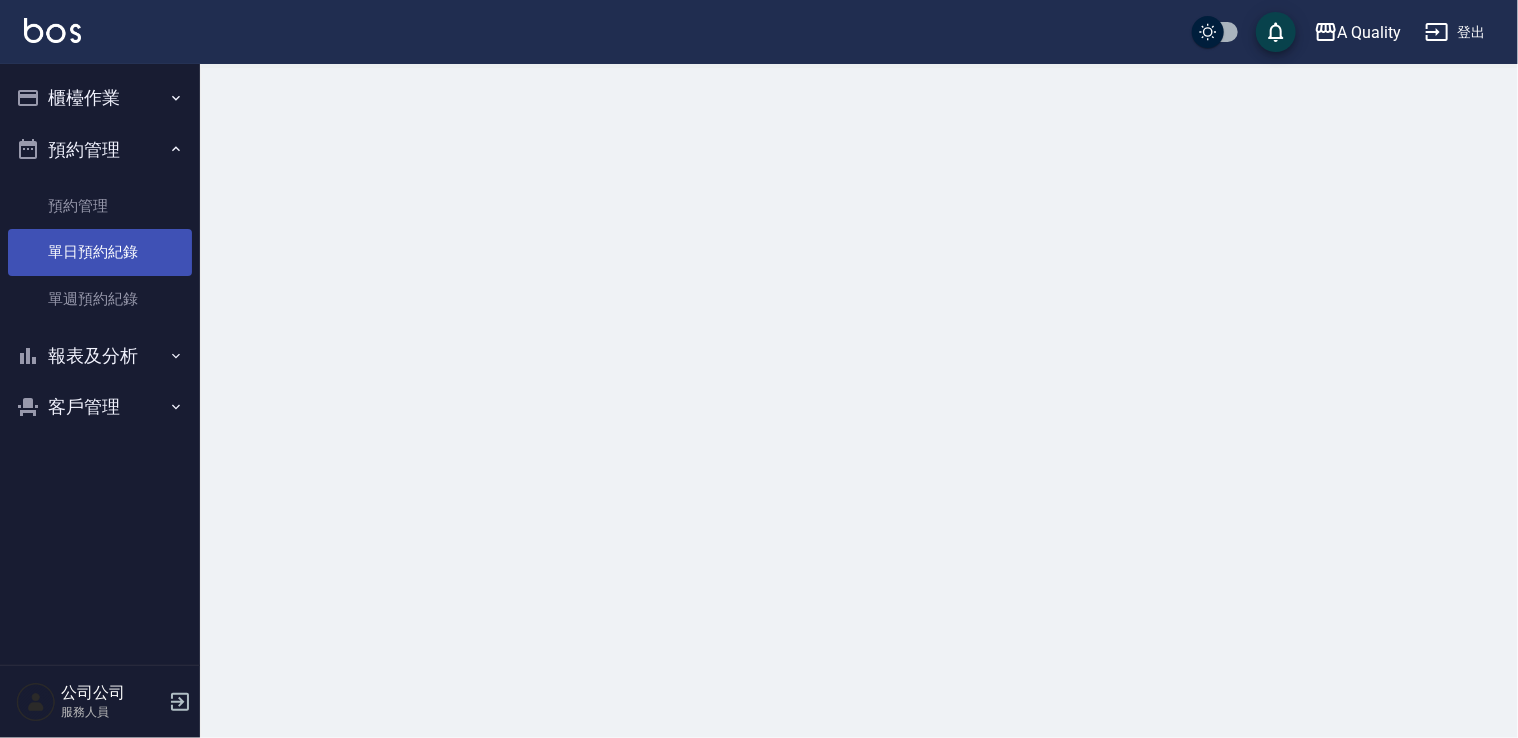 scroll, scrollTop: 0, scrollLeft: 0, axis: both 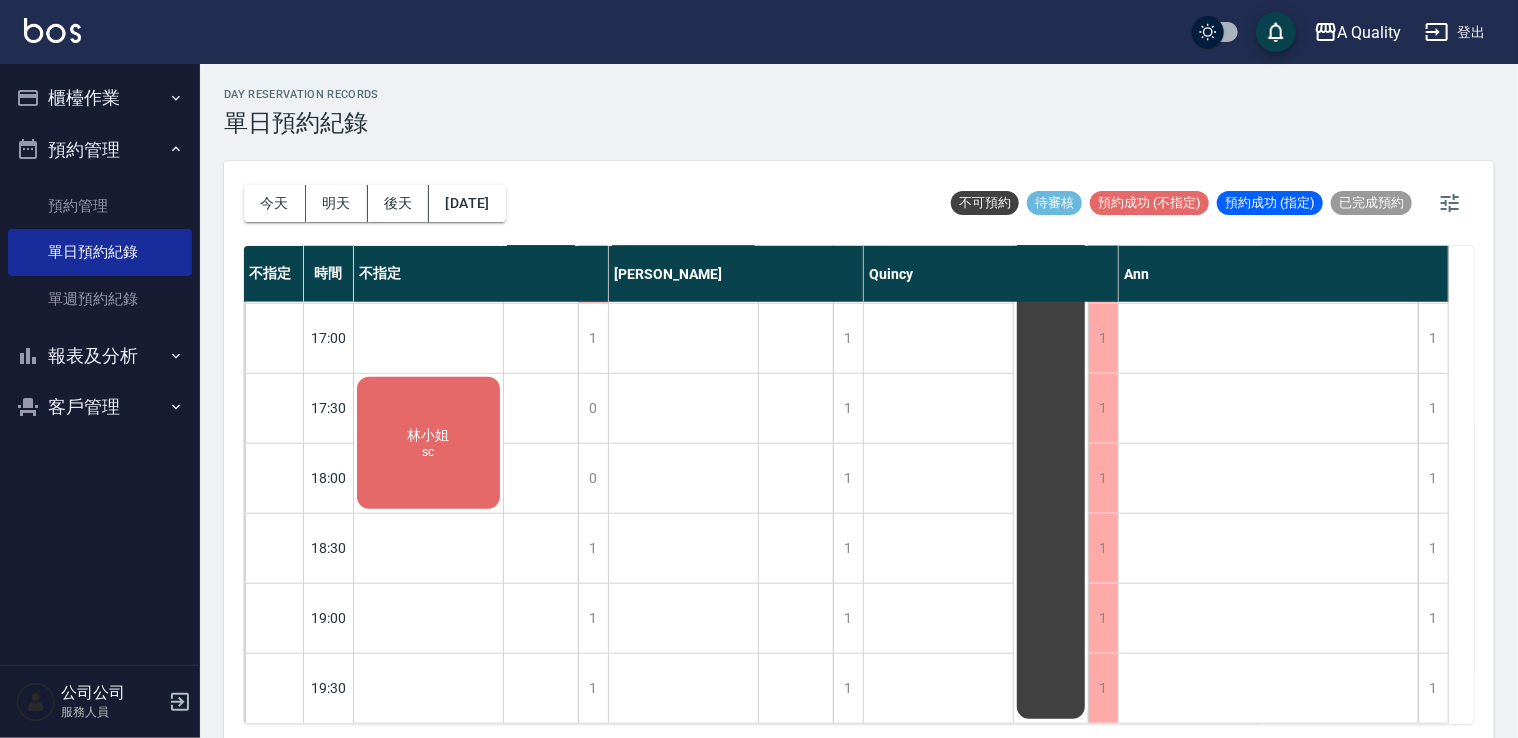 click on "林小姐" at bounding box center [429, 436] 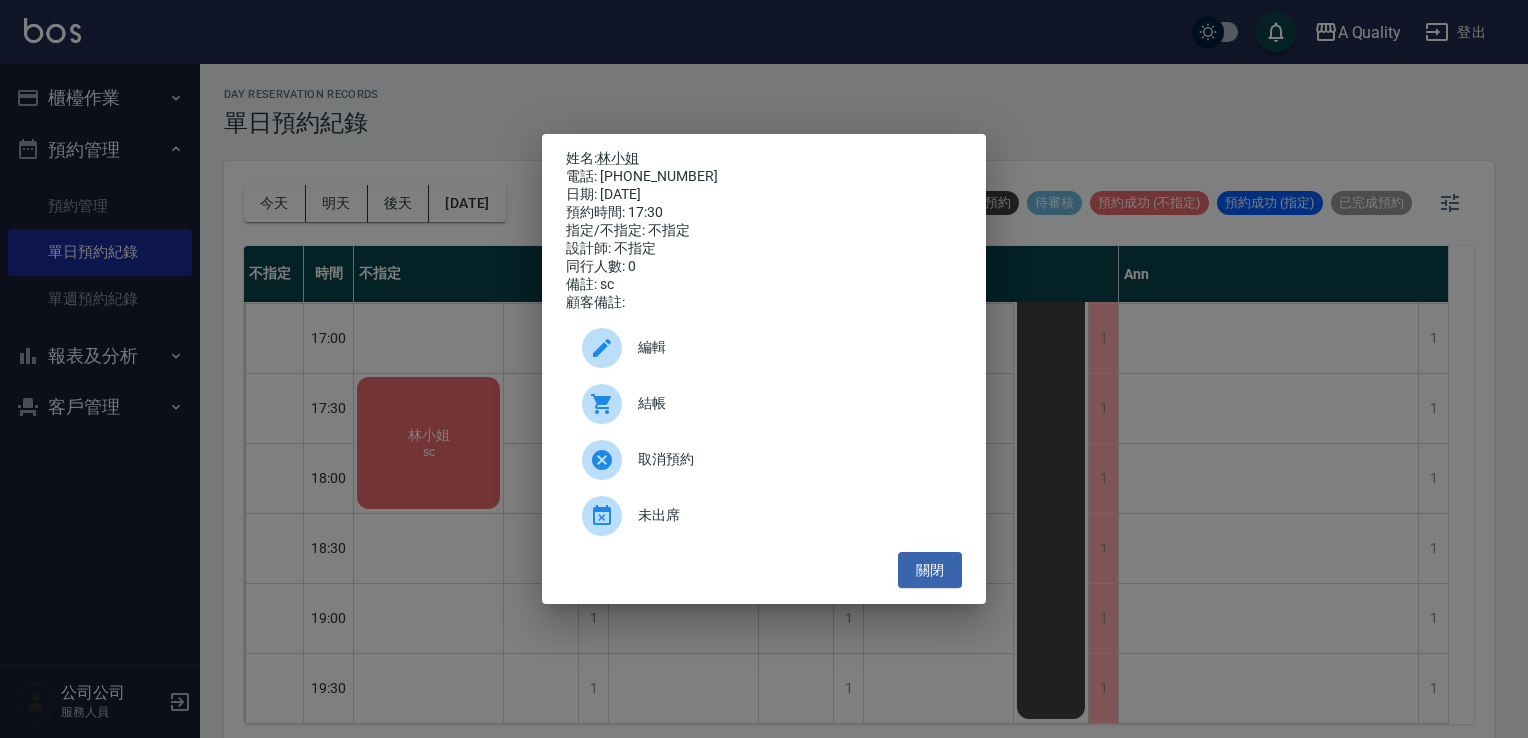 click on "編輯" at bounding box center [792, 347] 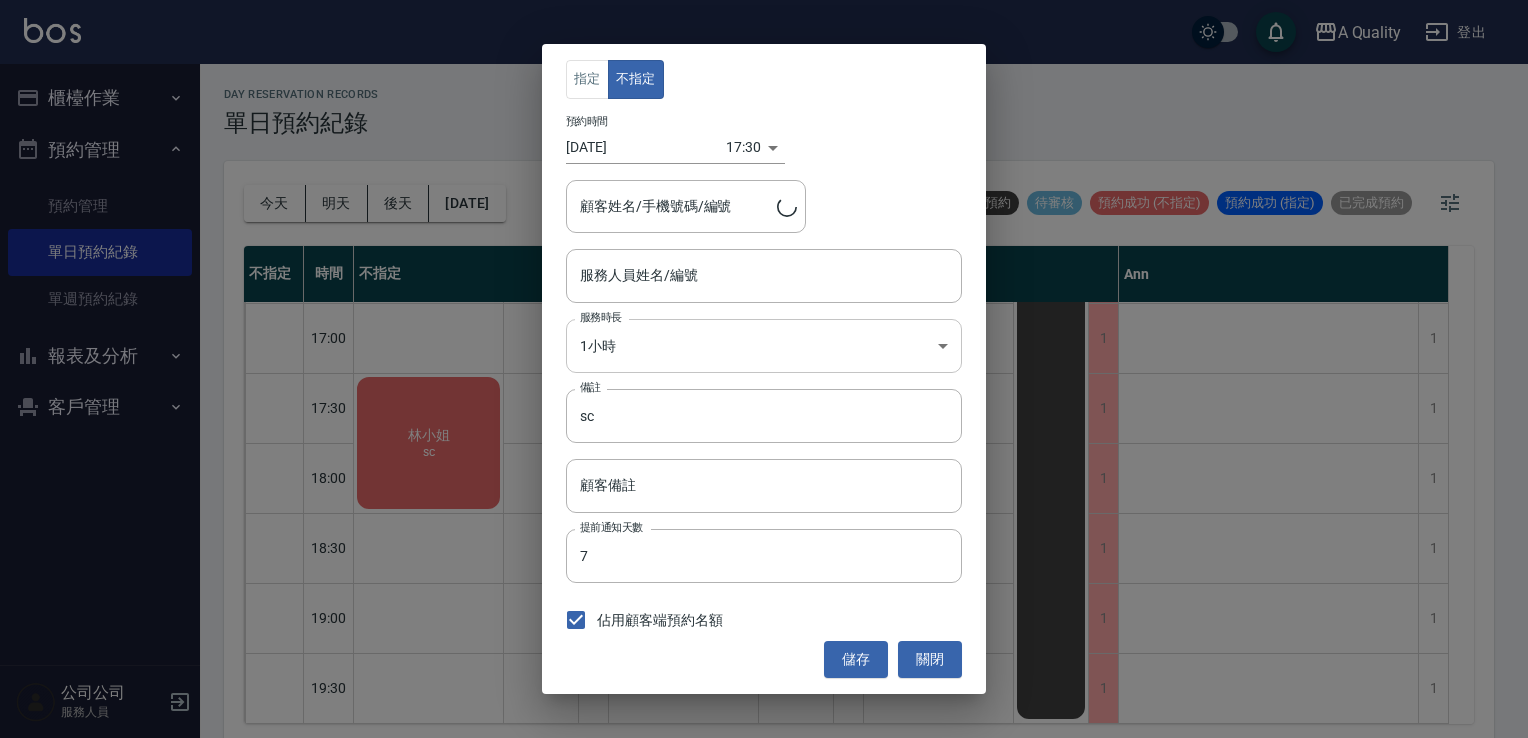 type on "不指定(無代號)" 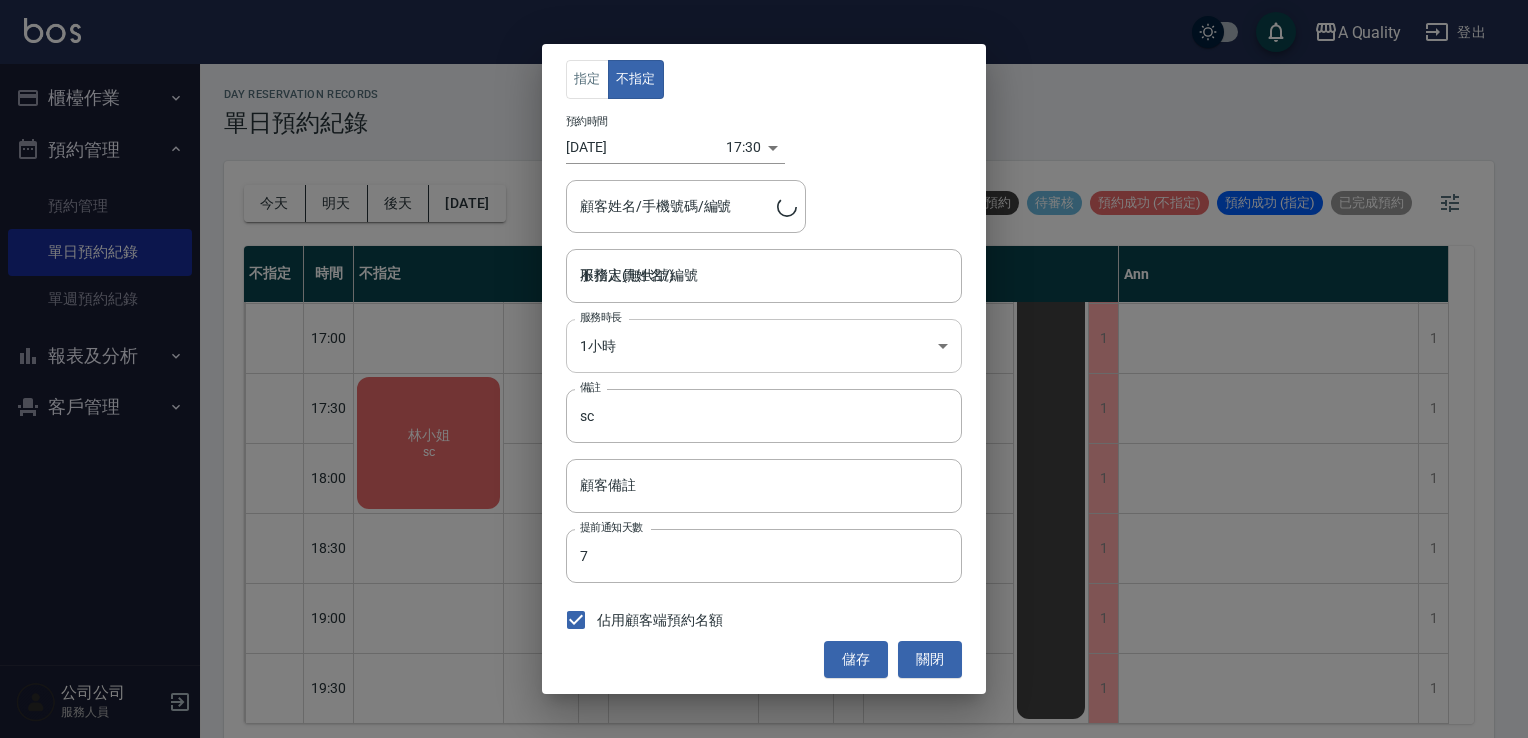 type on "林小姐/0928628595" 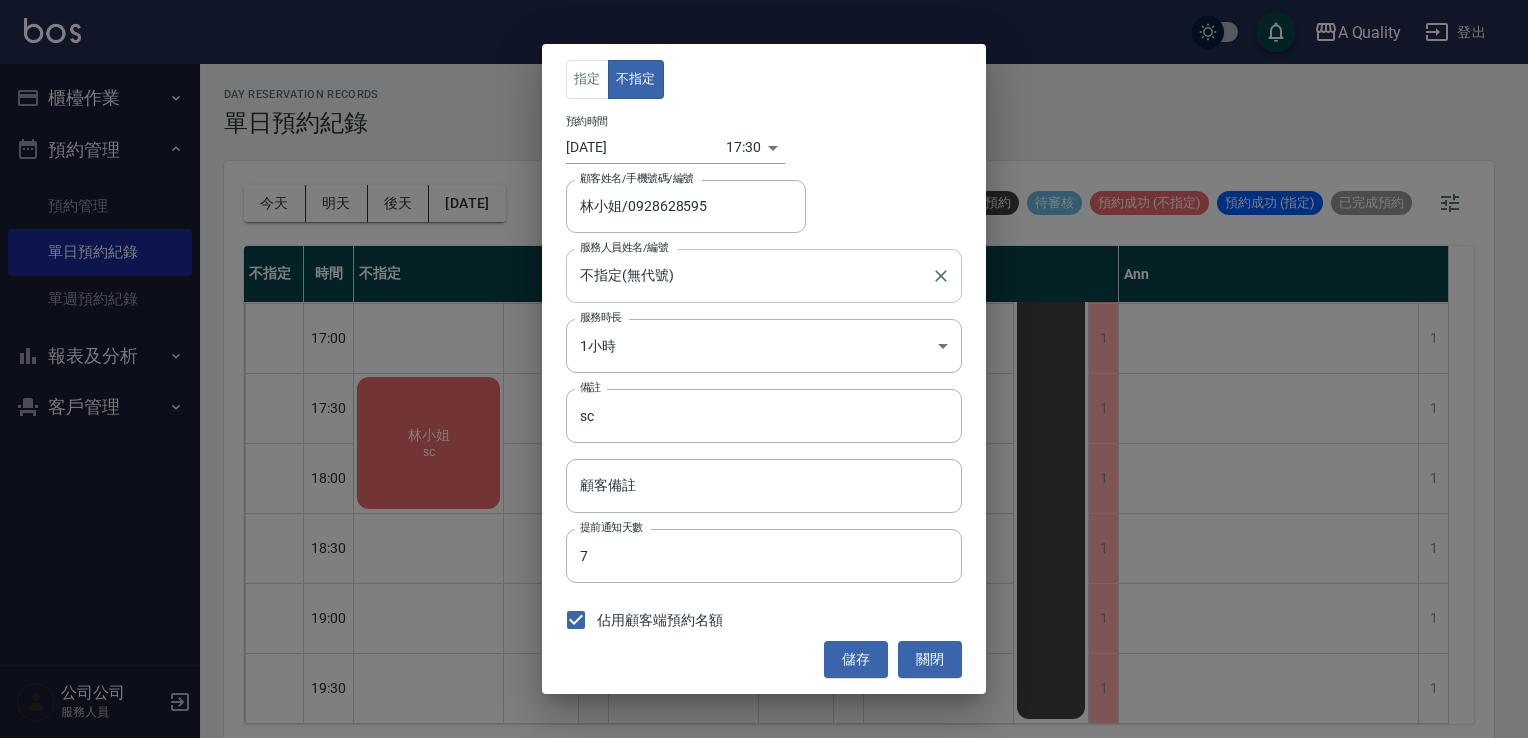 click on "不指定(無代號)" at bounding box center [749, 275] 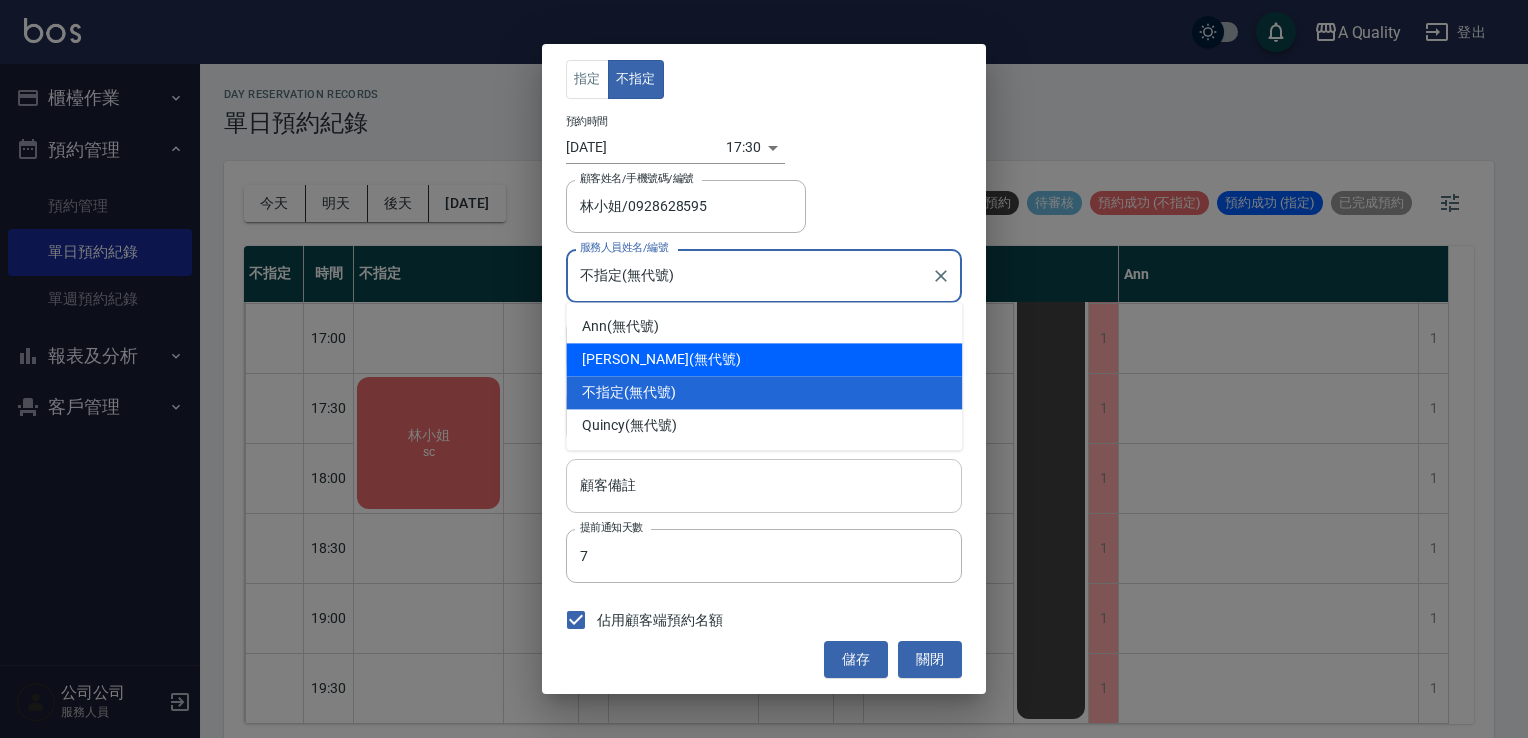 drag, startPoint x: 652, startPoint y: 361, endPoint x: 798, endPoint y: 474, distance: 184.62123 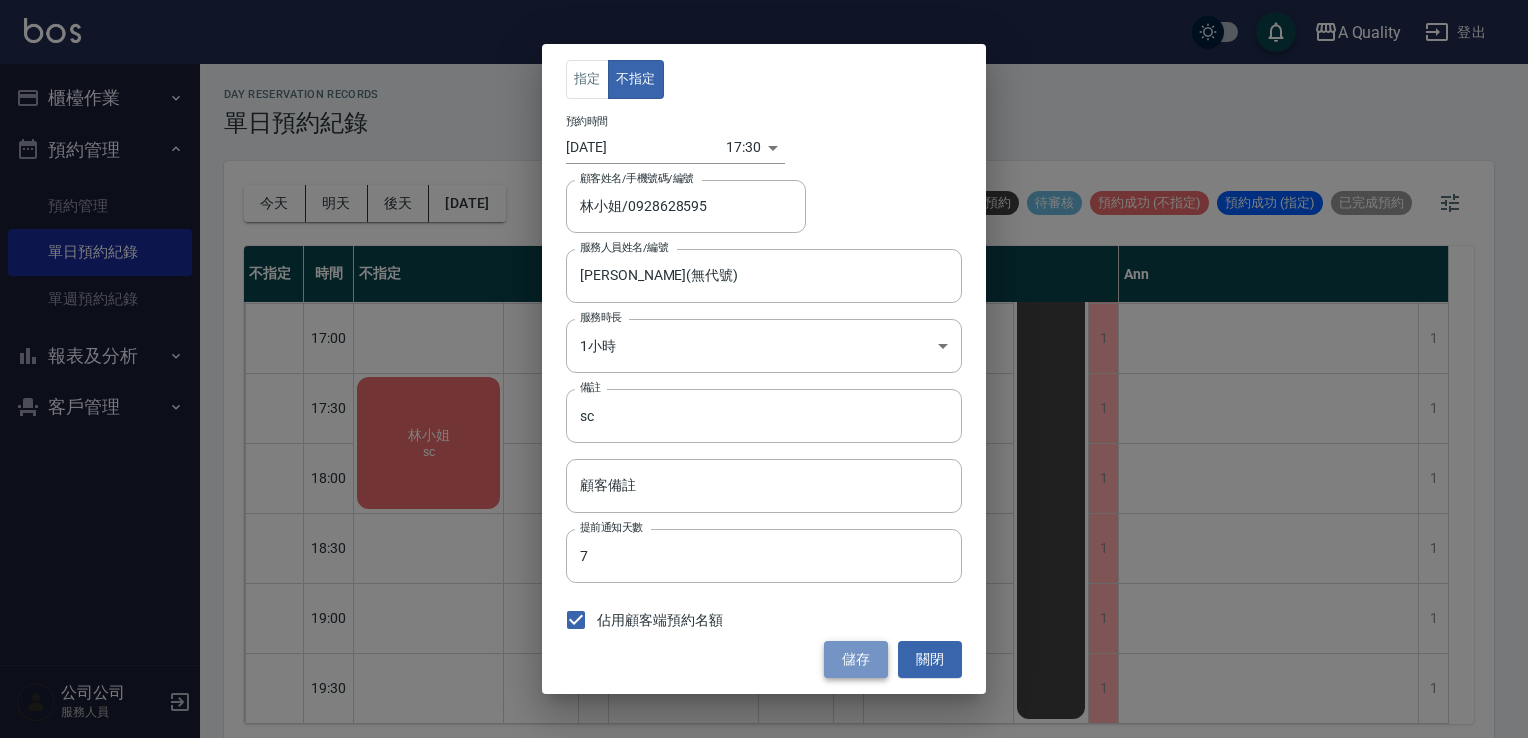 click on "儲存" at bounding box center (856, 659) 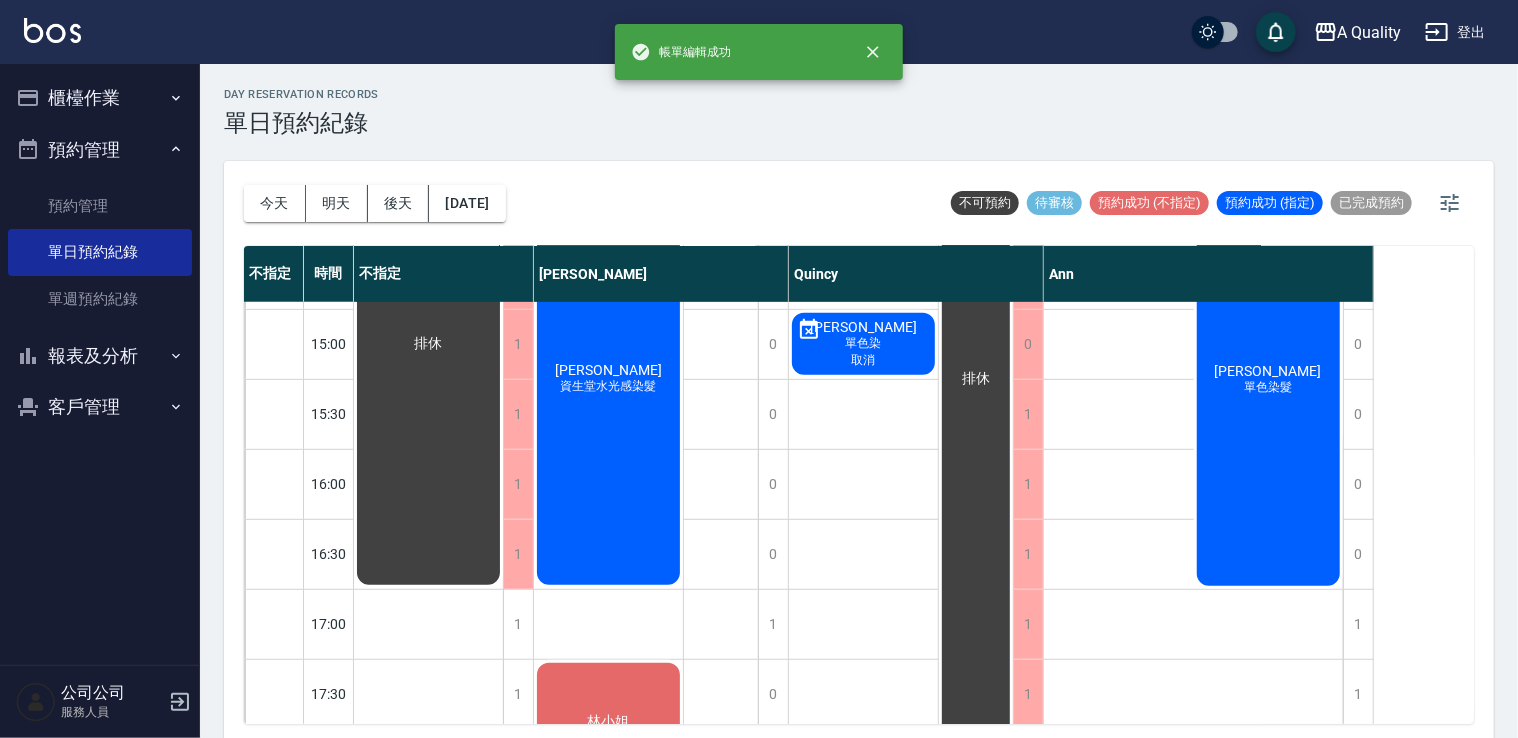 scroll, scrollTop: 853, scrollLeft: 0, axis: vertical 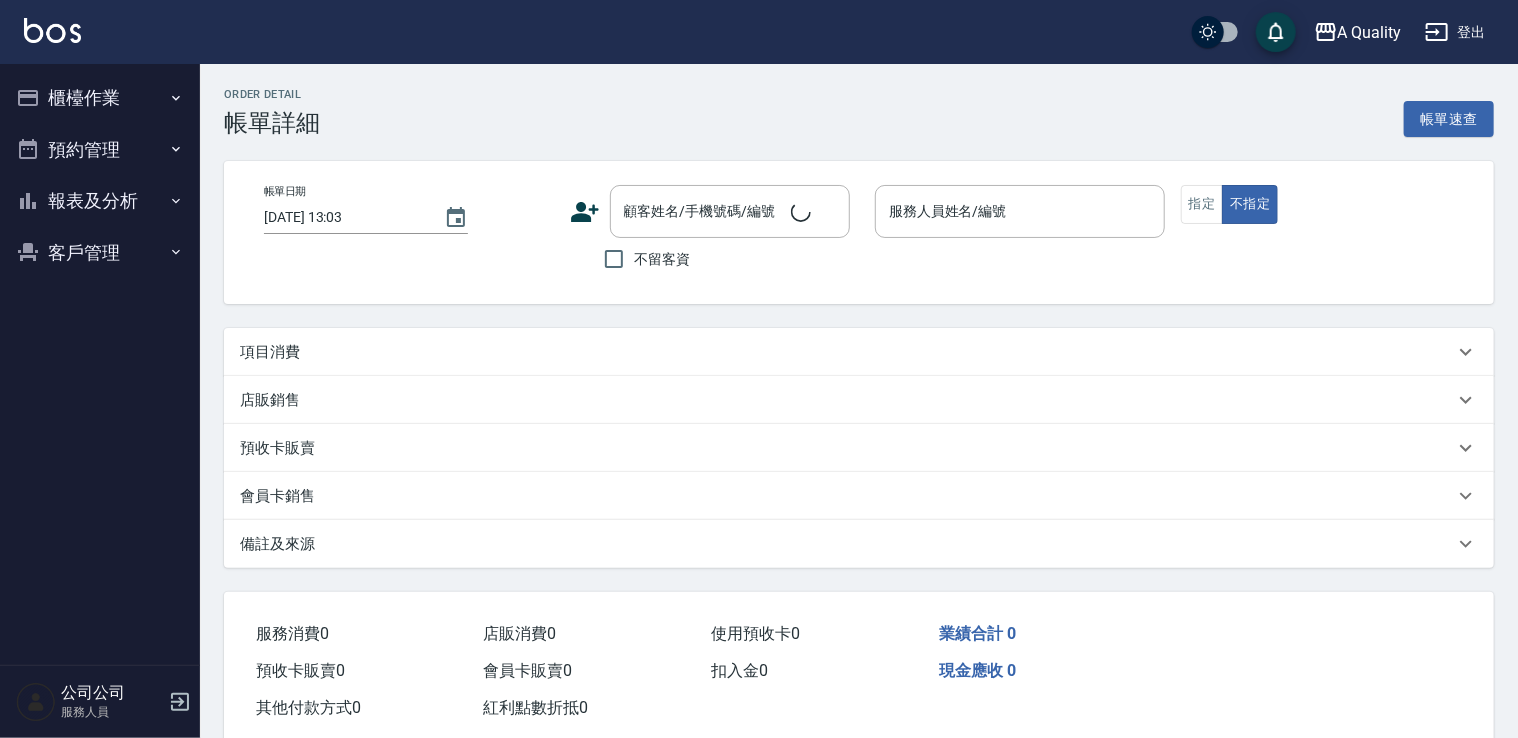 type on "[DATE] 13:00" 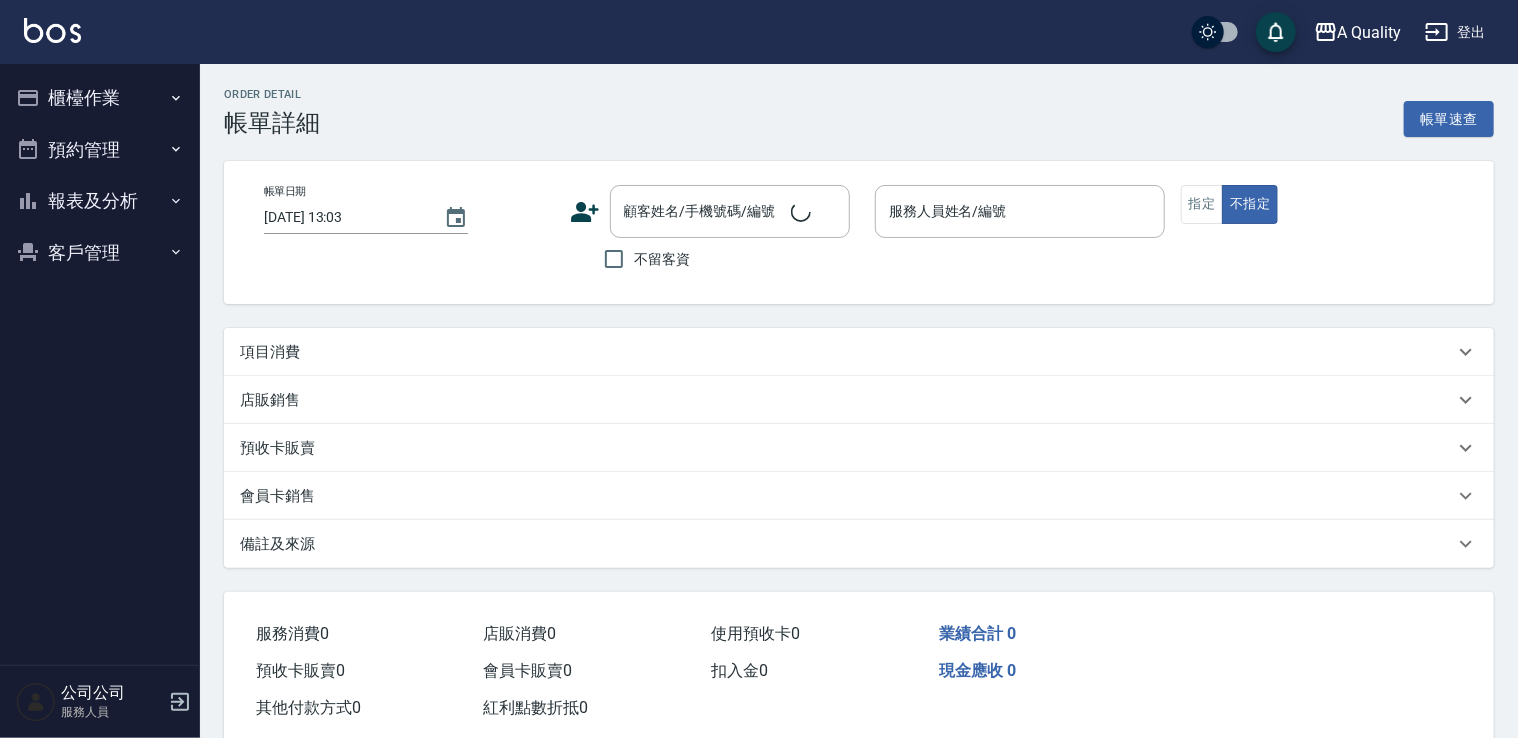 type on "Ann(無代號)" 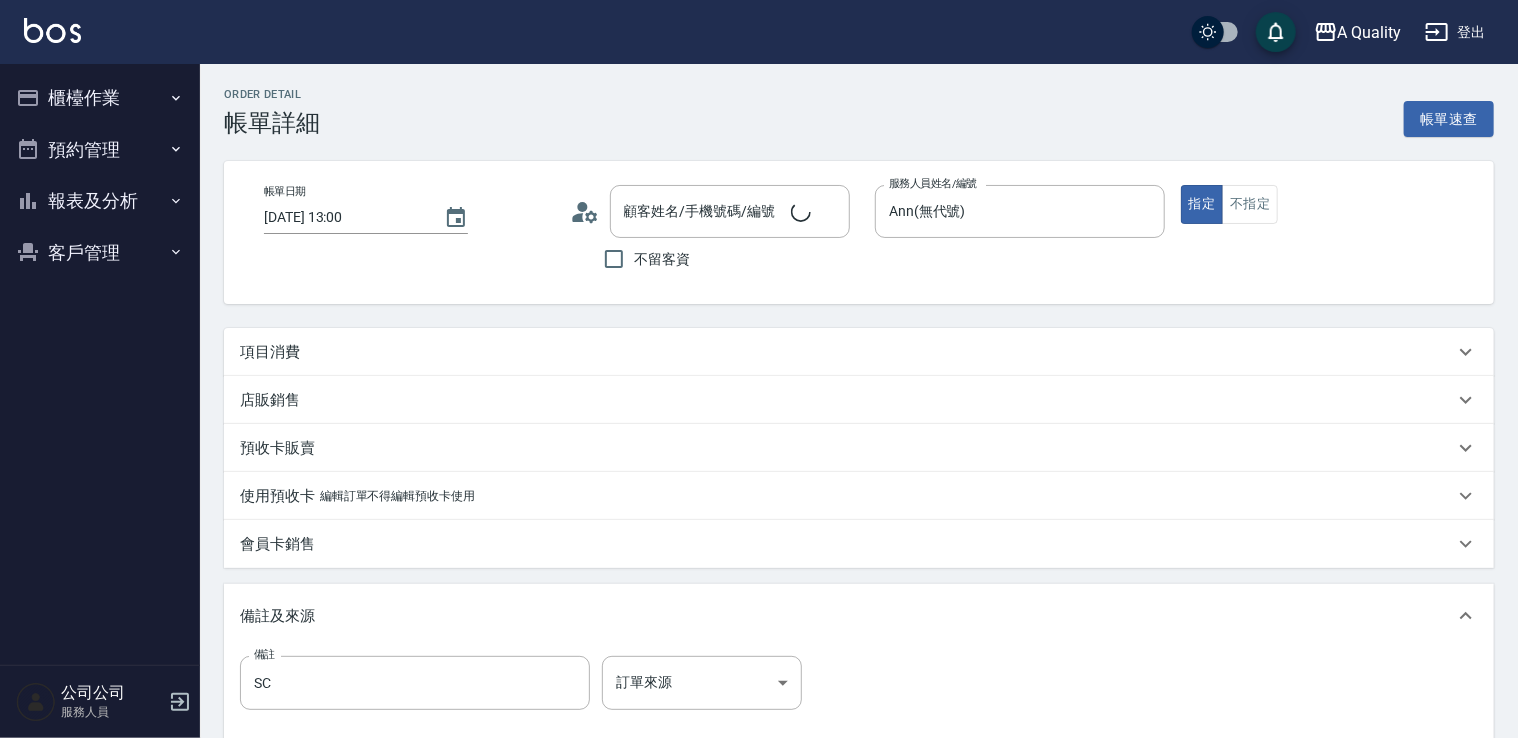 type on "[PERSON_NAME]/0966272215/" 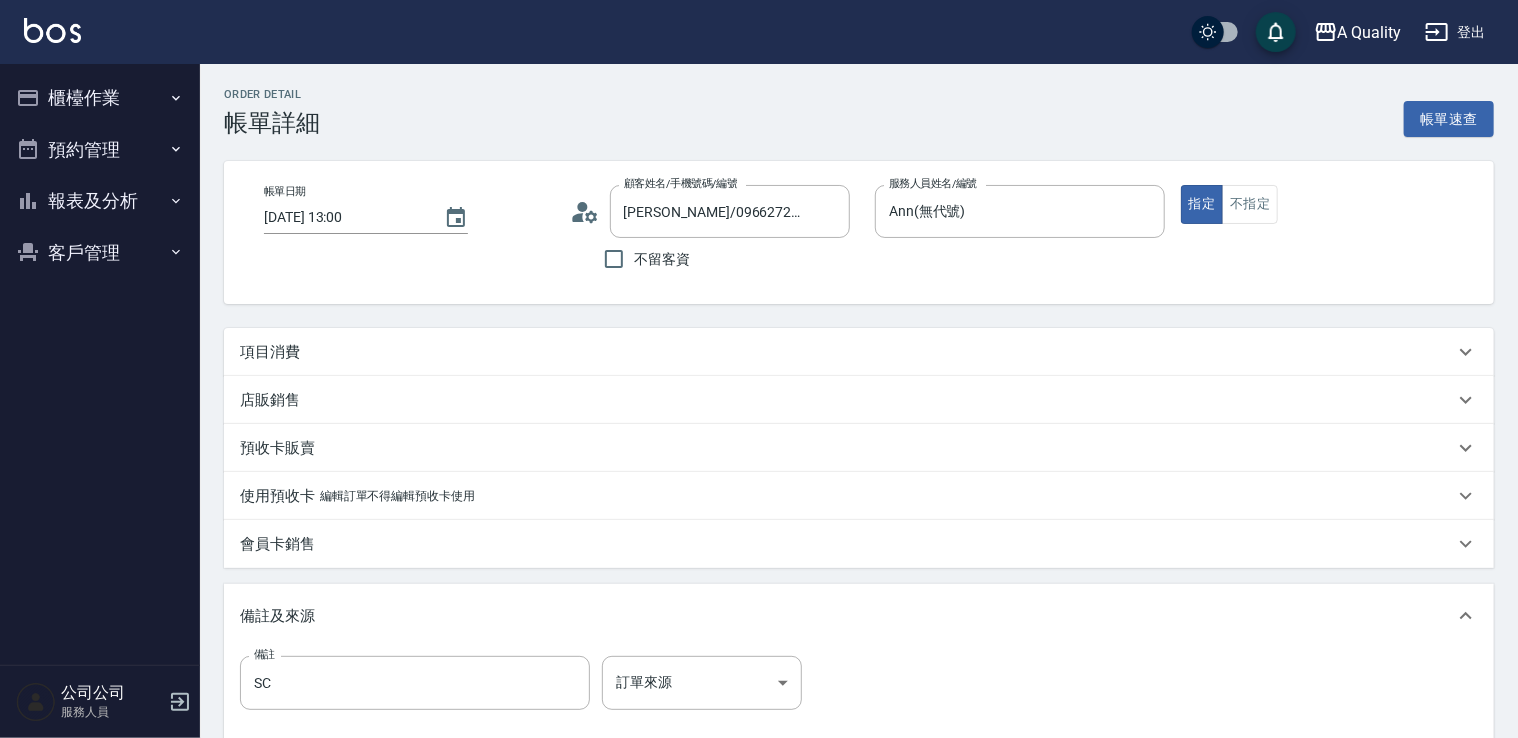 click on "項目消費" at bounding box center [859, 352] 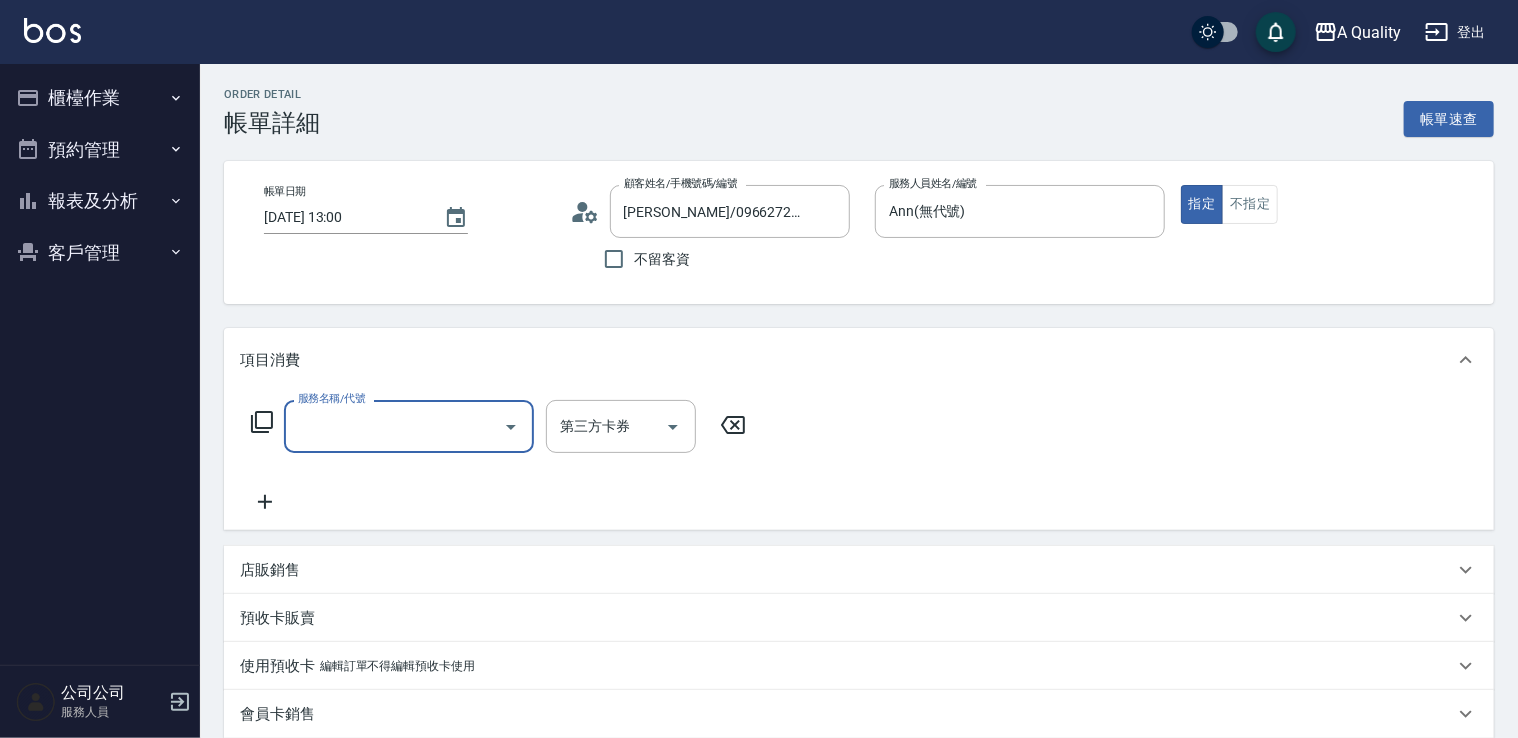 scroll, scrollTop: 0, scrollLeft: 0, axis: both 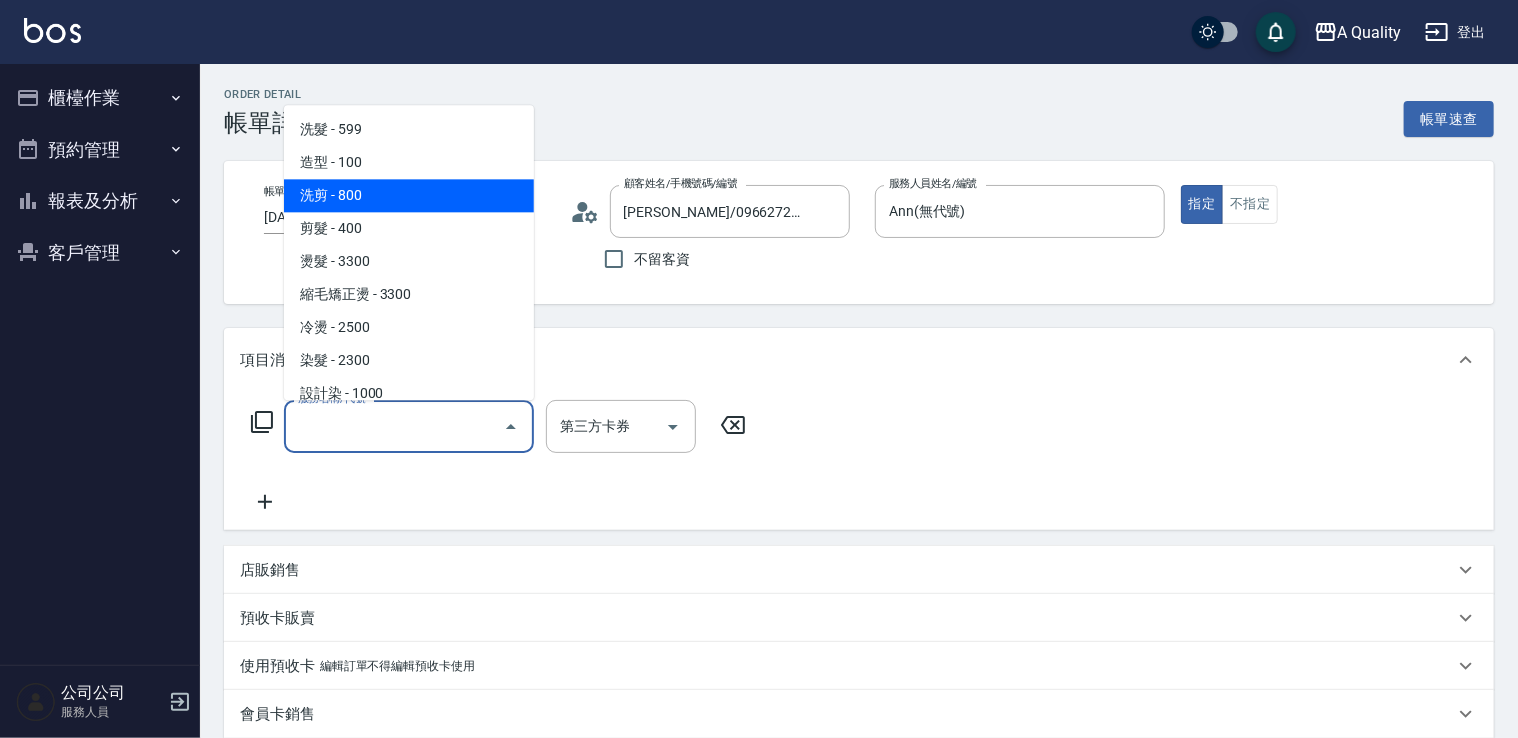 click on "洗剪 - 800" at bounding box center (409, 195) 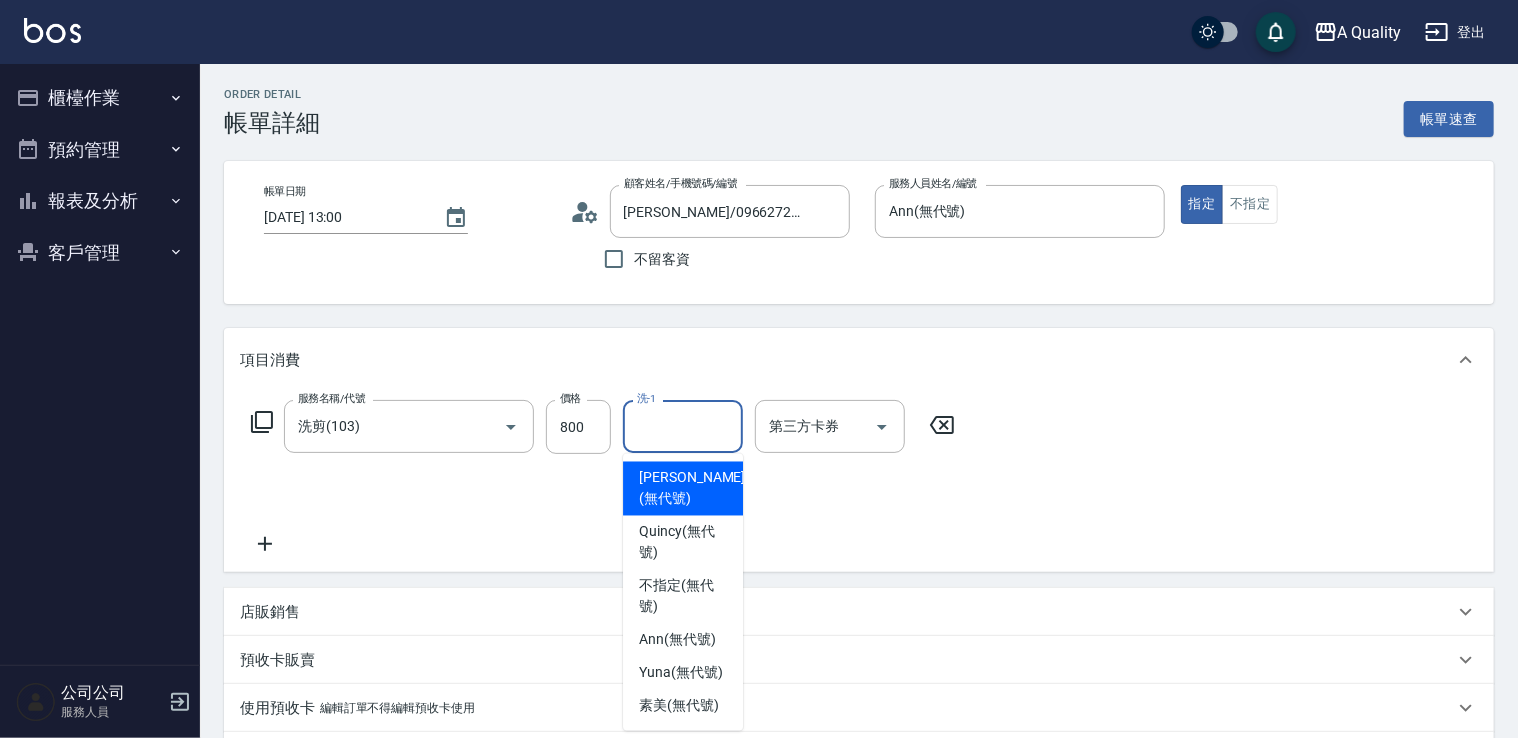 click on "洗-1" at bounding box center [683, 426] 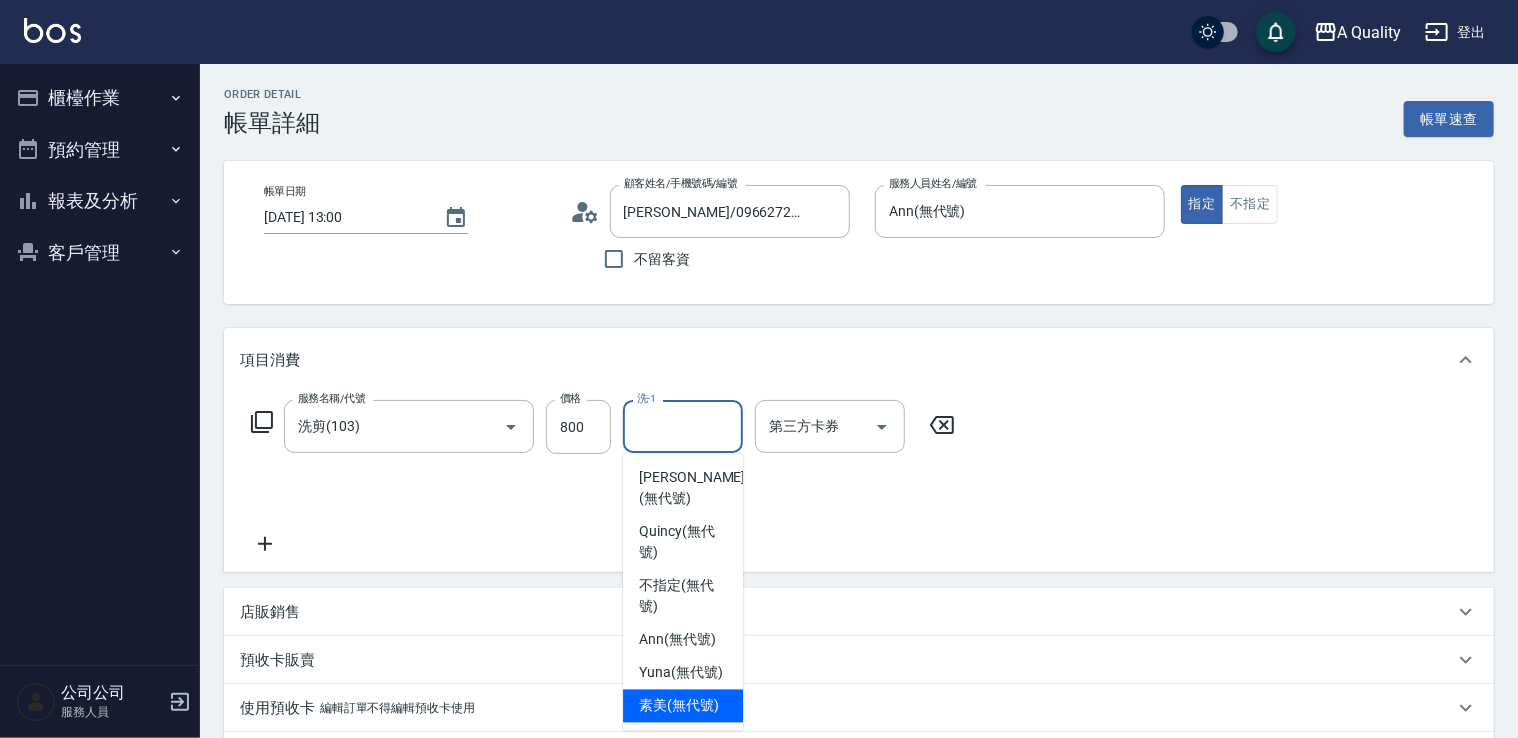click on "素美 (無代號)" at bounding box center (679, 706) 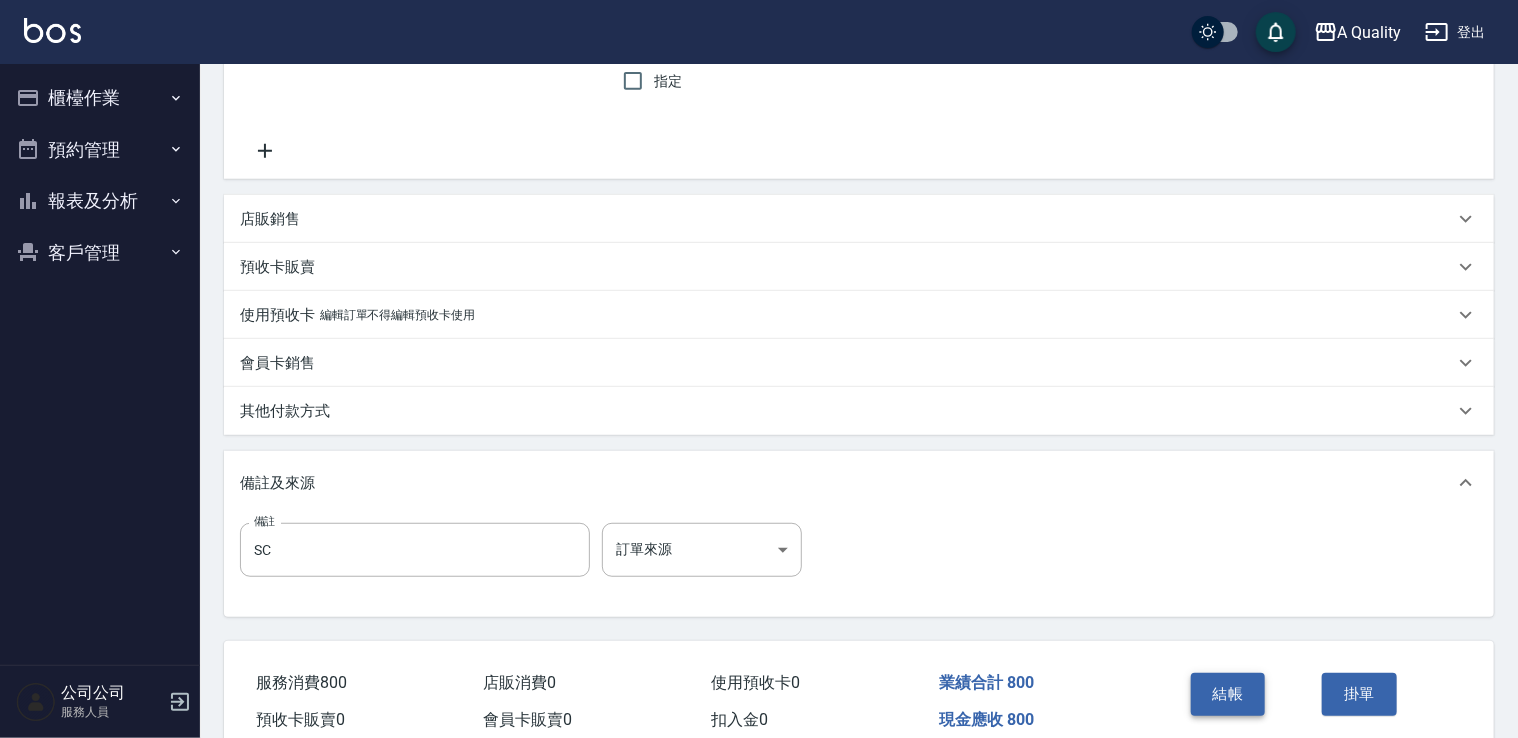 scroll, scrollTop: 485, scrollLeft: 0, axis: vertical 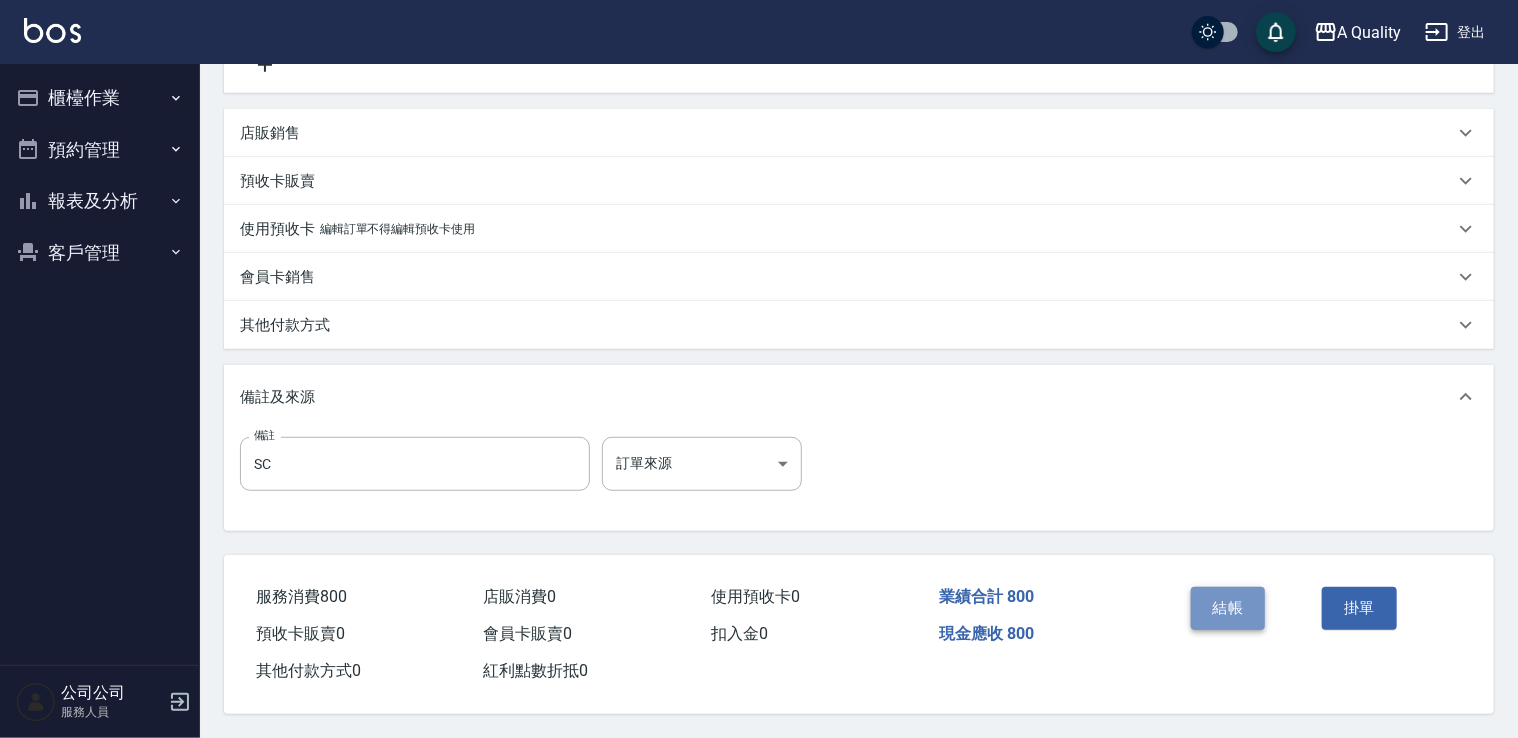 drag, startPoint x: 1227, startPoint y: 612, endPoint x: 1190, endPoint y: 599, distance: 39.217342 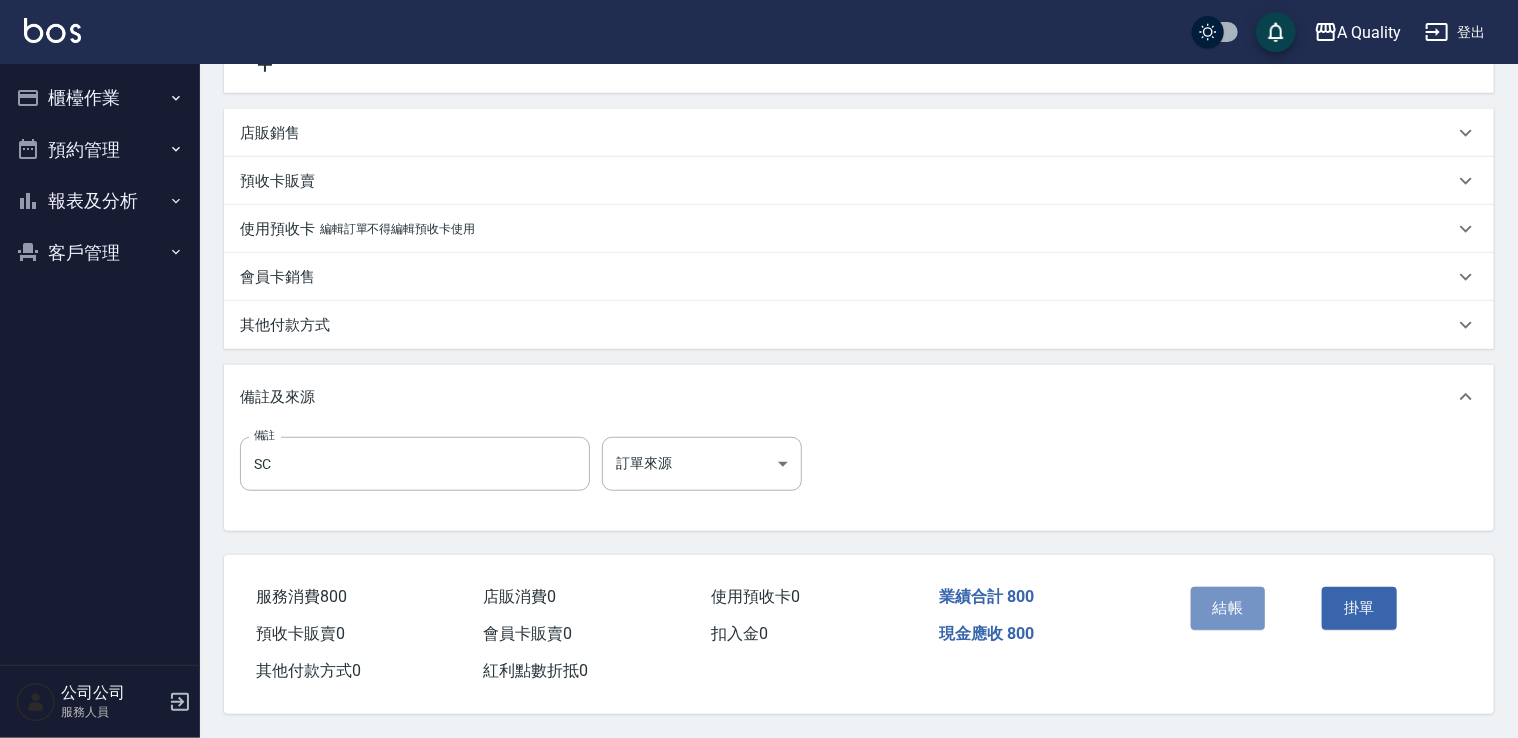 click on "結帳" at bounding box center [1228, 608] 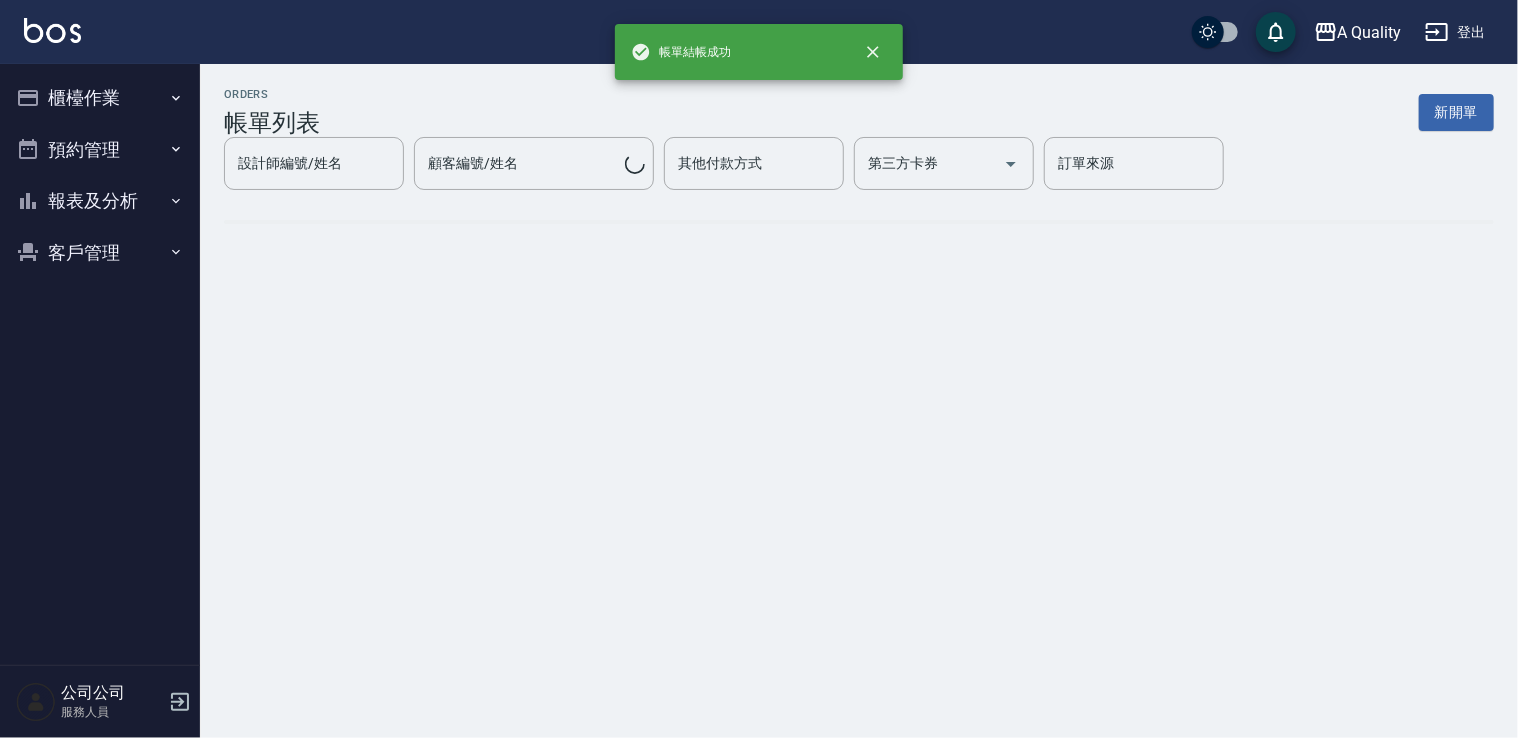 scroll, scrollTop: 0, scrollLeft: 0, axis: both 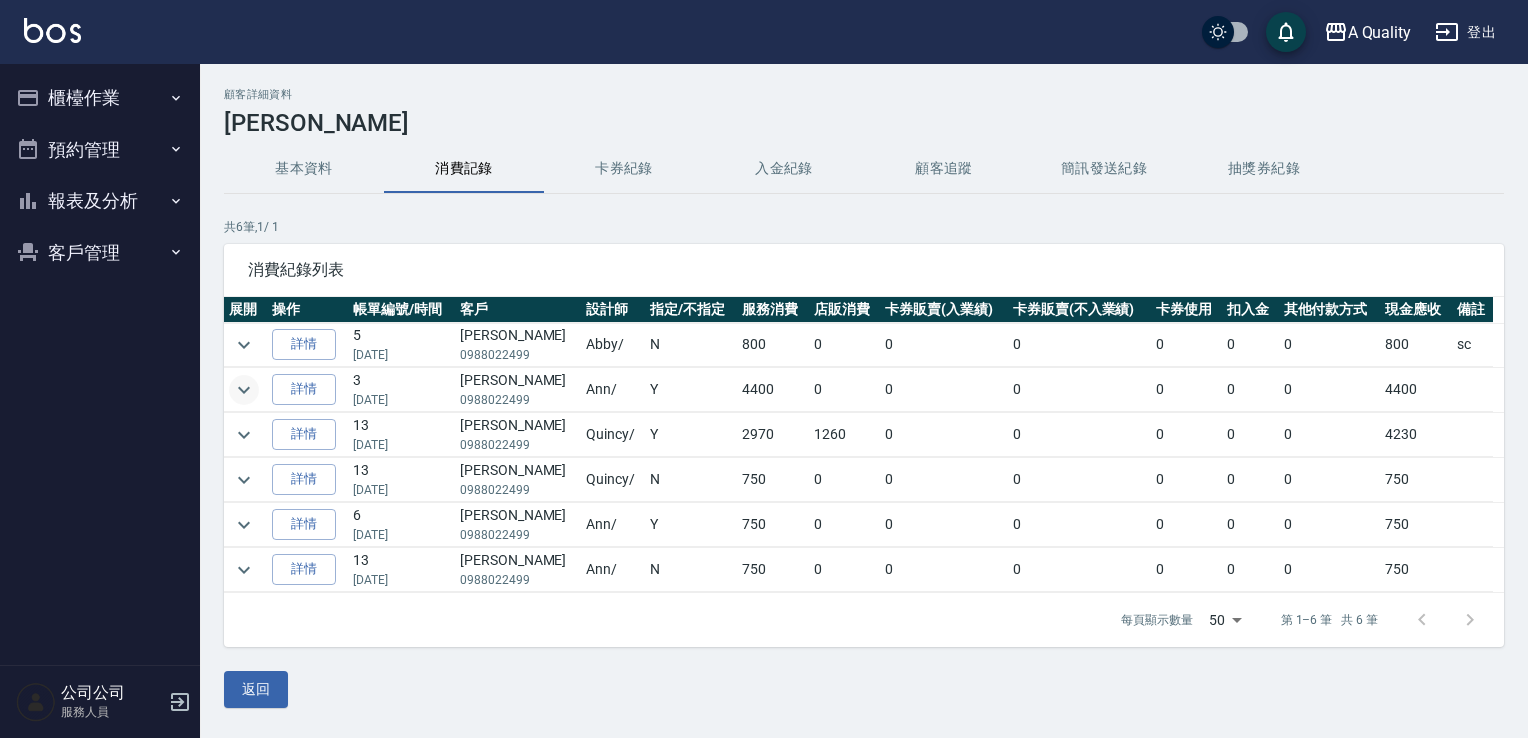 click 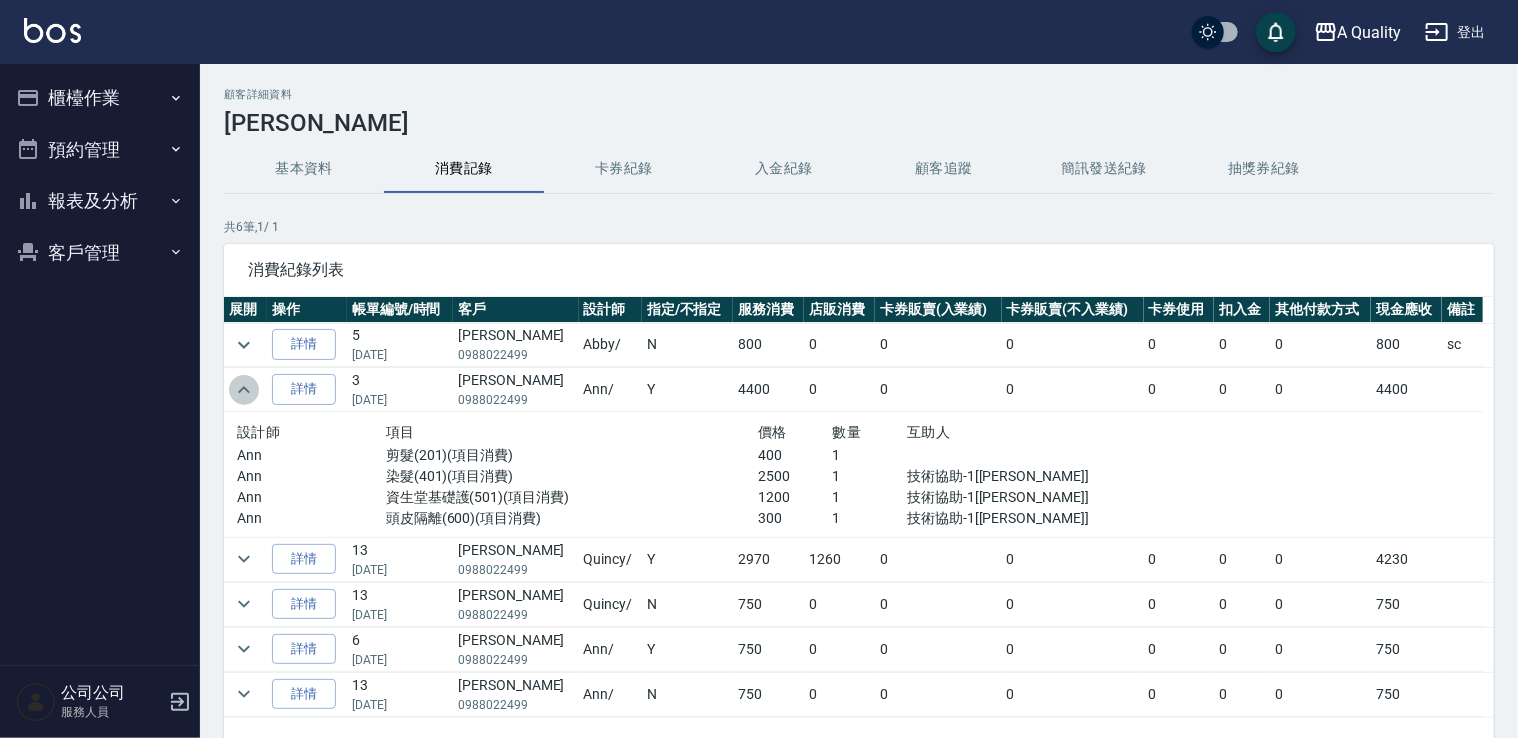 click 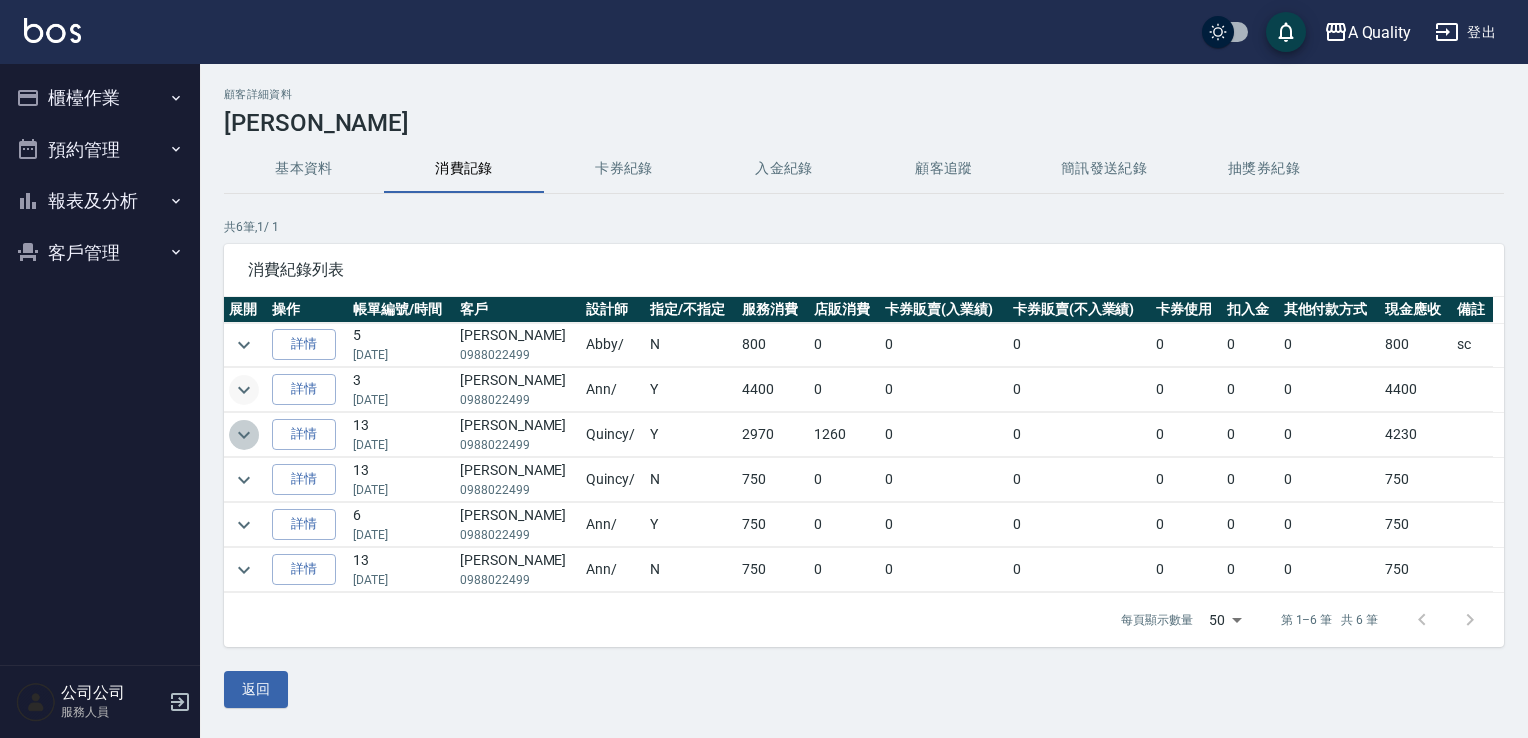 click 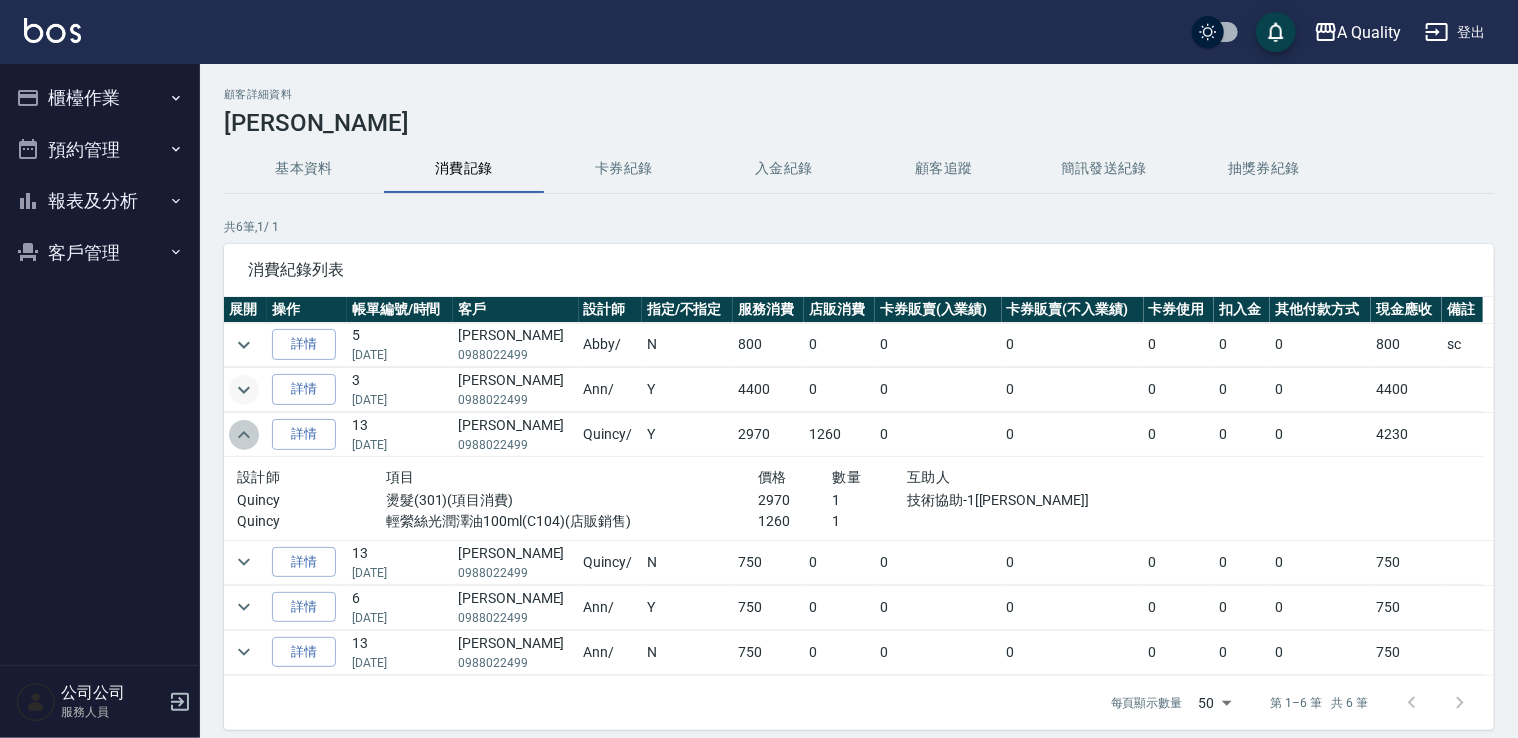click 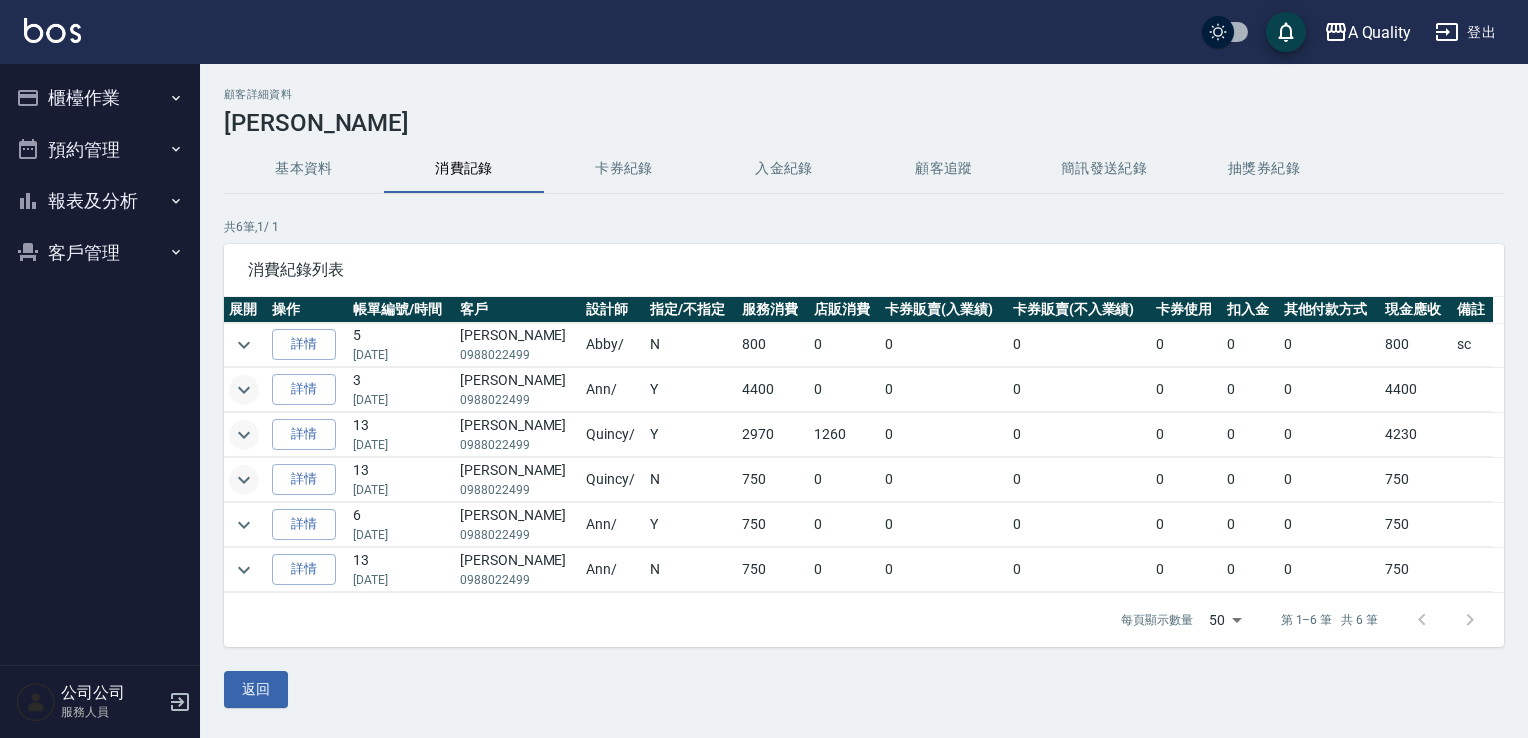 click 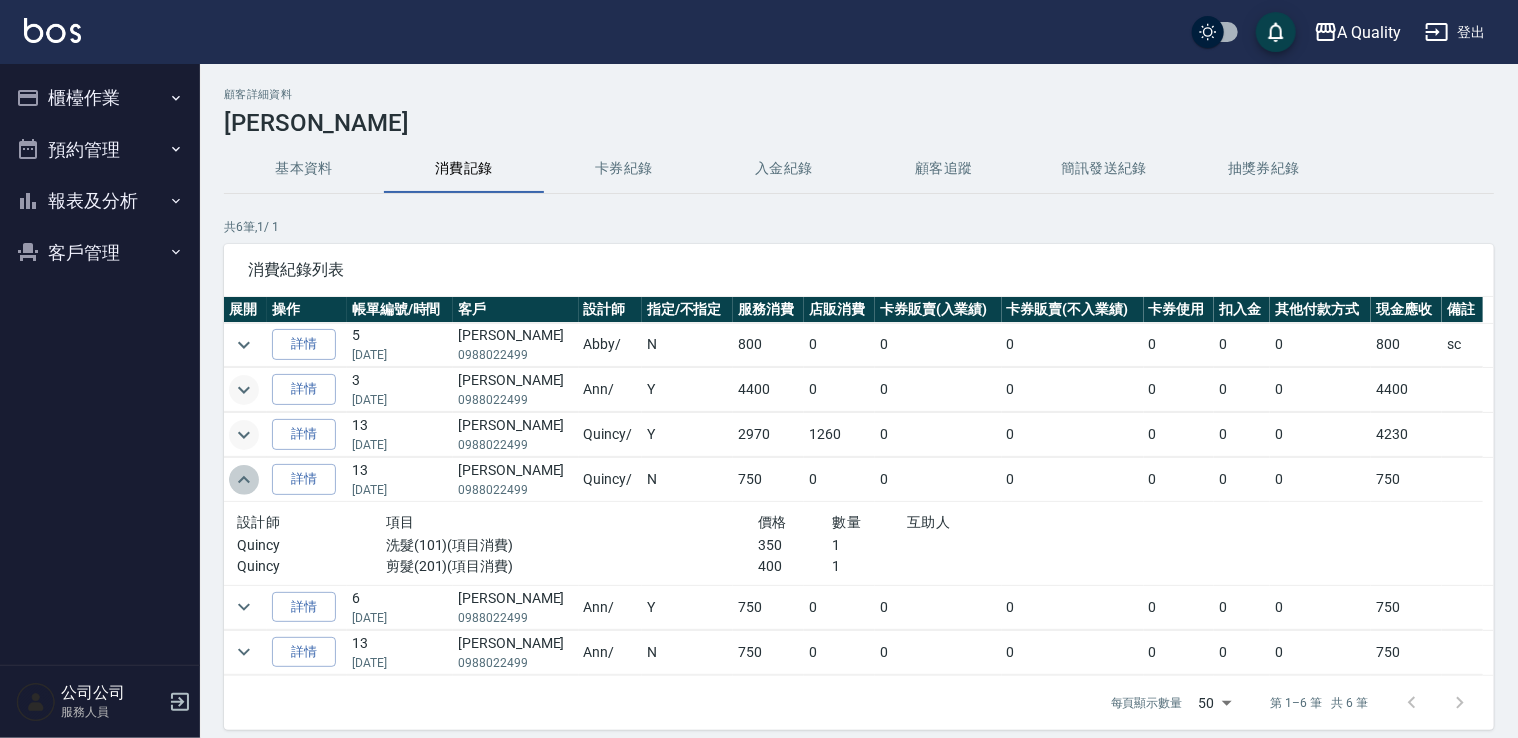 click 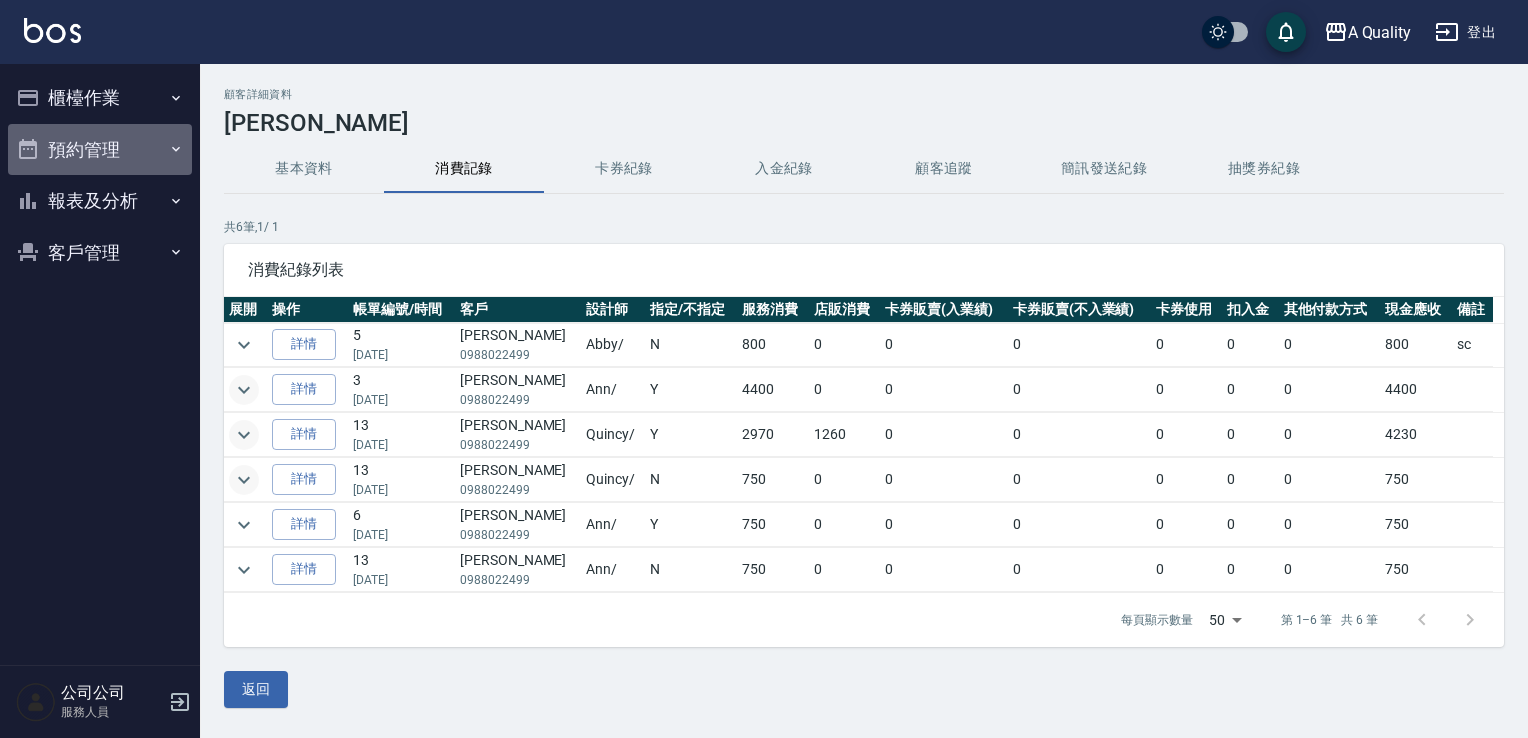 click on "預約管理" at bounding box center [100, 150] 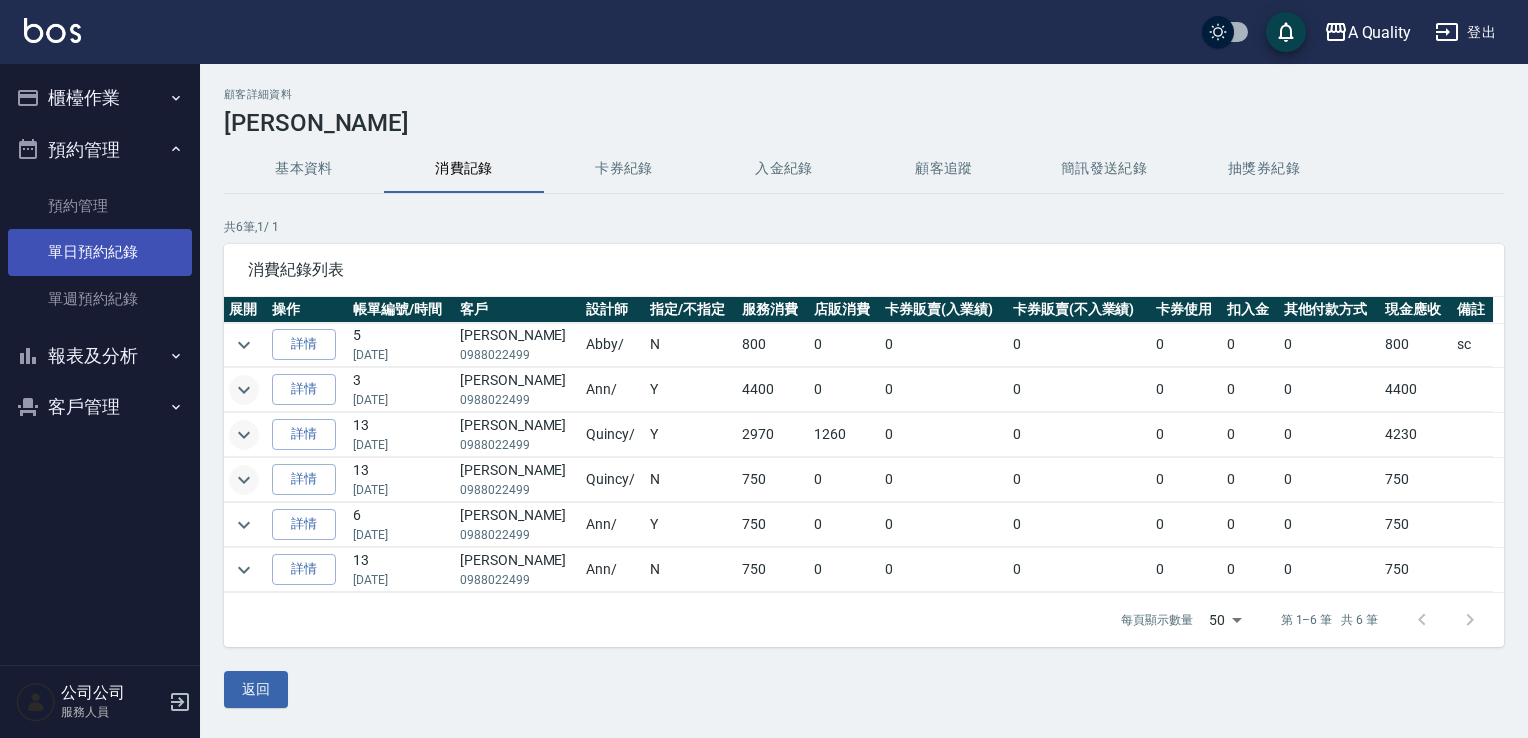 click on "單日預約紀錄" at bounding box center (100, 252) 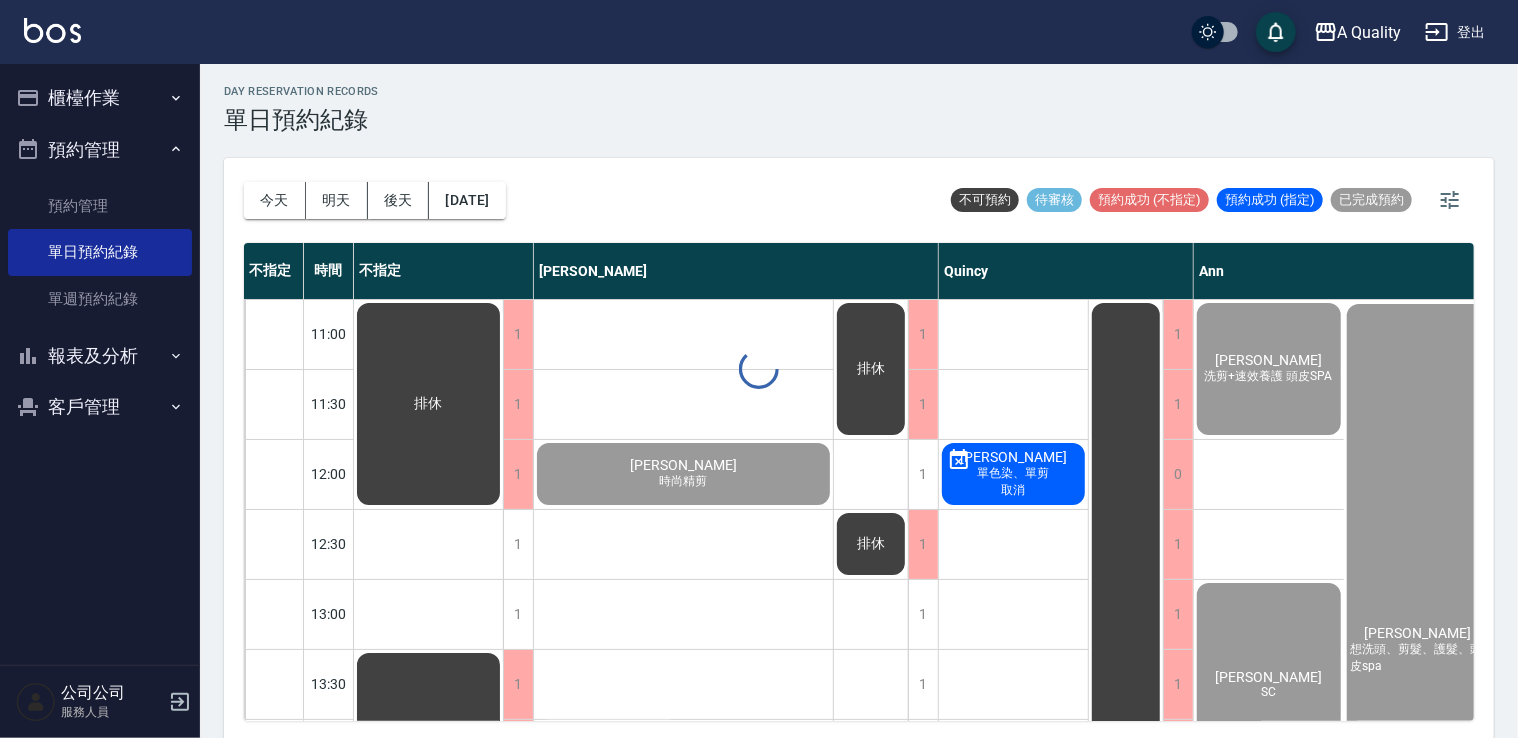 scroll, scrollTop: 0, scrollLeft: 0, axis: both 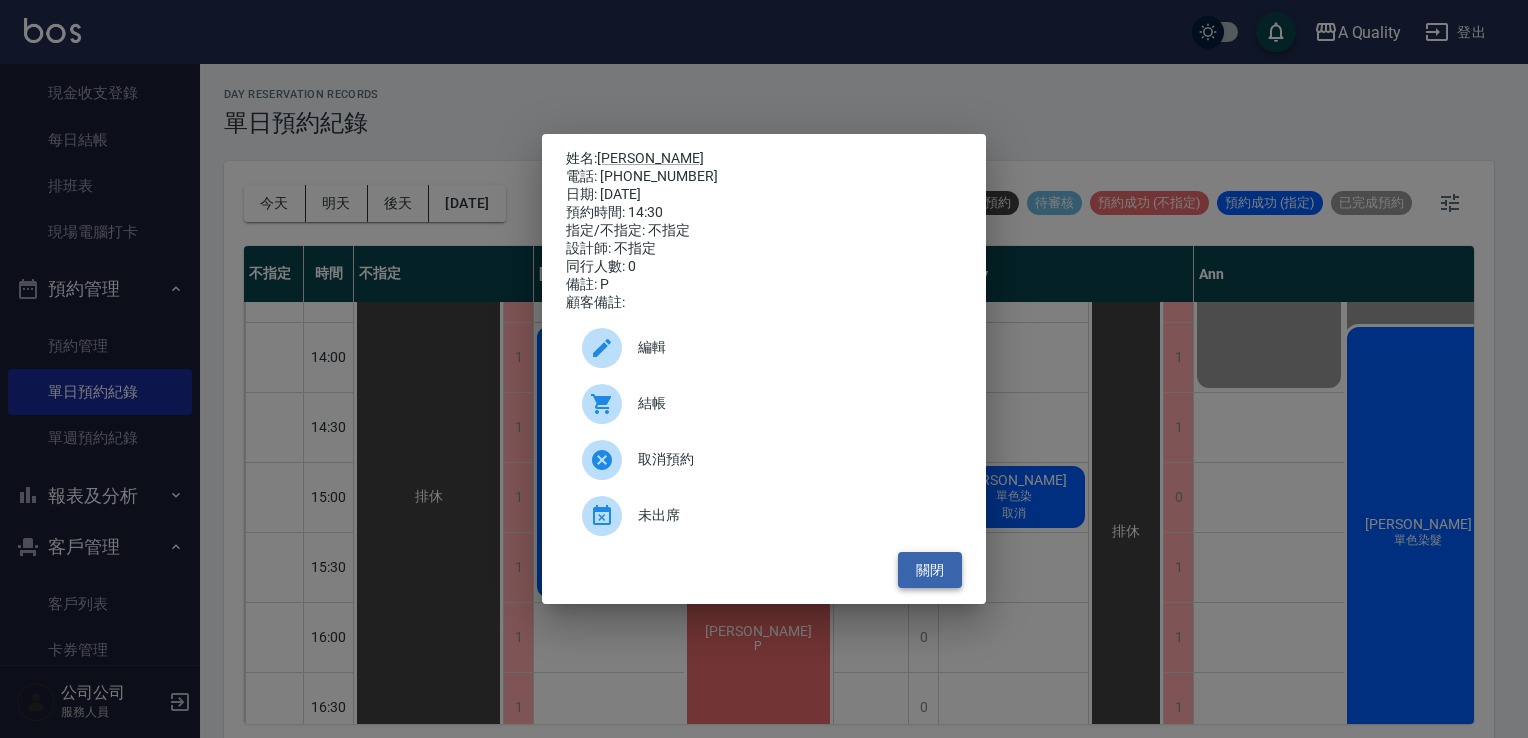 drag, startPoint x: 947, startPoint y: 578, endPoint x: 933, endPoint y: 573, distance: 14.866069 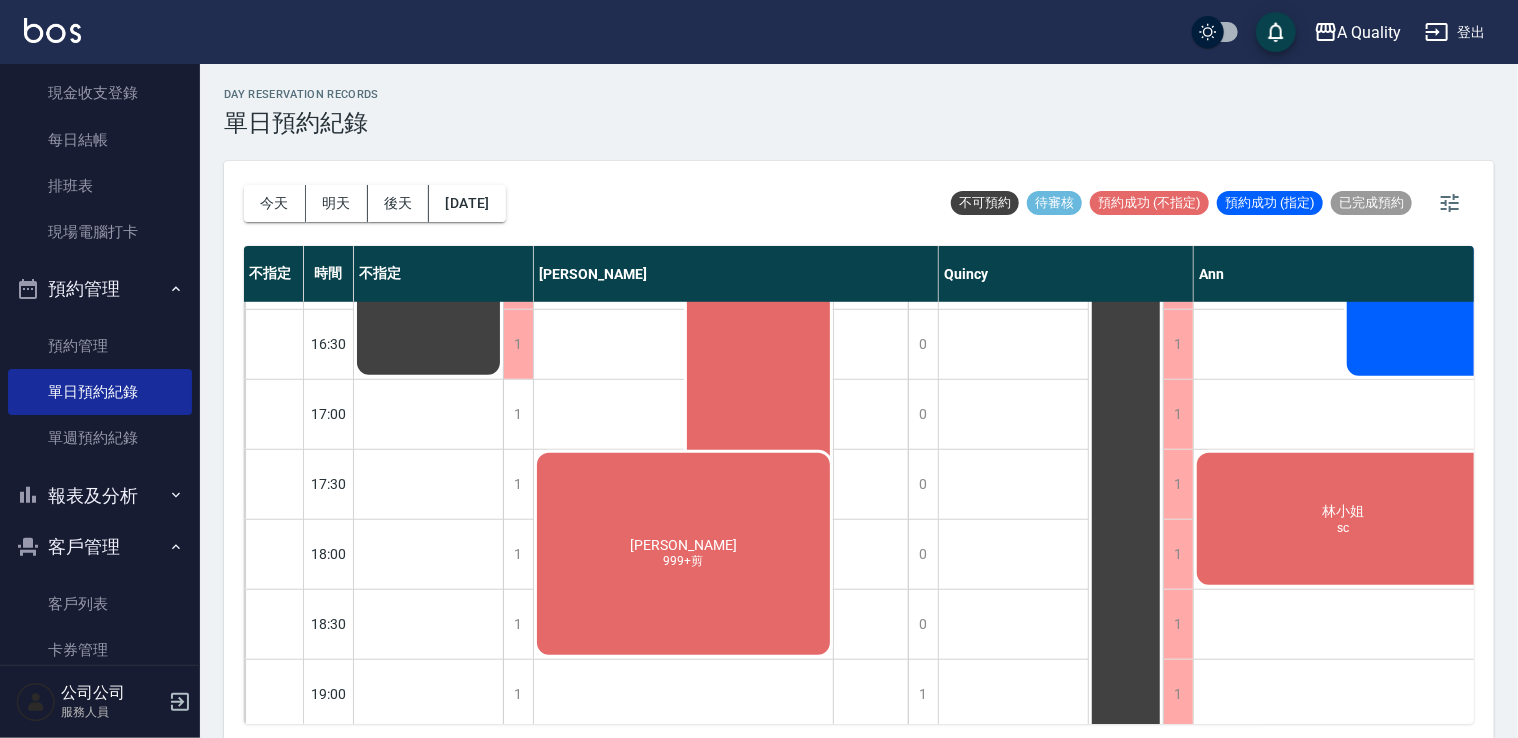 scroll, scrollTop: 853, scrollLeft: 0, axis: vertical 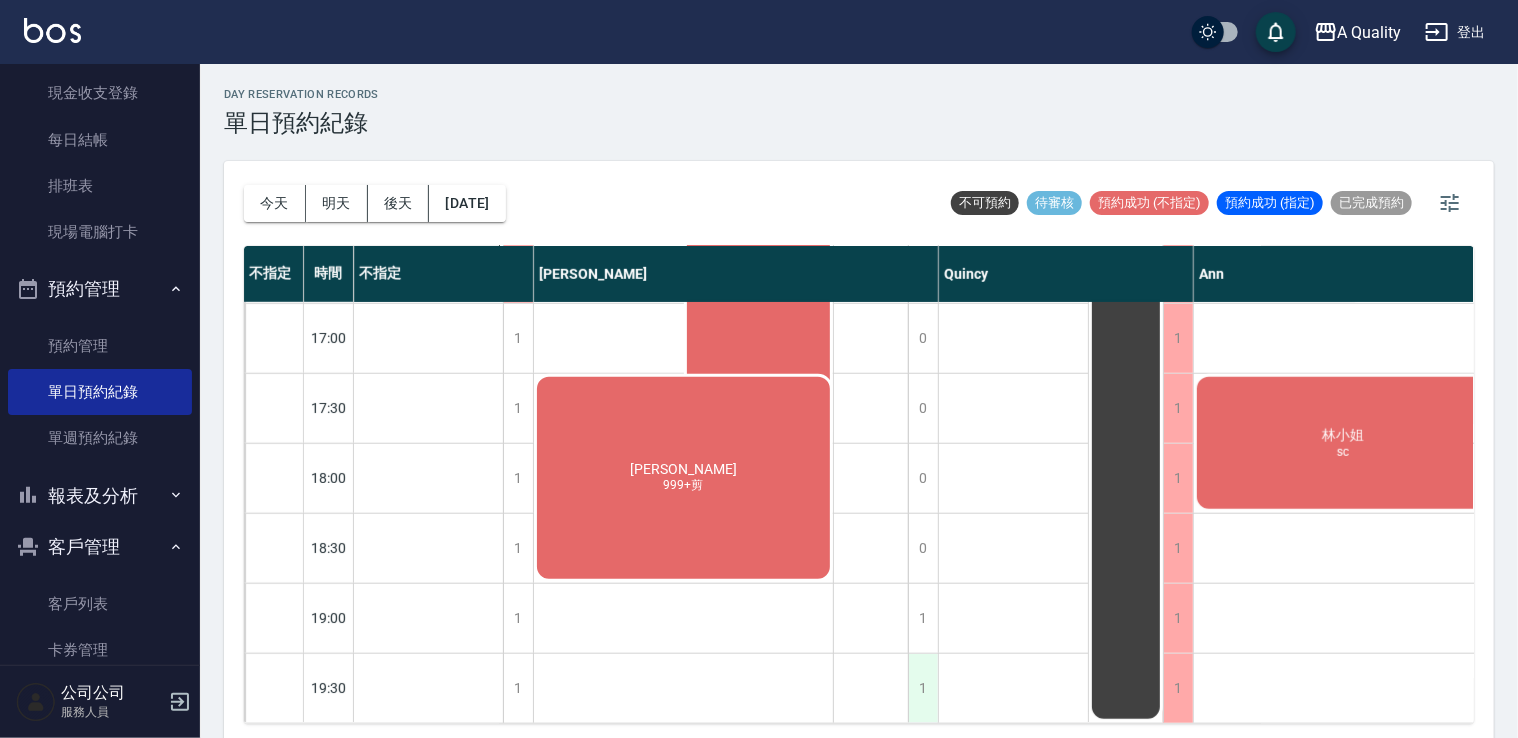 click on "1 1 1 1 1 1 0 0 0 0 0 0 0 0 0 0 1 1 [PERSON_NAME]精剪 [PERSON_NAME]水光感染髮 [PERSON_NAME] 999+剪 排休 排休" at bounding box center [736, 93] 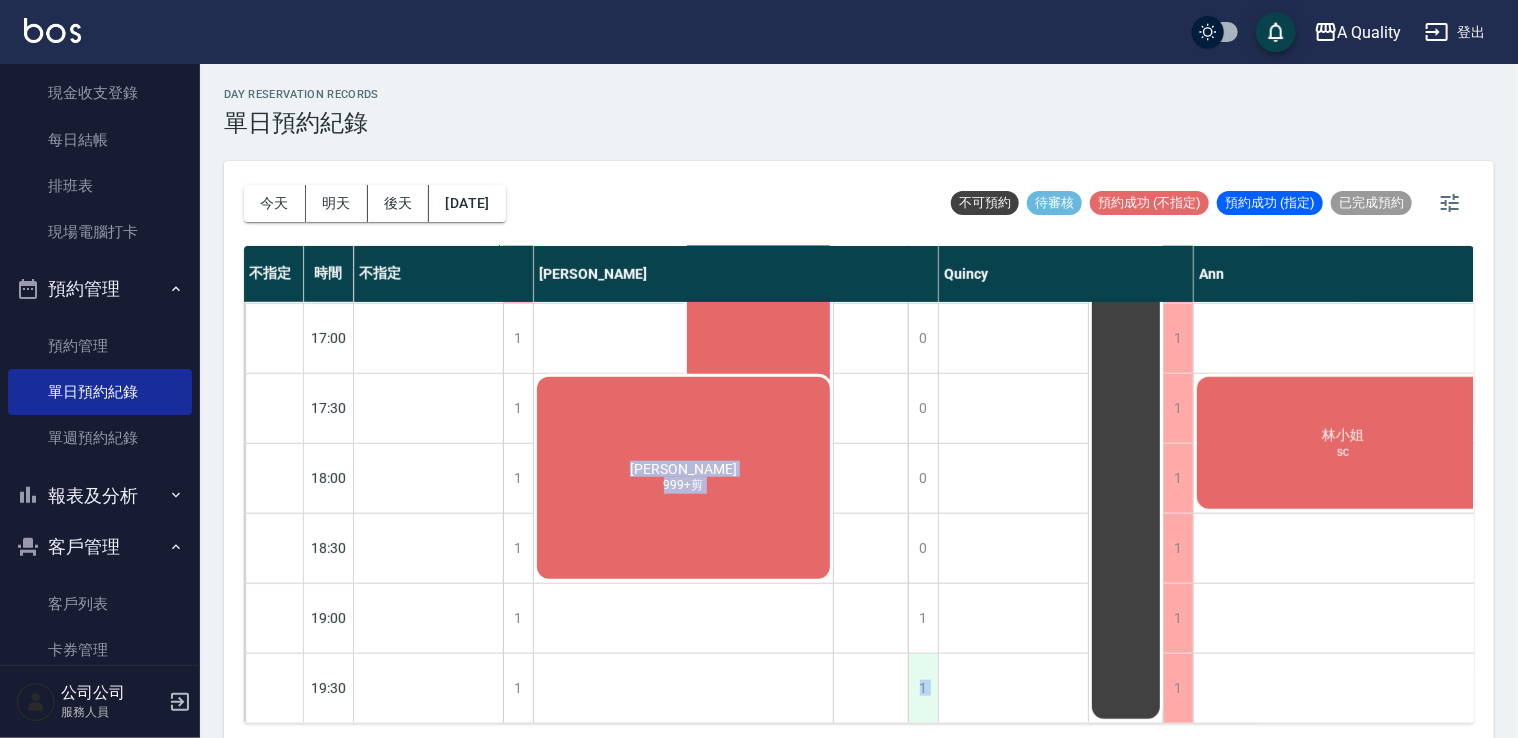 drag, startPoint x: 909, startPoint y: 674, endPoint x: 924, endPoint y: 672, distance: 15.132746 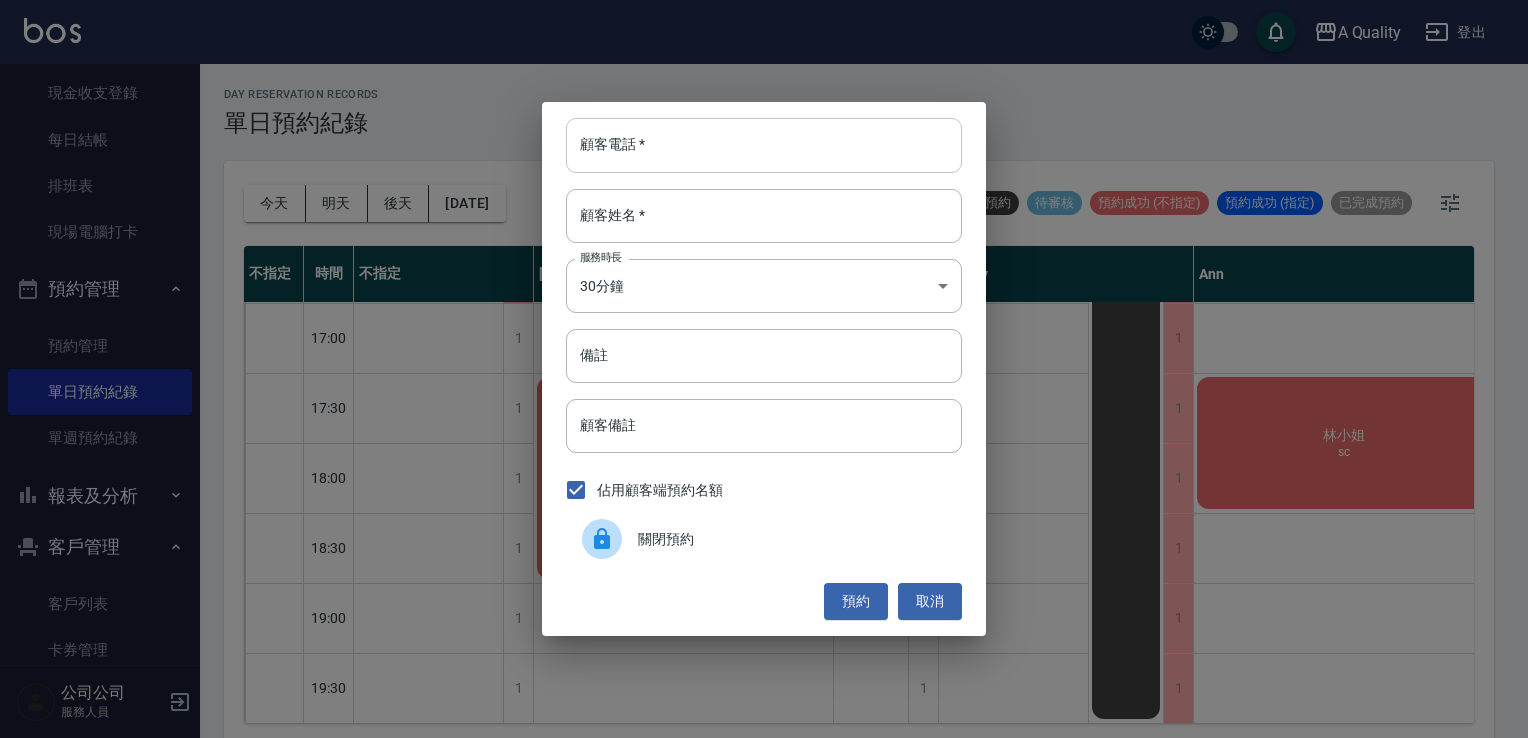 click on "顧客電話   *" at bounding box center [764, 145] 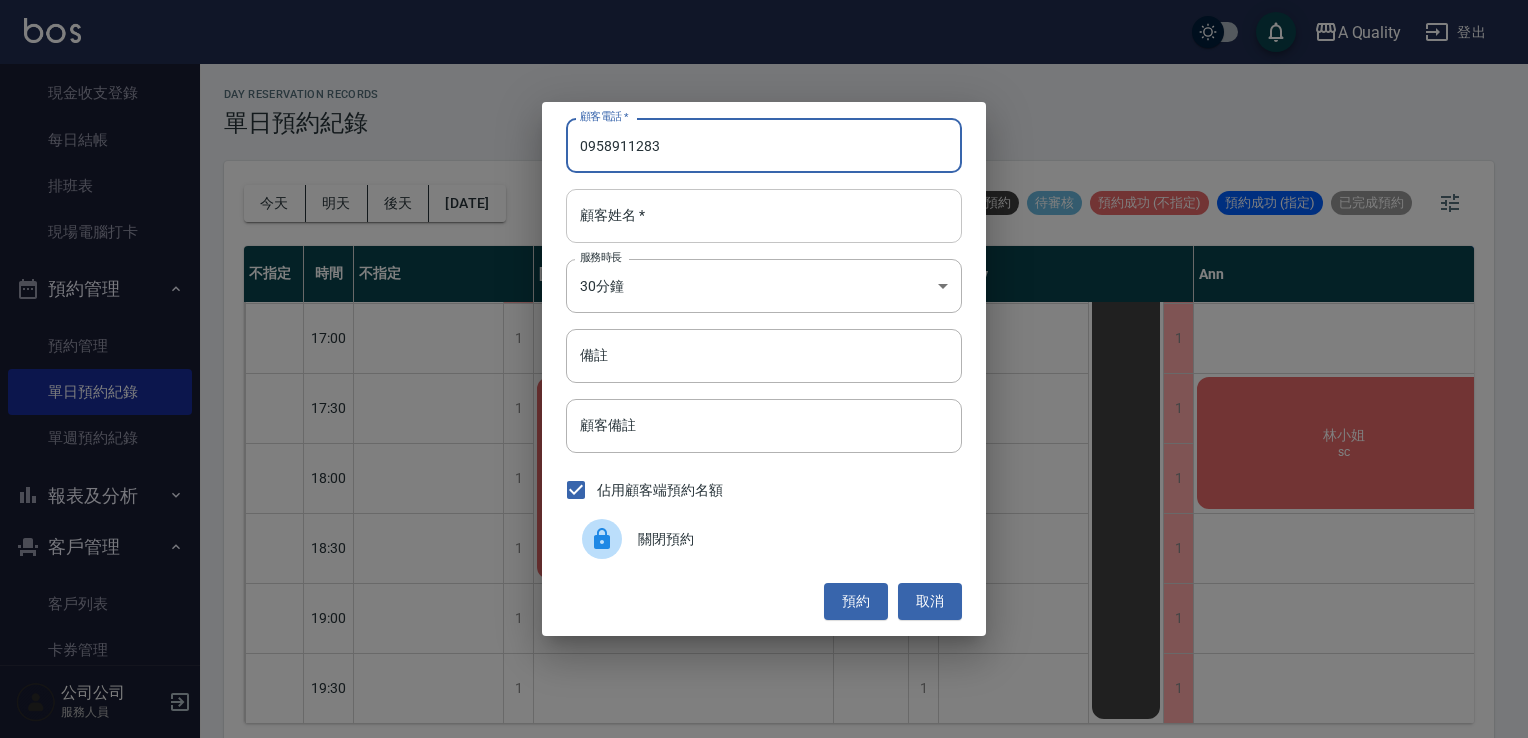 type on "0958911283" 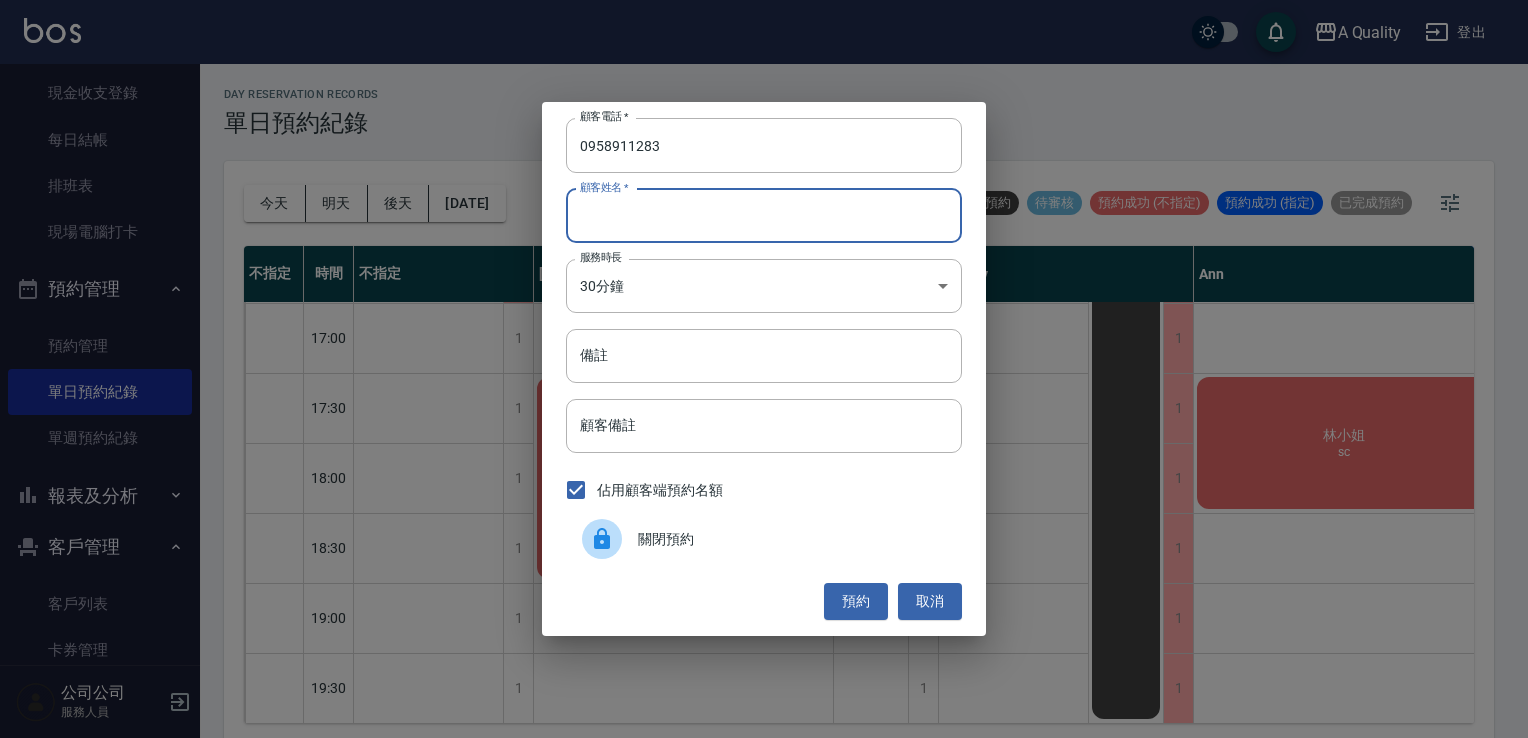 click on "顧客姓名   *" at bounding box center [764, 216] 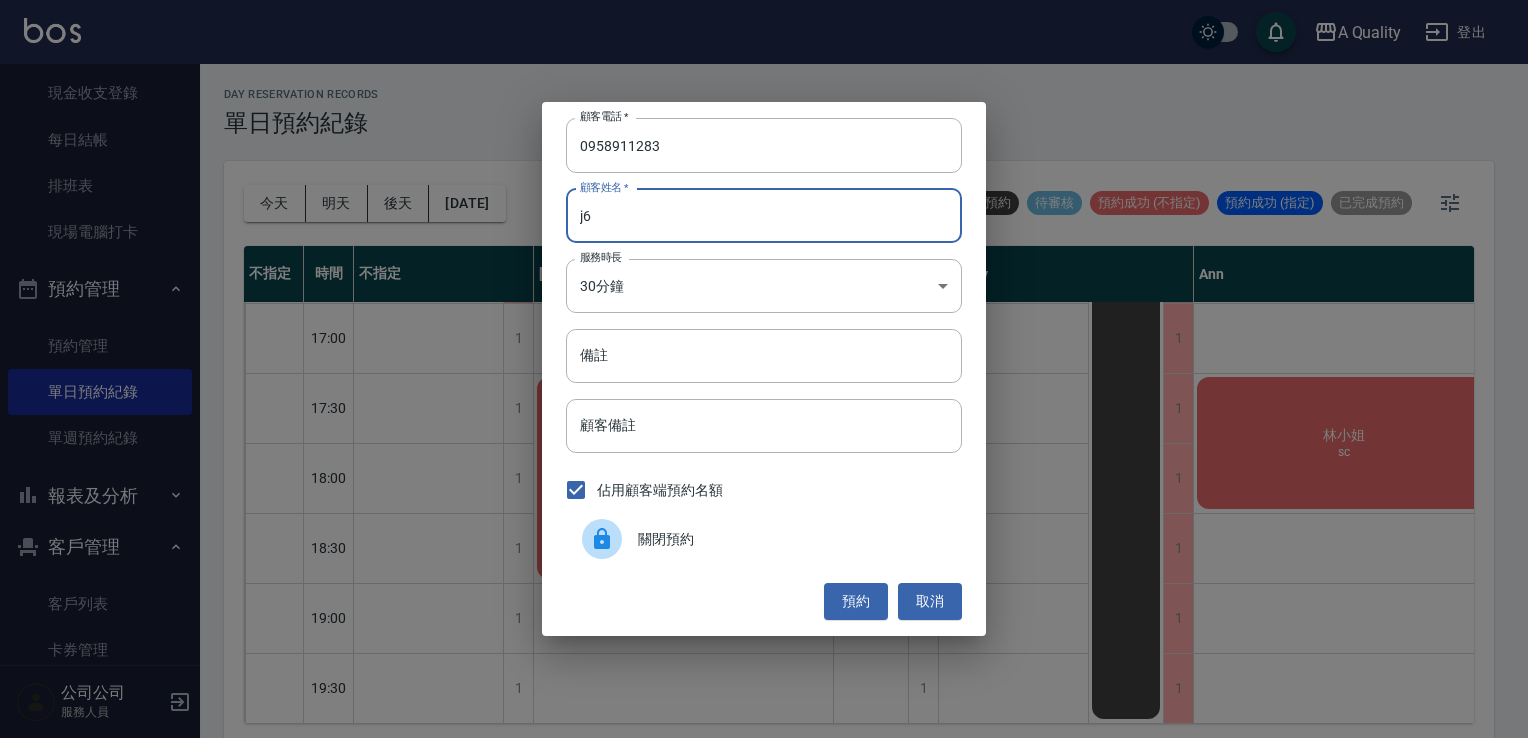 type on "j" 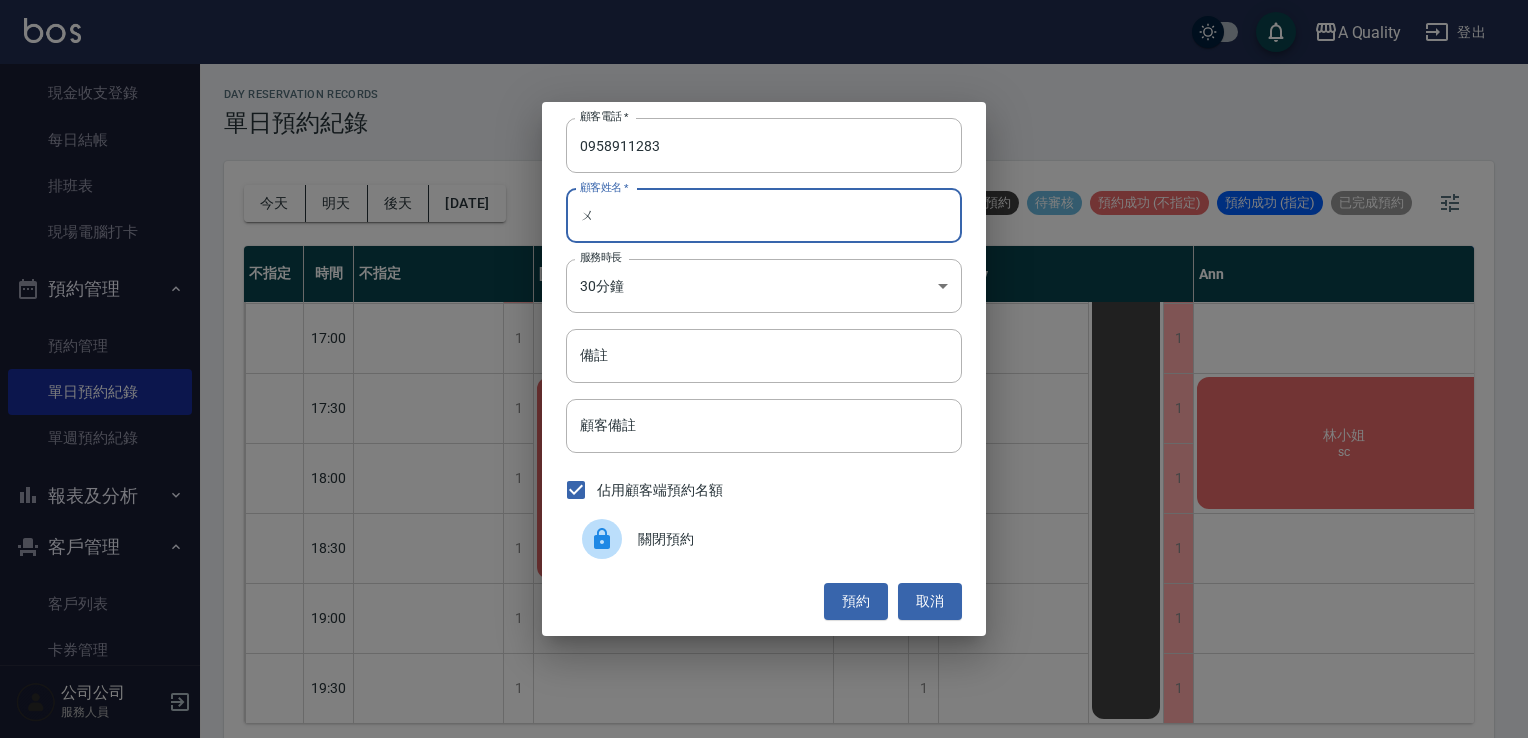 type on "ㄨ˙" 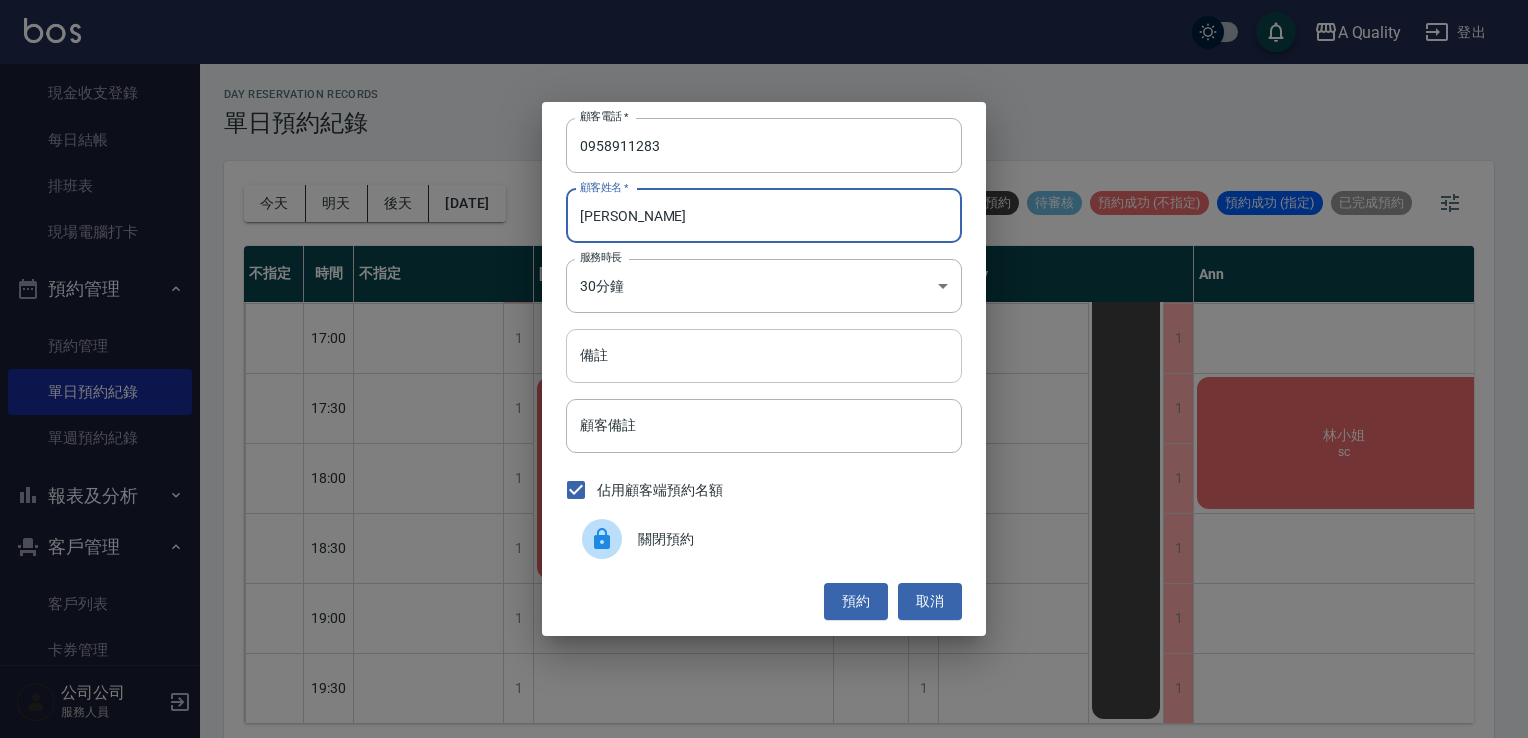type on "[PERSON_NAME]" 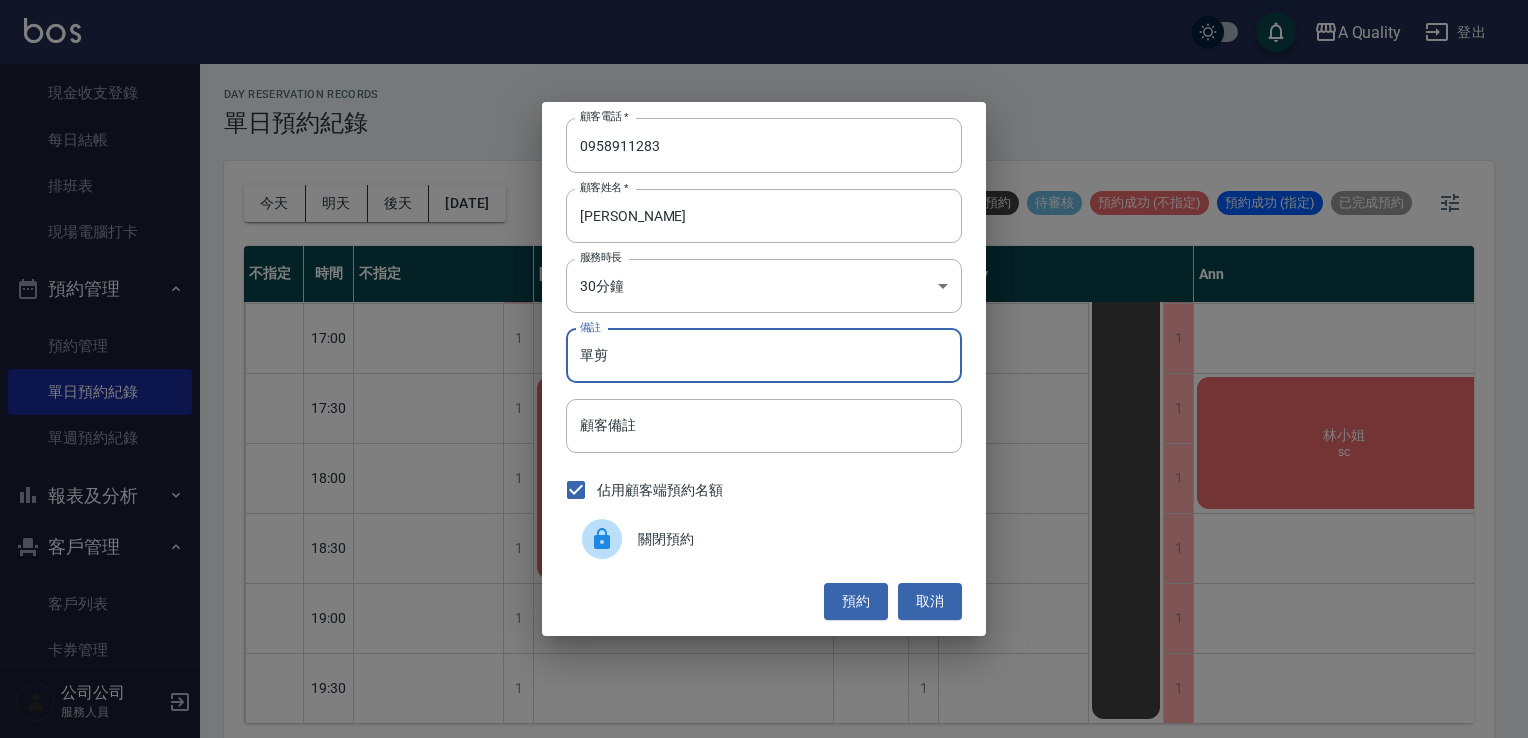 type on "單剪" 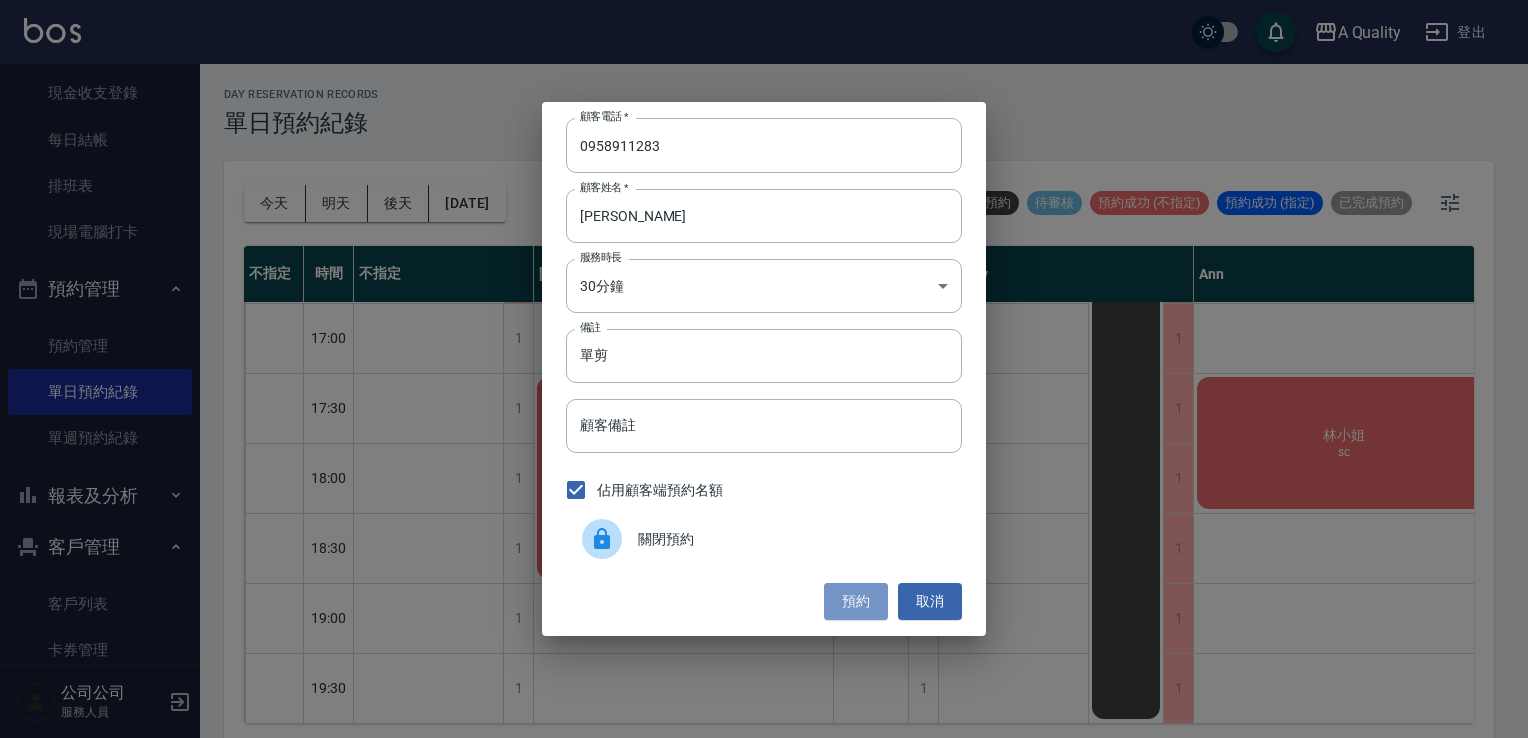 click on "預約" at bounding box center (856, 601) 